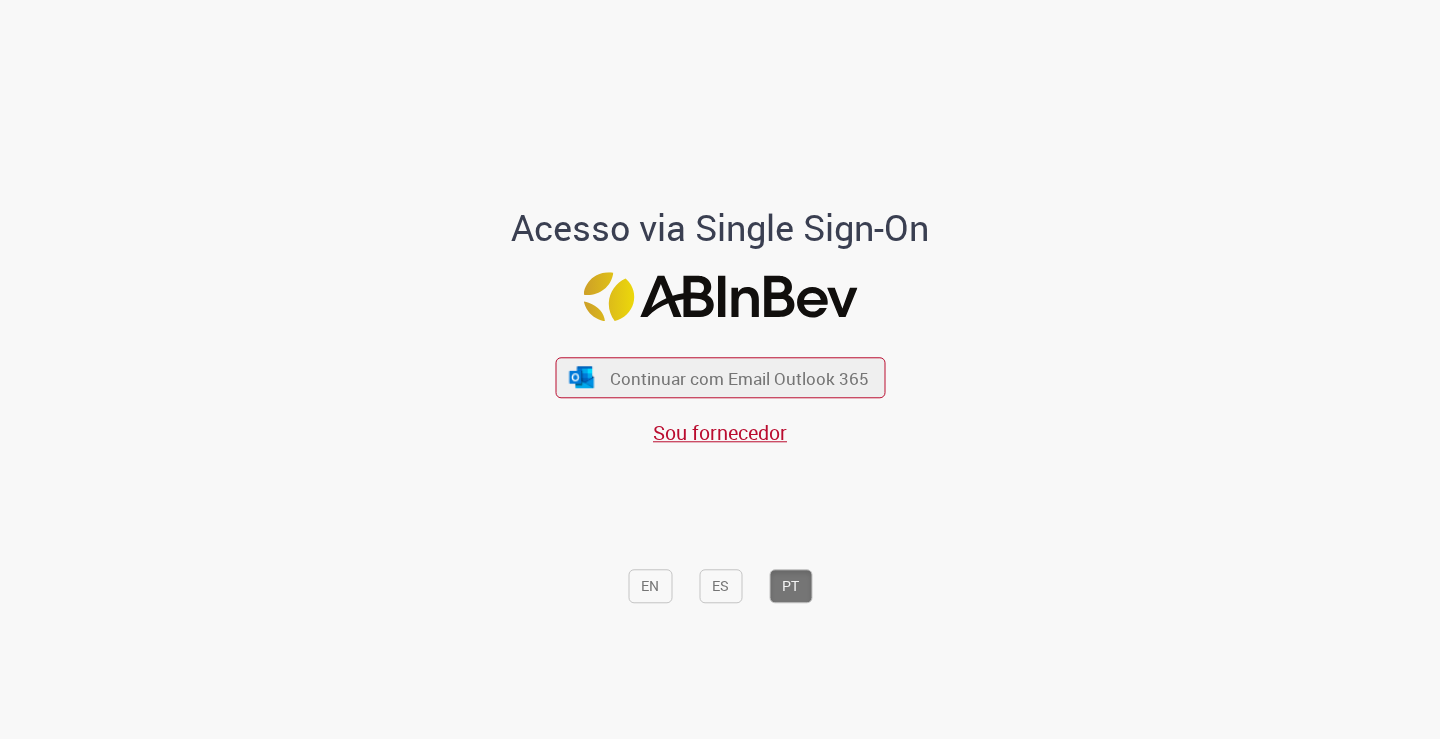 scroll, scrollTop: 0, scrollLeft: 0, axis: both 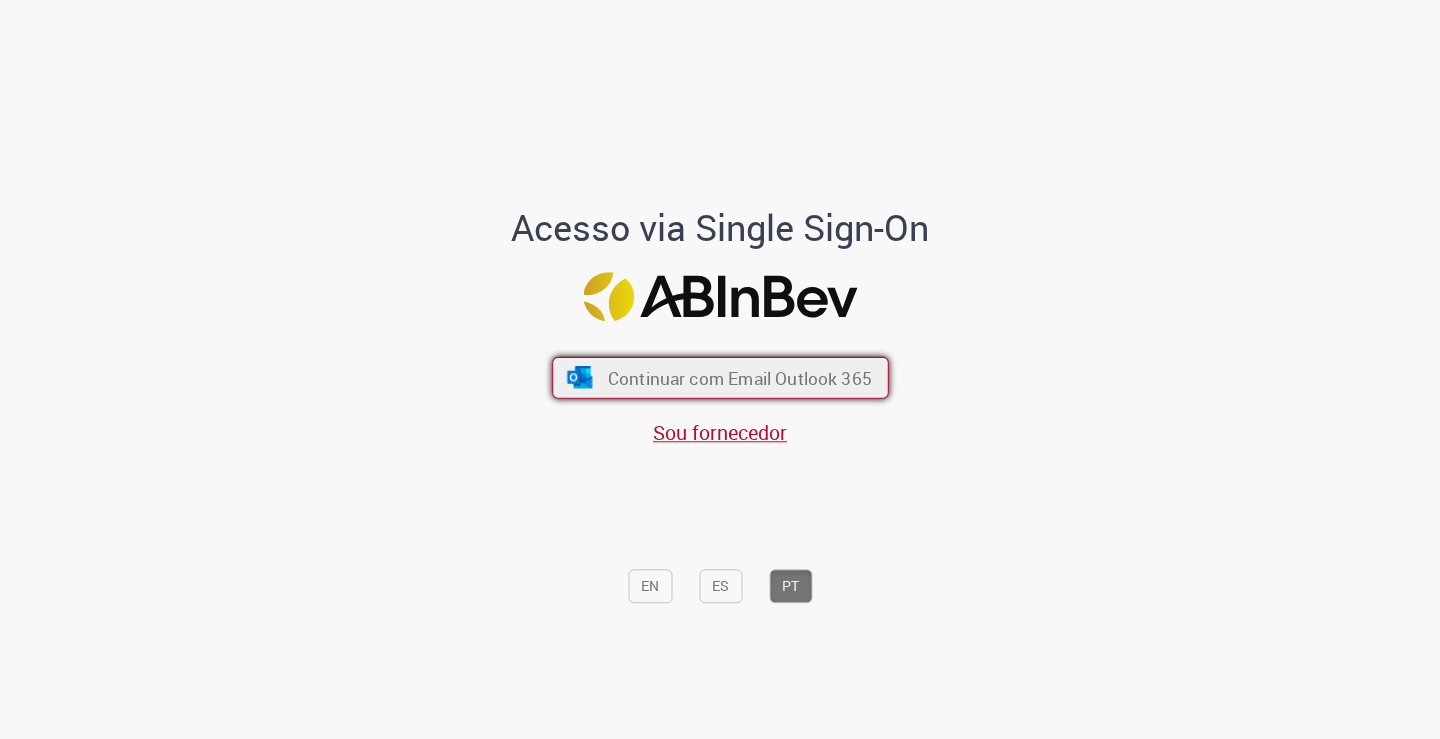 click on "Continuar com Email Outlook 365" at bounding box center [739, 377] 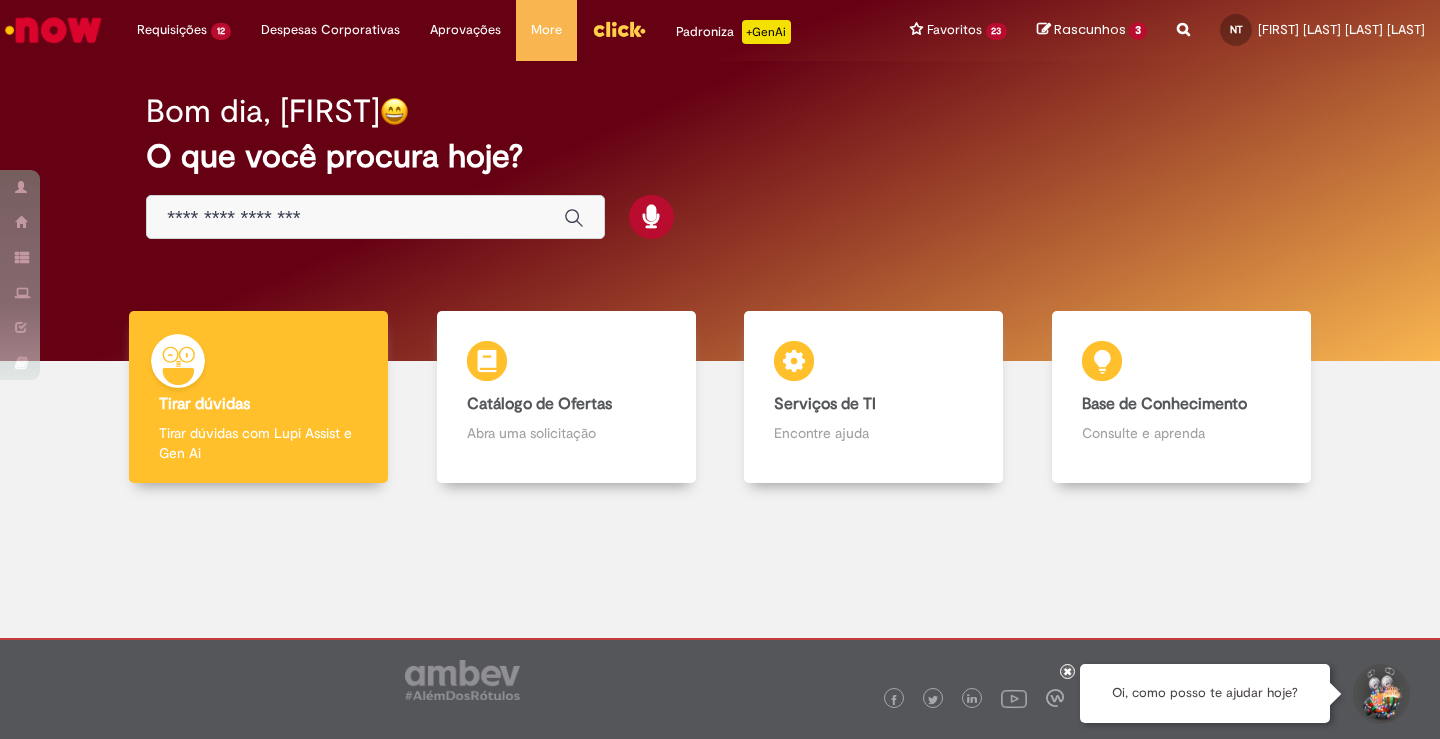scroll, scrollTop: 0, scrollLeft: 0, axis: both 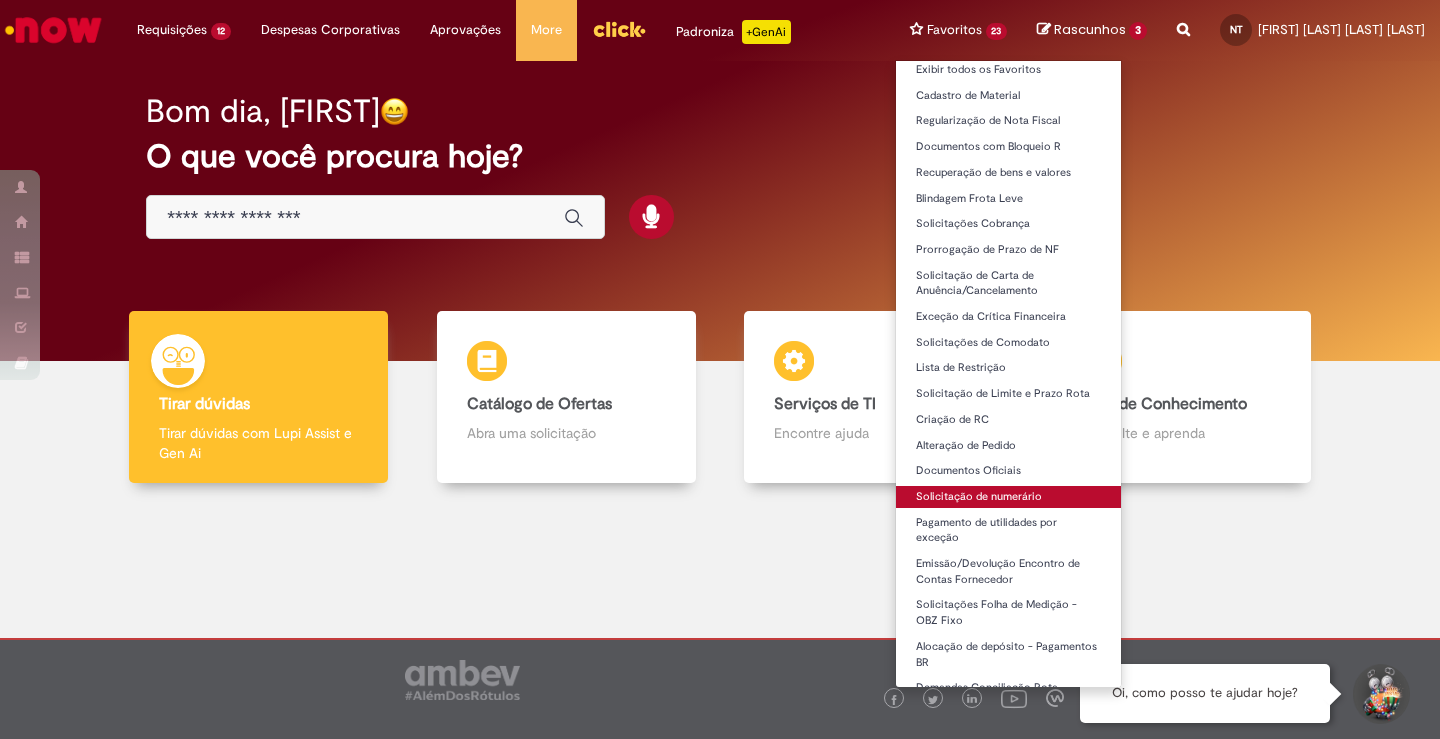 click on "Solicitação de numerário" at bounding box center (1009, 497) 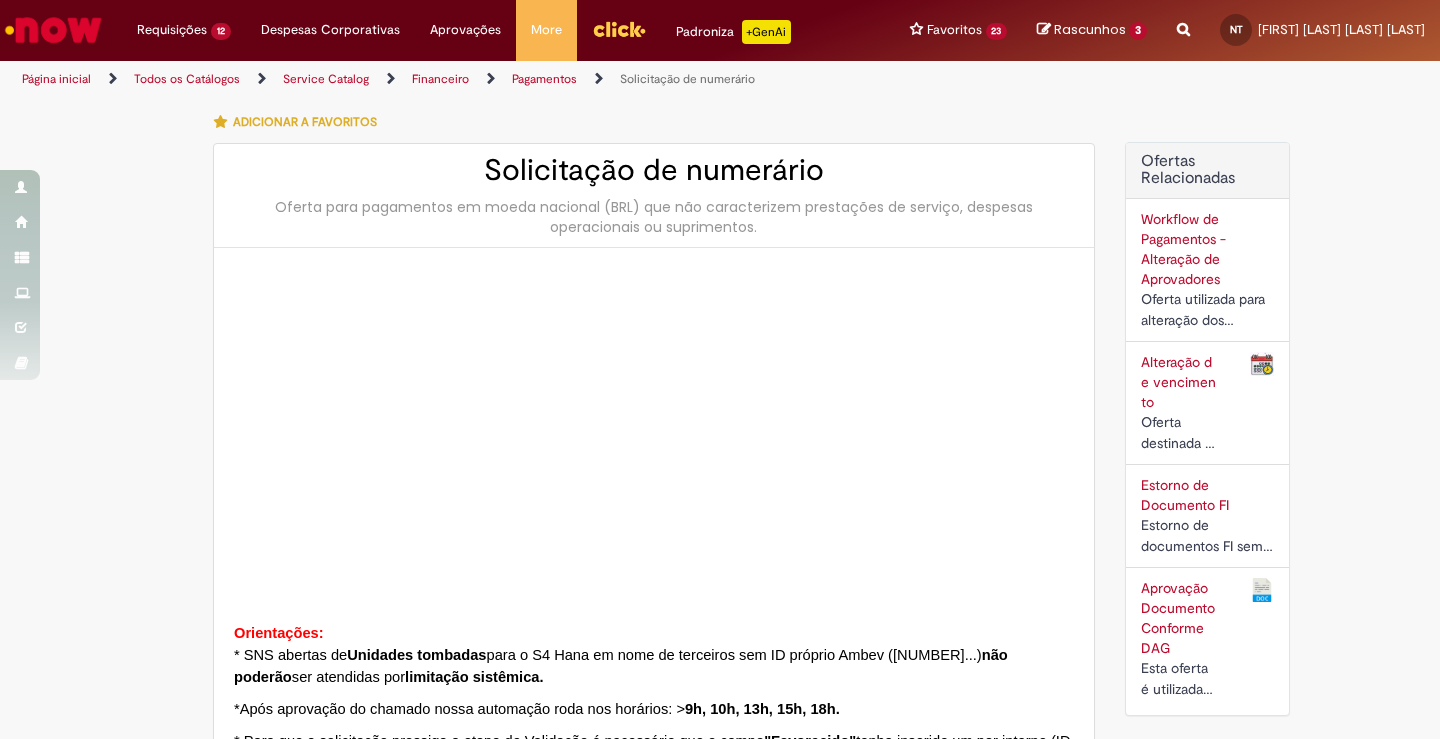 type on "********" 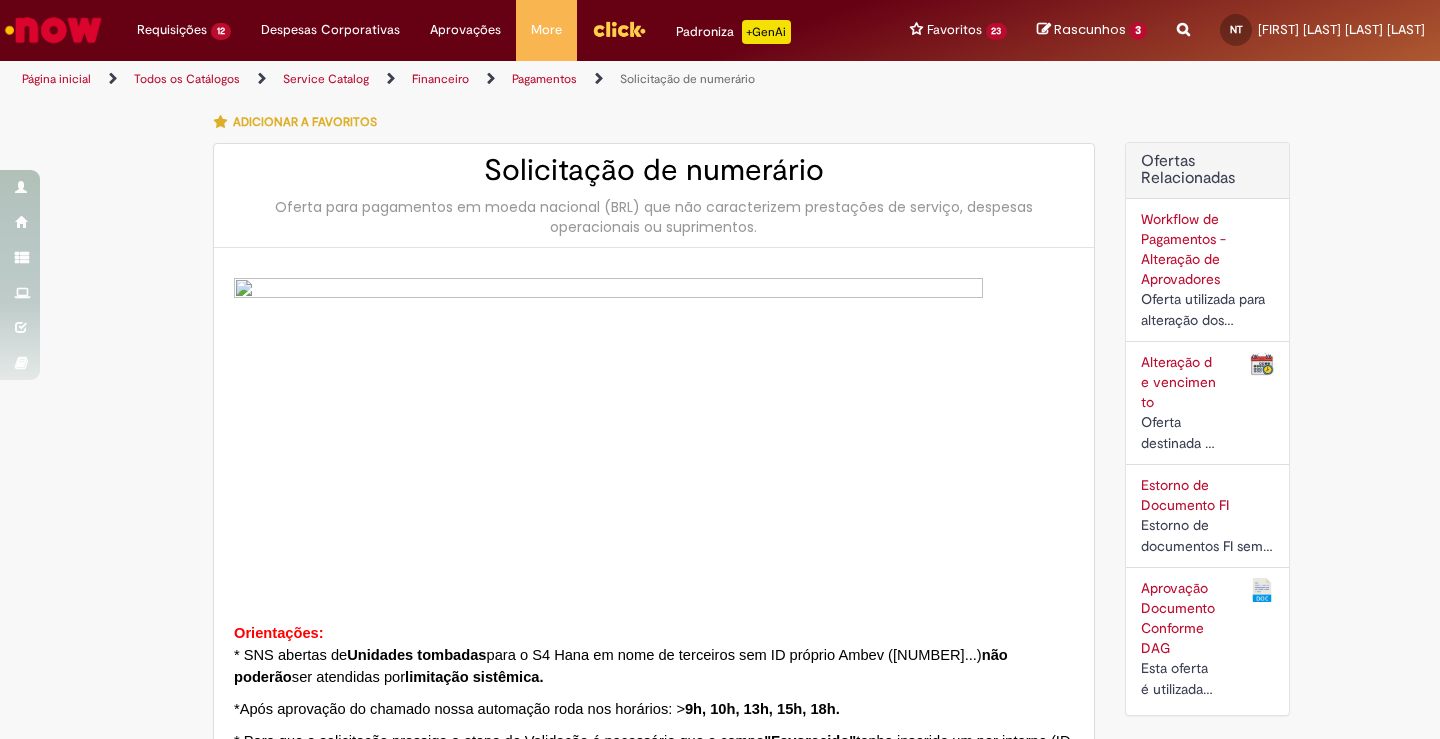 type on "**********" 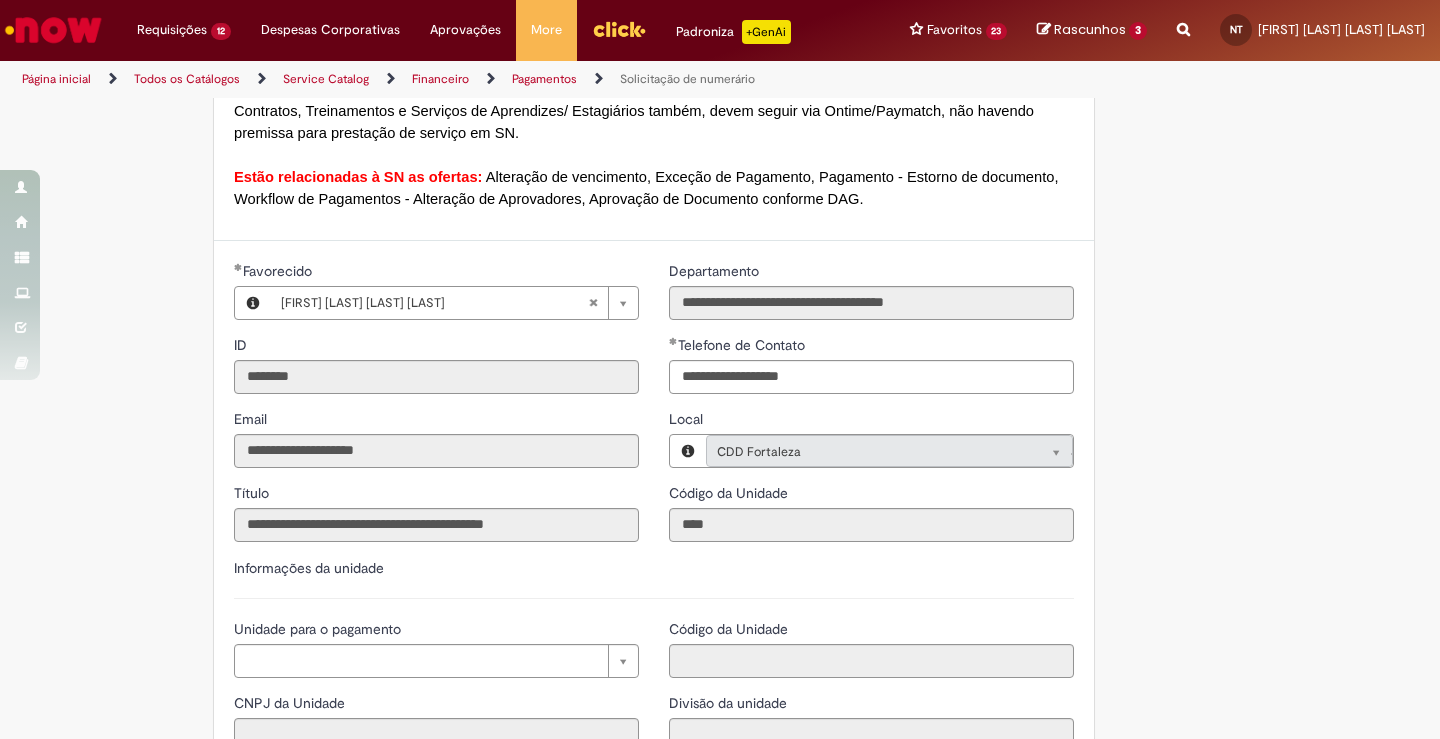 scroll, scrollTop: 1803, scrollLeft: 0, axis: vertical 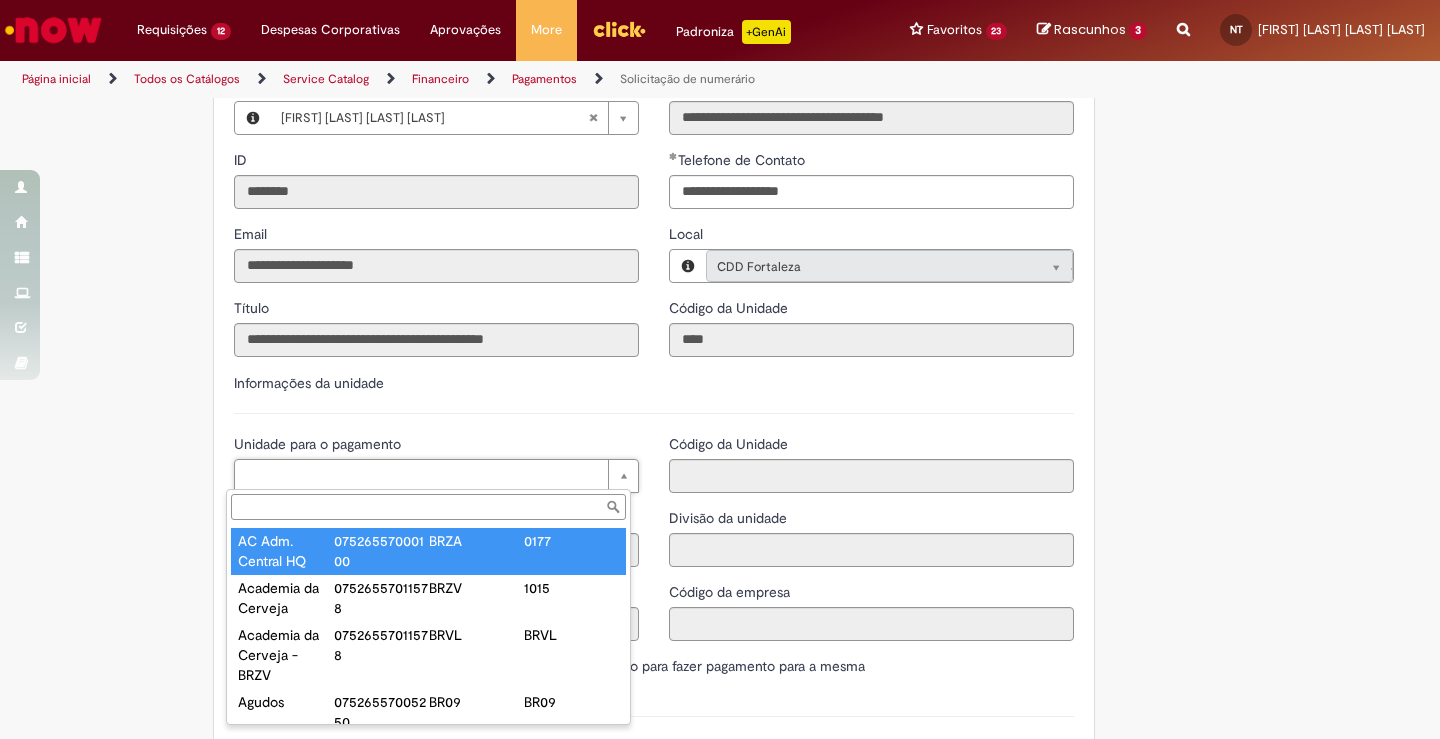 type on "*" 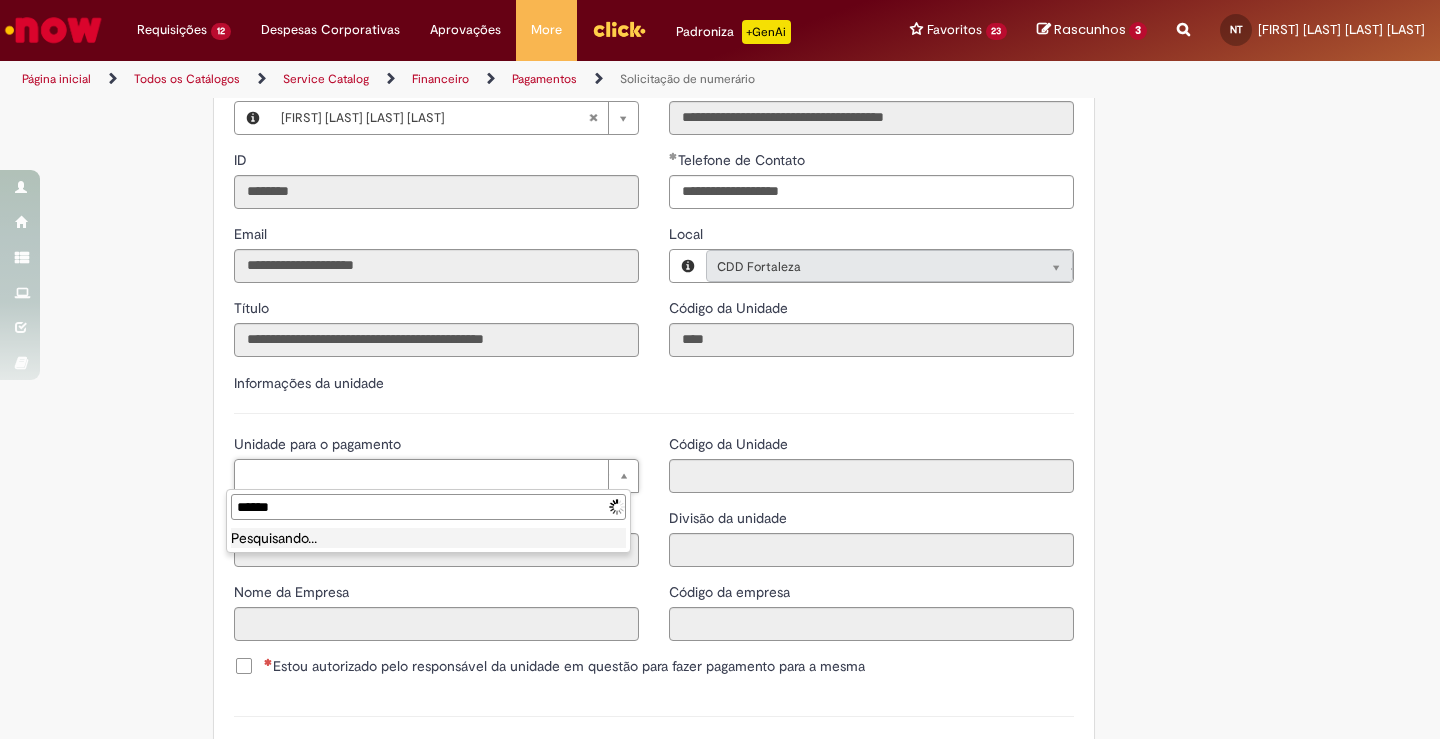type on "*******" 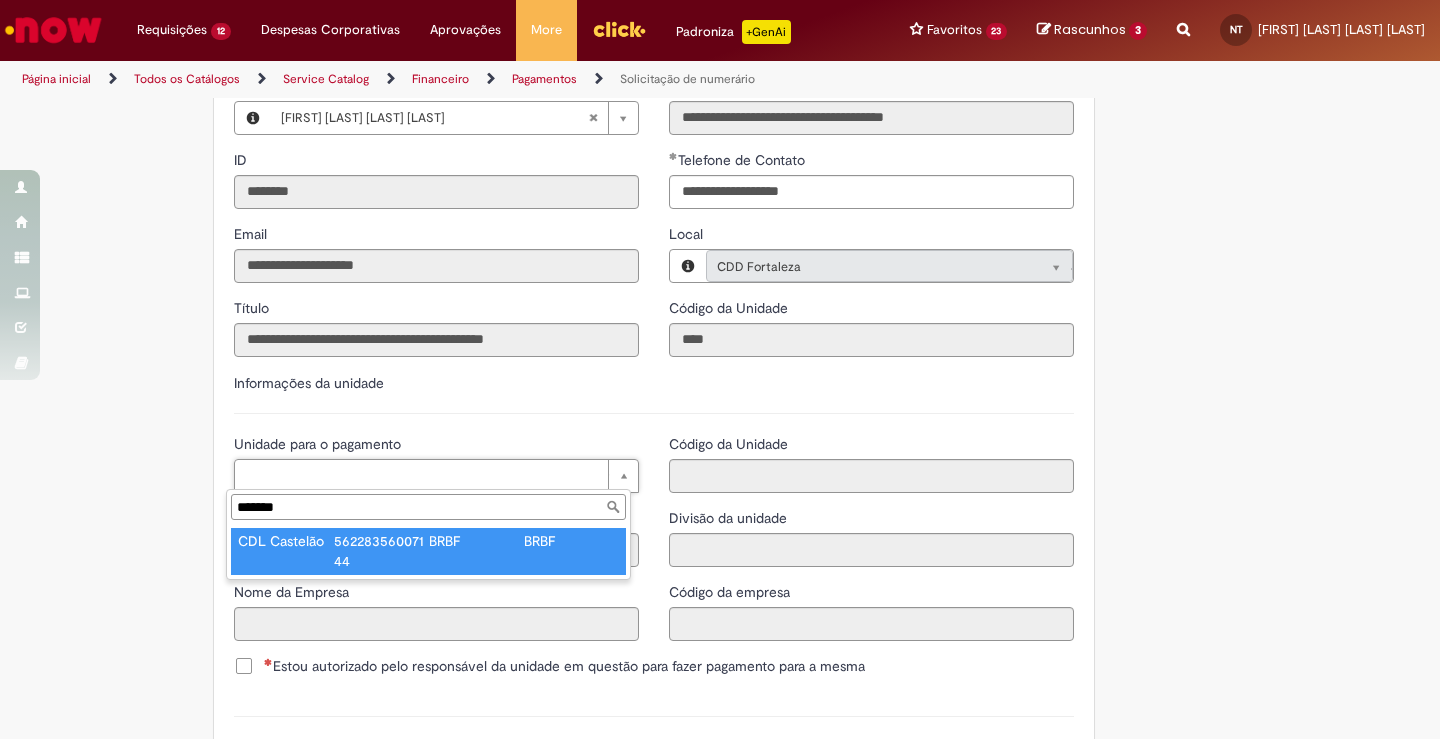 type on "**********" 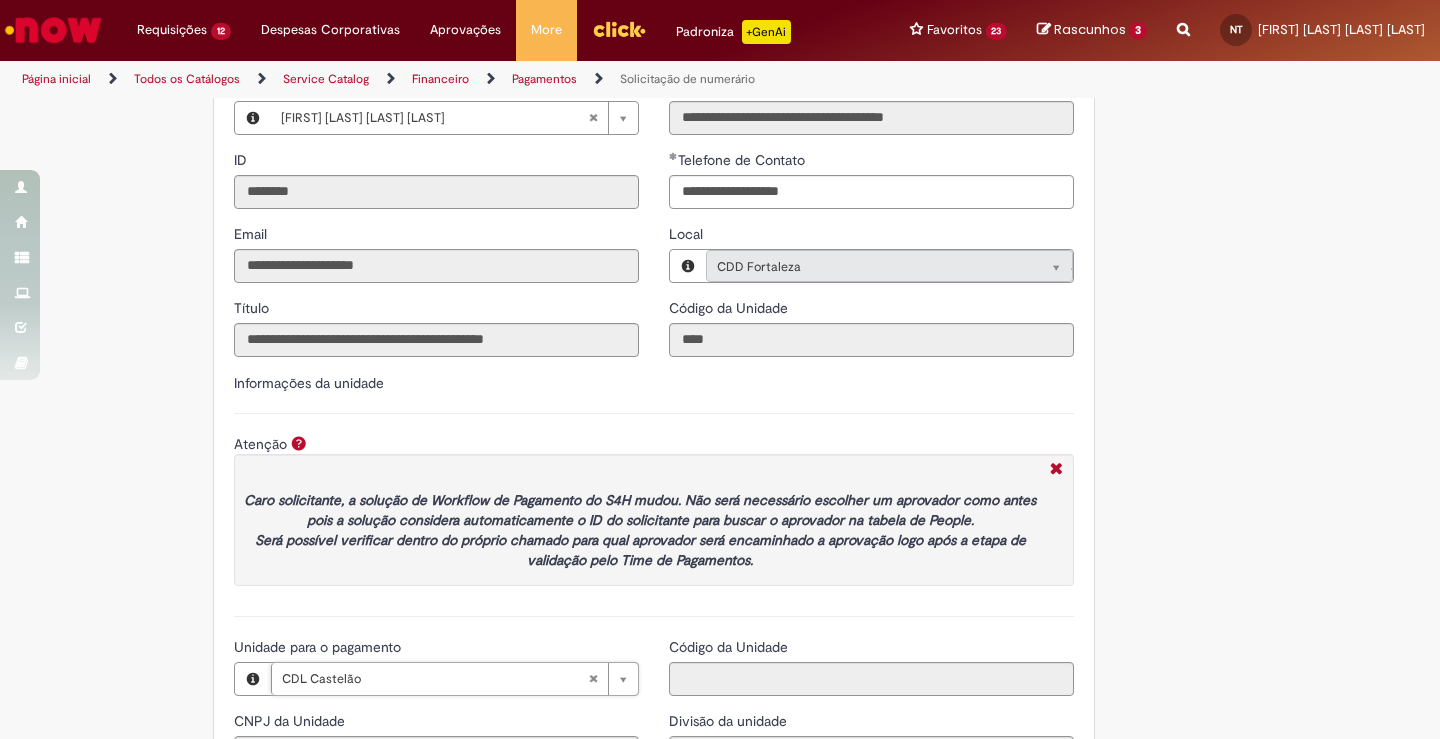 type on "**********" 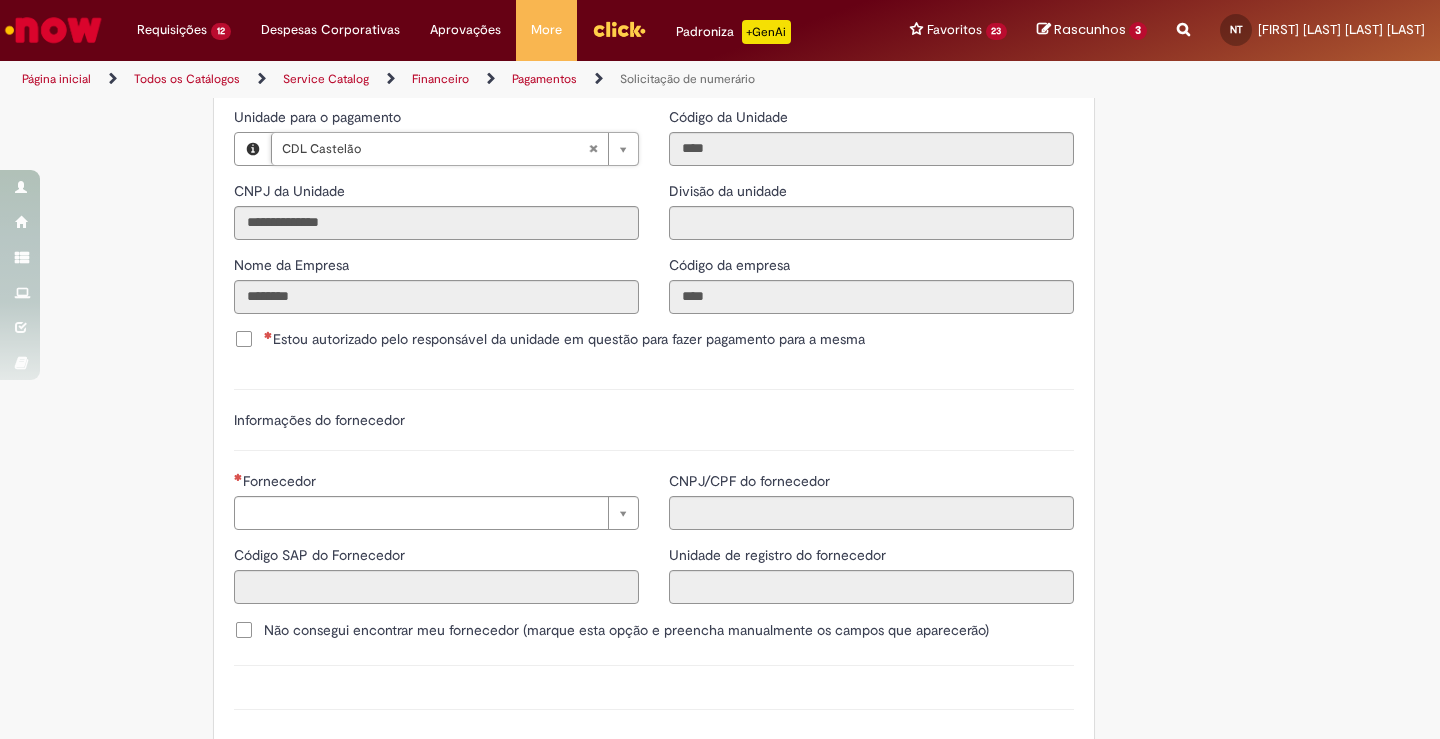scroll, scrollTop: 2334, scrollLeft: 0, axis: vertical 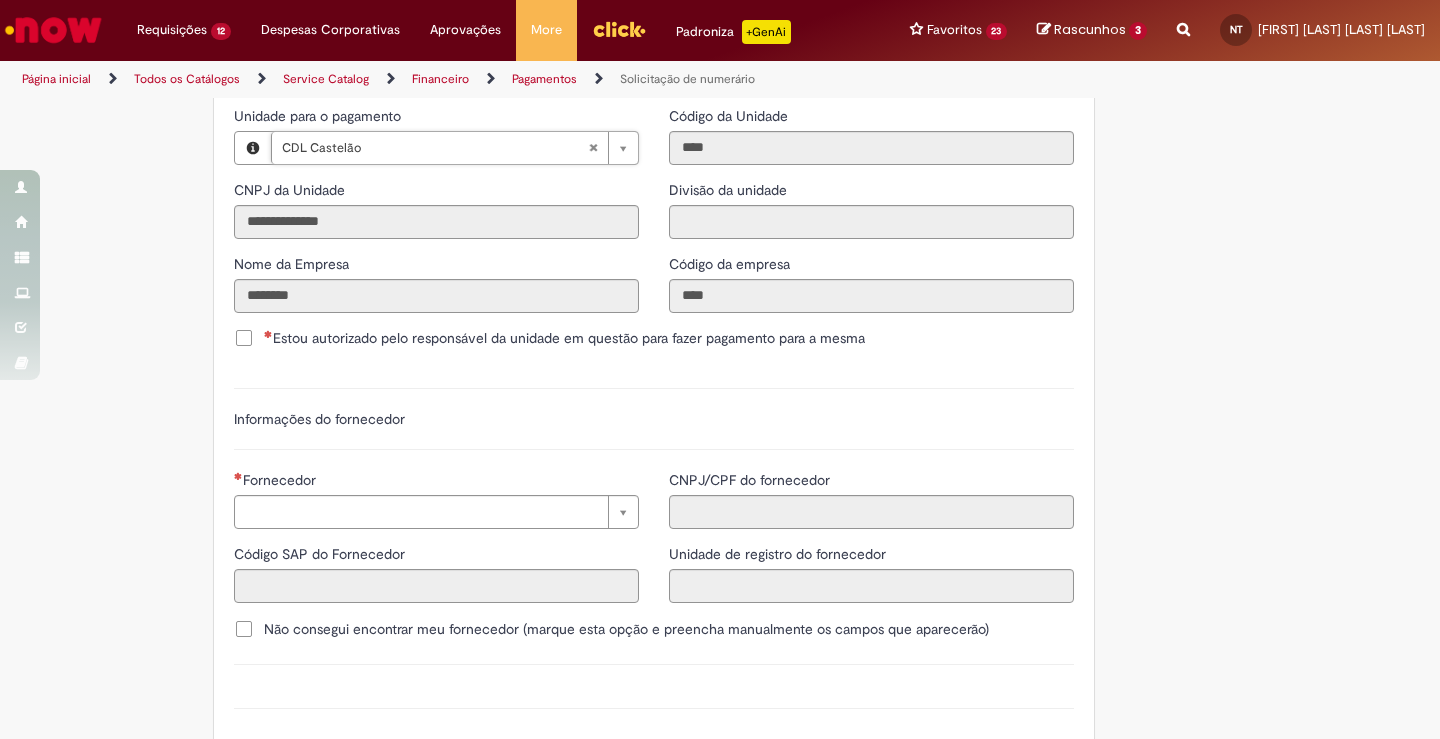 click on "Estou autorizado pelo responsável da unidade em questão para fazer pagamento para a mesma" at bounding box center (564, 338) 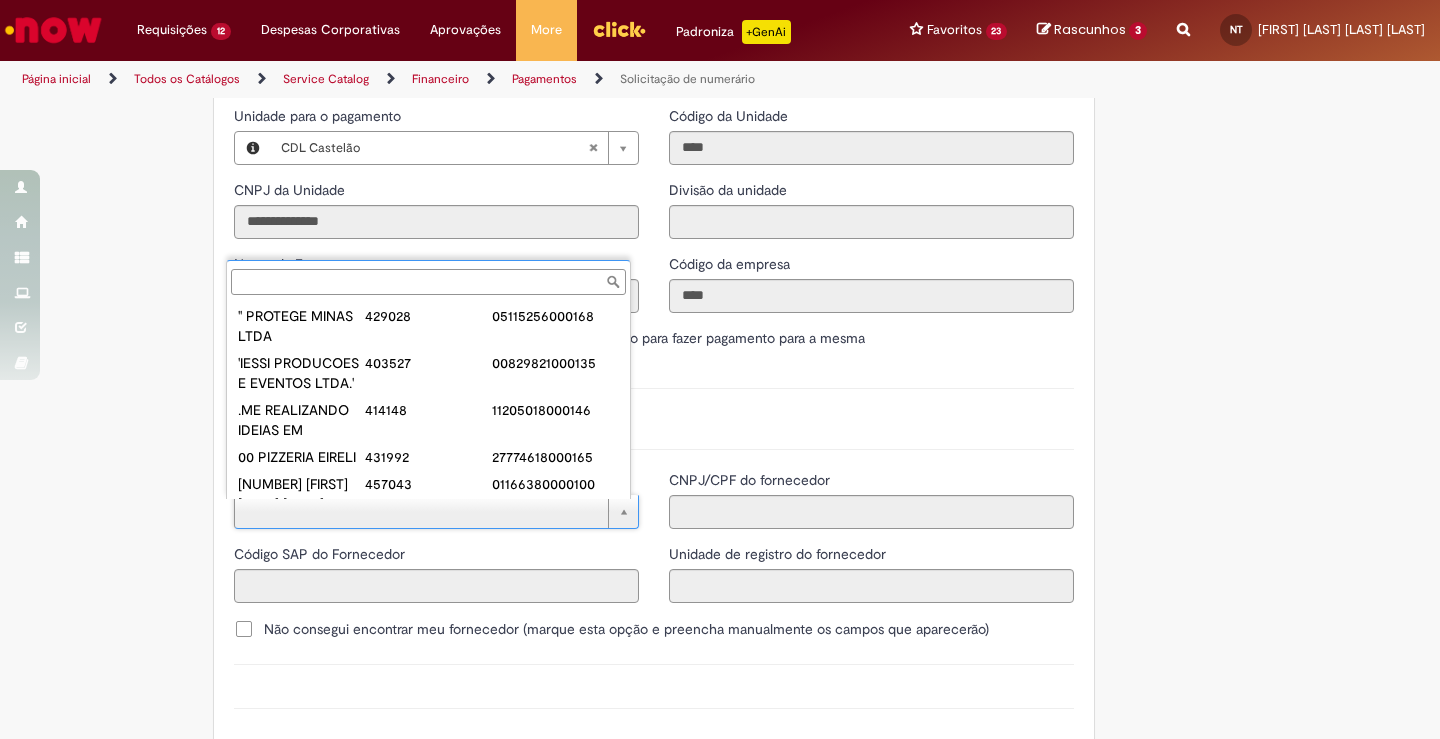 paste on "**********" 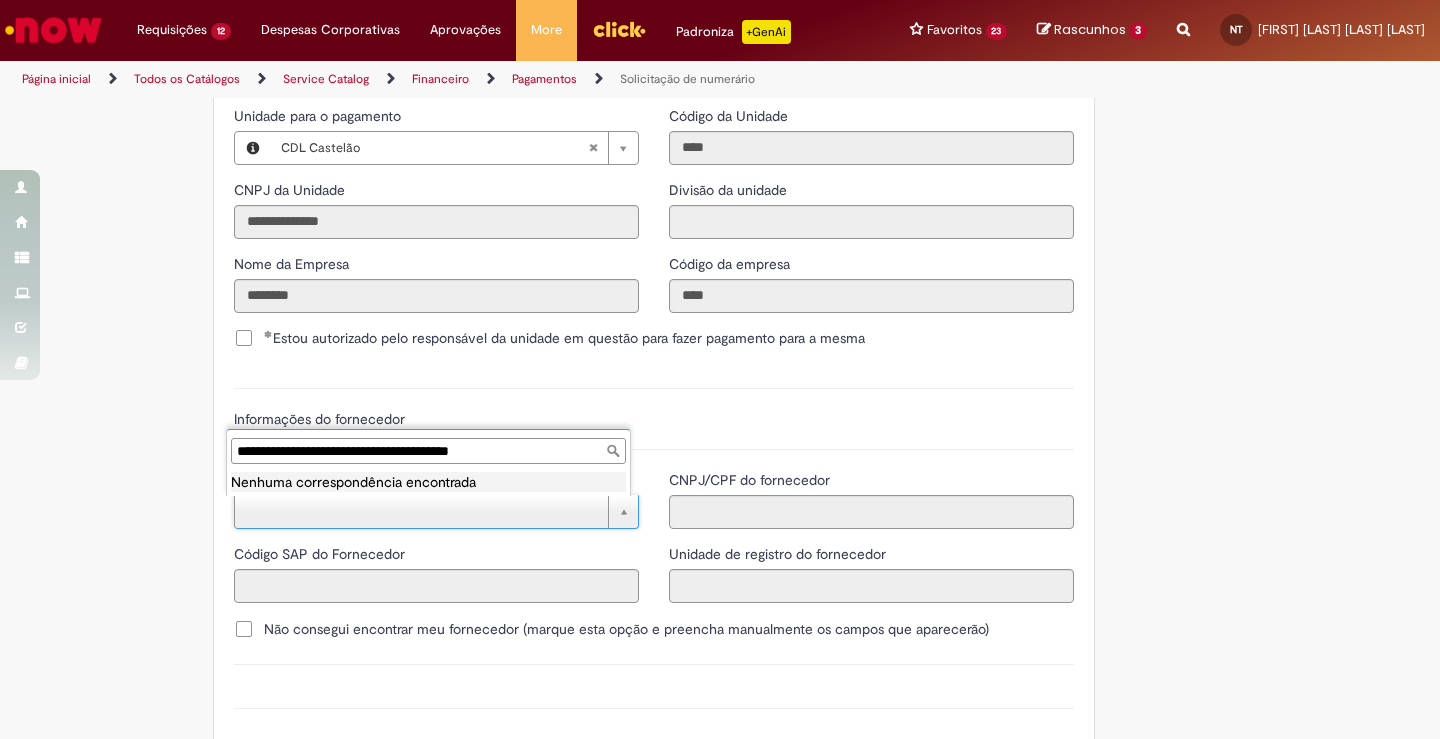 type on "**********" 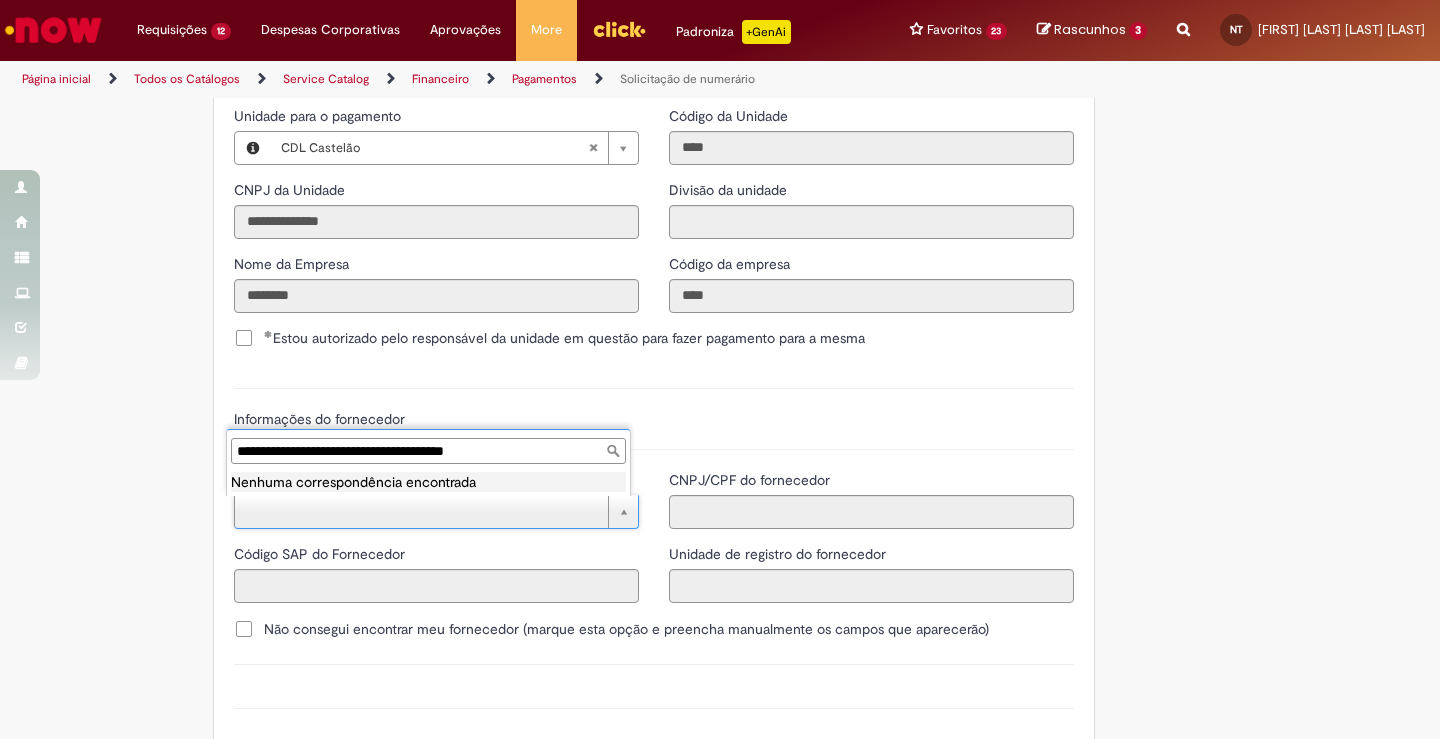 drag, startPoint x: 546, startPoint y: 459, endPoint x: 99, endPoint y: 456, distance: 447.01007 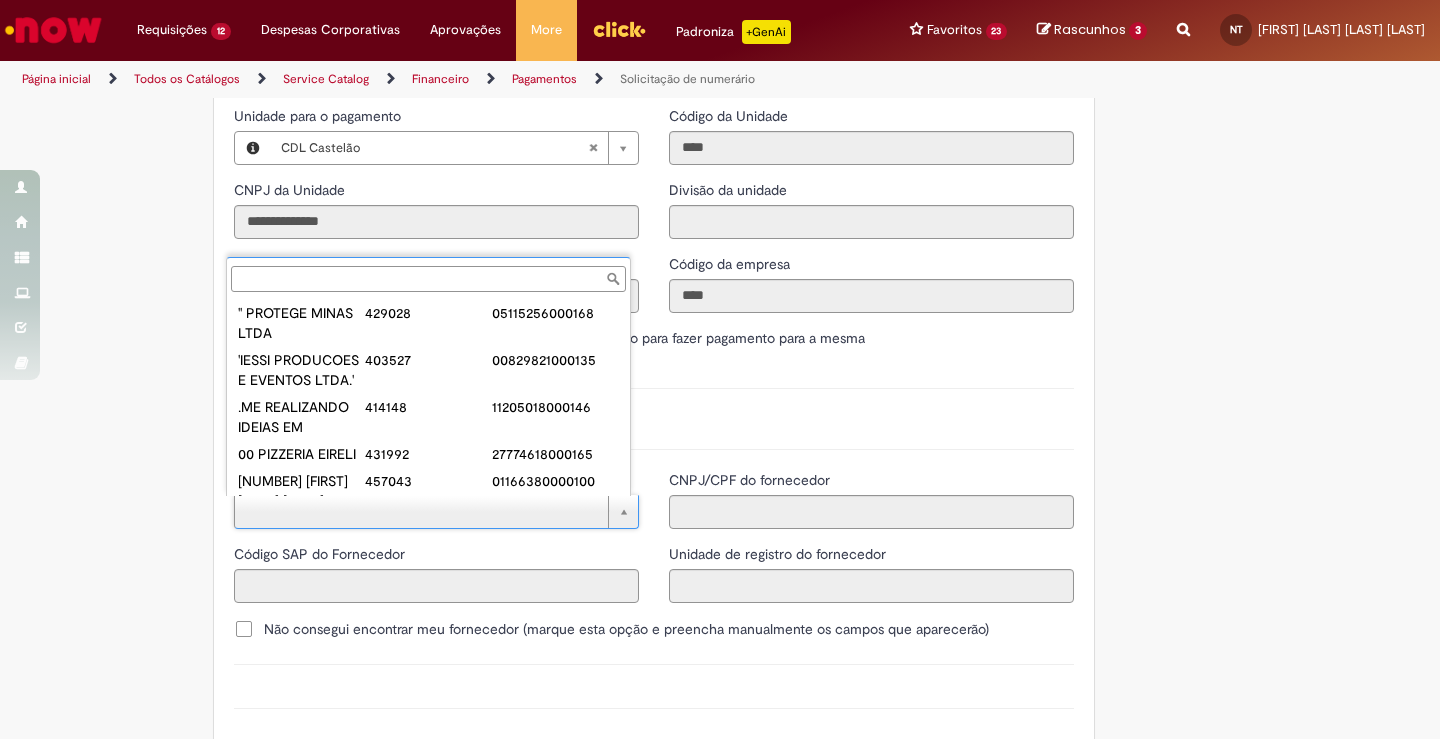 click on "Fornecedor" at bounding box center [428, 279] 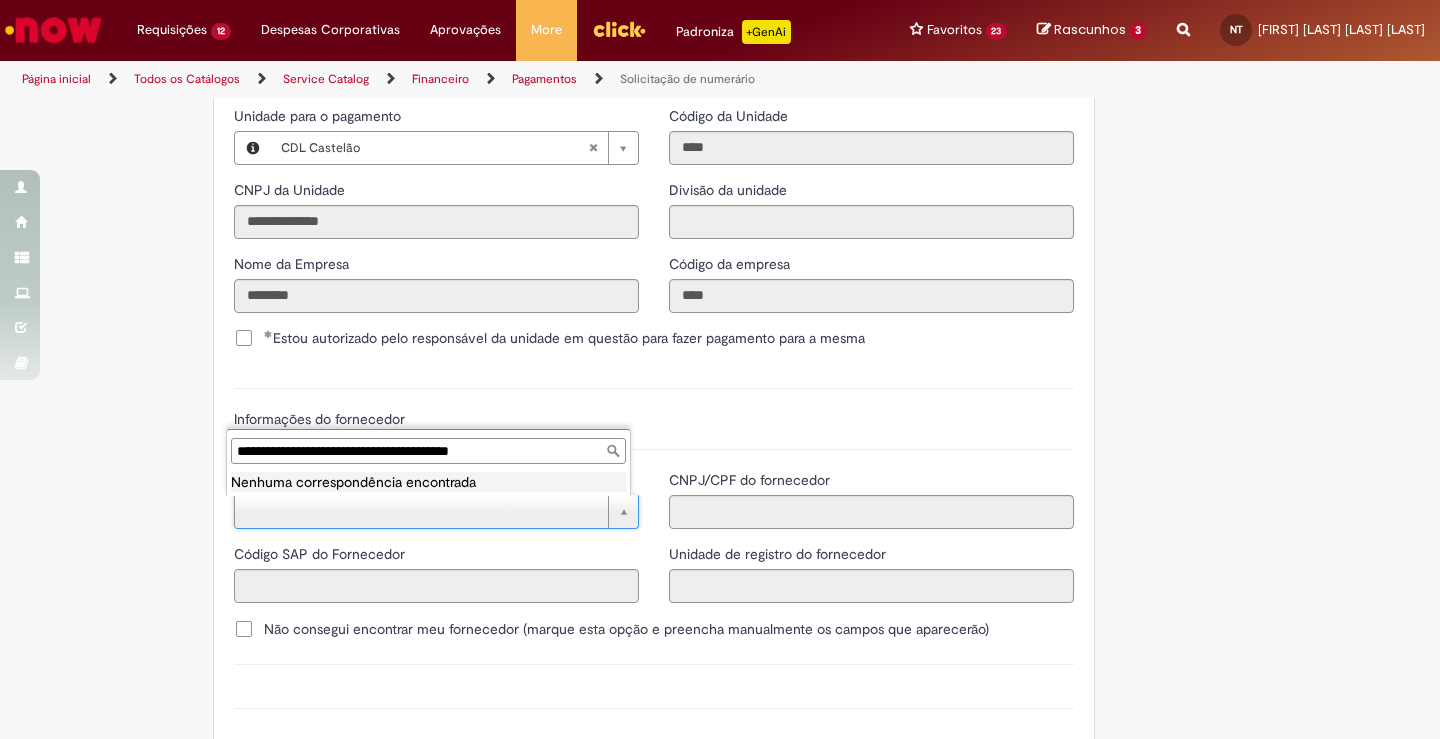 drag, startPoint x: 556, startPoint y: 450, endPoint x: 206, endPoint y: 435, distance: 350.3213 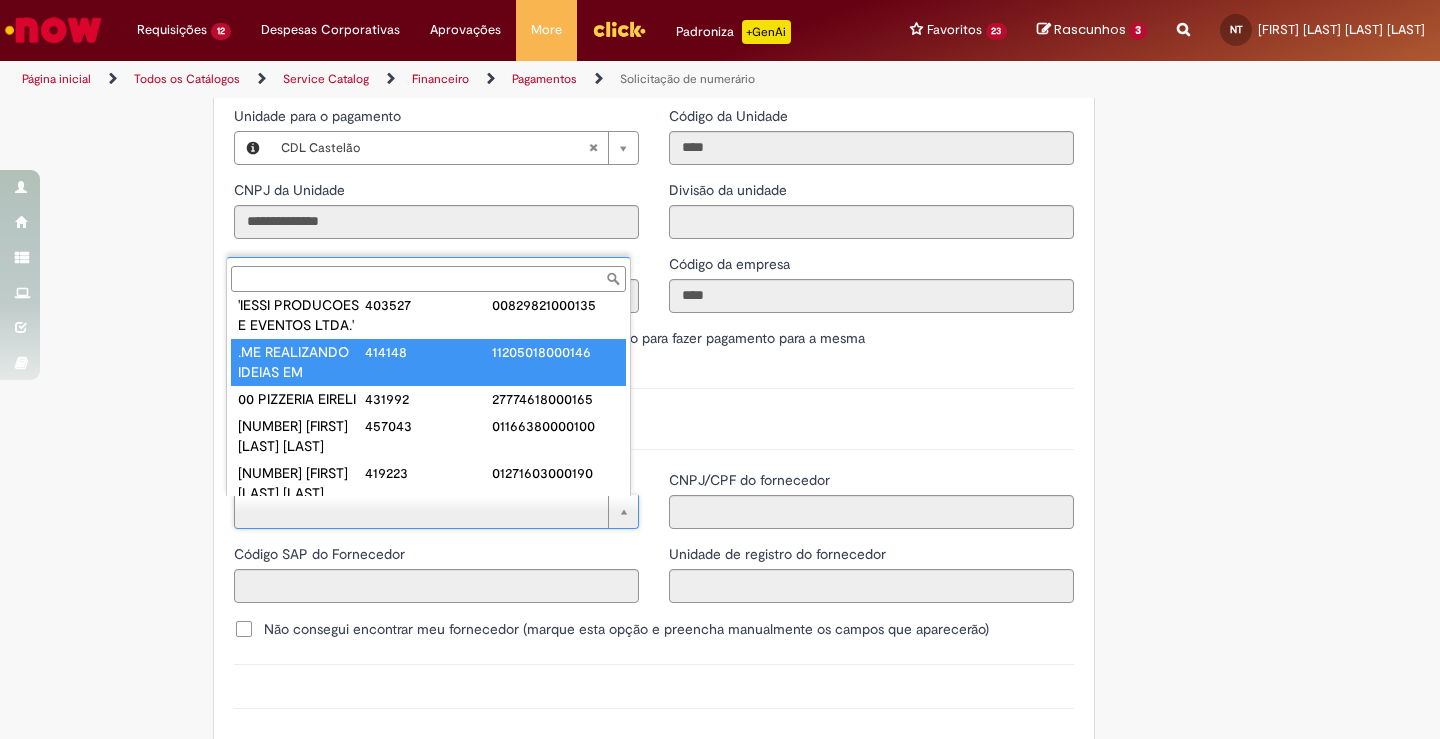 scroll, scrollTop: 51, scrollLeft: 0, axis: vertical 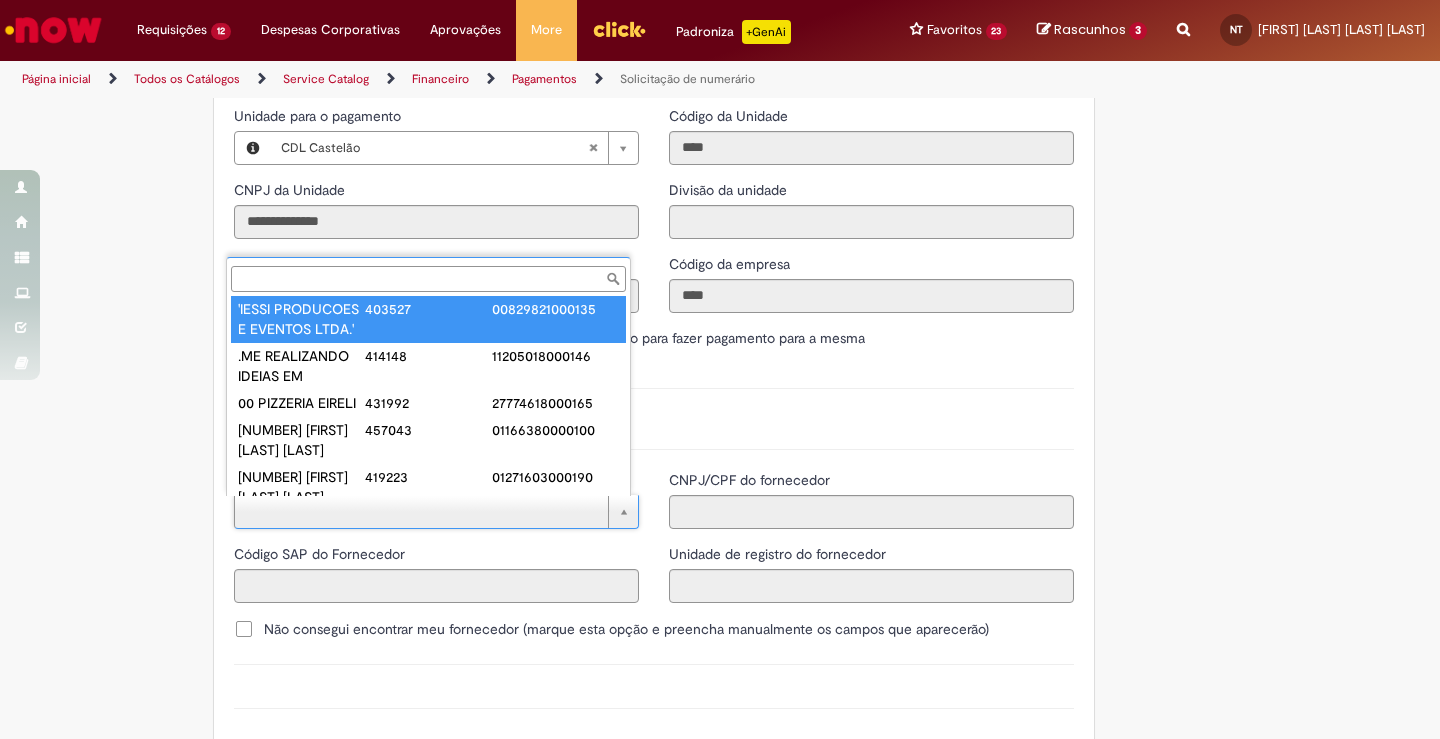 paste on "**********" 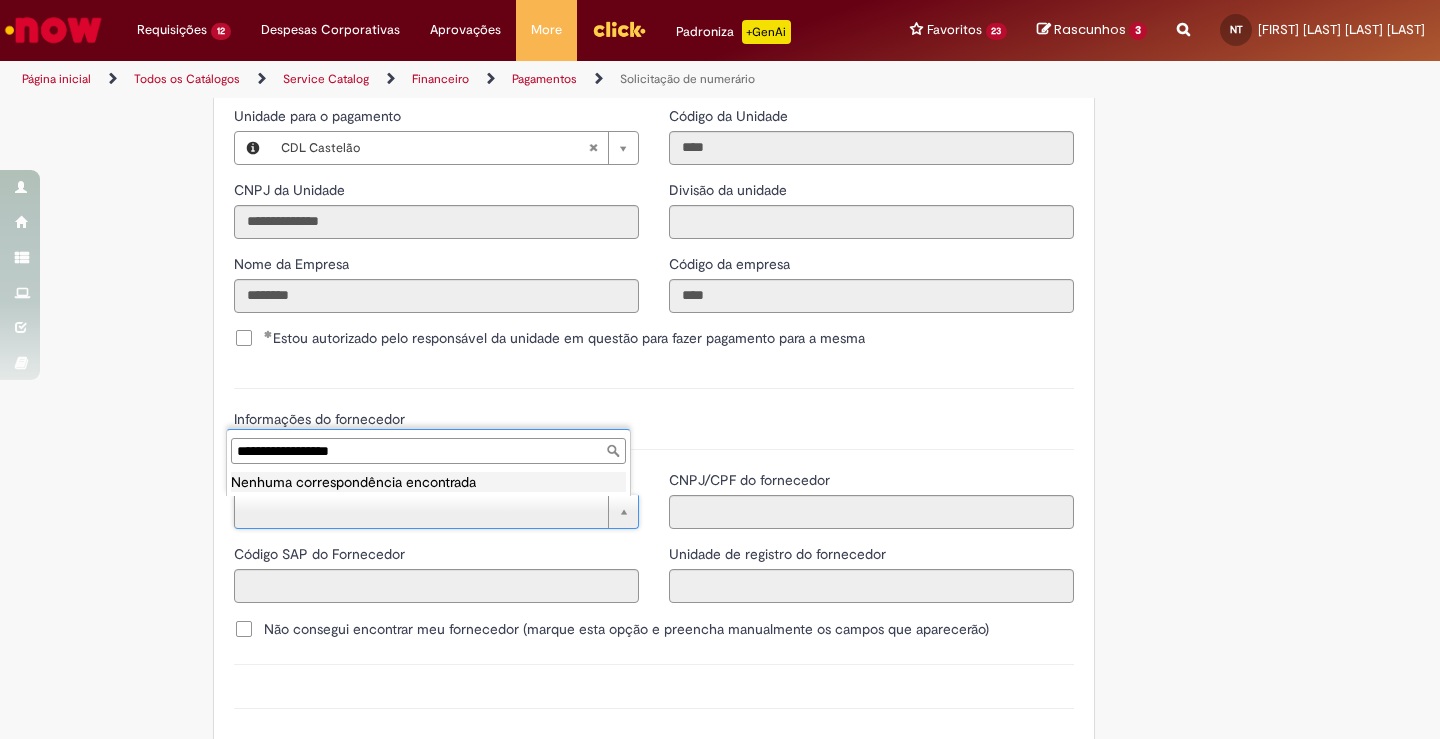 scroll, scrollTop: 0, scrollLeft: 0, axis: both 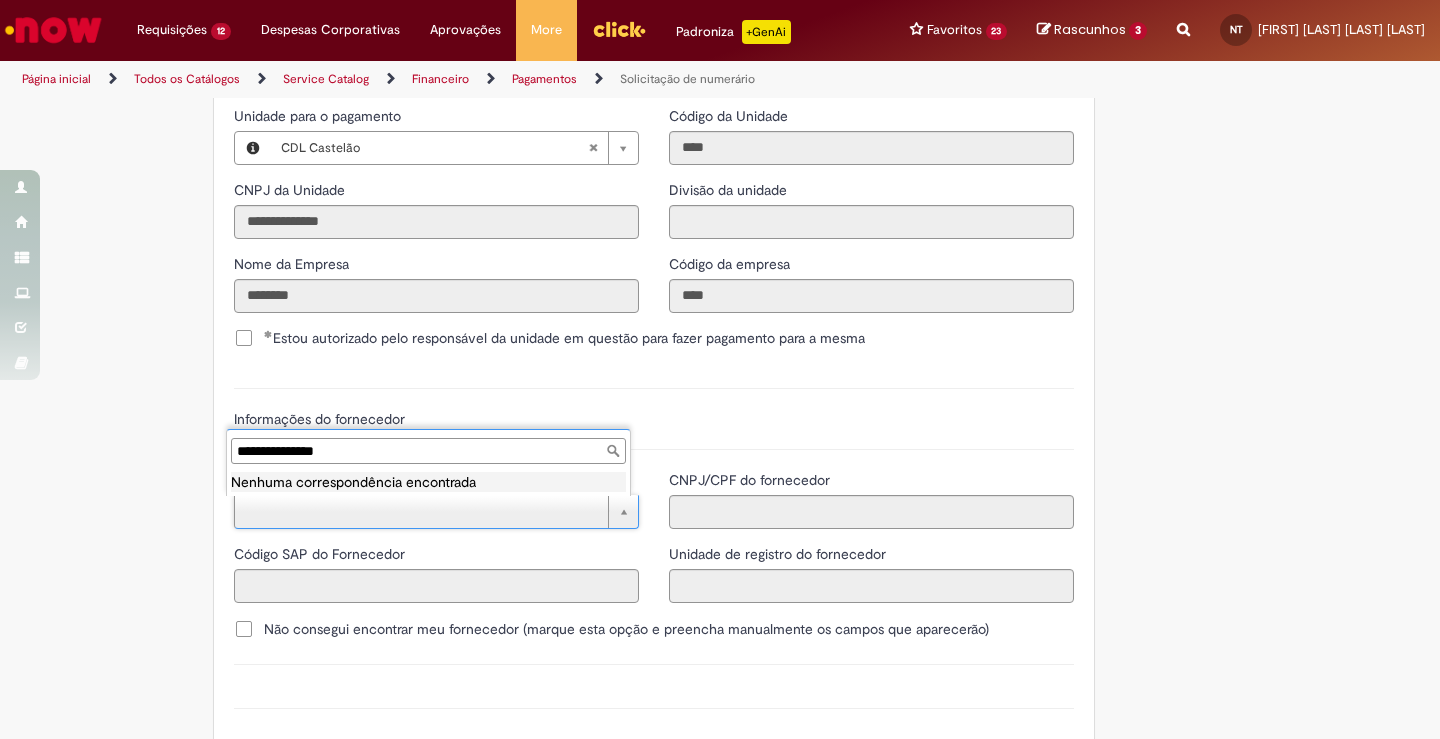 type on "**********" 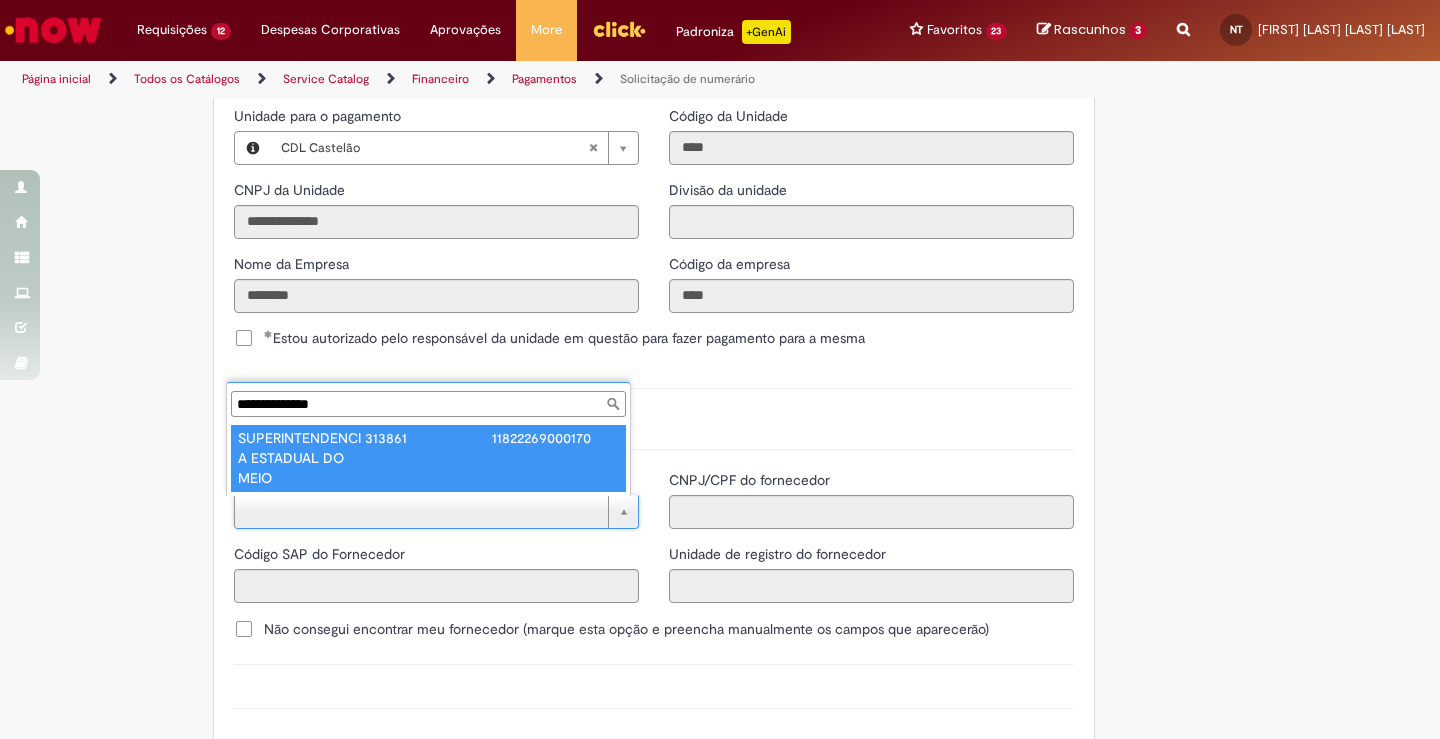 type on "**********" 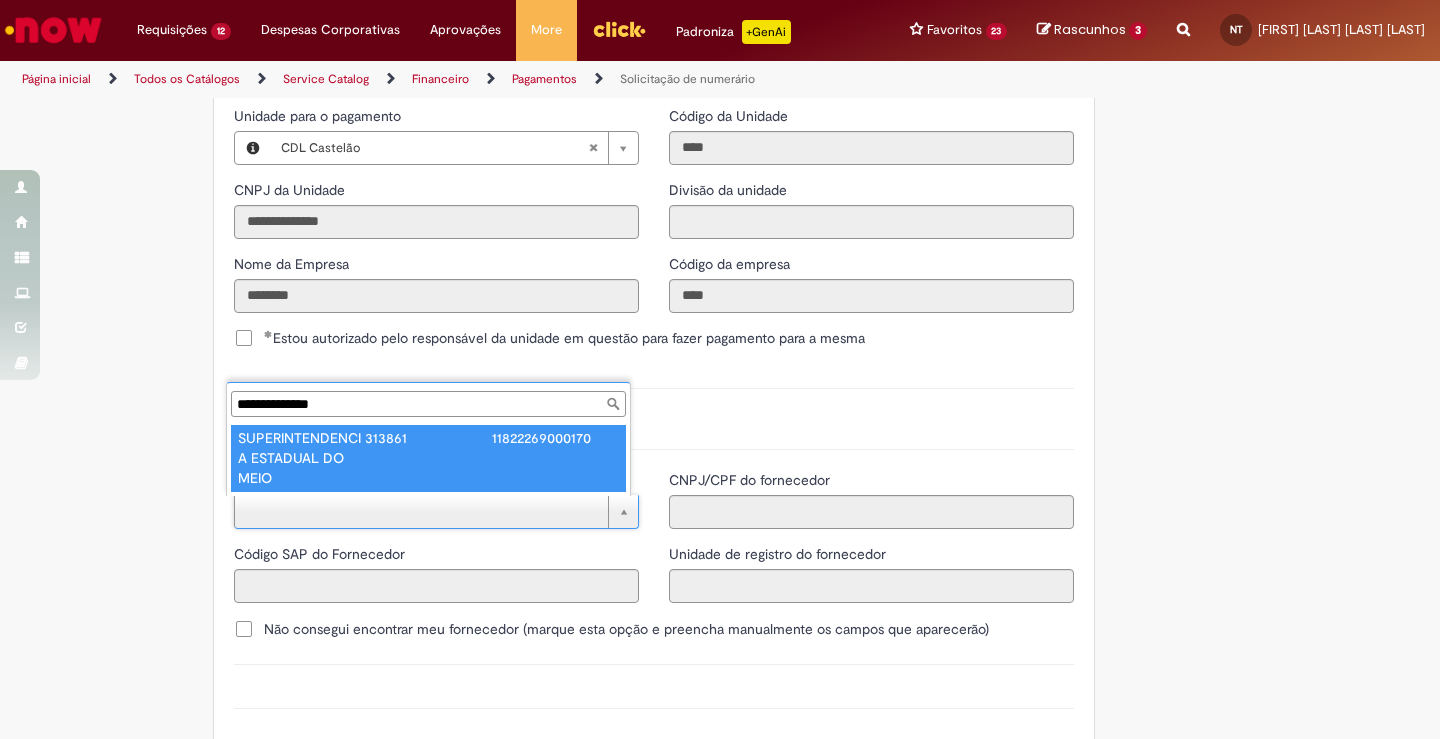 type on "**********" 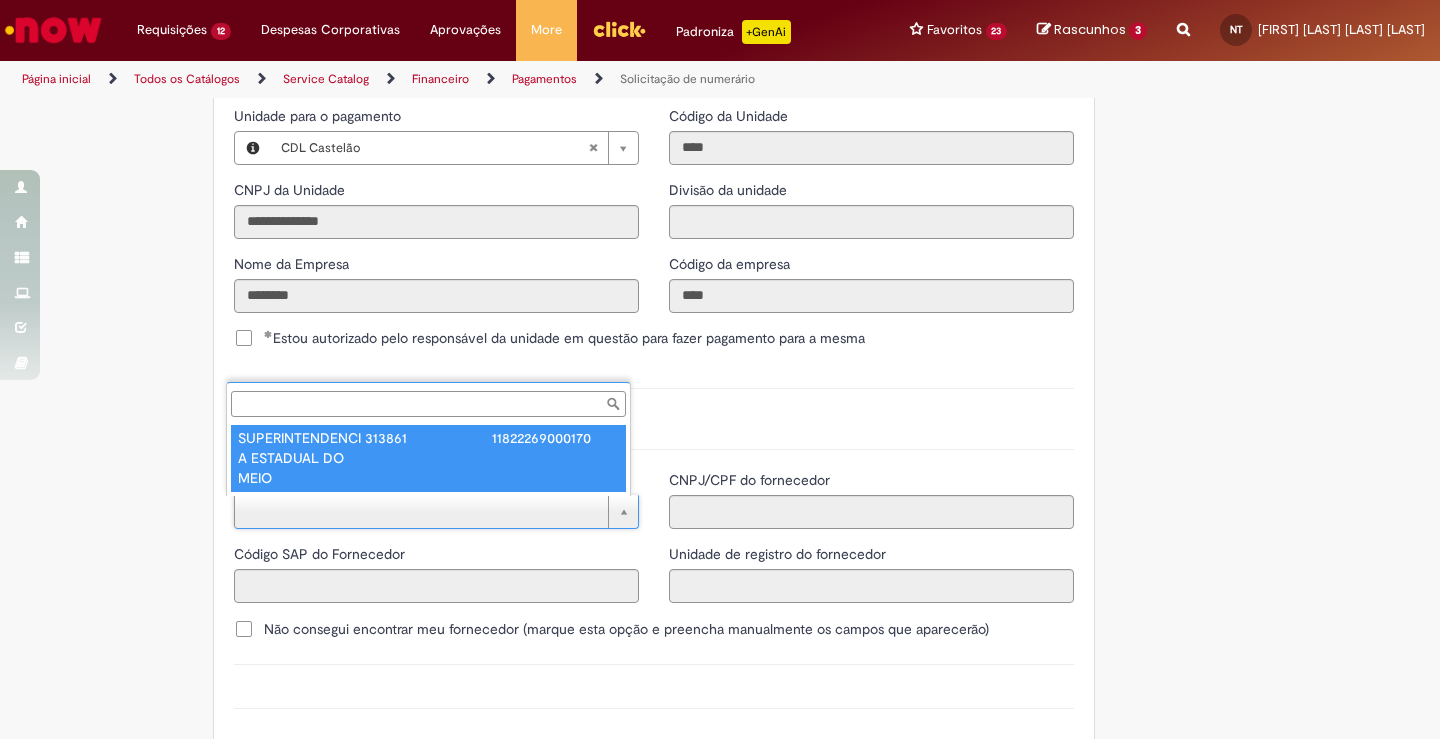 type on "******" 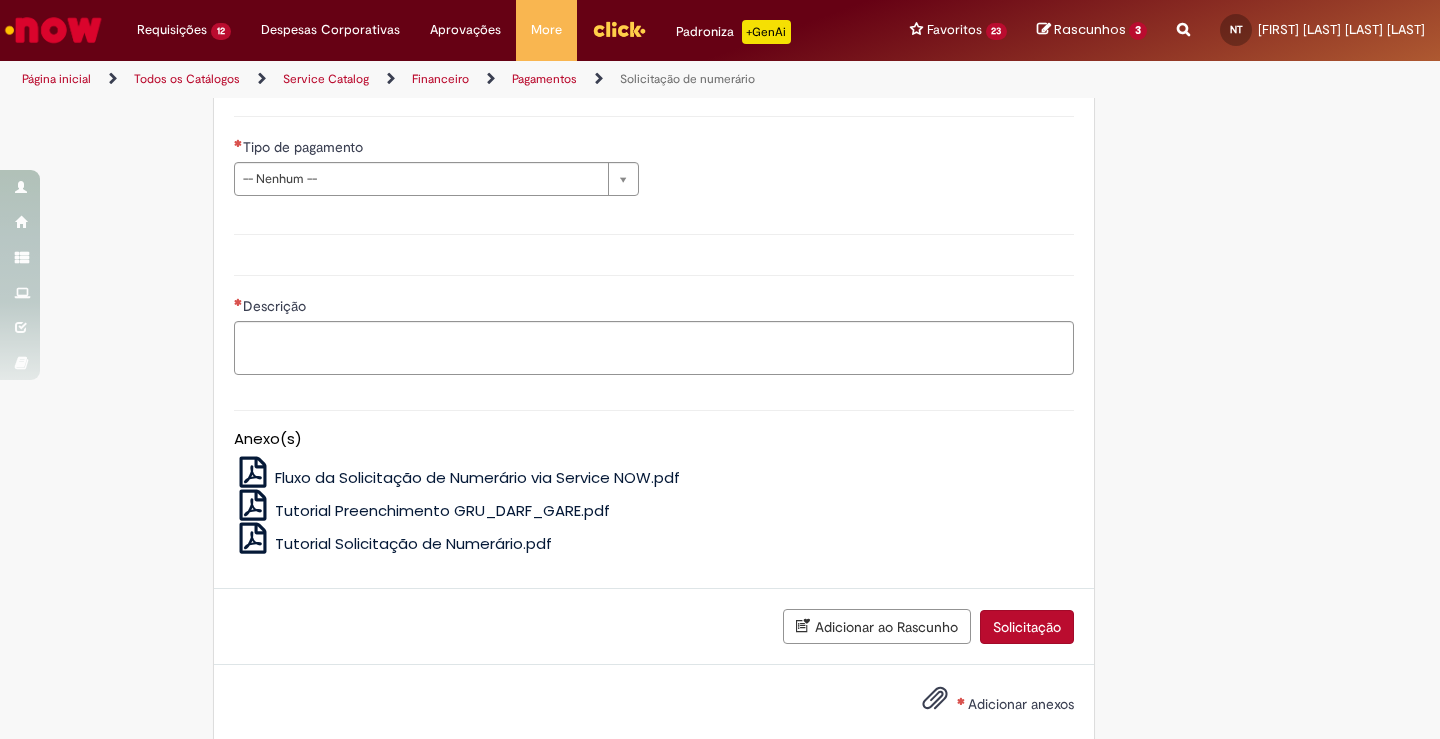 scroll, scrollTop: 2979, scrollLeft: 0, axis: vertical 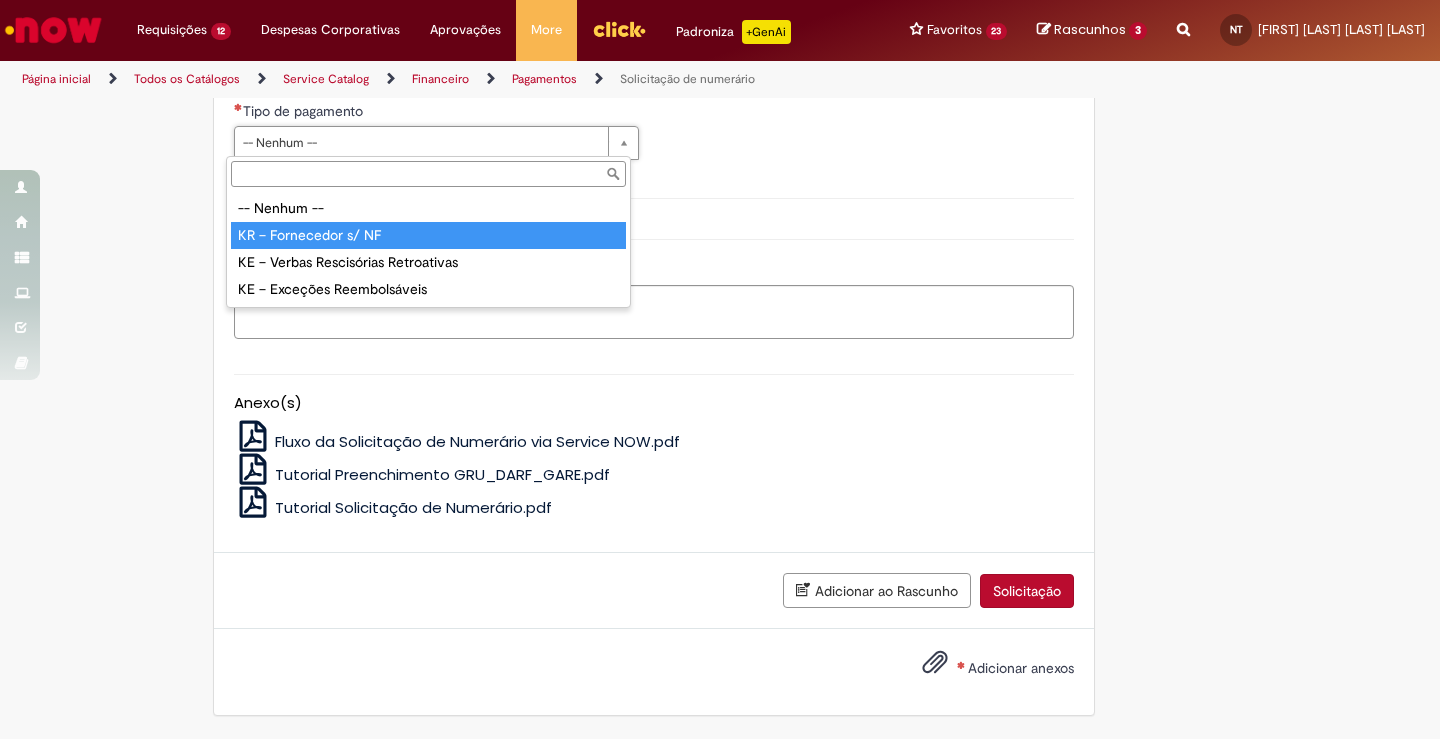 type on "**********" 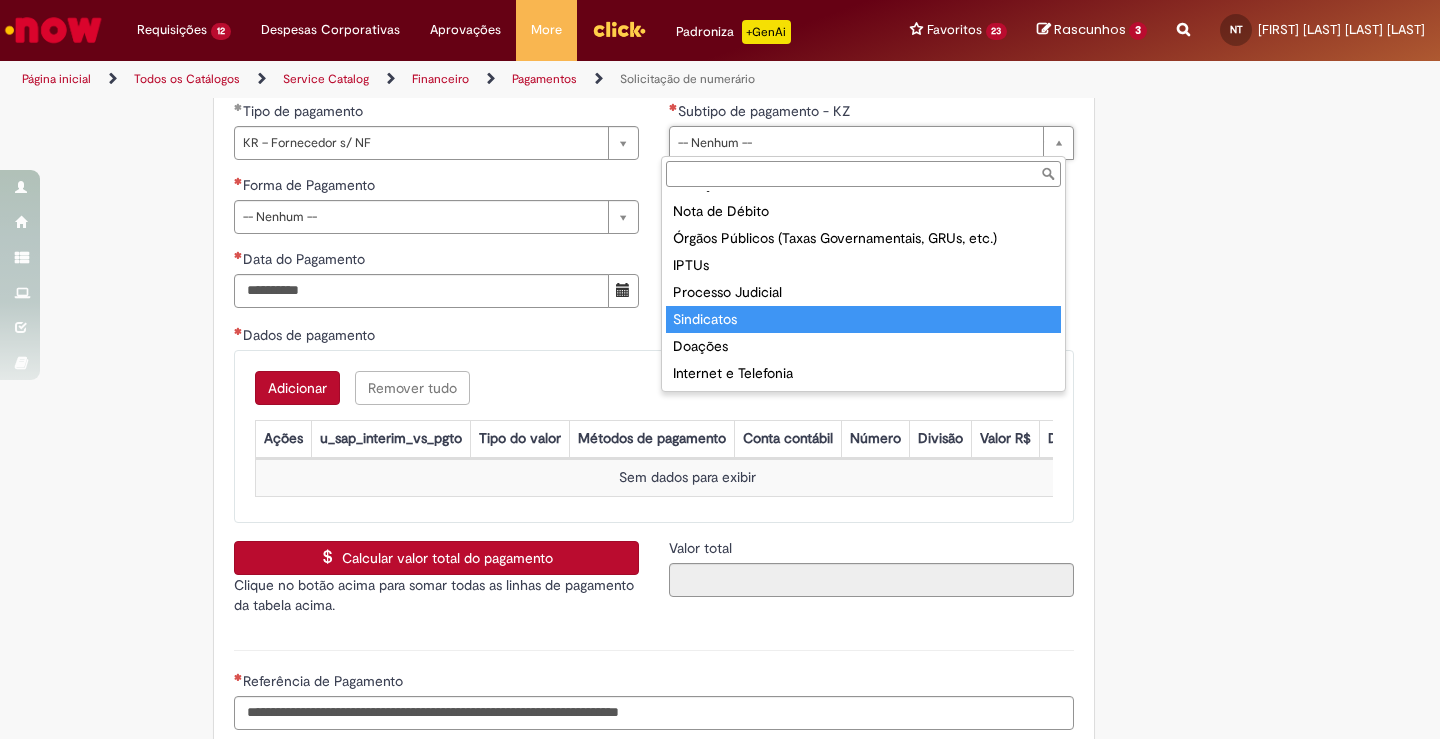 scroll, scrollTop: 257, scrollLeft: 0, axis: vertical 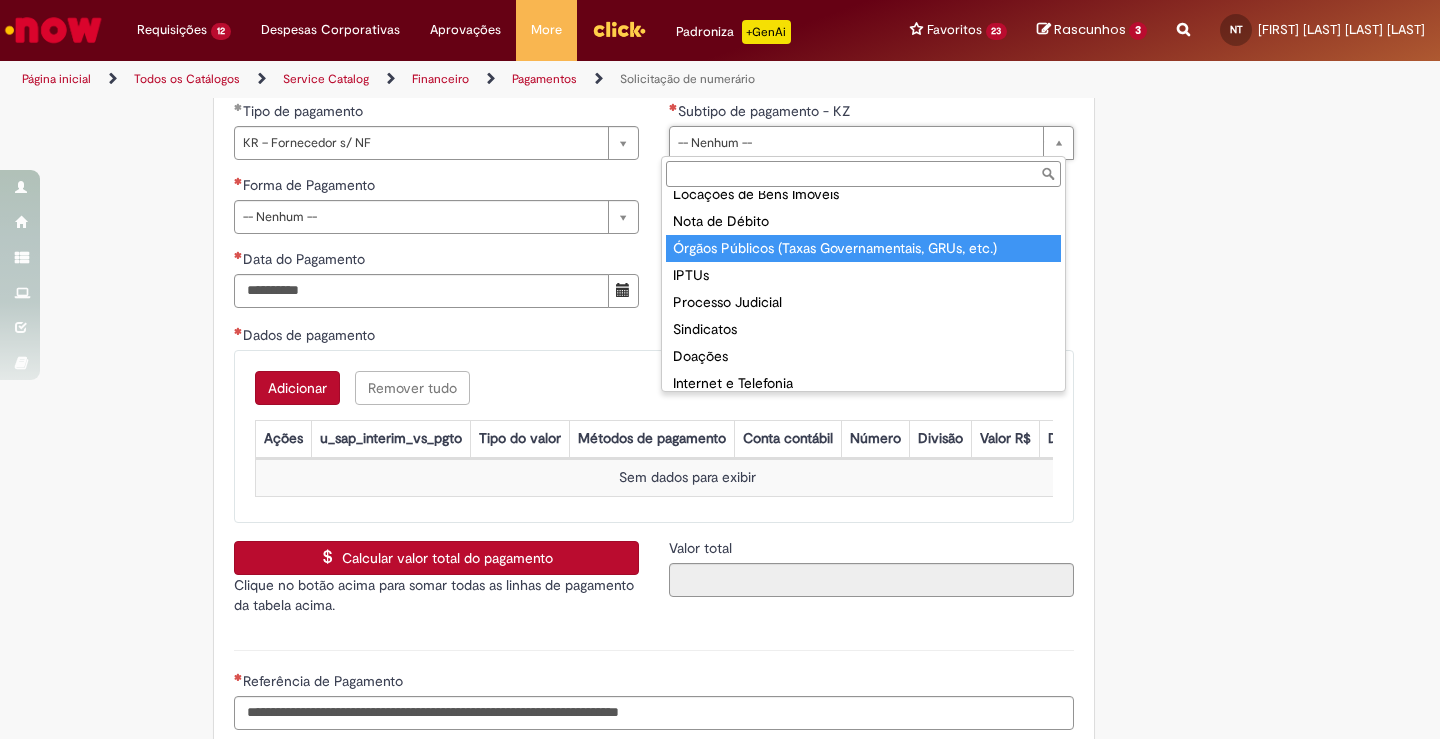 type on "**********" 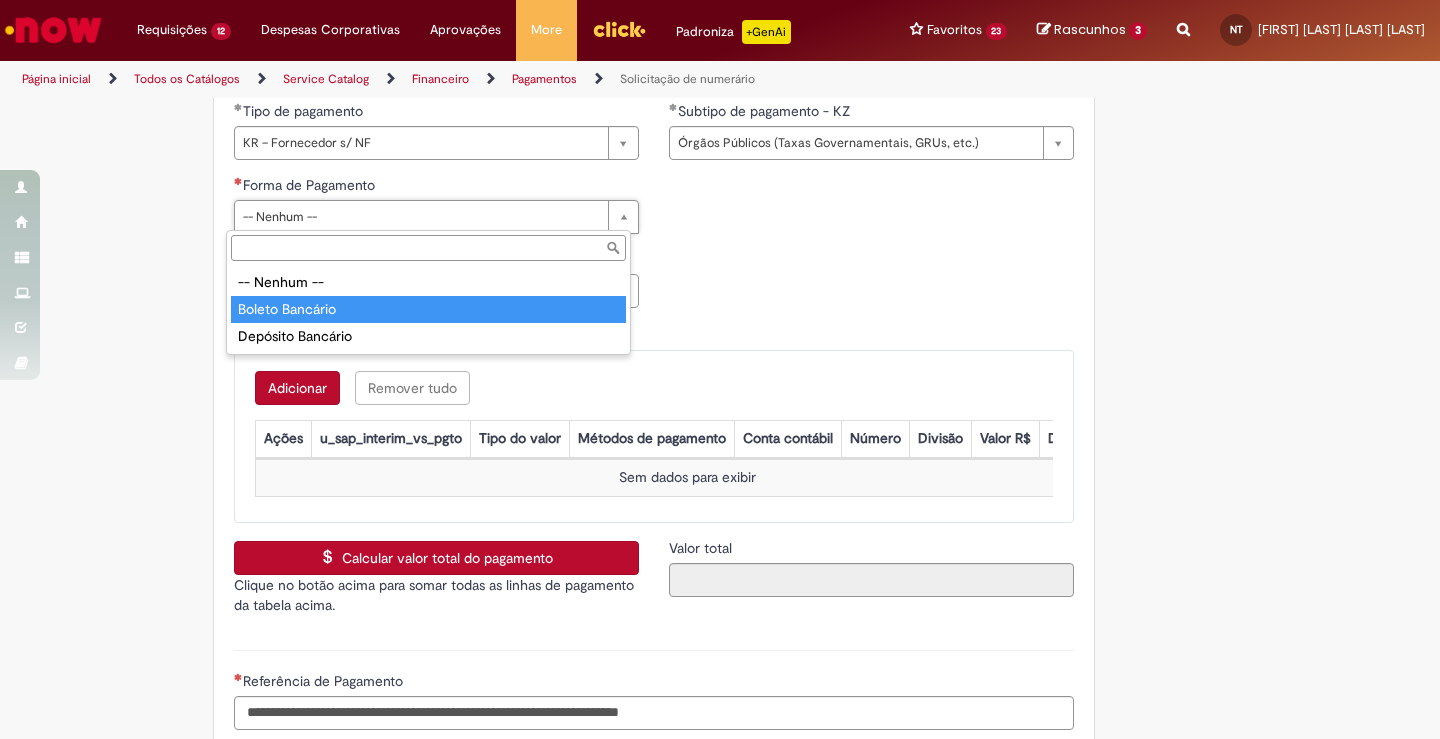 type on "**********" 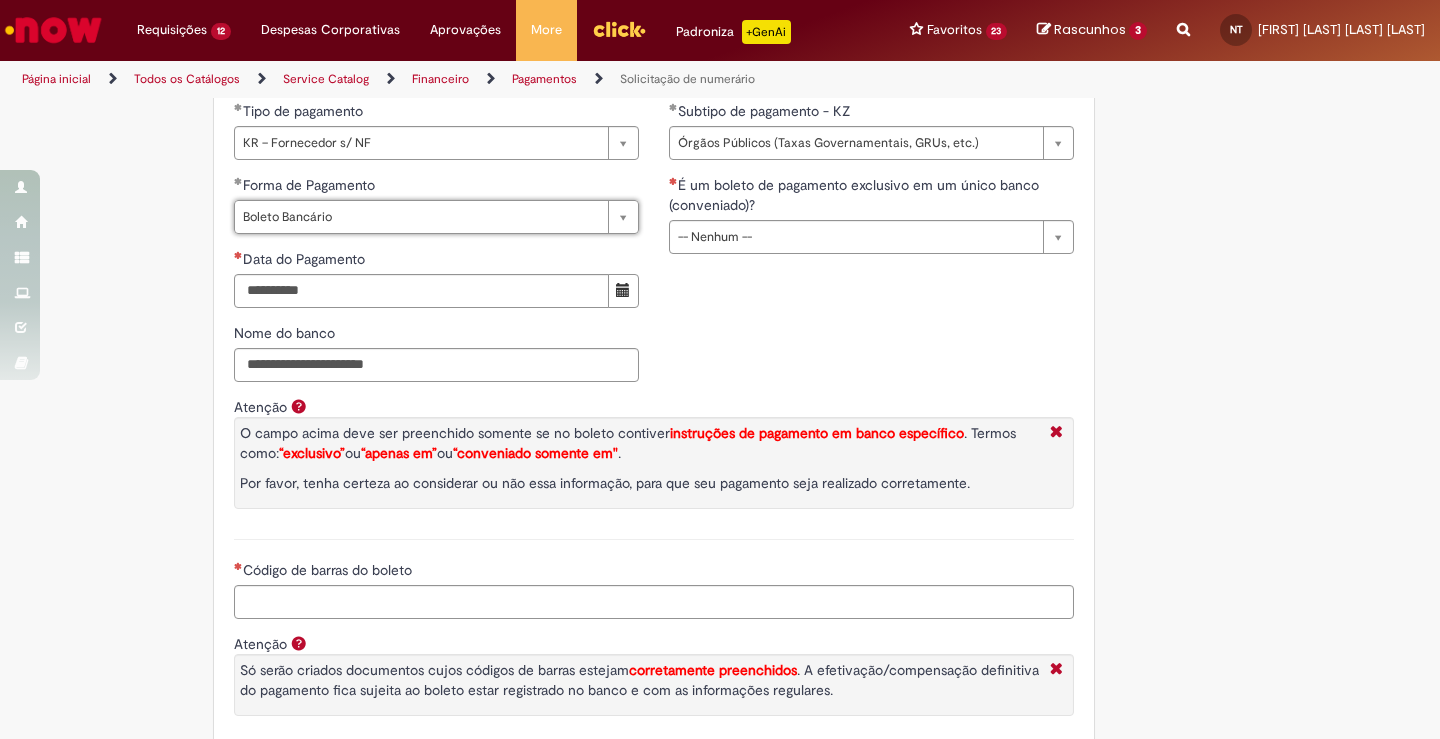 click on "**********" at bounding box center (654, 286) 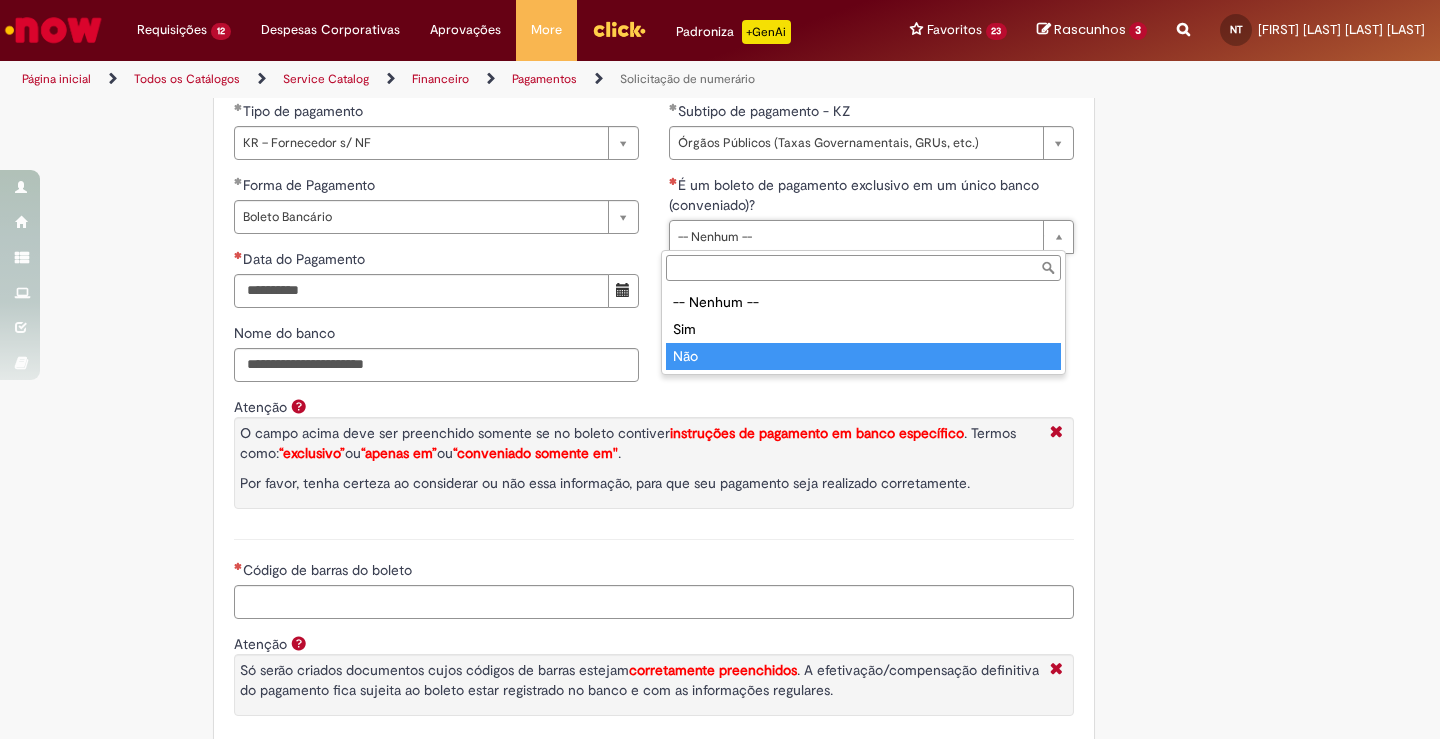 type on "***" 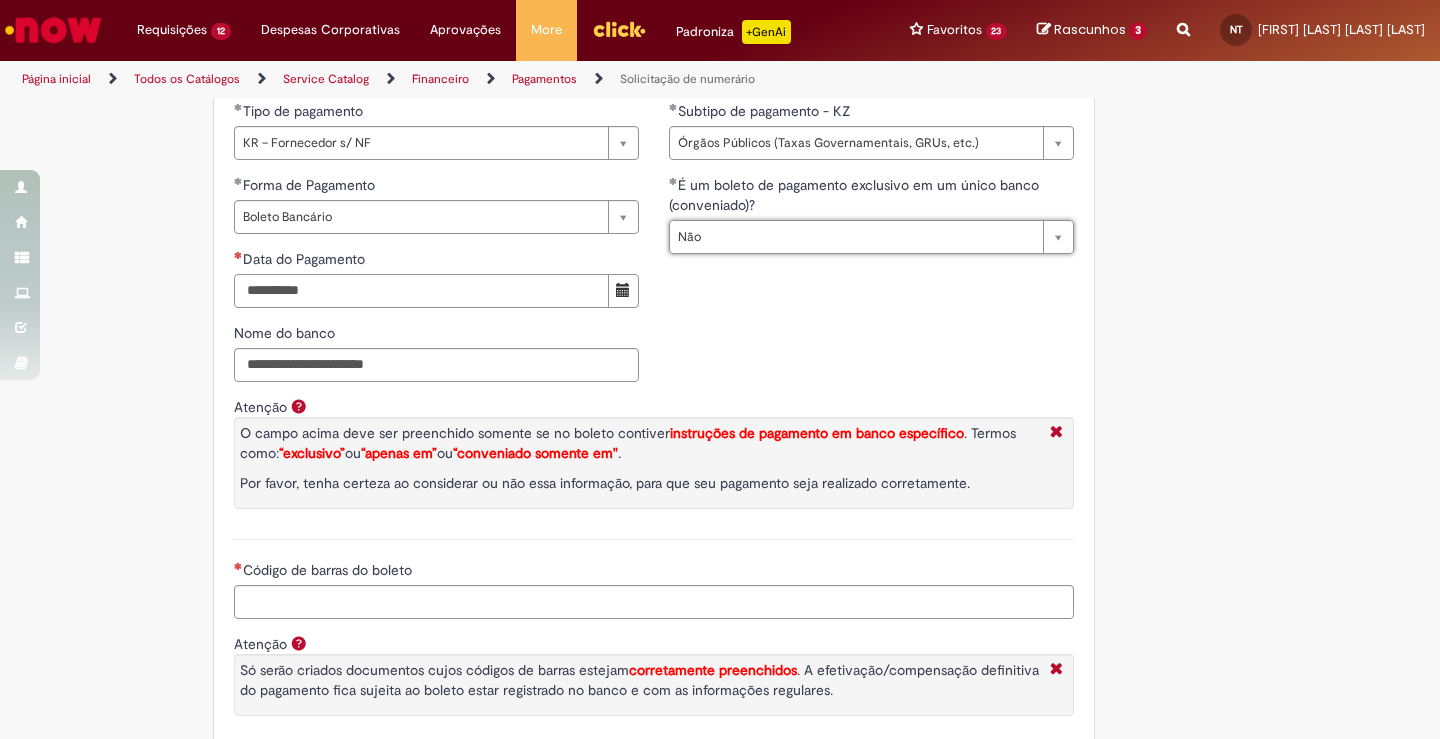 click on "Data do Pagamento" at bounding box center [421, 291] 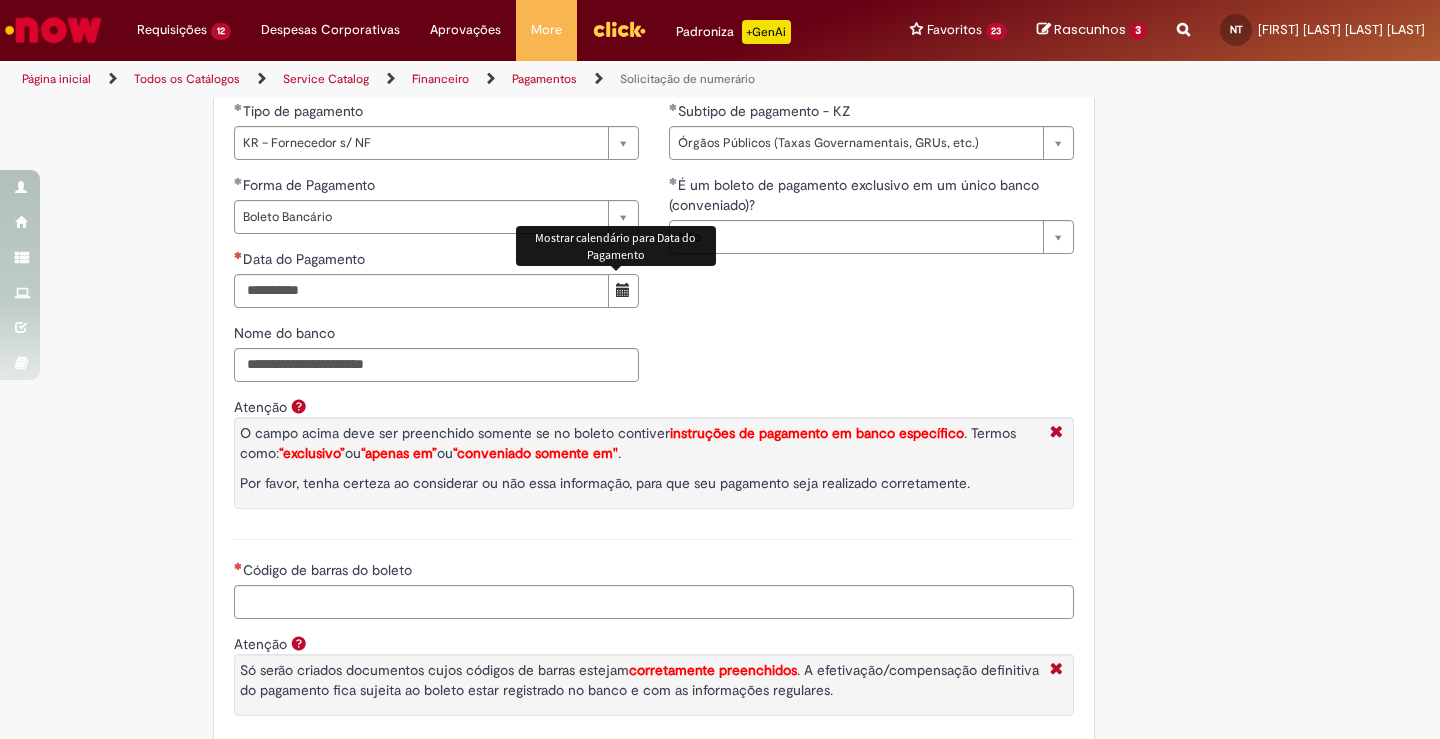 click at bounding box center [623, 290] 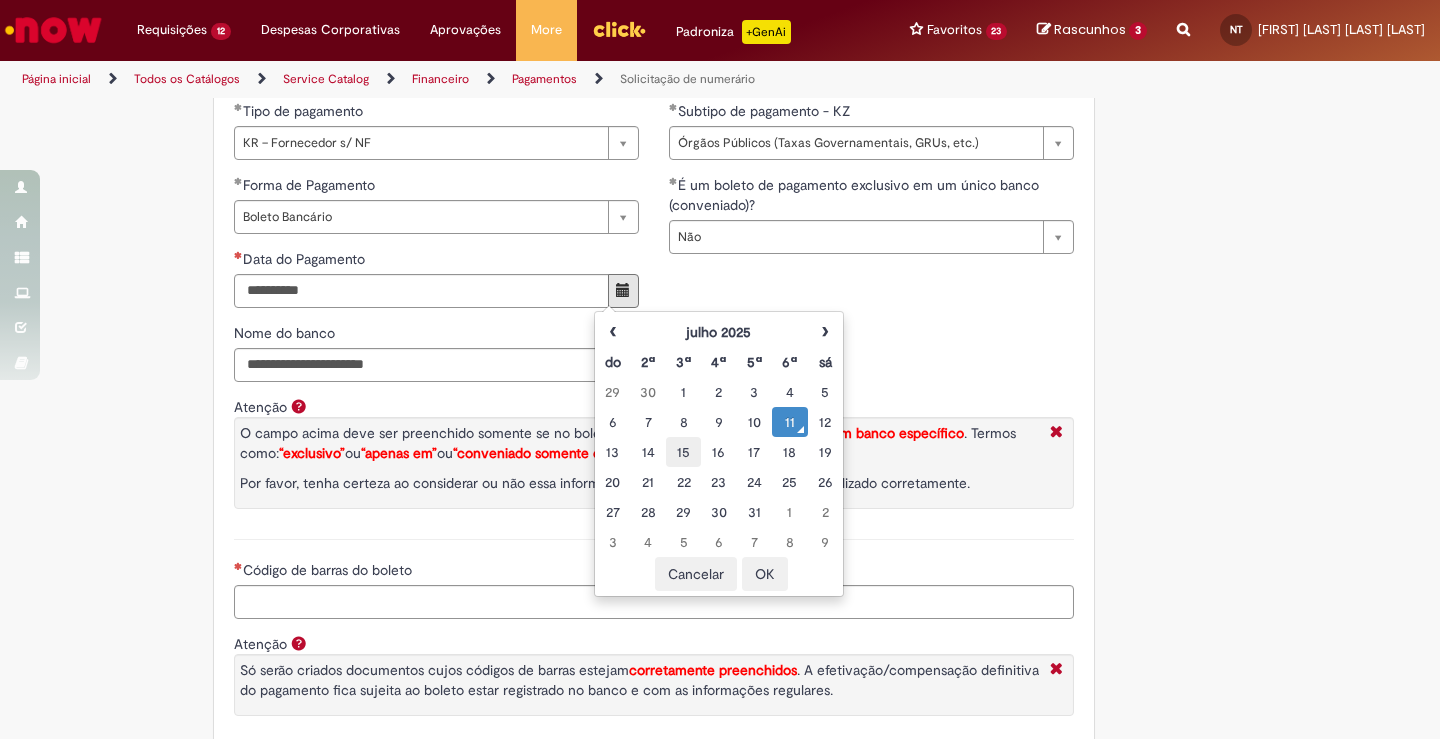 click on "15" at bounding box center (683, 452) 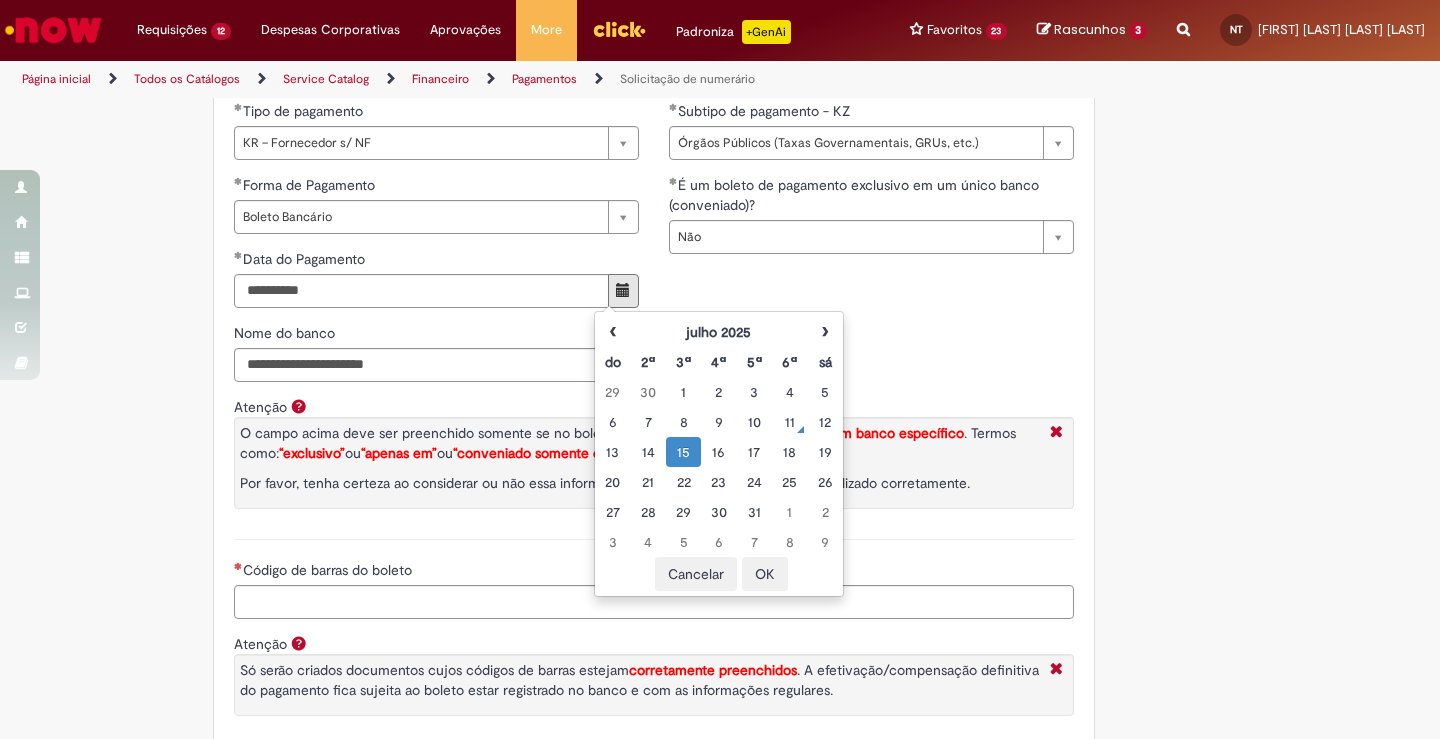 click on "**********" at bounding box center (654, 286) 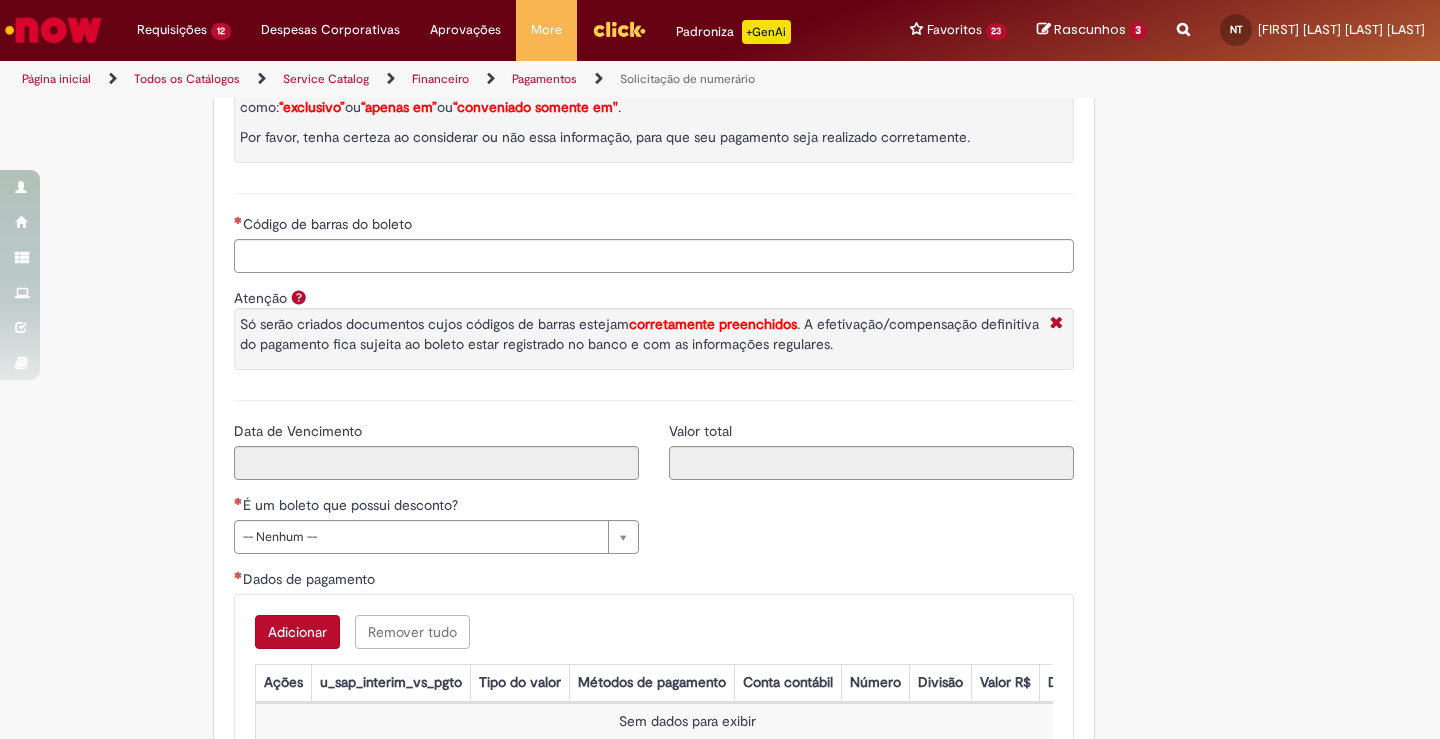 scroll, scrollTop: 3397, scrollLeft: 0, axis: vertical 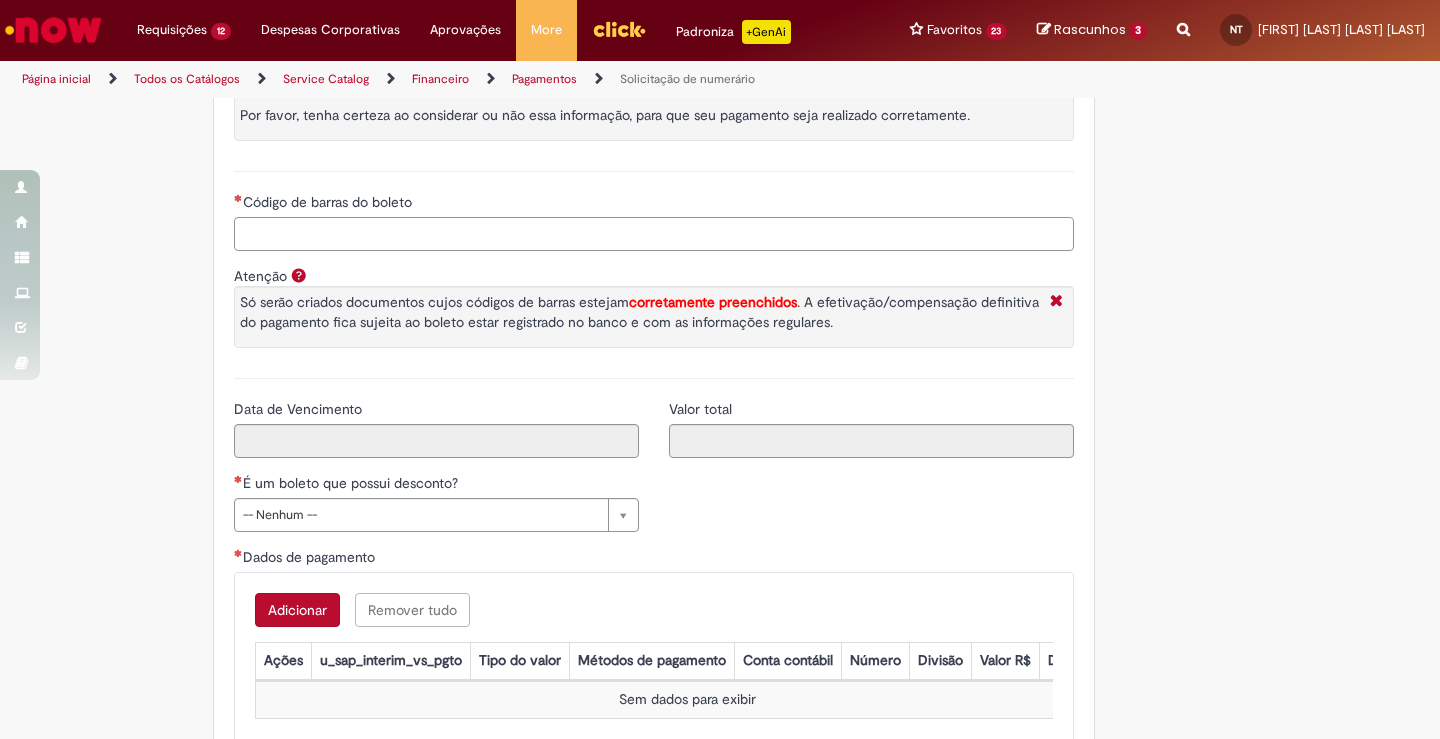 click on "Código de barras do boleto" at bounding box center (654, 234) 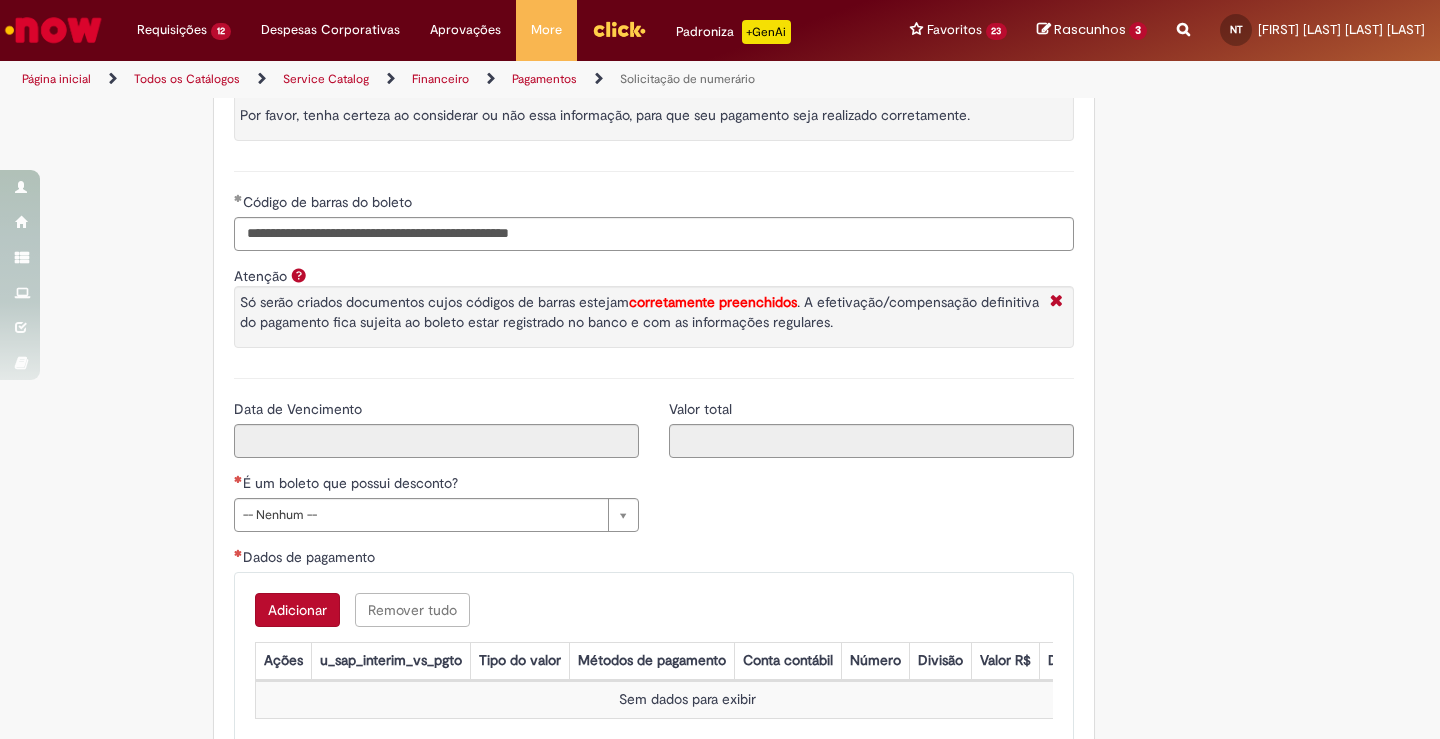 type on "**********" 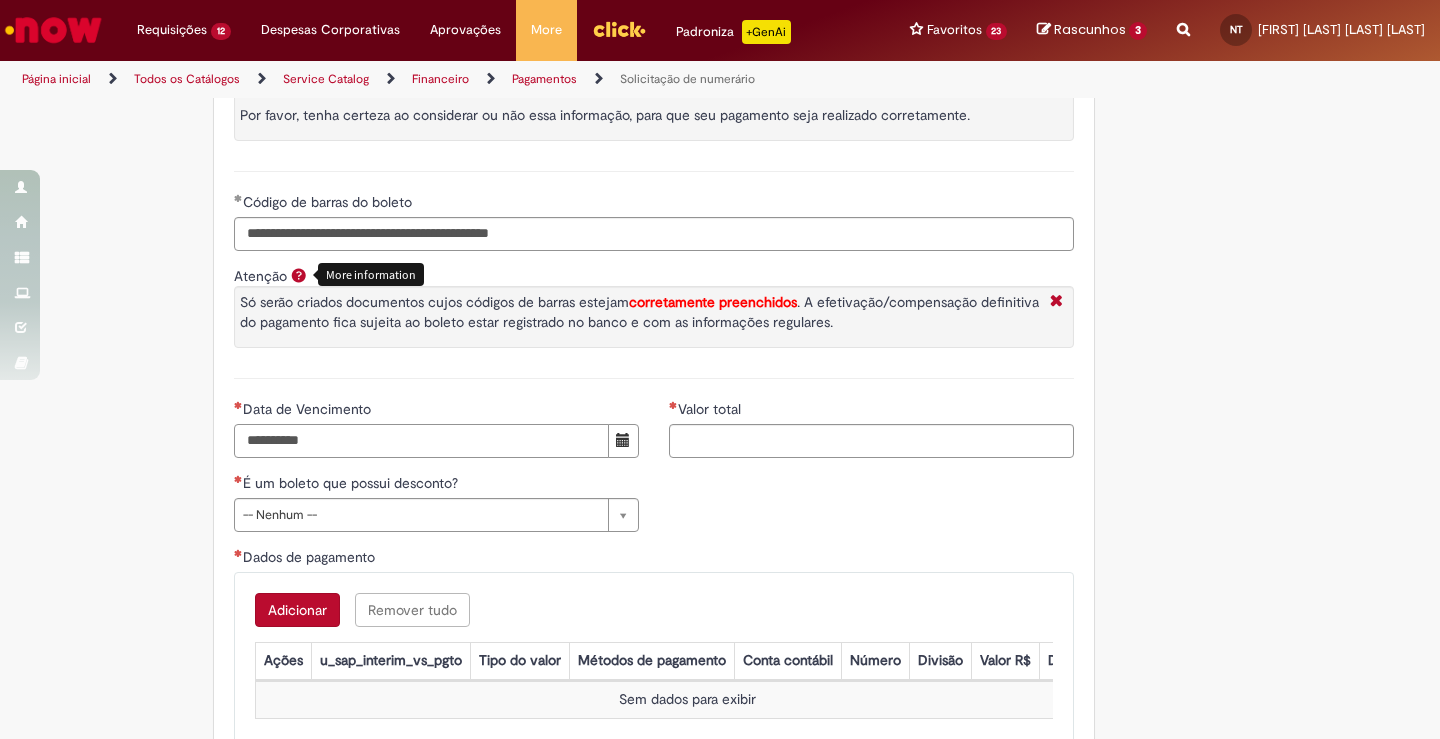 click on "Data de Vencimento" at bounding box center [421, 441] 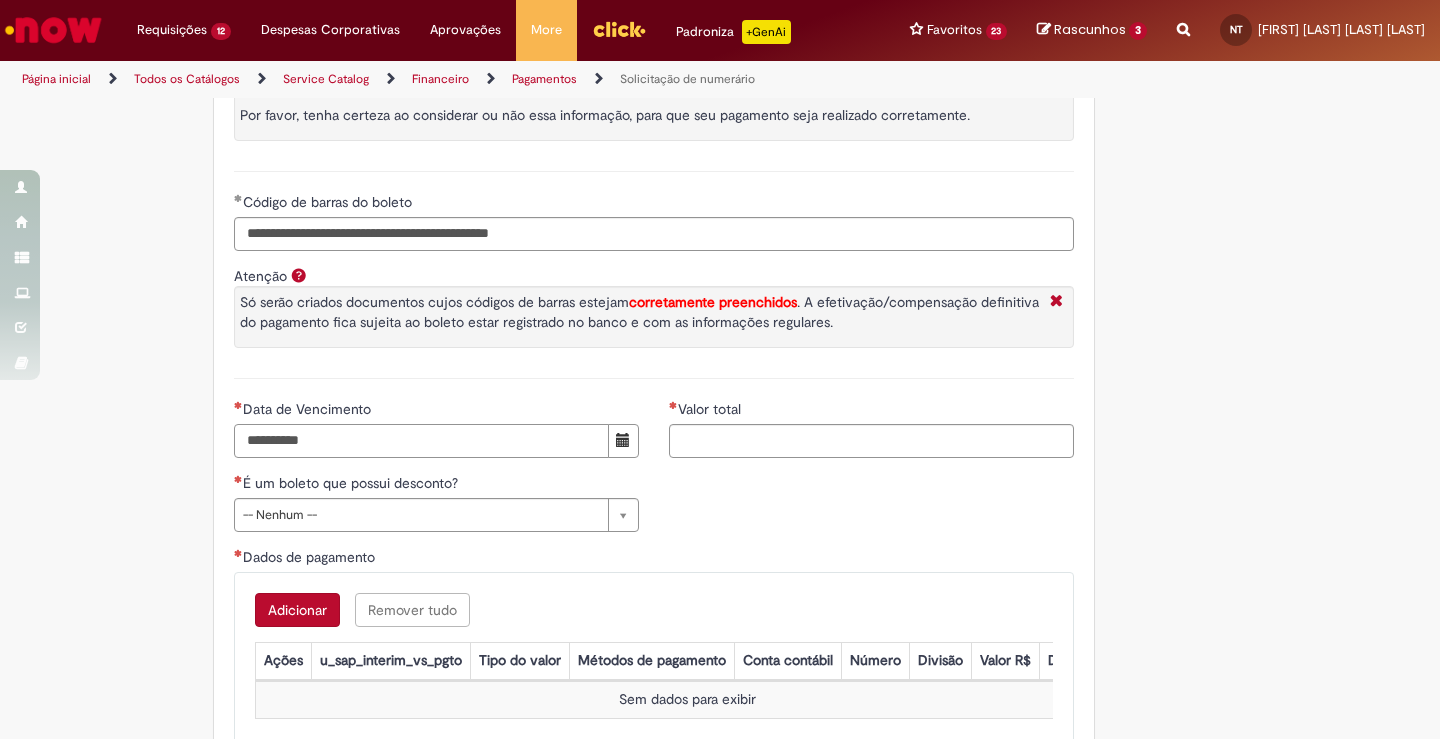 paste on "**********" 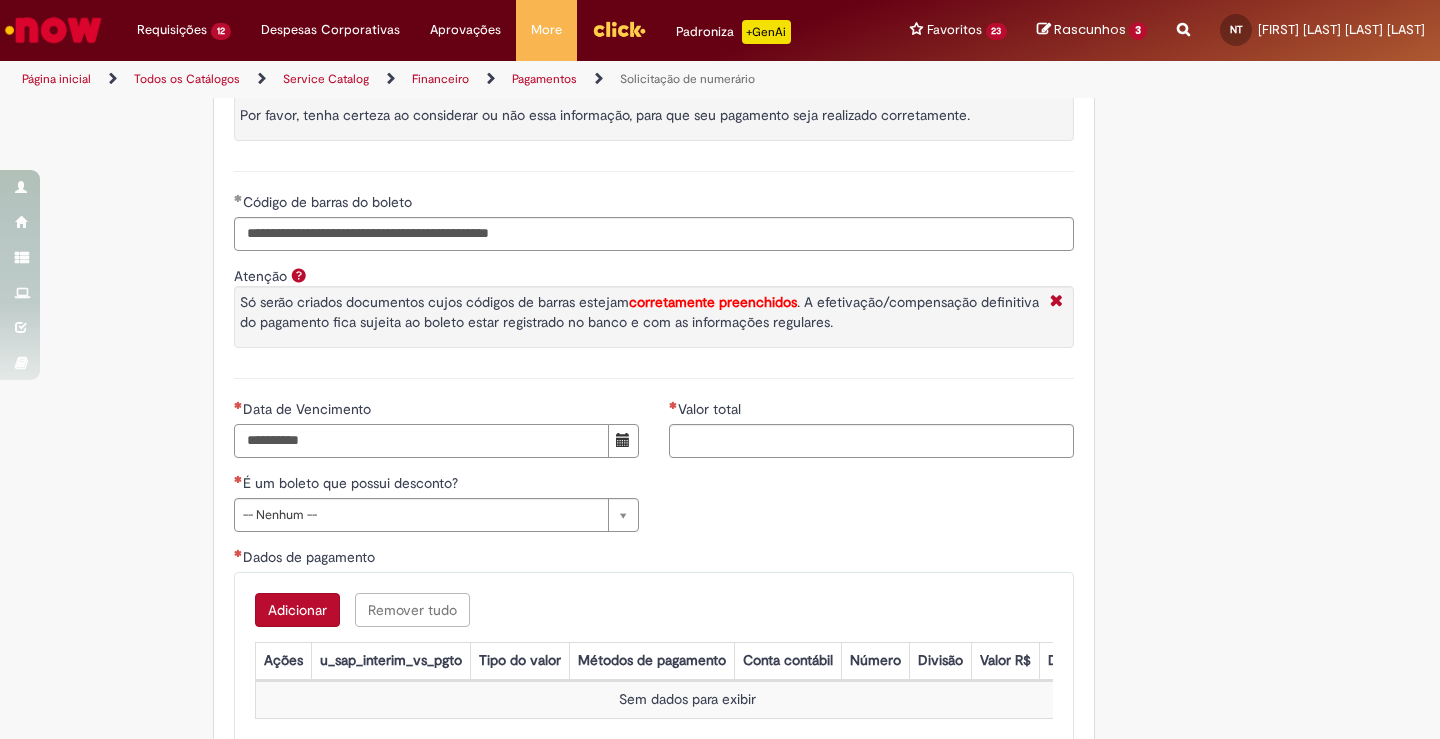 type on "**********" 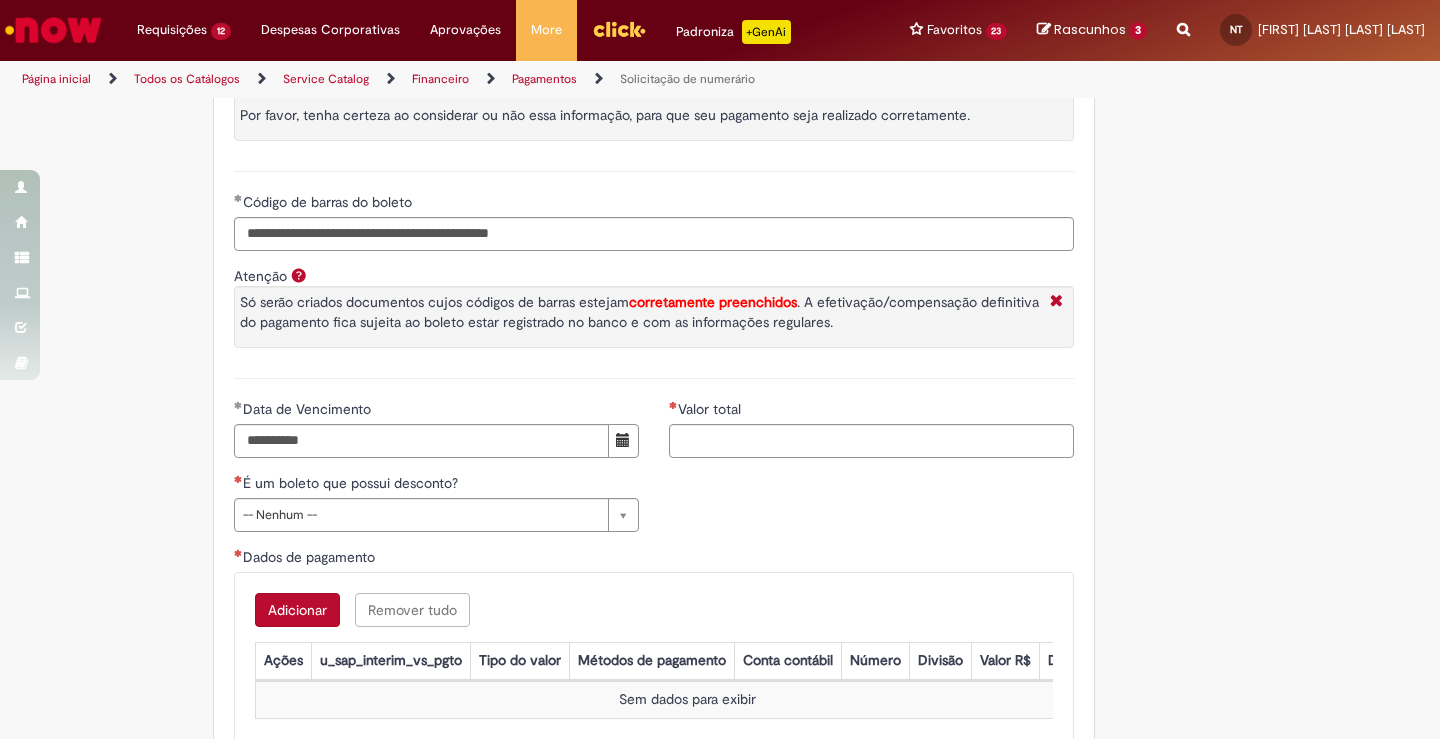 type 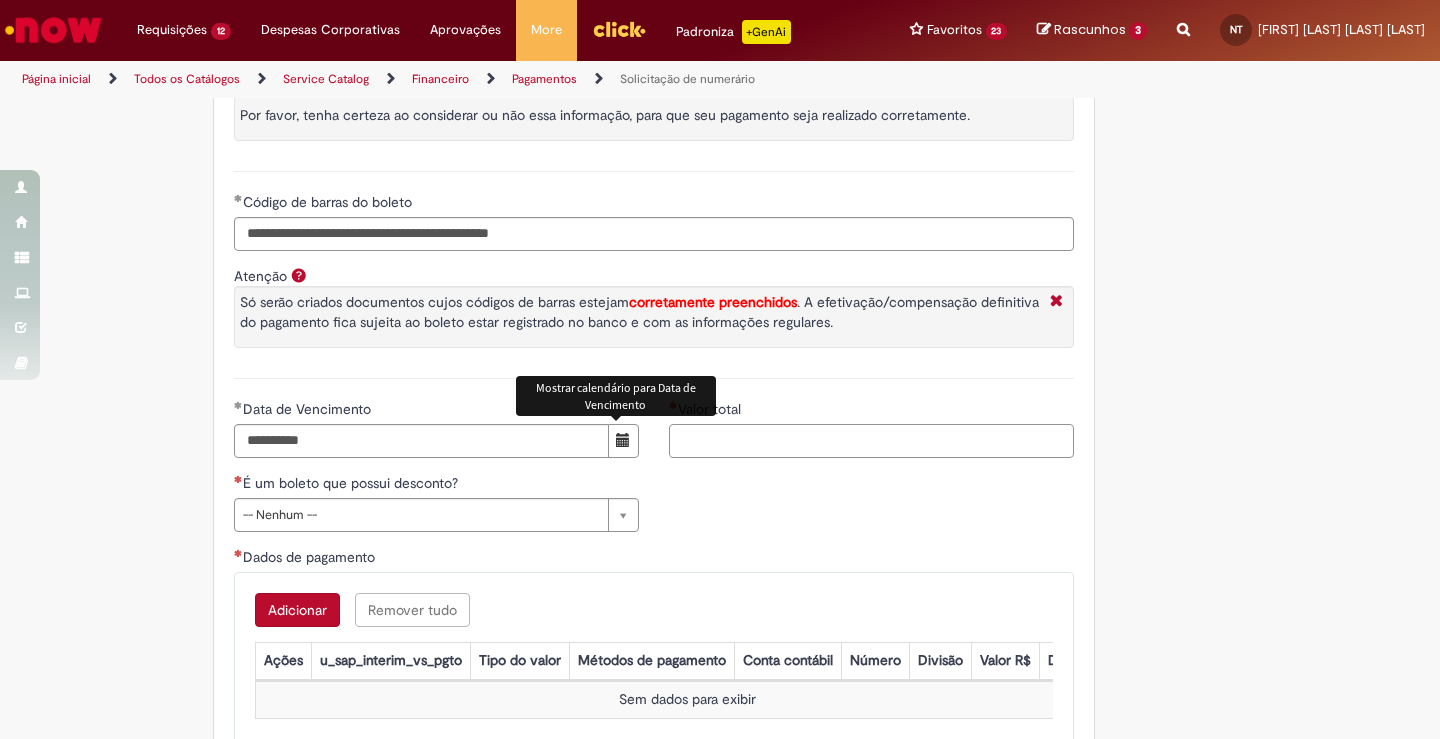 click on "Valor total" at bounding box center (871, 441) 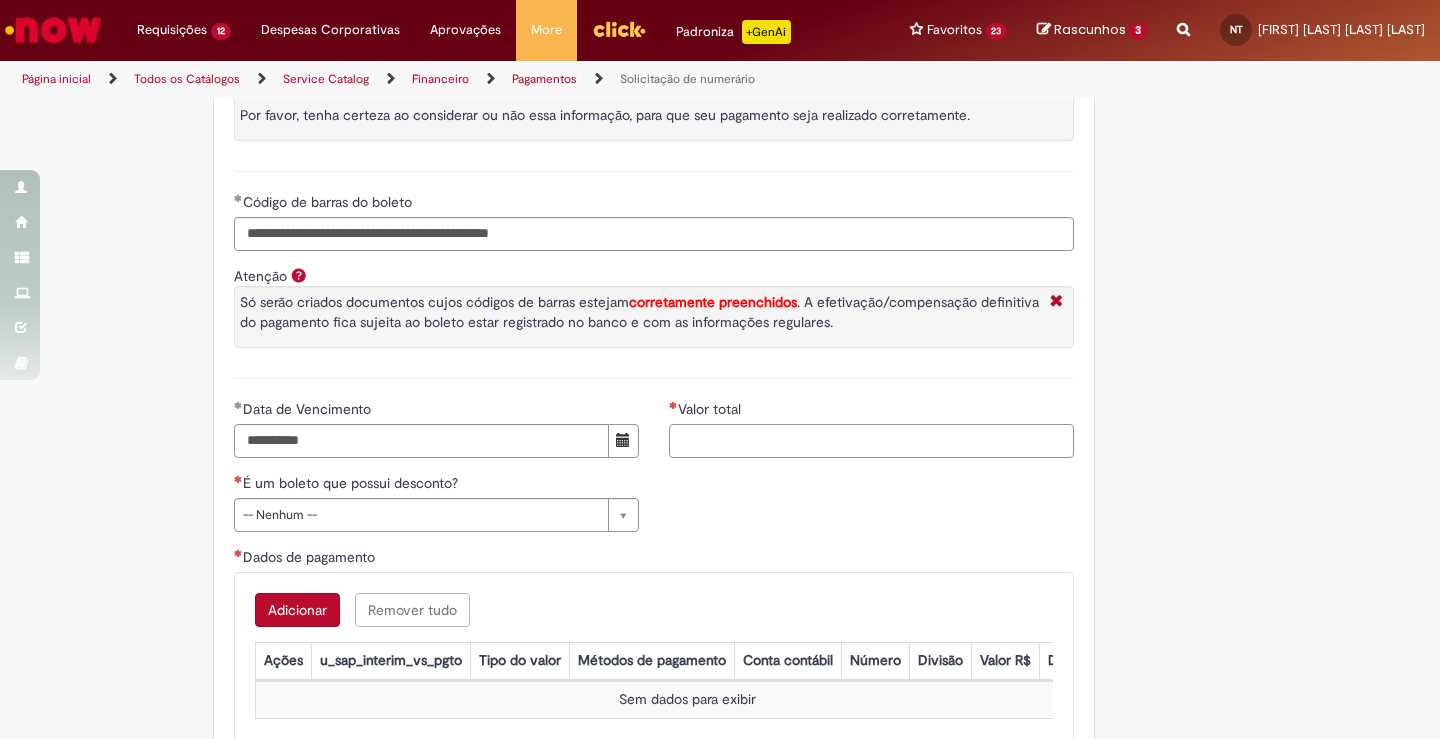 paste on "******" 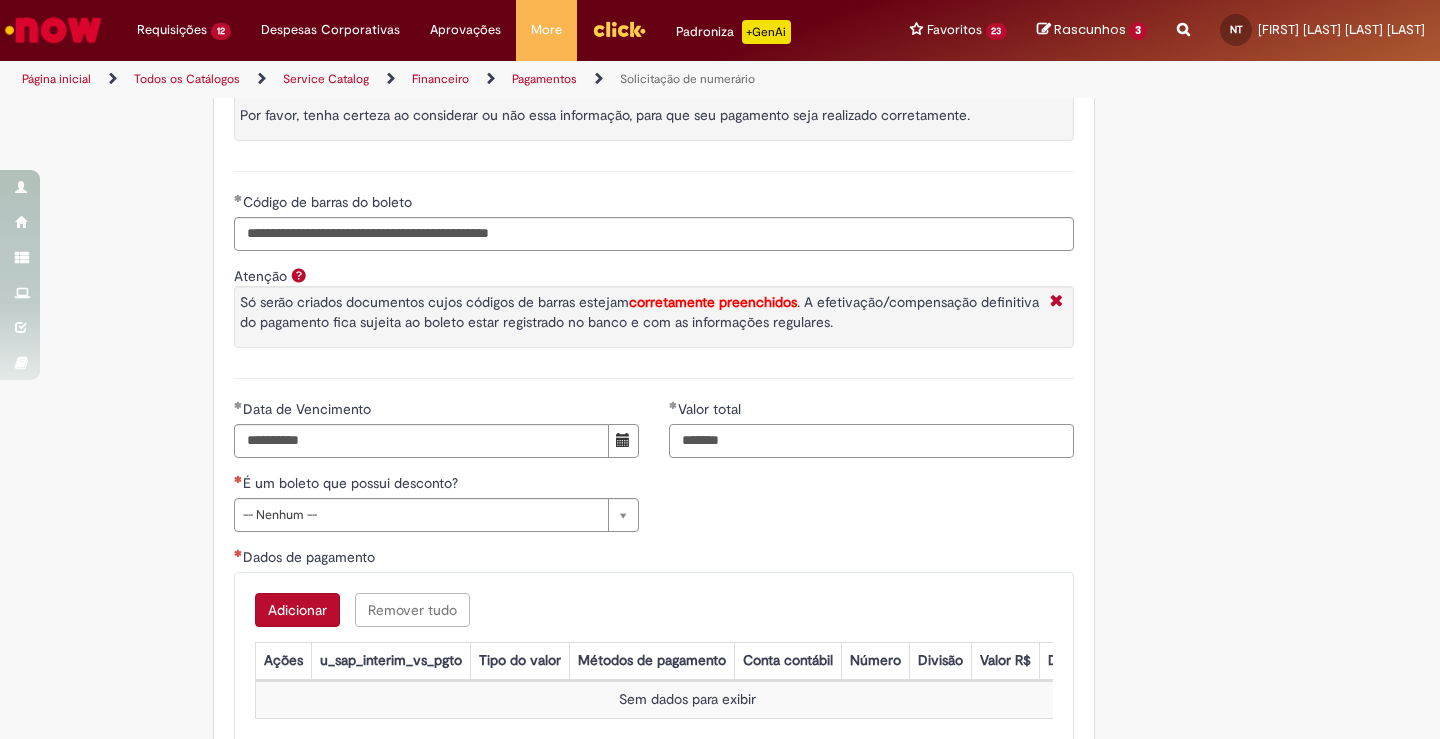 type on "******" 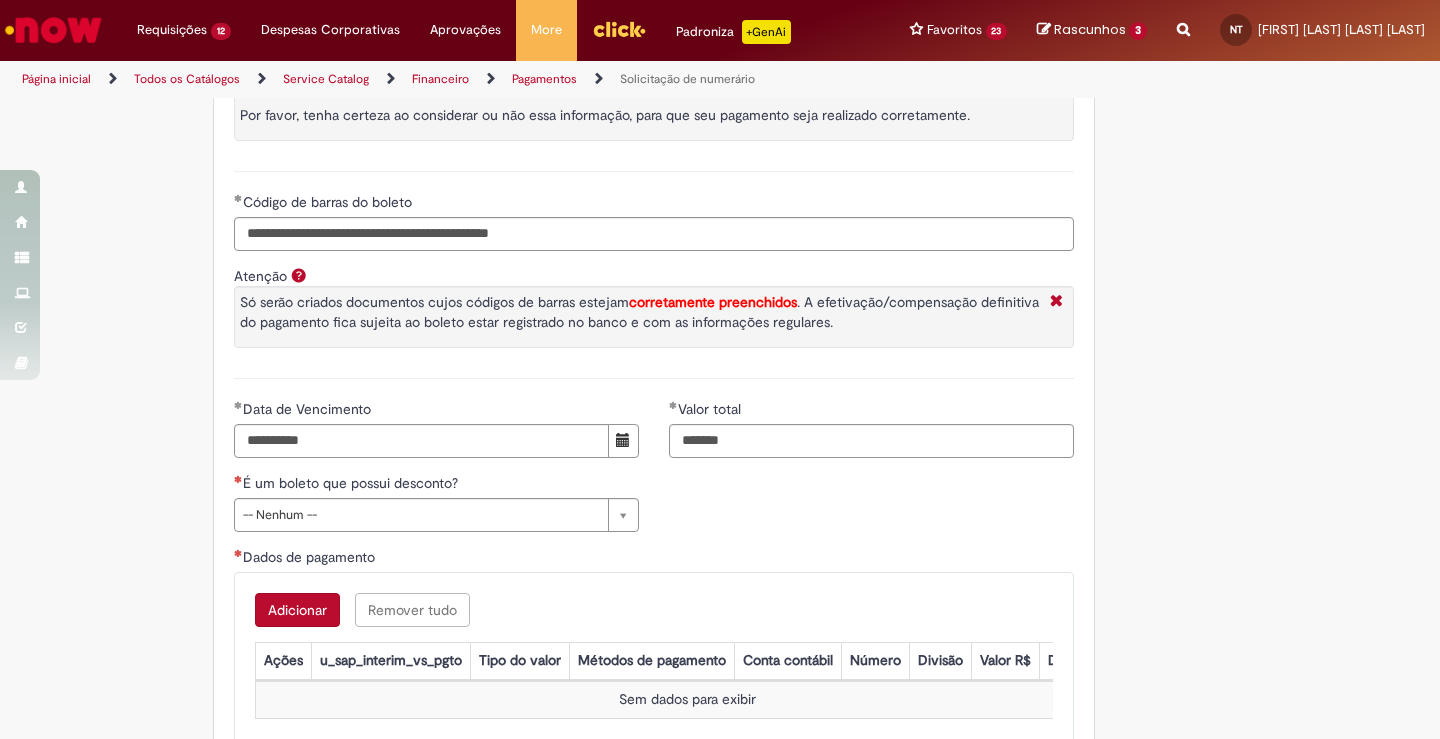 type 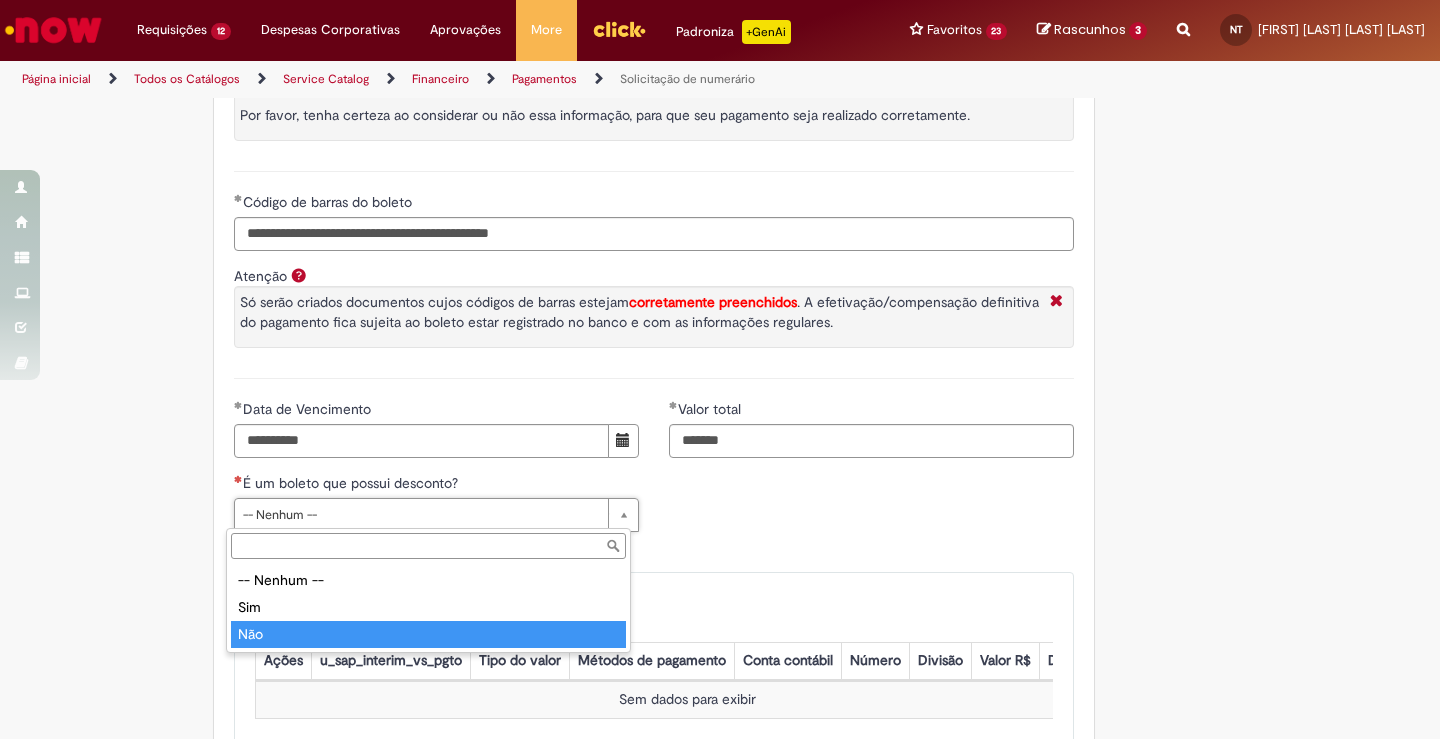 type on "***" 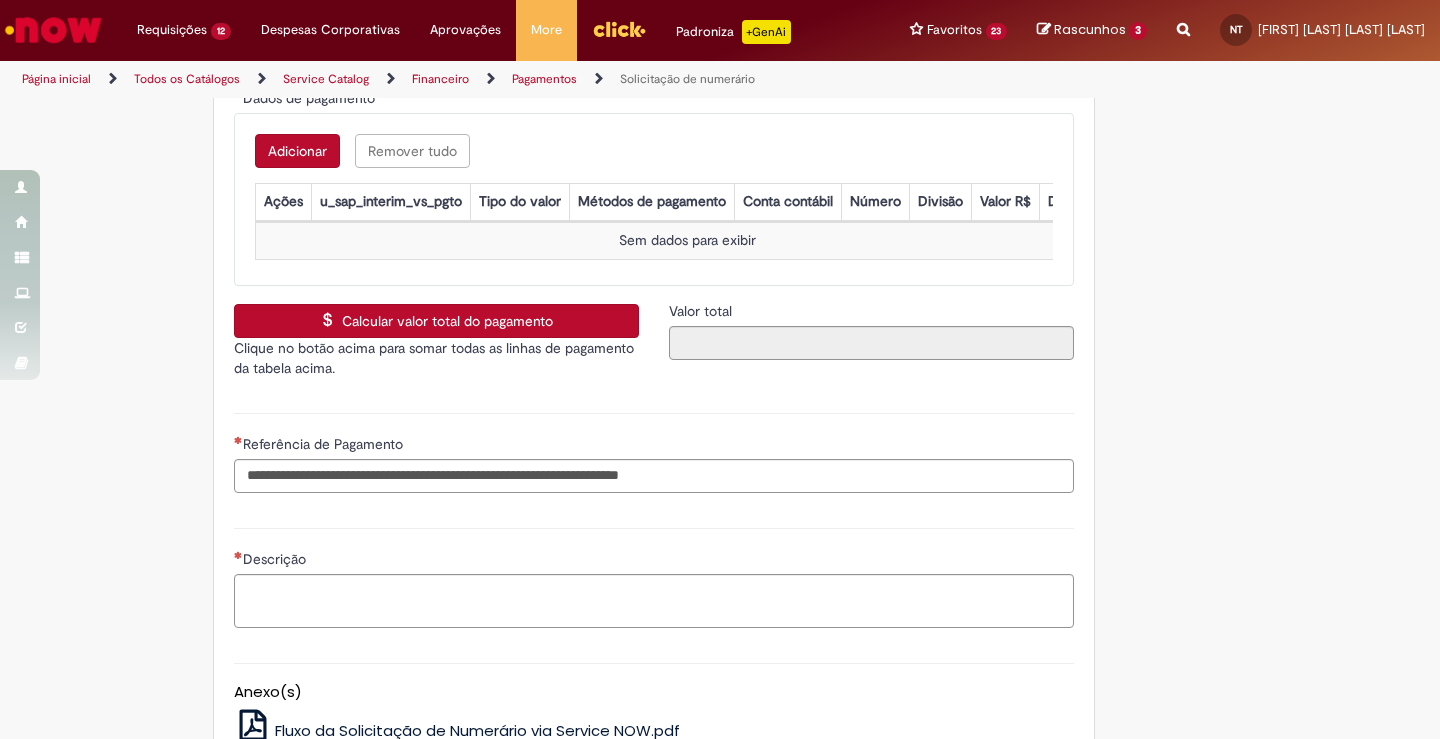 scroll, scrollTop: 3835, scrollLeft: 0, axis: vertical 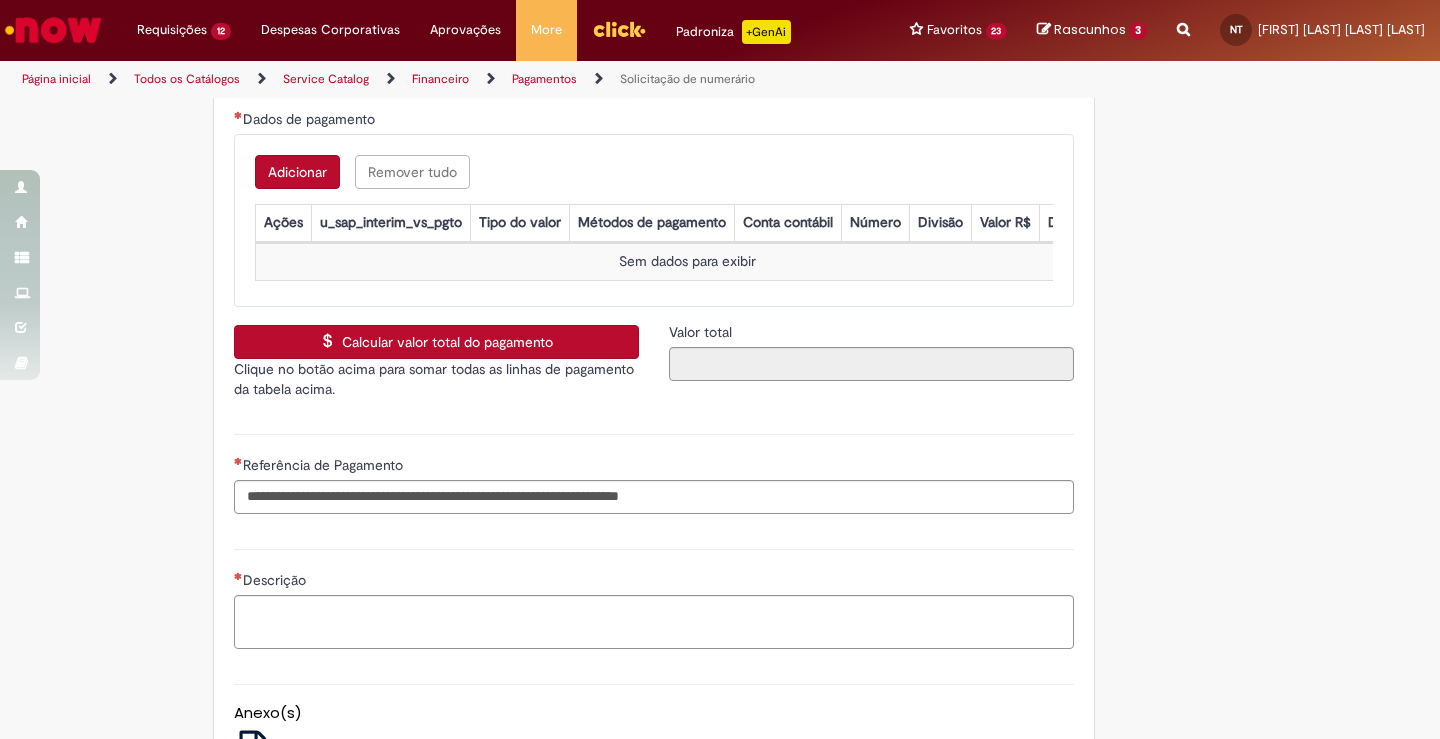 click on "Adicionar" at bounding box center [297, 172] 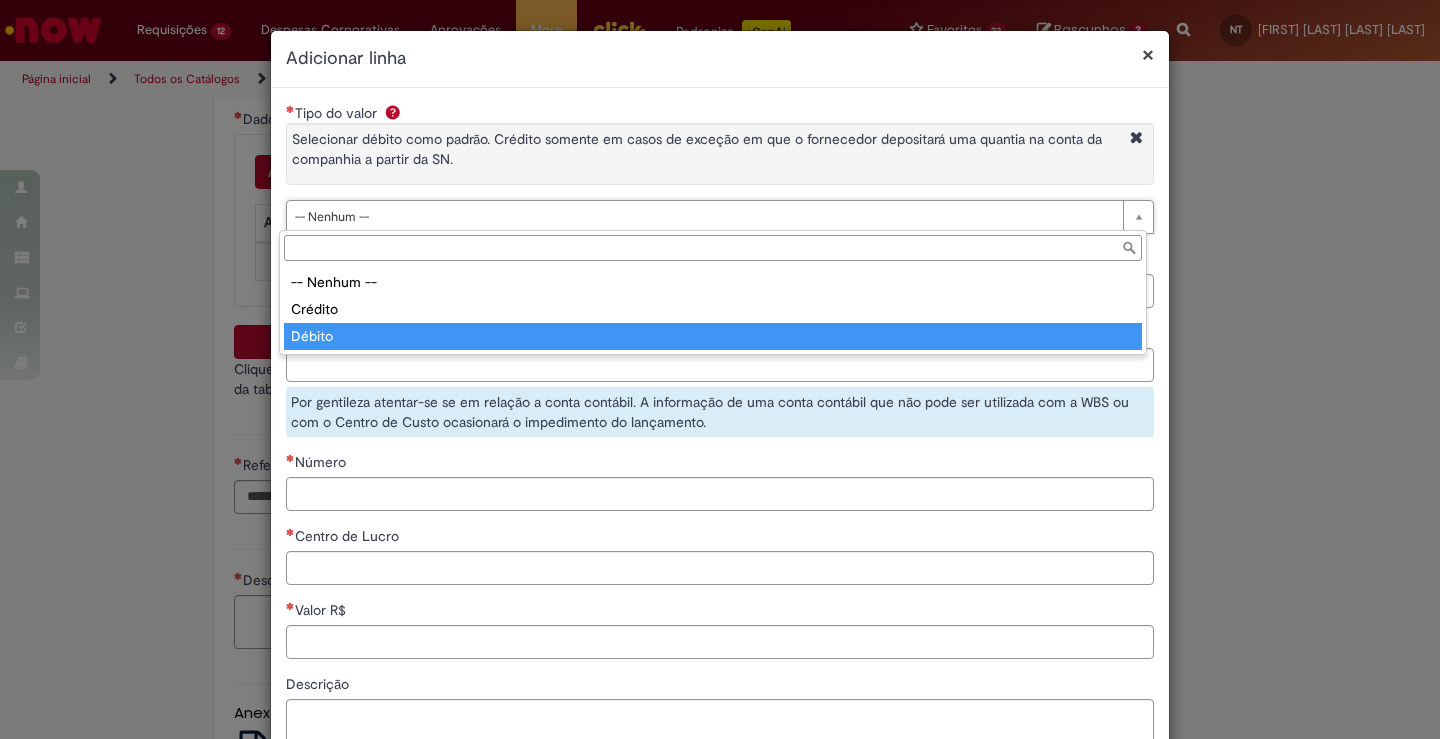 type on "******" 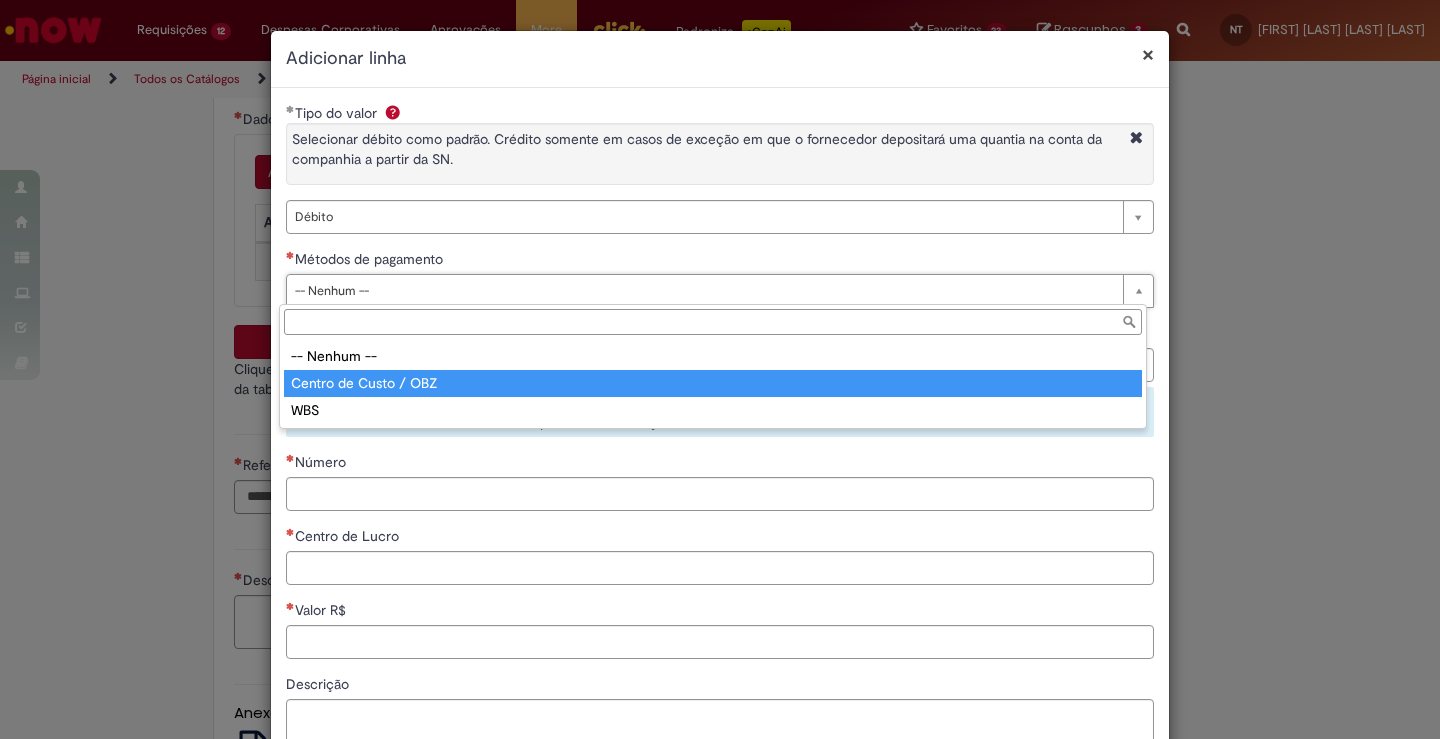 type on "**********" 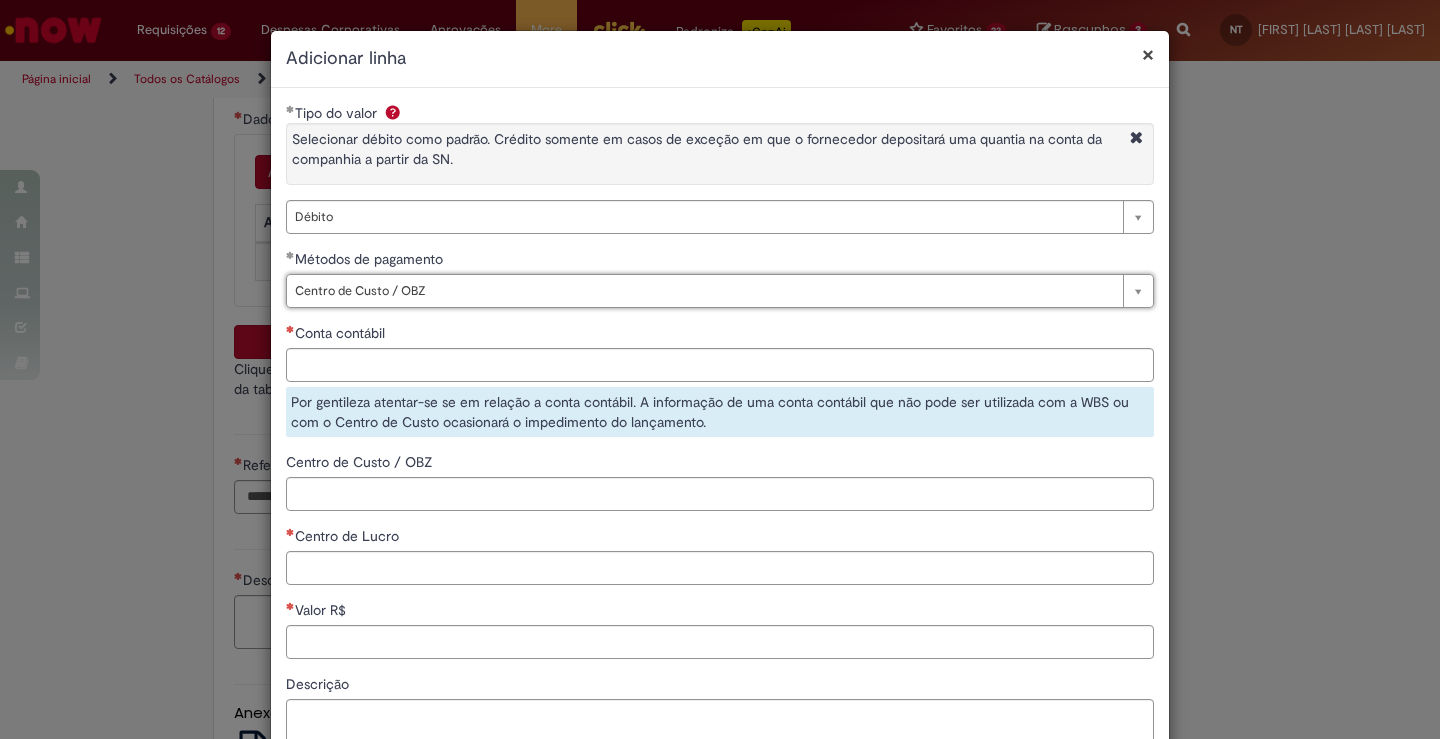 drag, startPoint x: 543, startPoint y: 332, endPoint x: 541, endPoint y: 346, distance: 14.142136 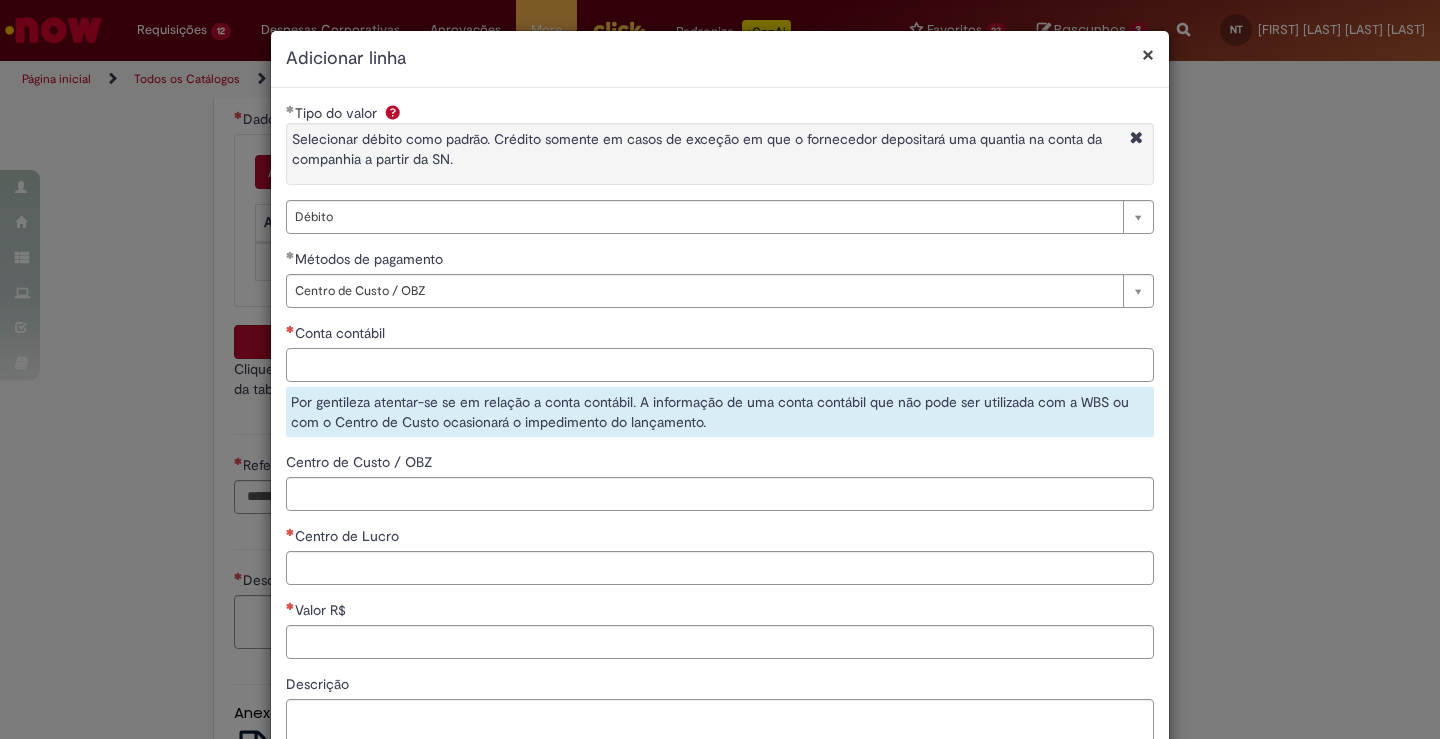 click on "Conta contábil" at bounding box center [720, 365] 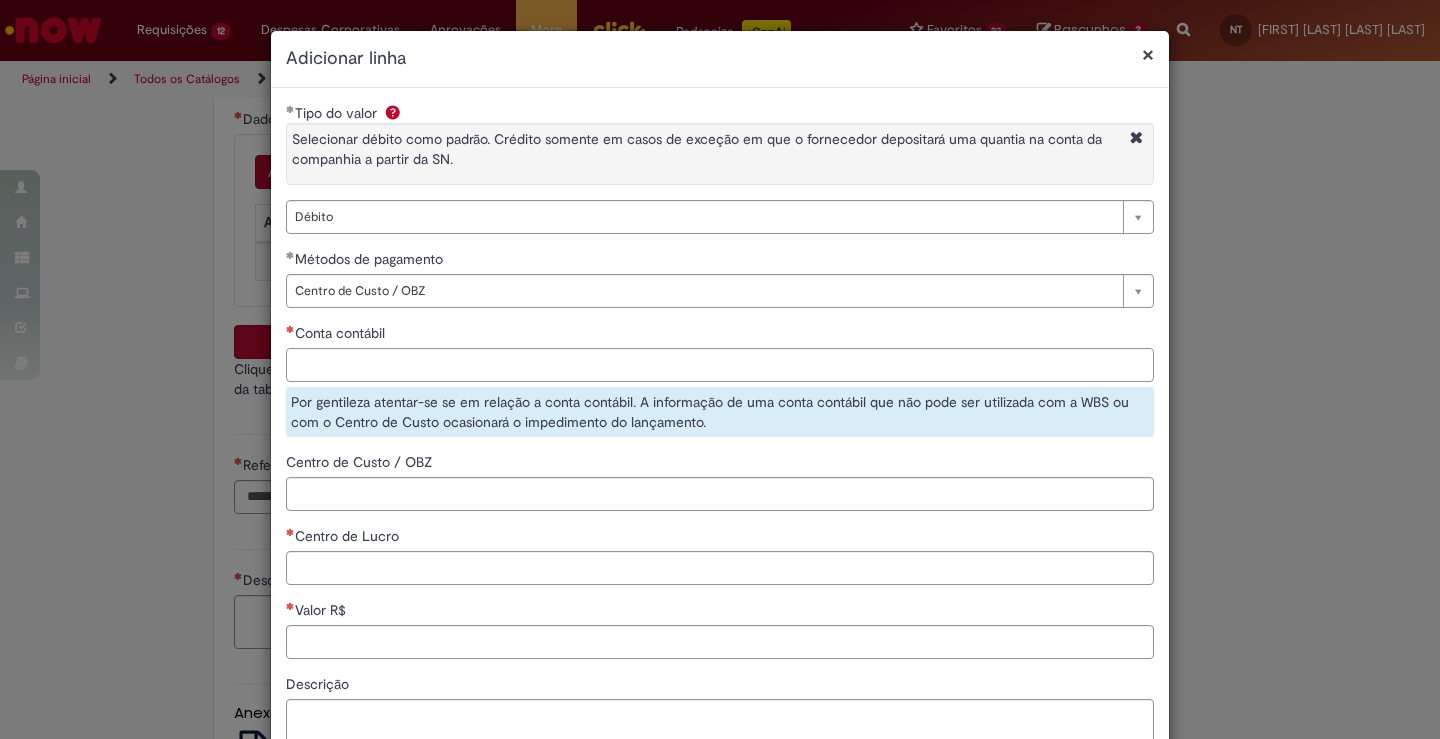 scroll, scrollTop: 215, scrollLeft: 0, axis: vertical 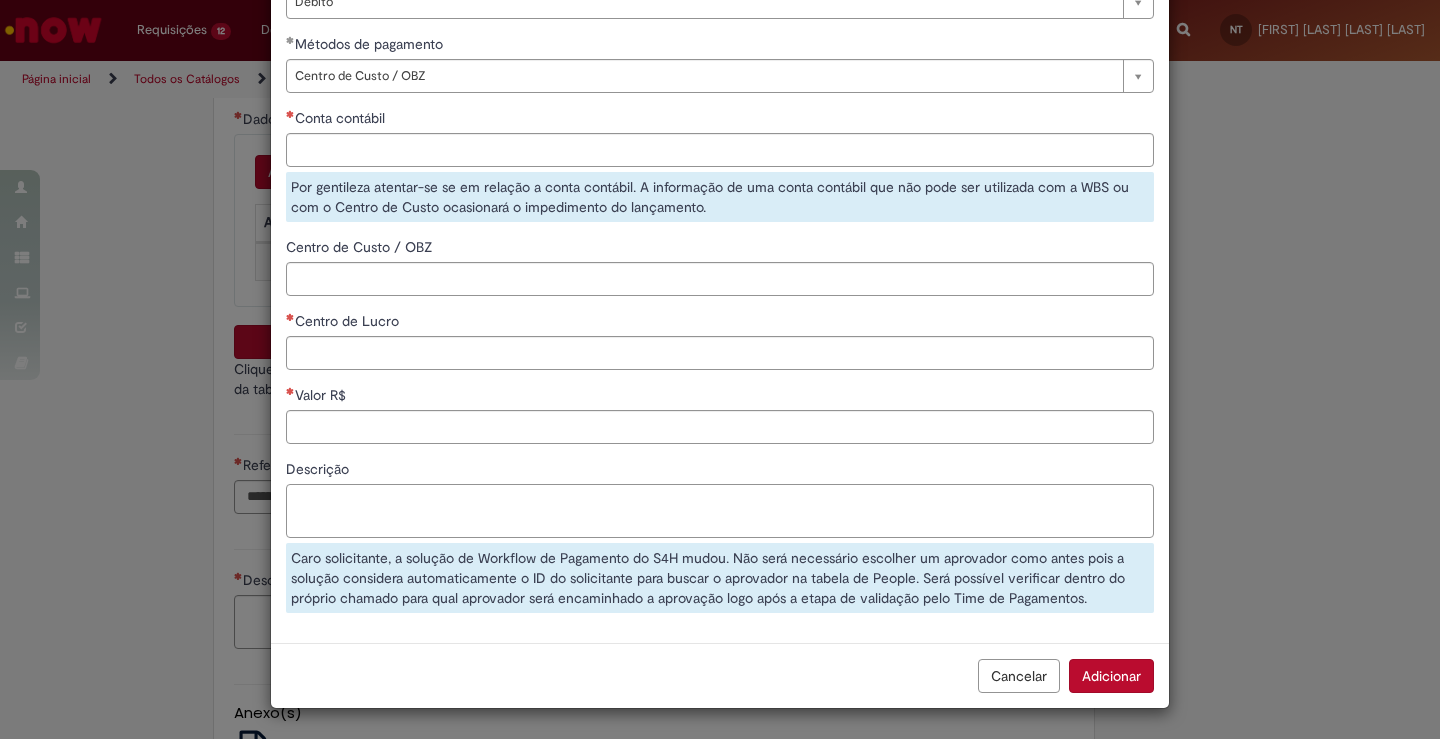 click on "Descrição" at bounding box center (720, 511) 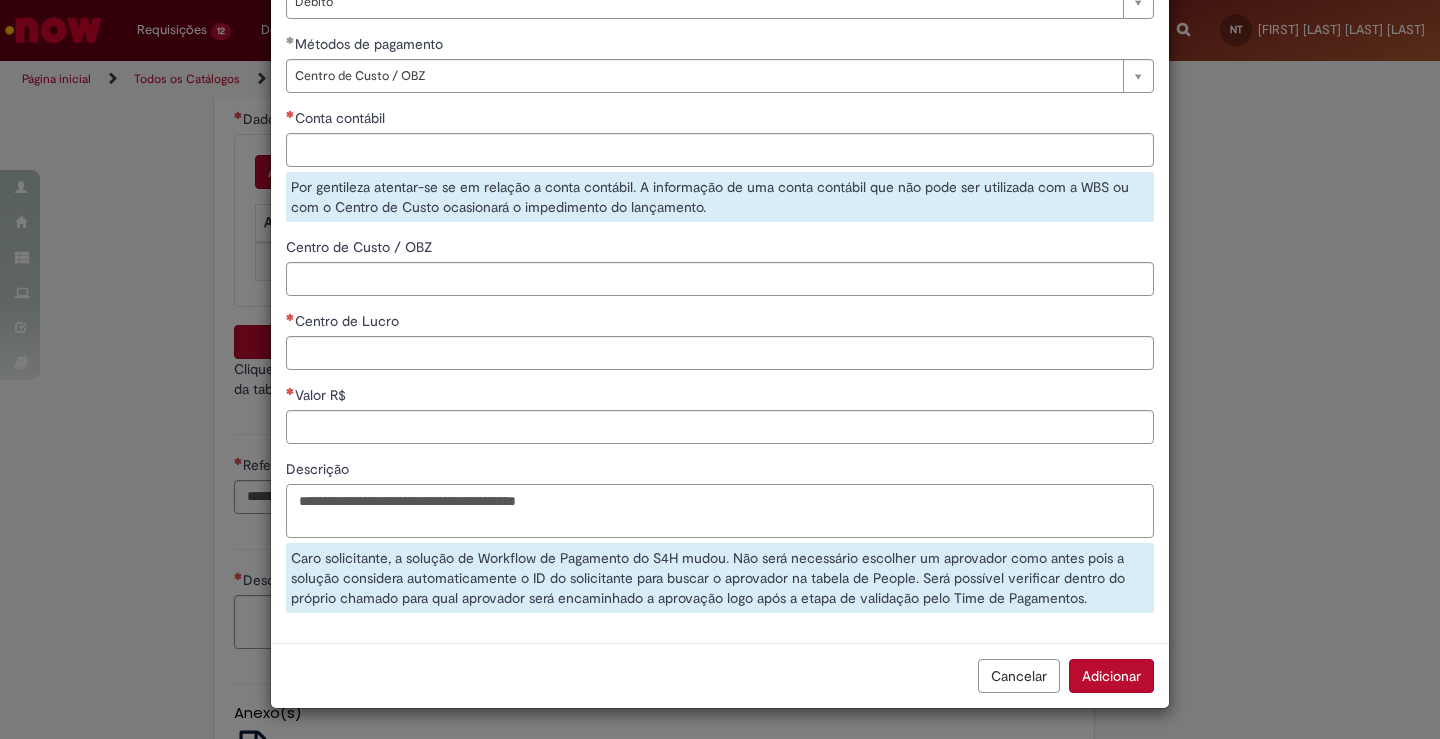click on "**********" at bounding box center [720, 511] 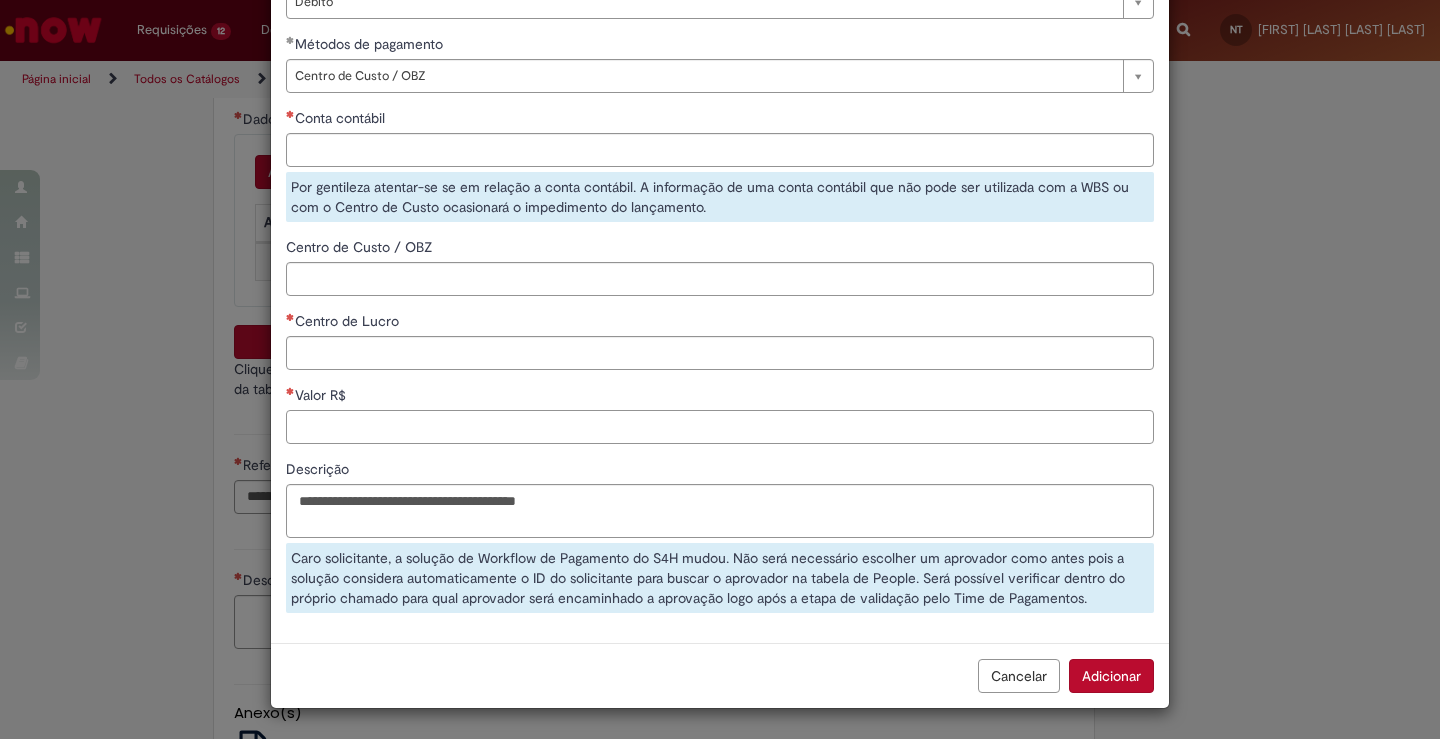 click on "**********" at bounding box center (720, 258) 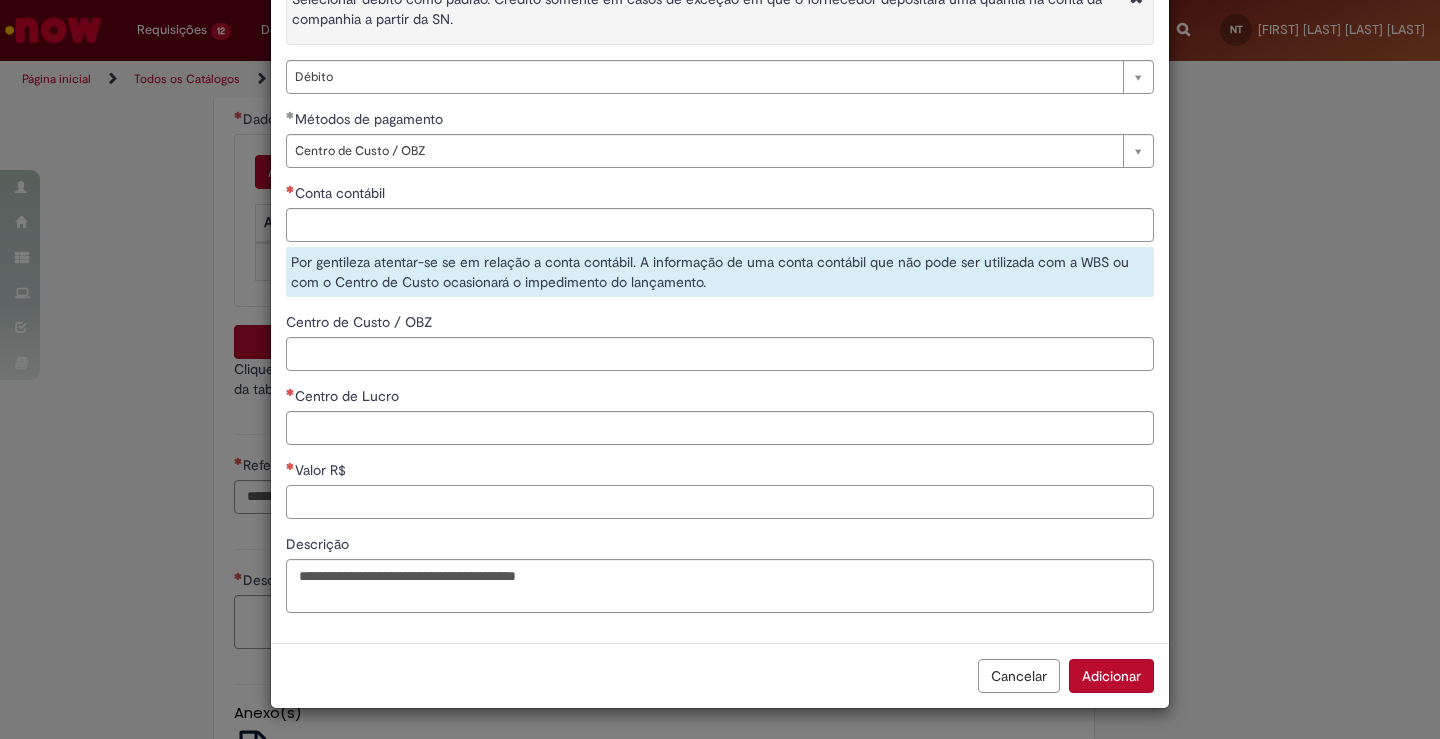 scroll, scrollTop: 140, scrollLeft: 0, axis: vertical 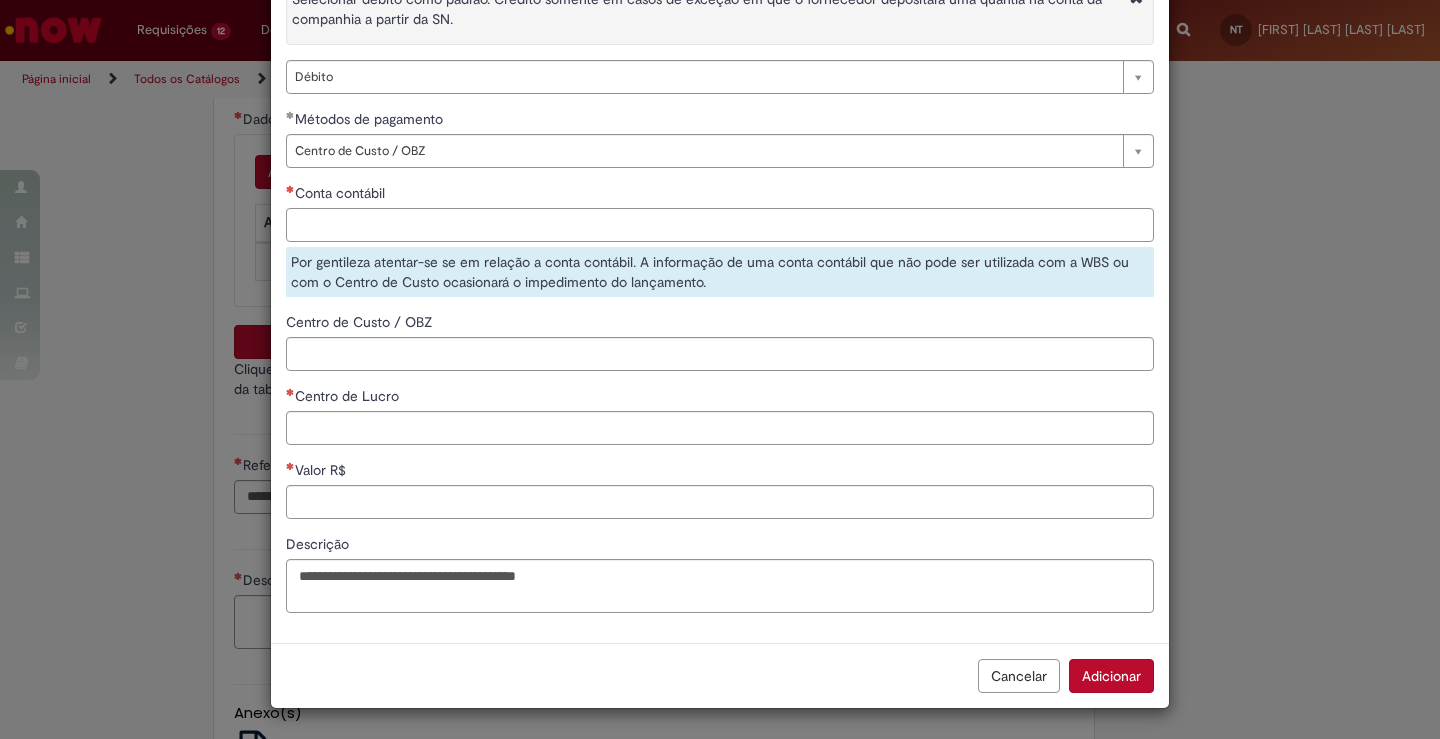 click on "Conta contábil" at bounding box center (720, 225) 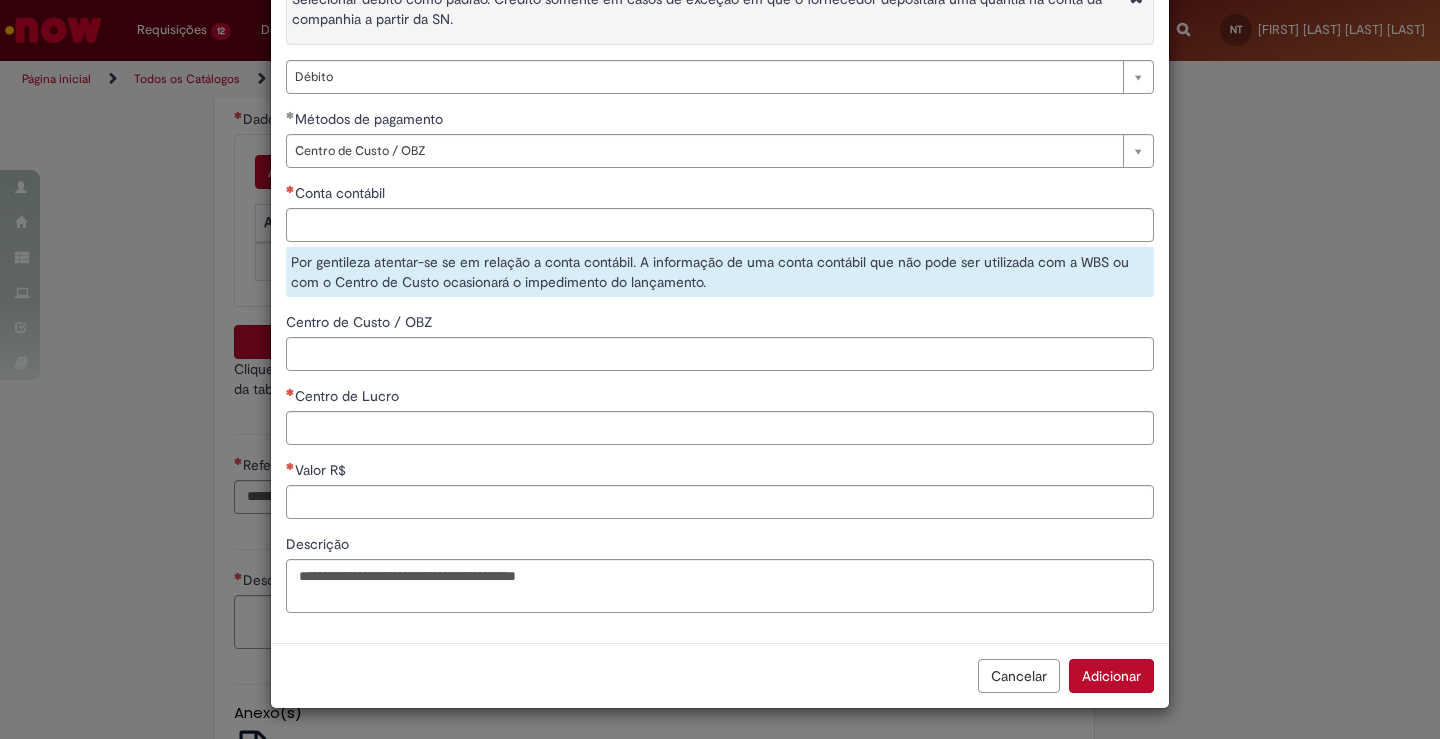 click on "**********" at bounding box center (720, 369) 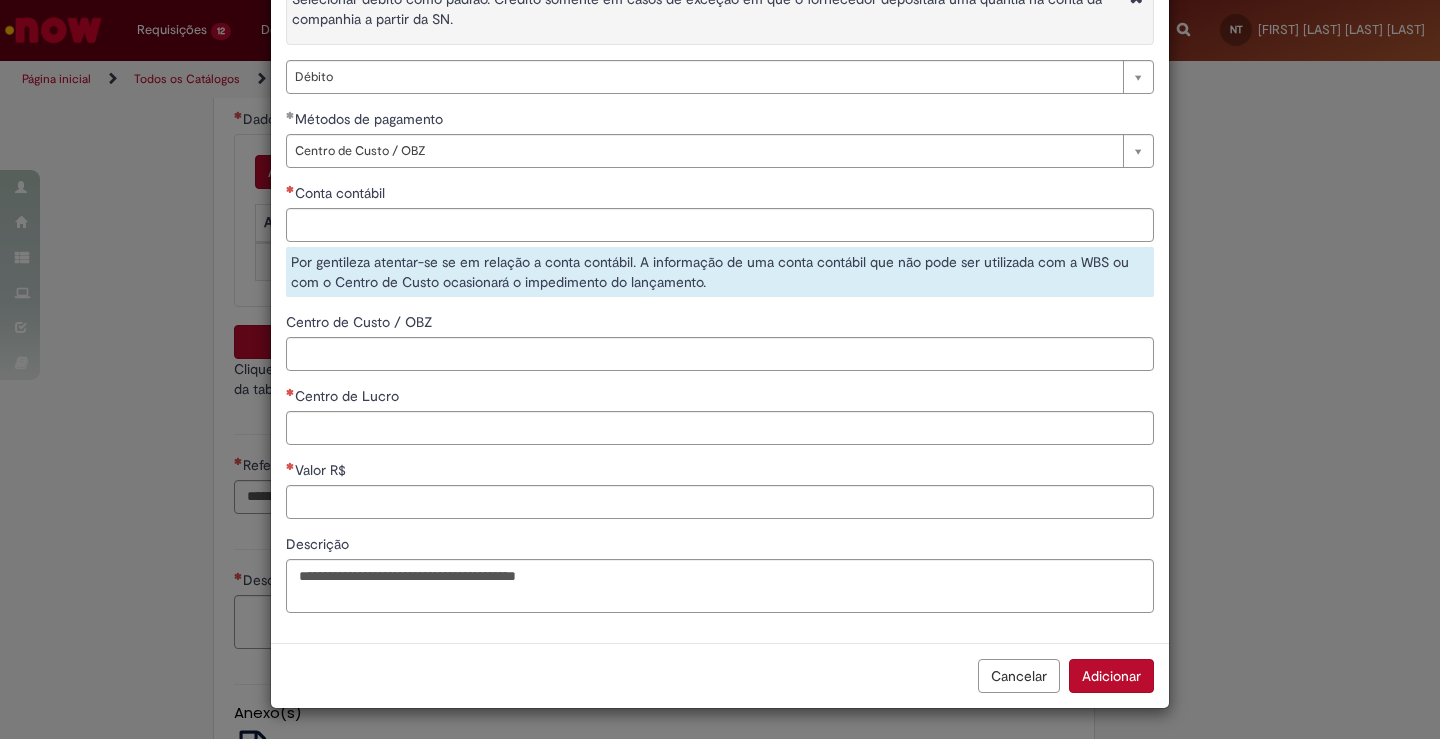 scroll, scrollTop: 141, scrollLeft: 0, axis: vertical 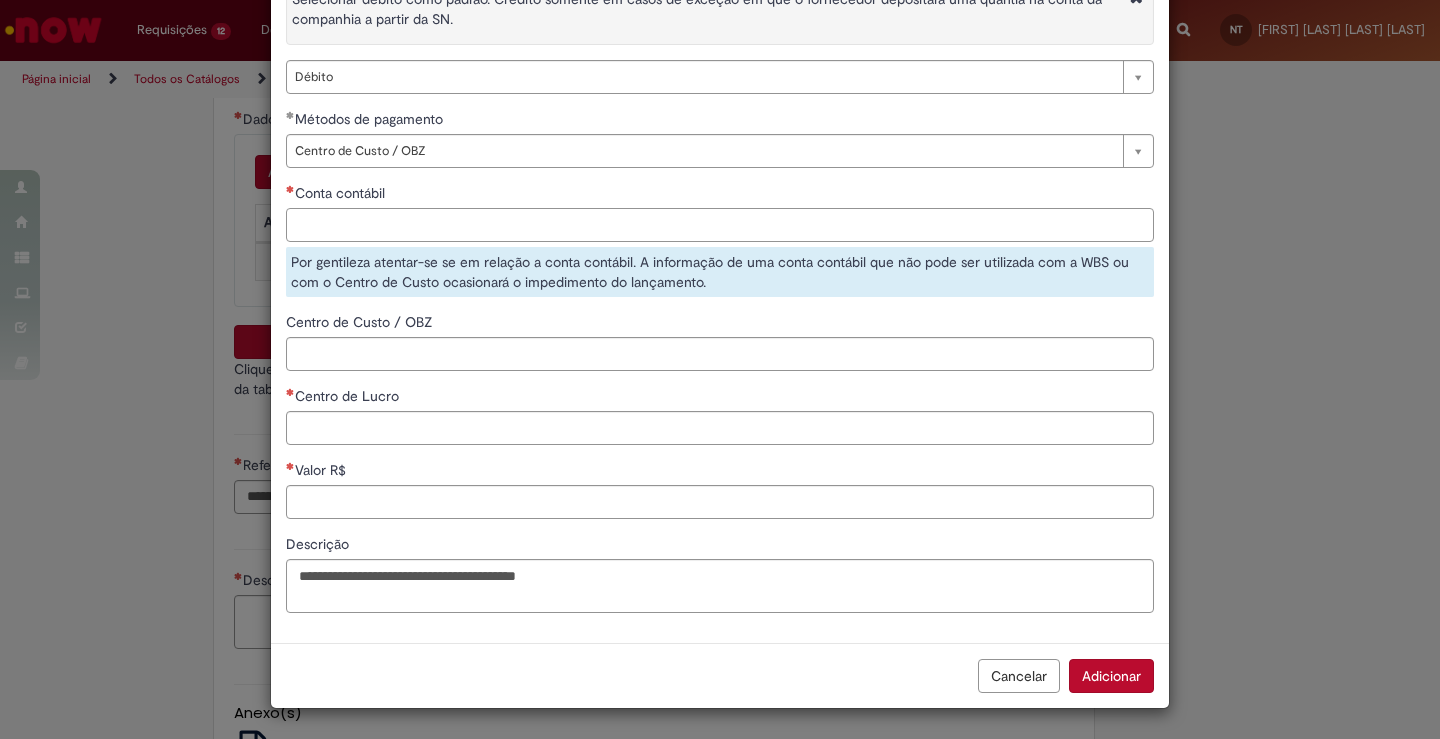 click on "Conta contábil" at bounding box center [720, 225] 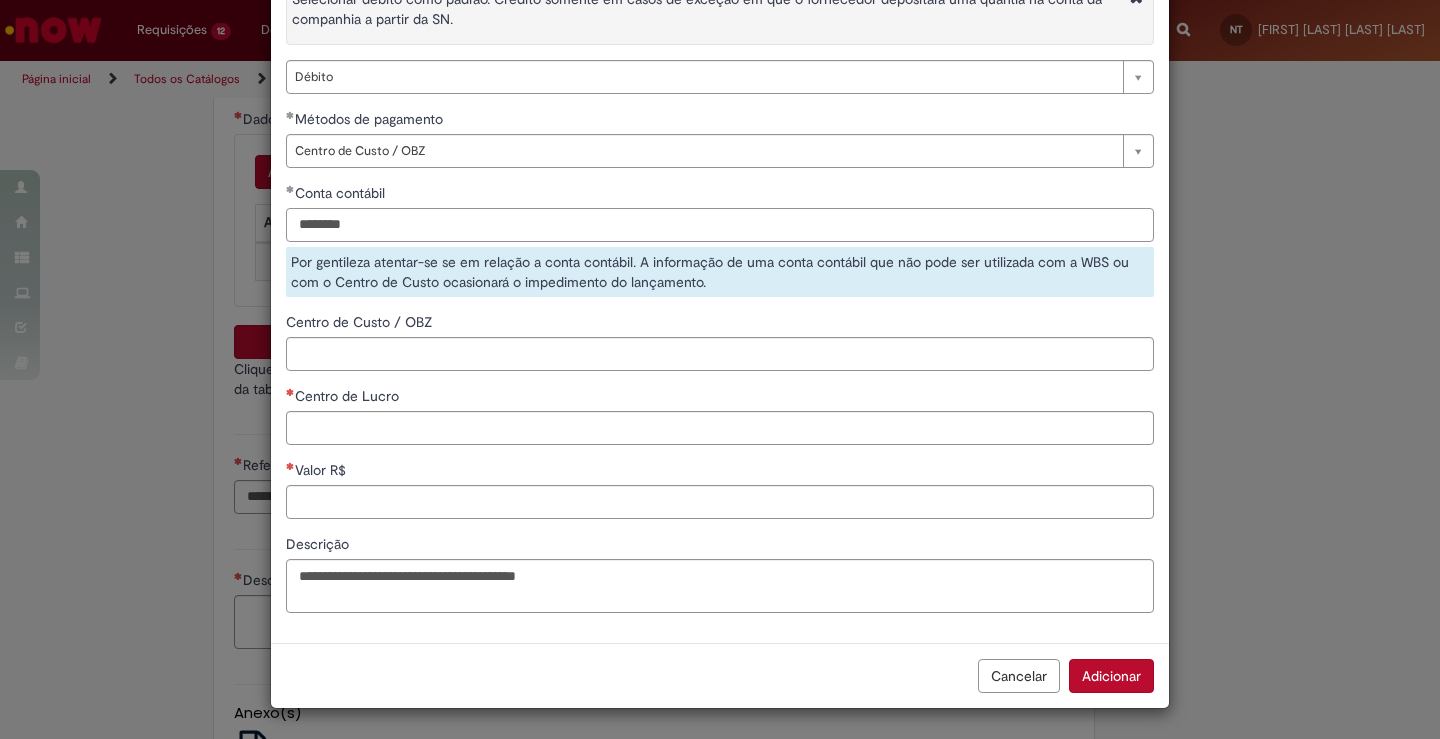 type on "********" 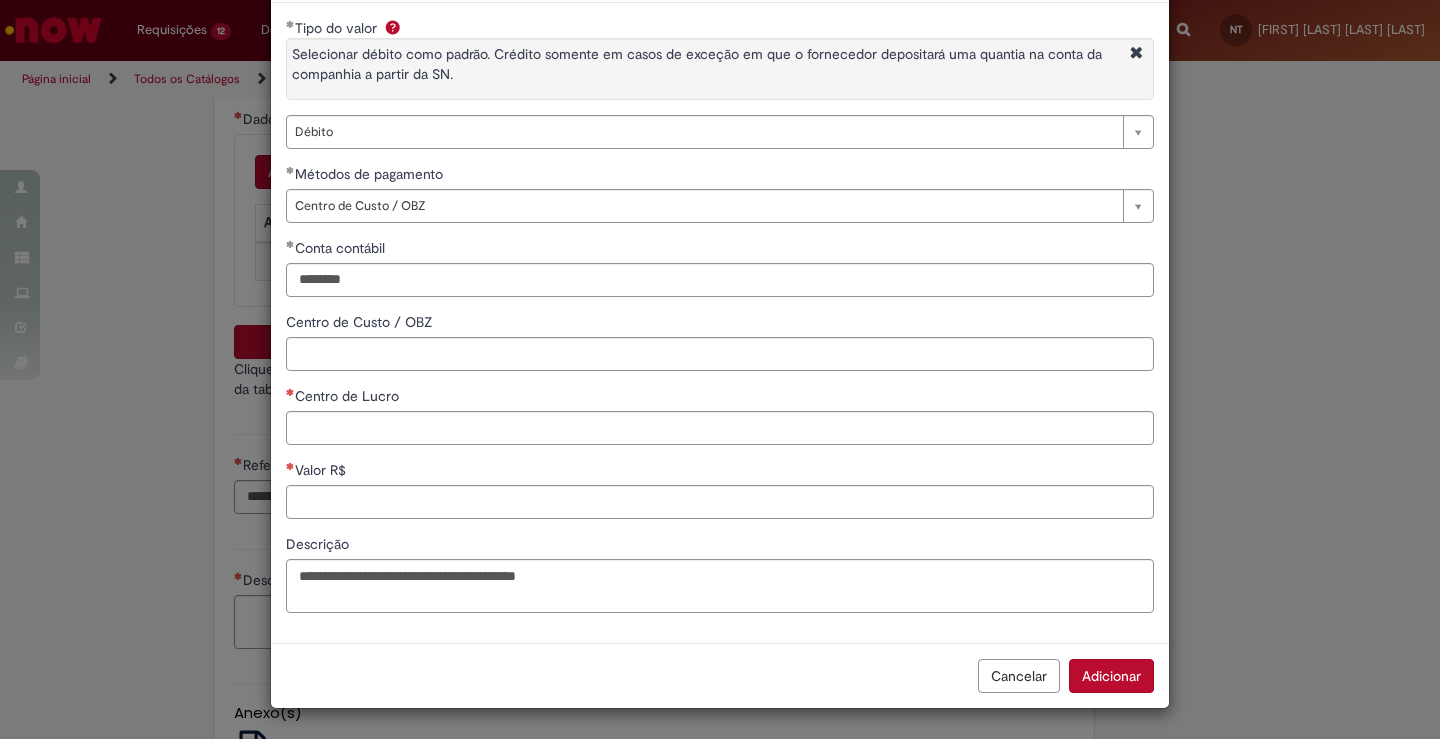 scroll, scrollTop: 85, scrollLeft: 0, axis: vertical 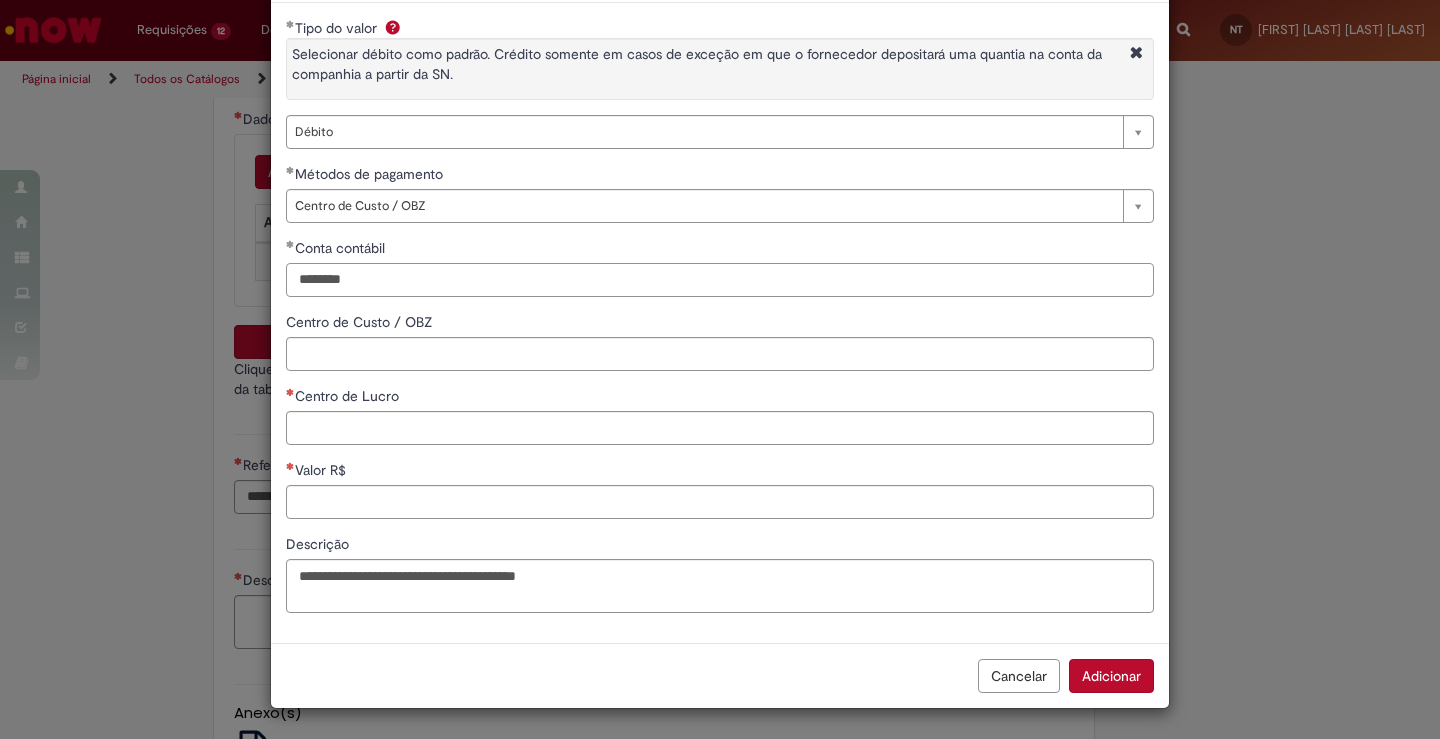 drag, startPoint x: 354, startPoint y: 275, endPoint x: 288, endPoint y: 280, distance: 66.189125 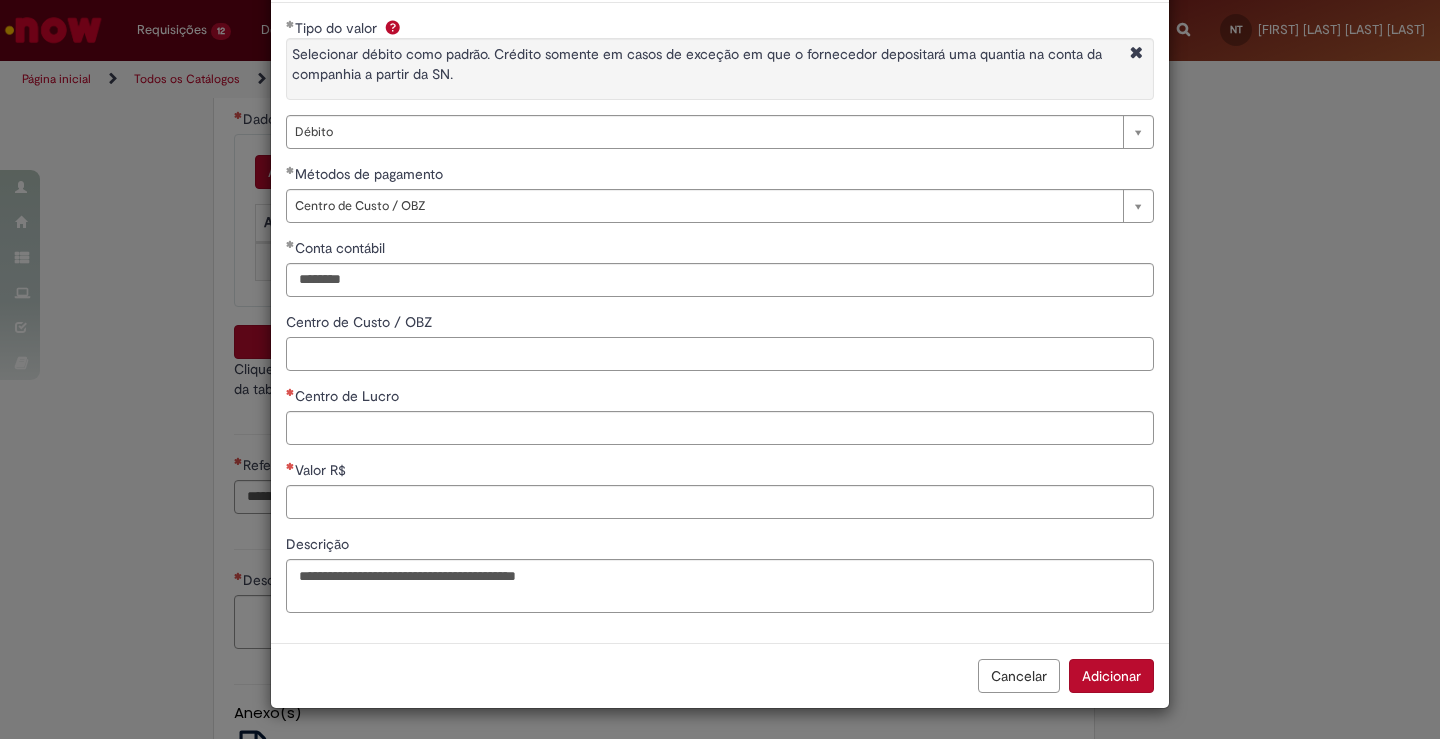 click on "Centro de Custo / OBZ" at bounding box center (720, 354) 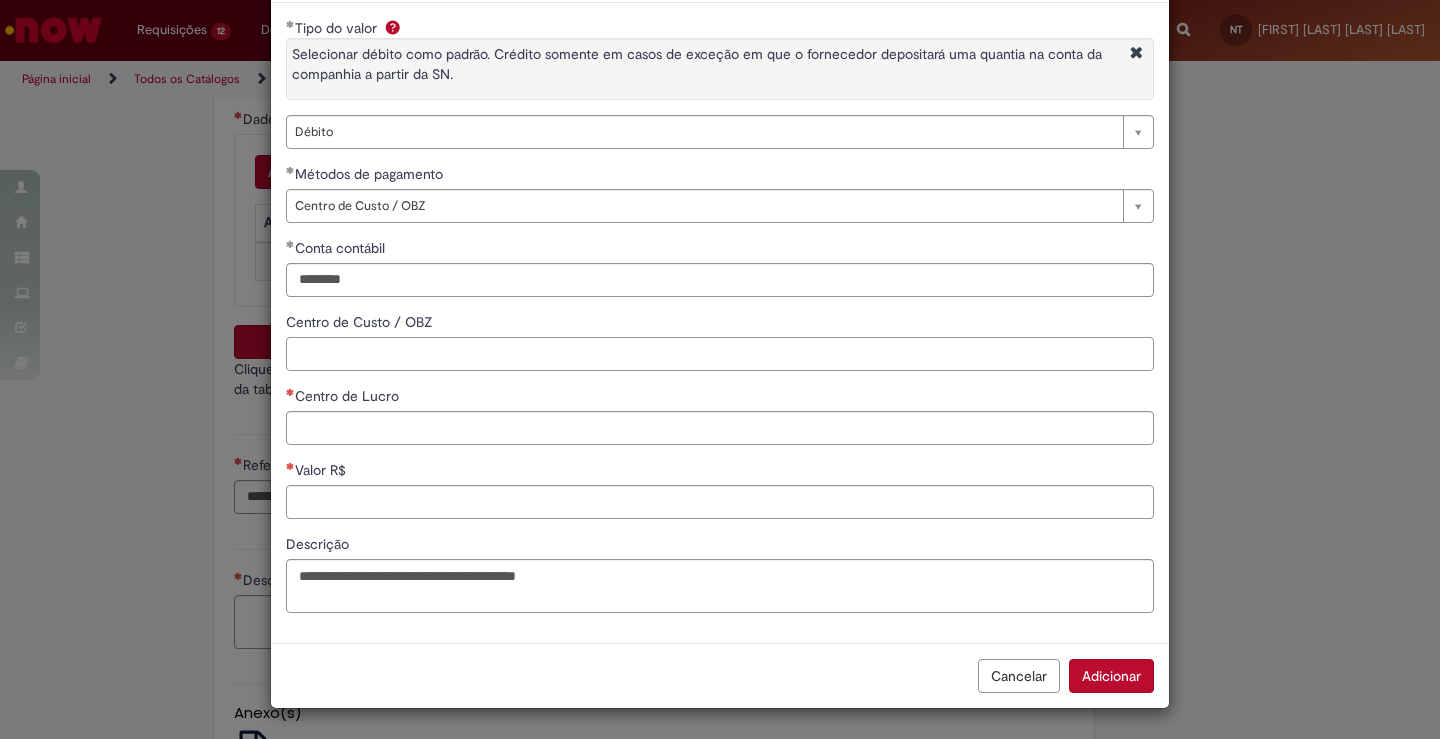 paste on "**********" 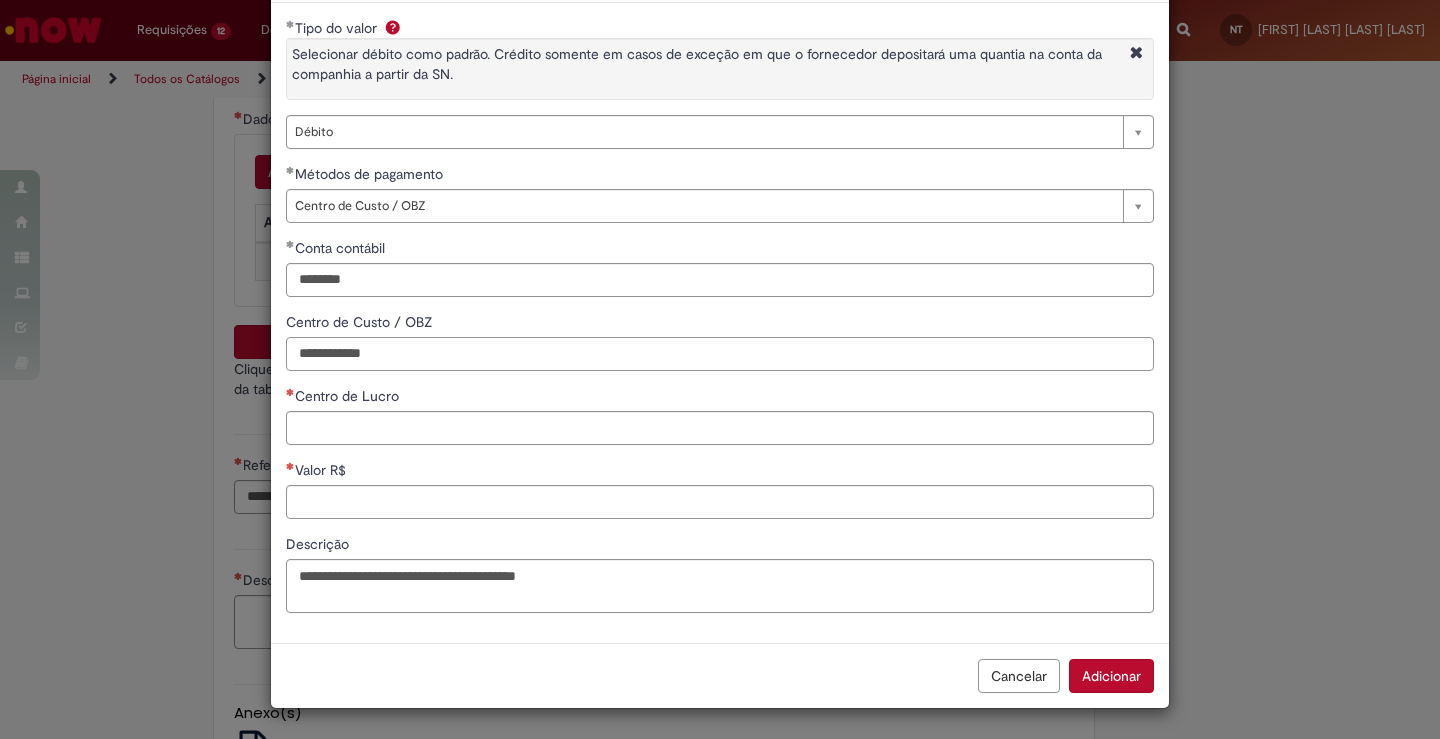 type on "**********" 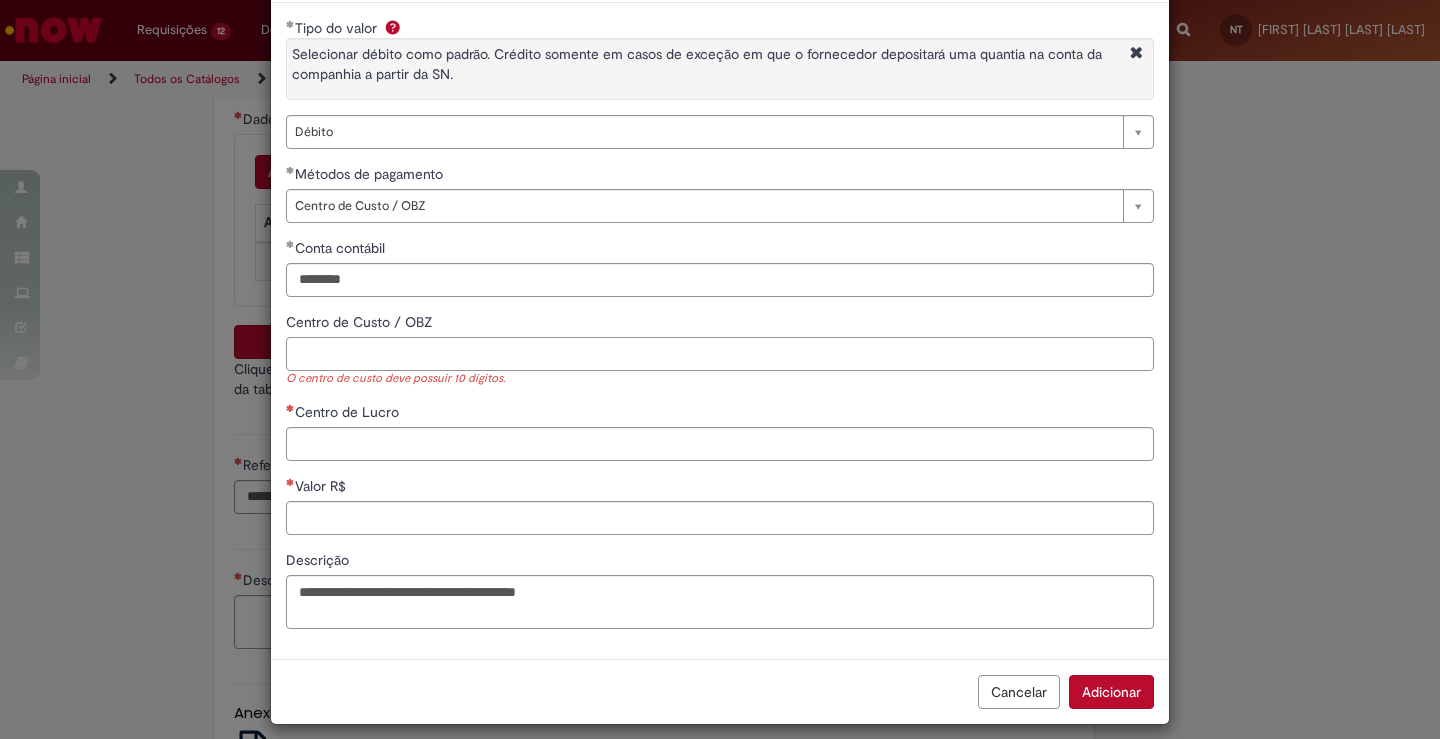 click on "Centro de Custo / OBZ" at bounding box center (720, 354) 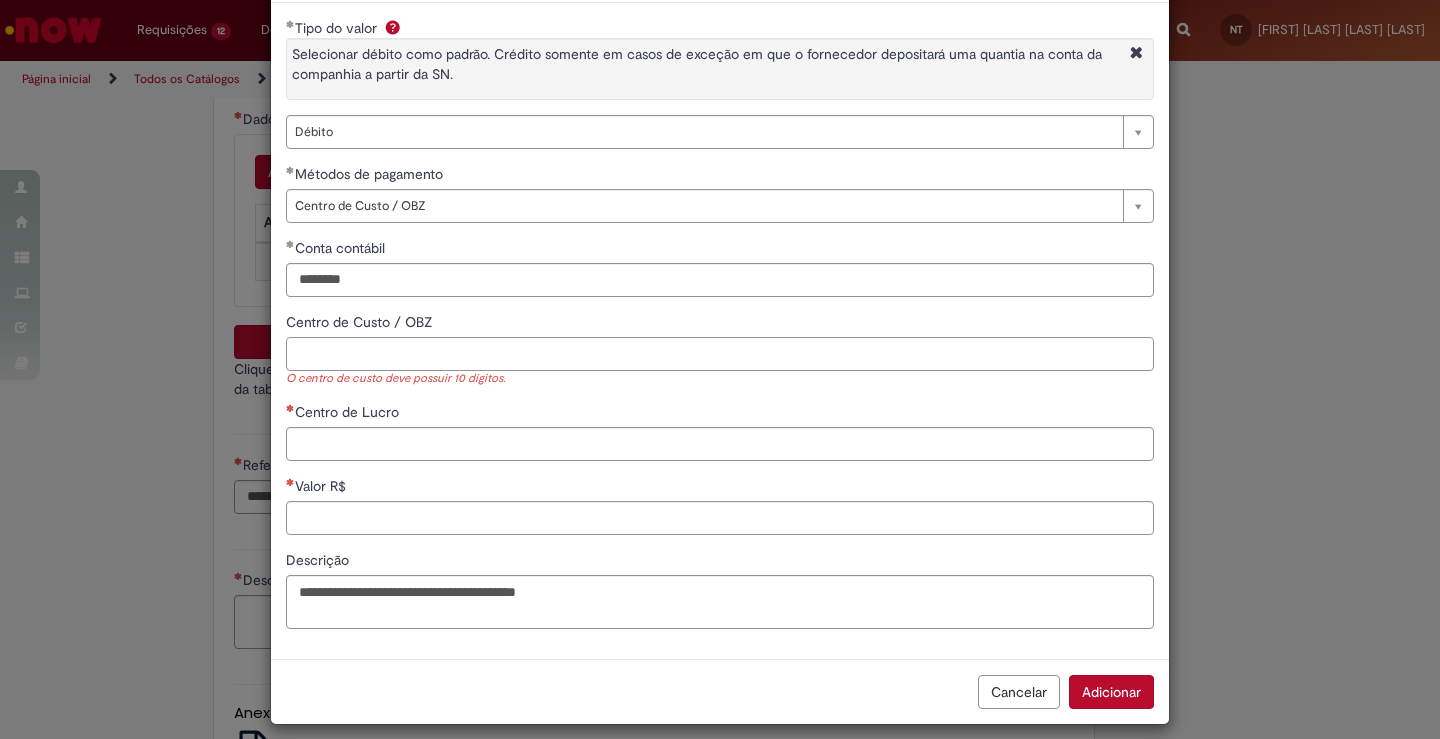 paste on "**********" 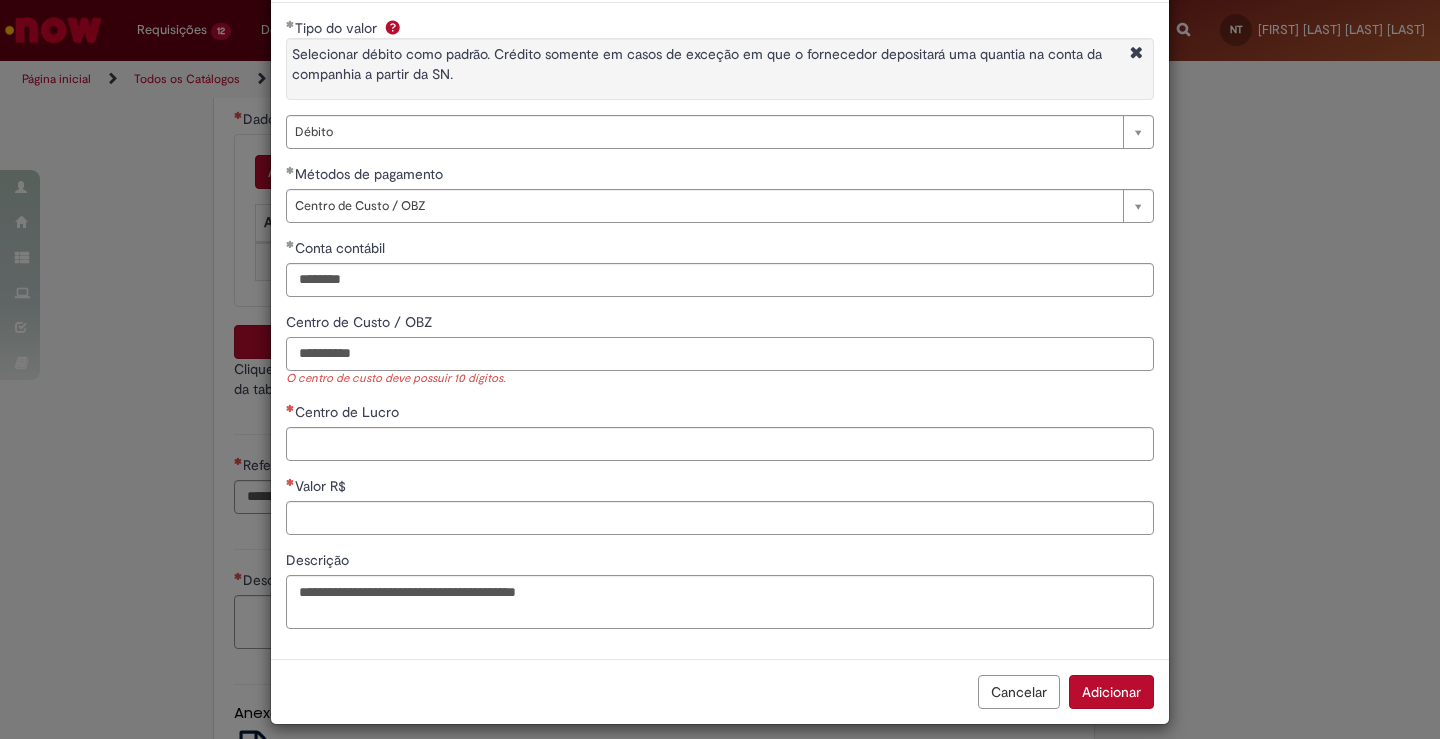type on "**********" 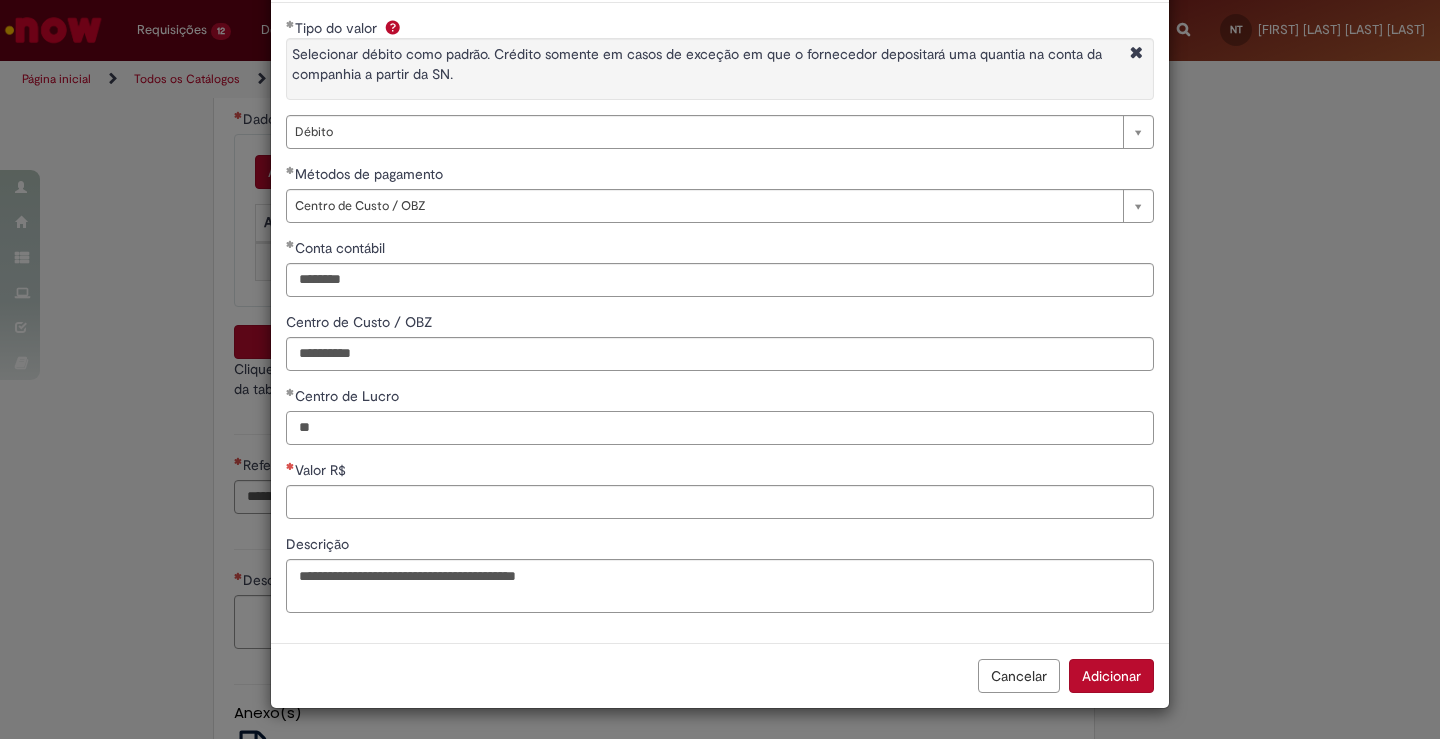 type on "*" 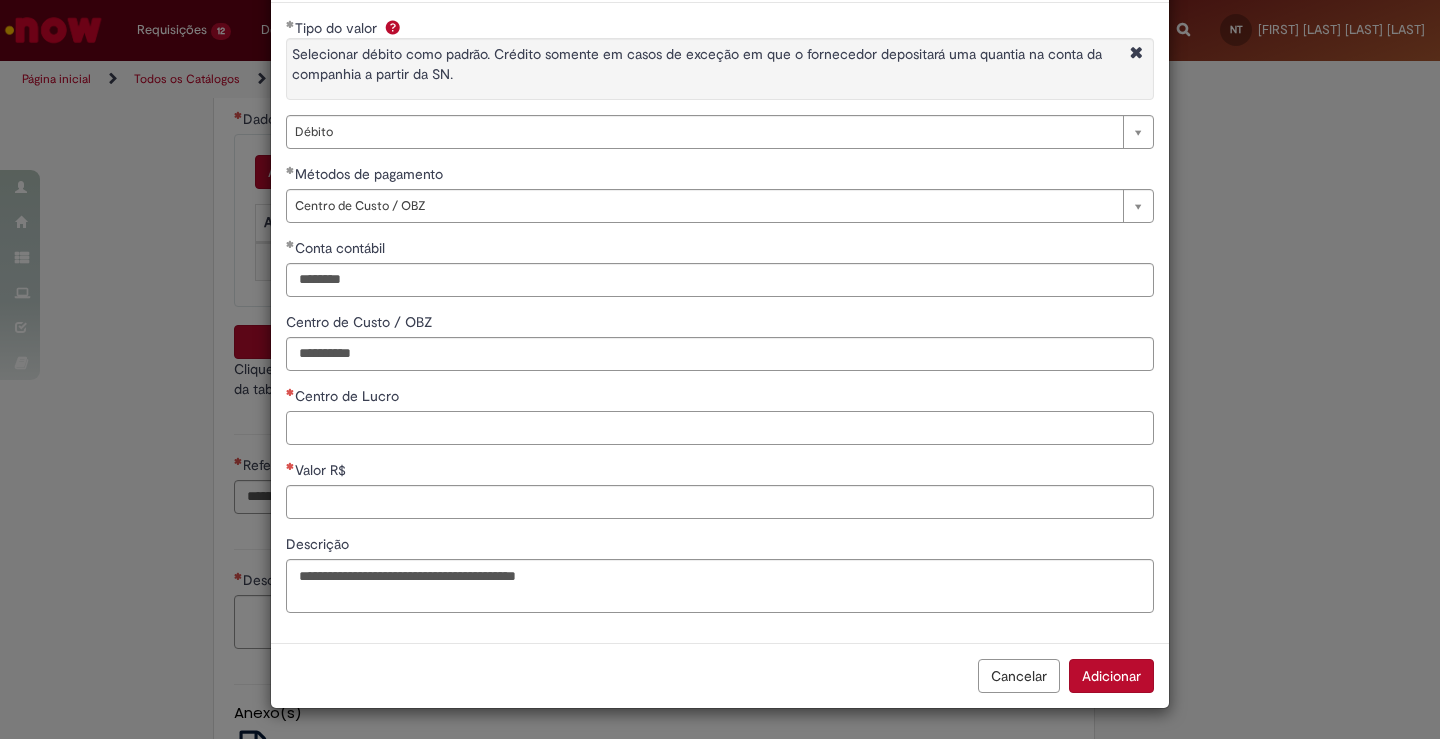 click on "Centro de Lucro" at bounding box center (720, 428) 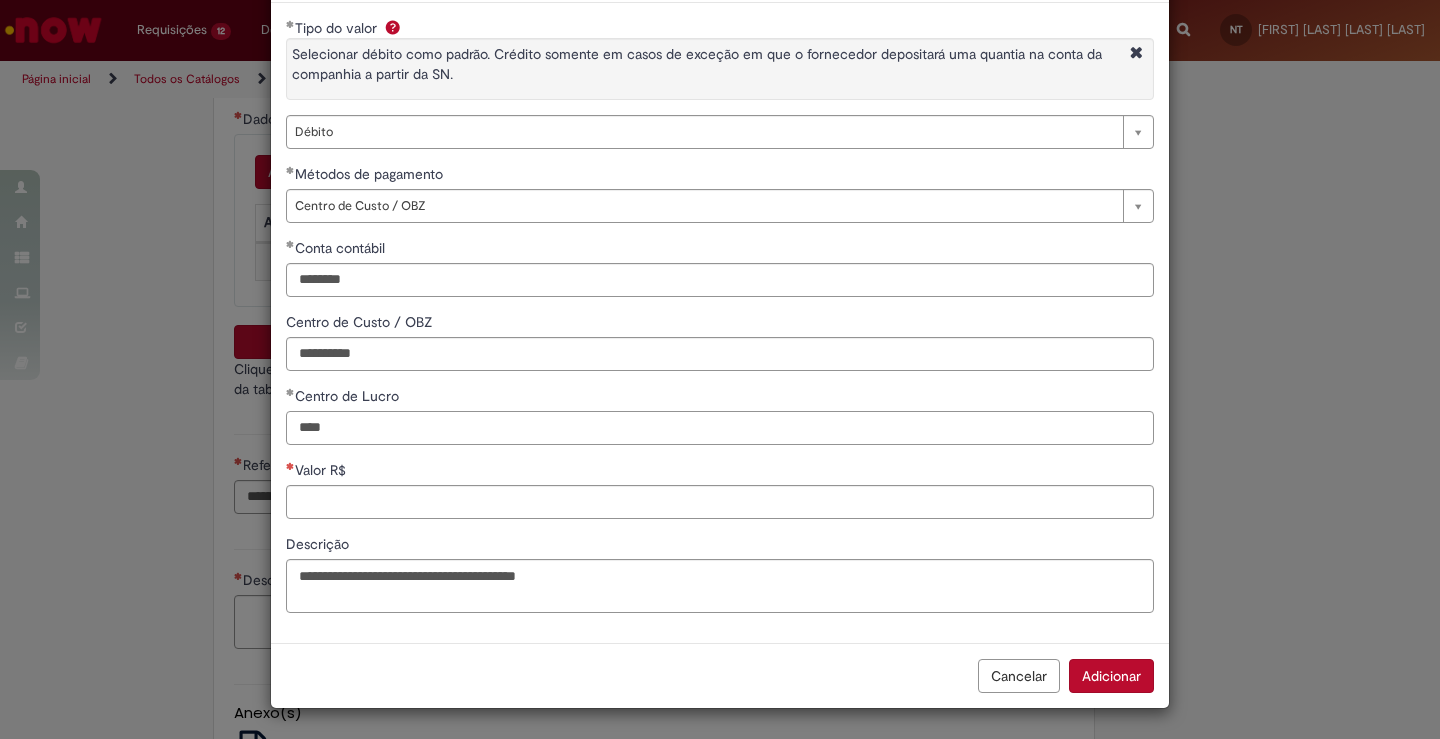 type on "****" 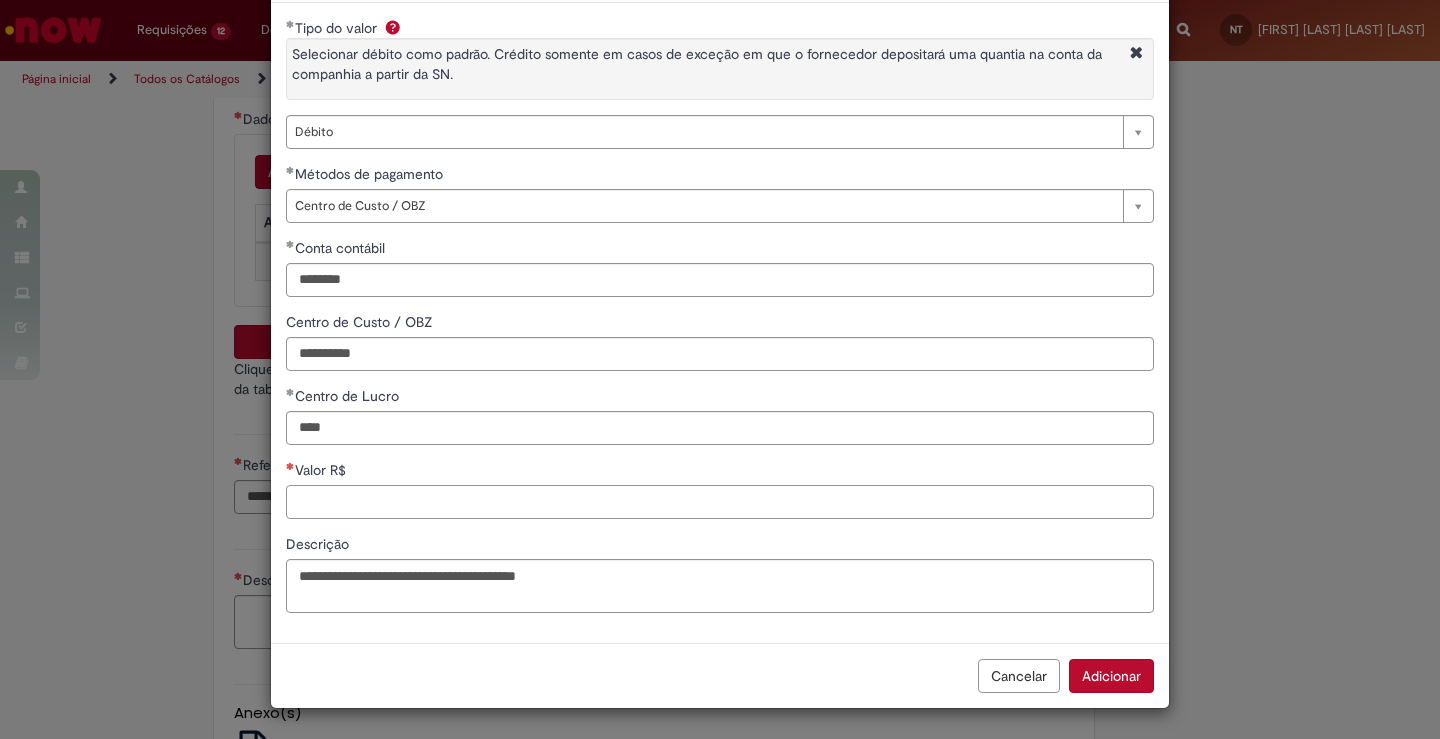 paste on "******" 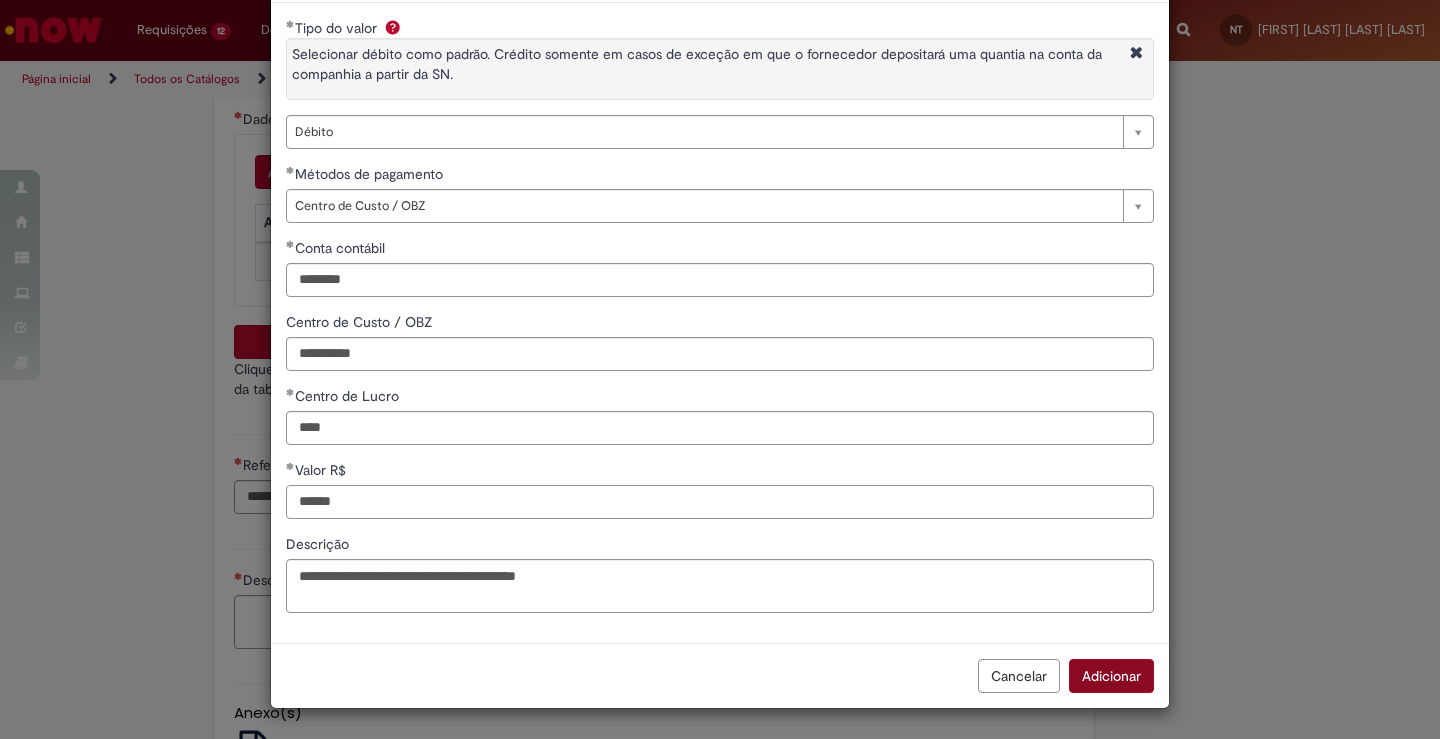 type on "******" 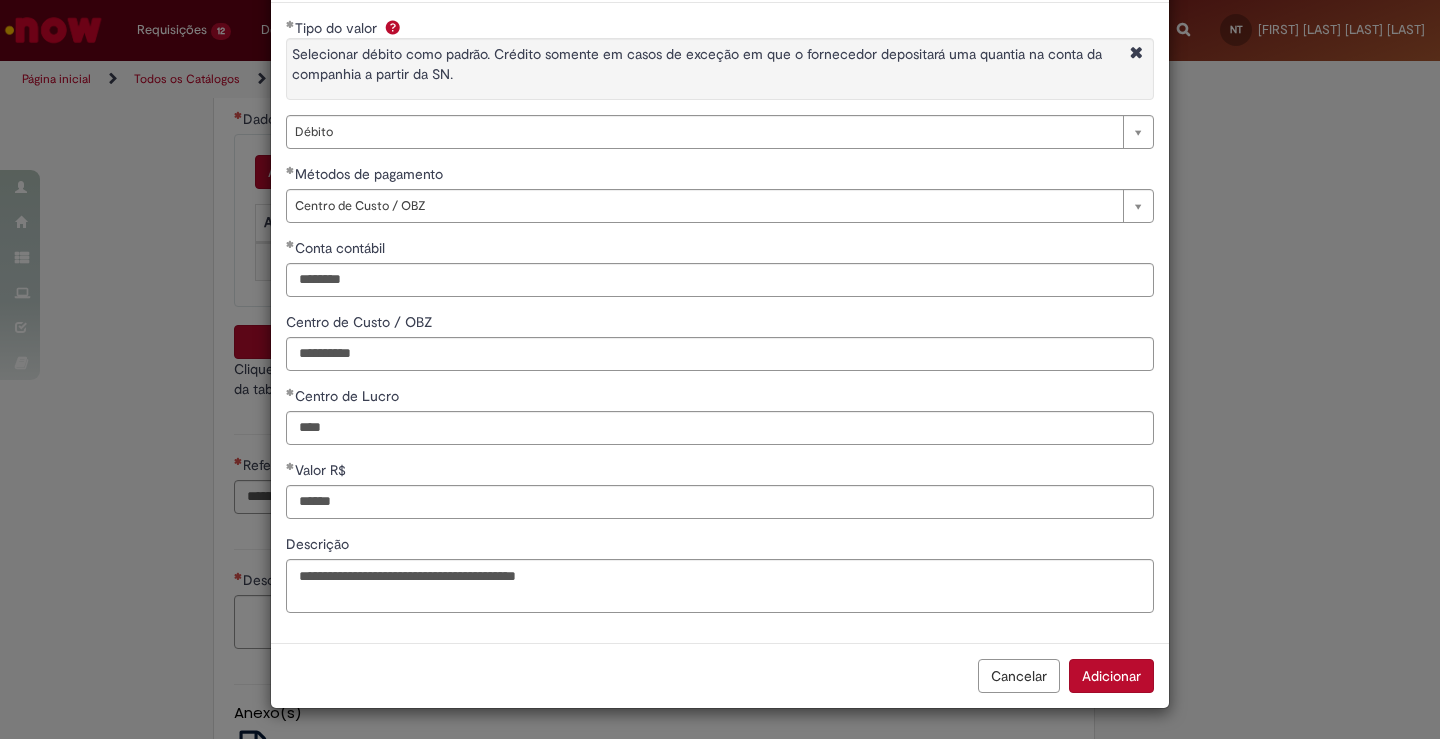 click on "Adicionar" at bounding box center [1111, 676] 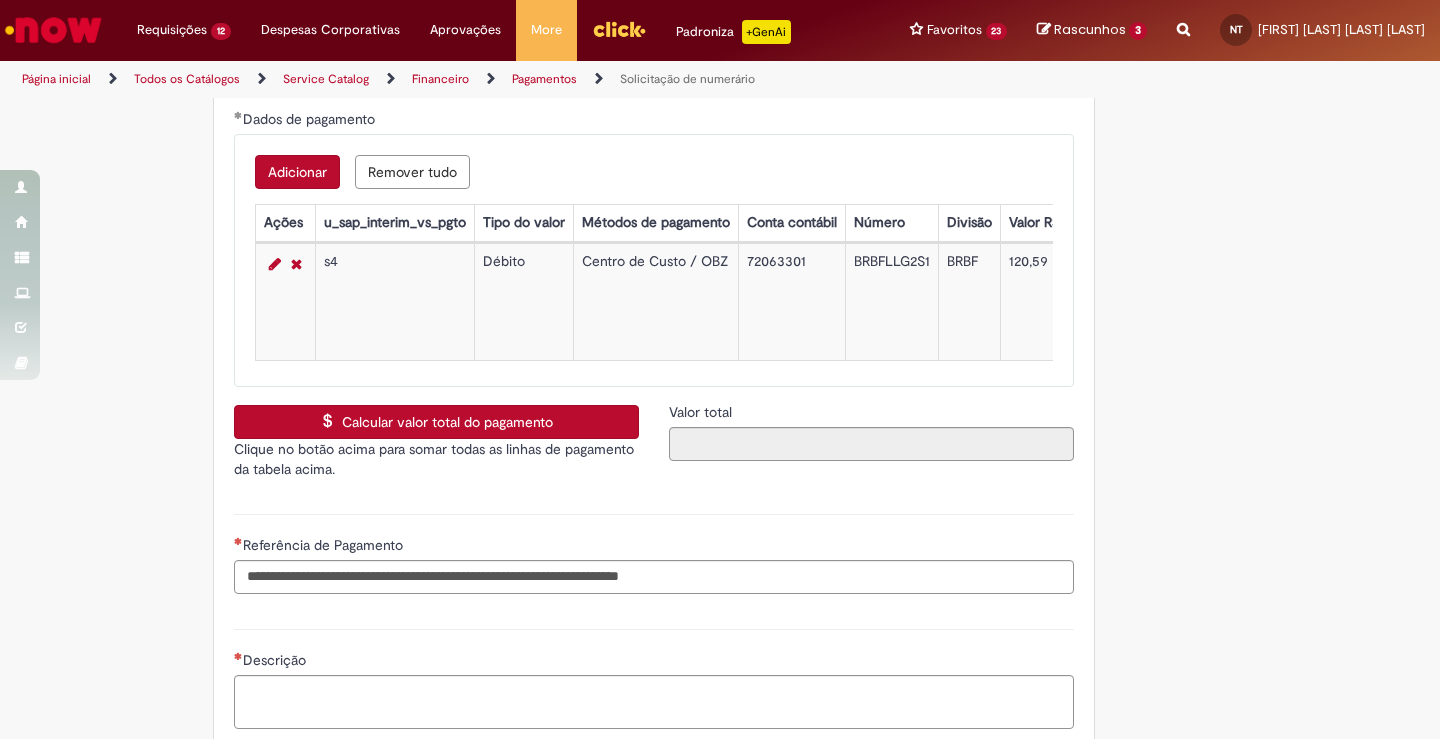 scroll, scrollTop: 0, scrollLeft: 129, axis: horizontal 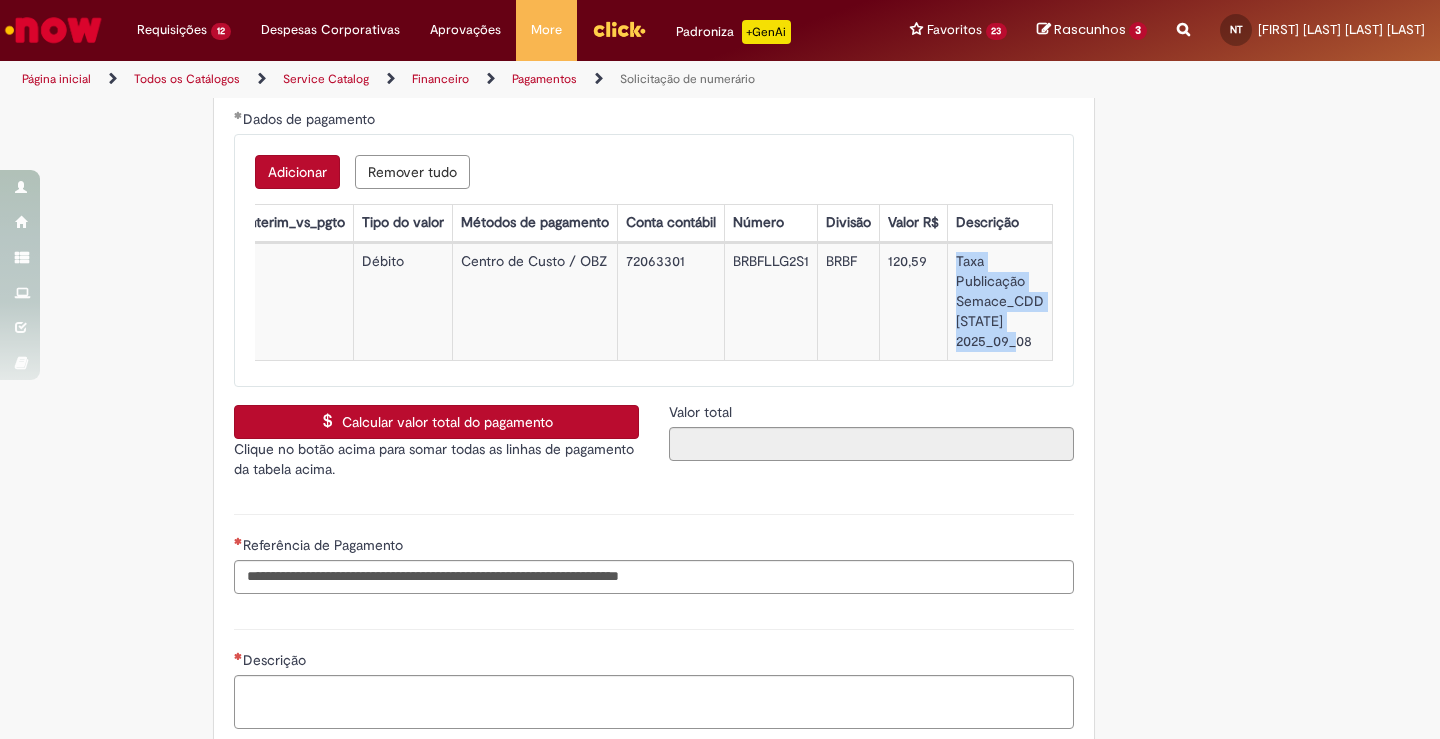 drag, startPoint x: 951, startPoint y: 261, endPoint x: 1028, endPoint y: 339, distance: 109.60383 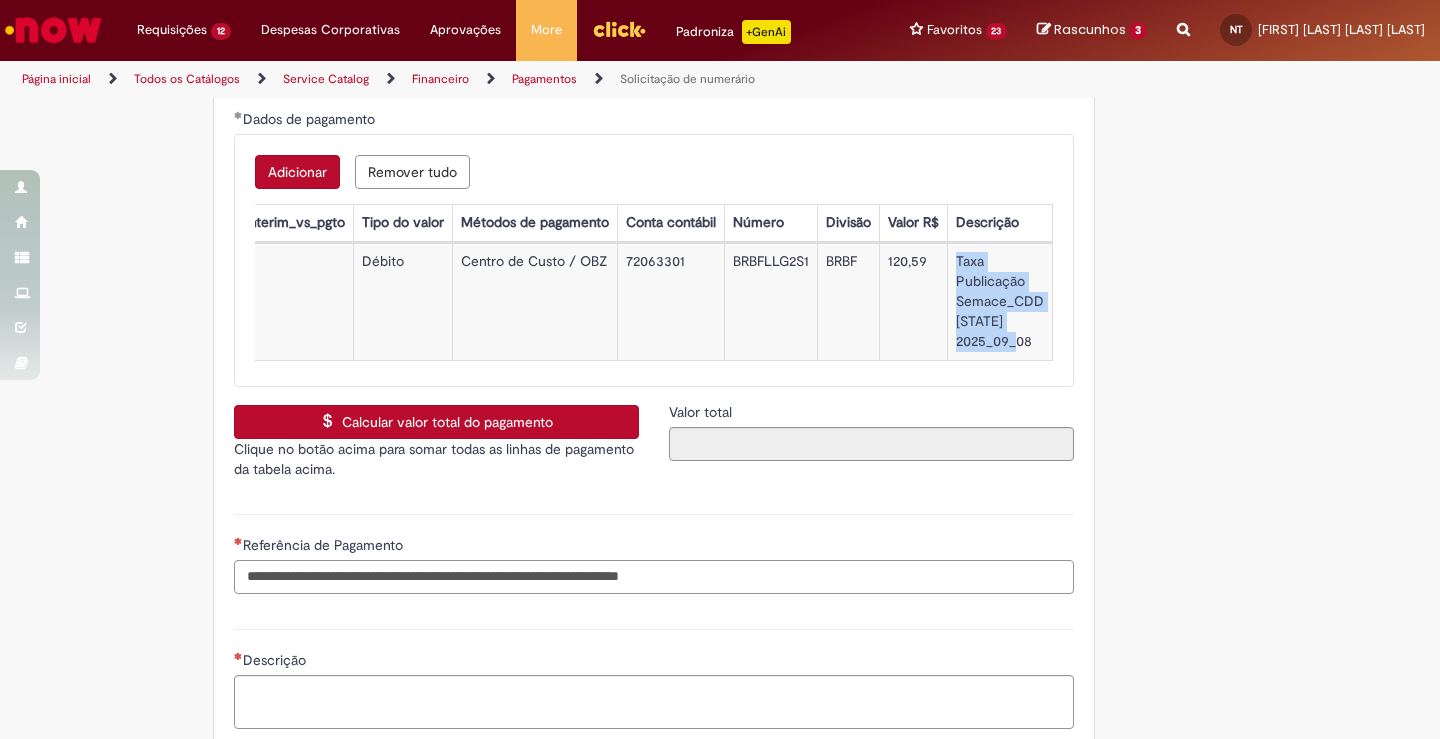click on "Referência de Pagamento" at bounding box center [654, 577] 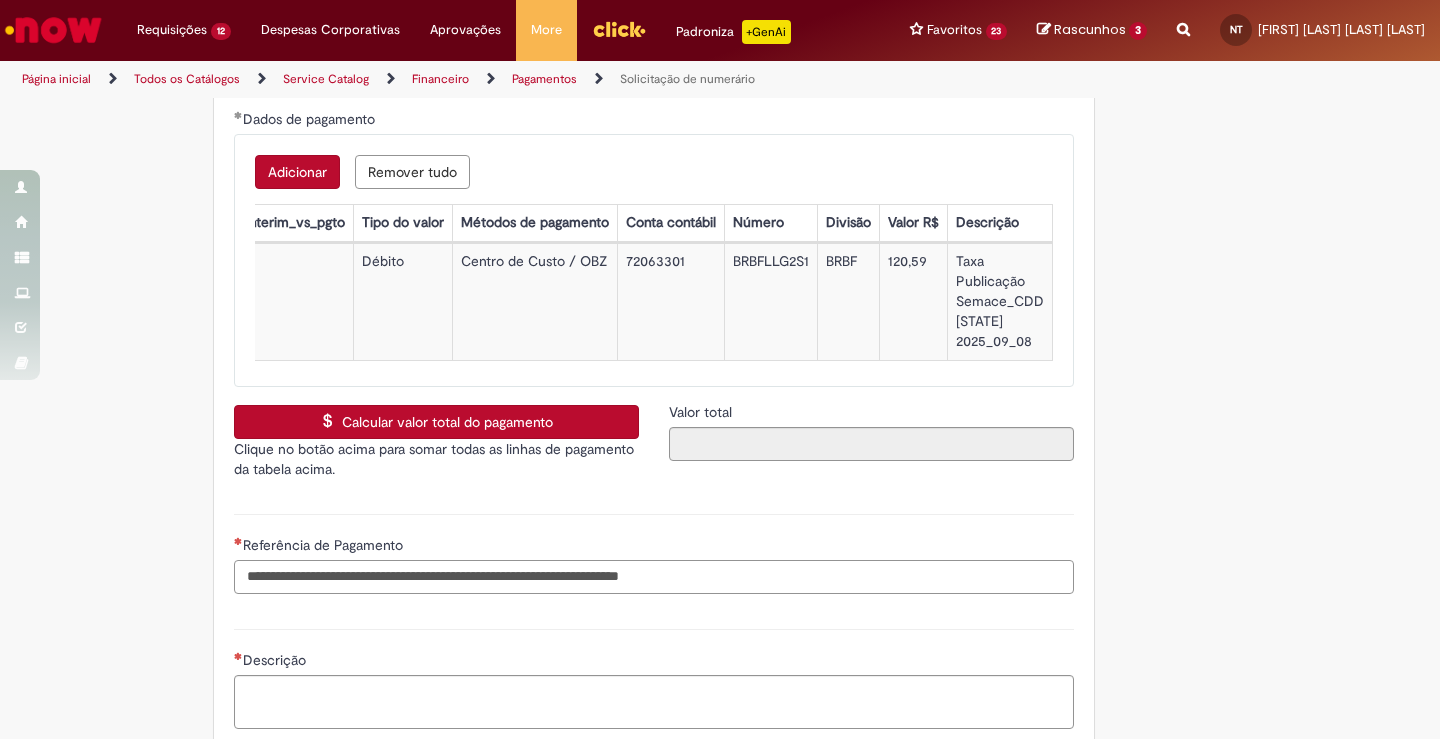 paste on "**********" 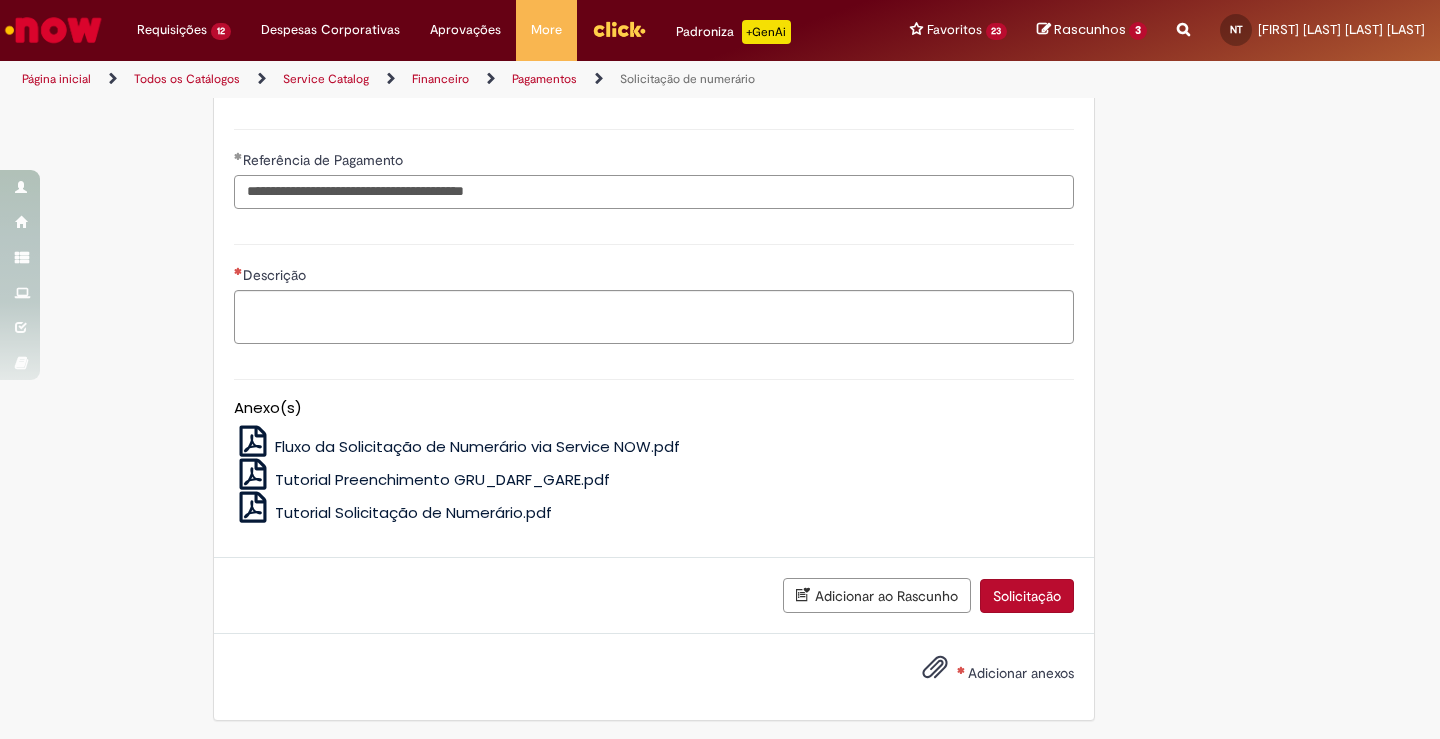 scroll, scrollTop: 4210, scrollLeft: 0, axis: vertical 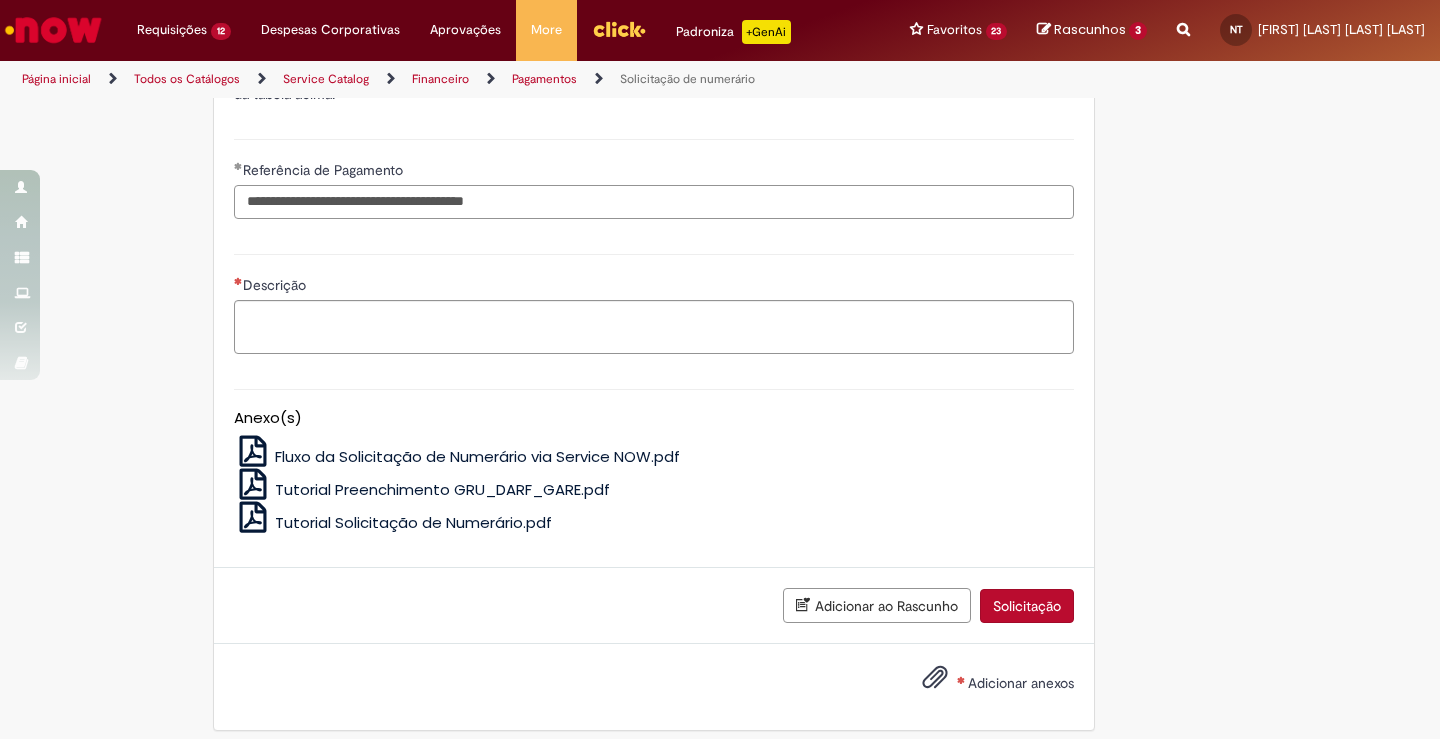 type on "**********" 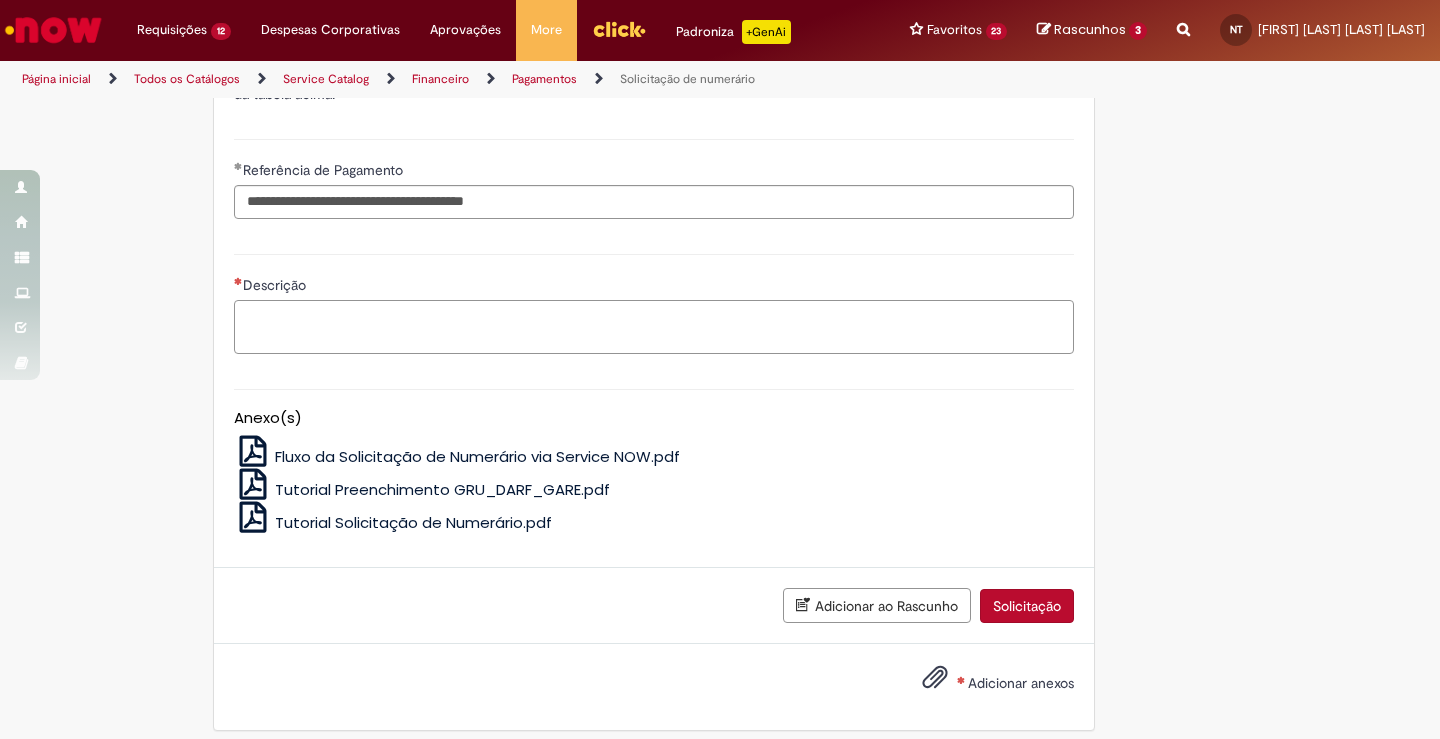 click on "Descrição" at bounding box center [654, 327] 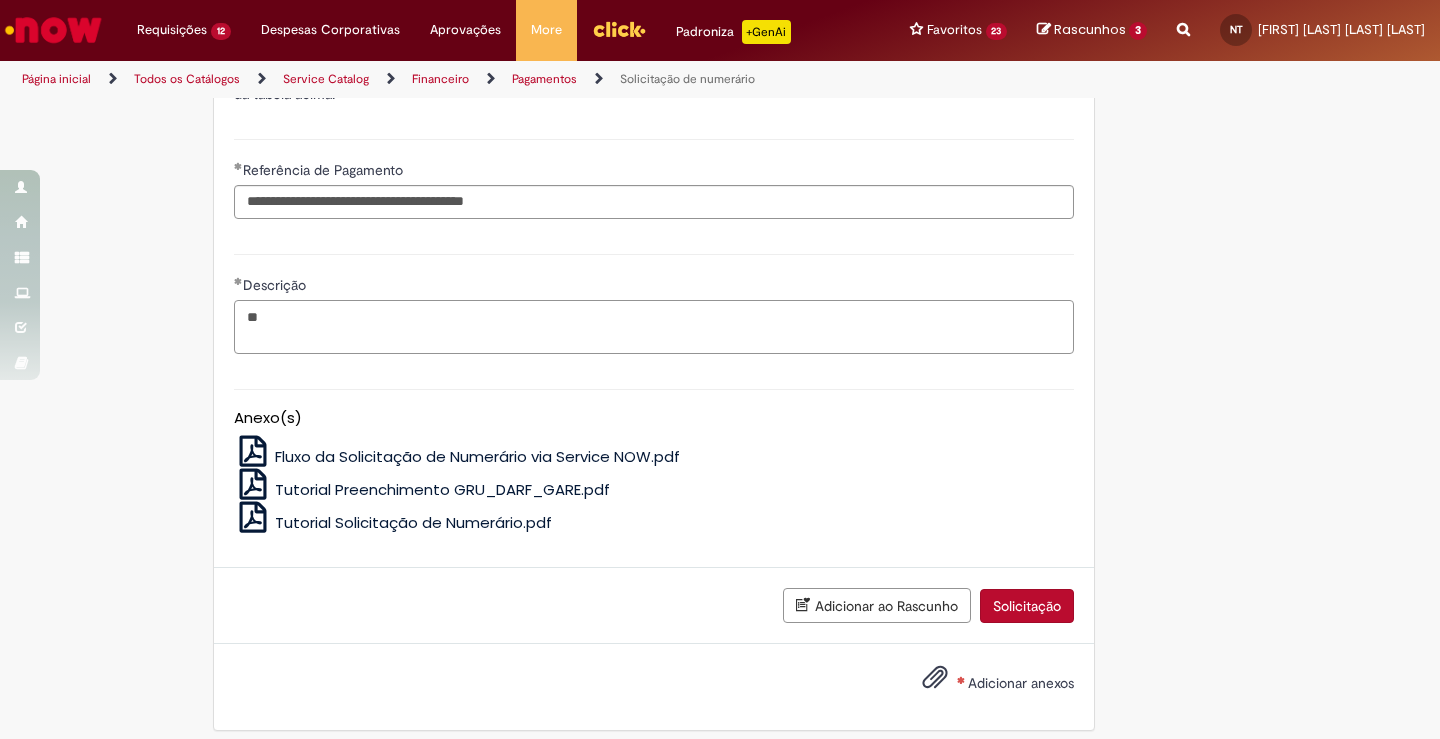 type on "*" 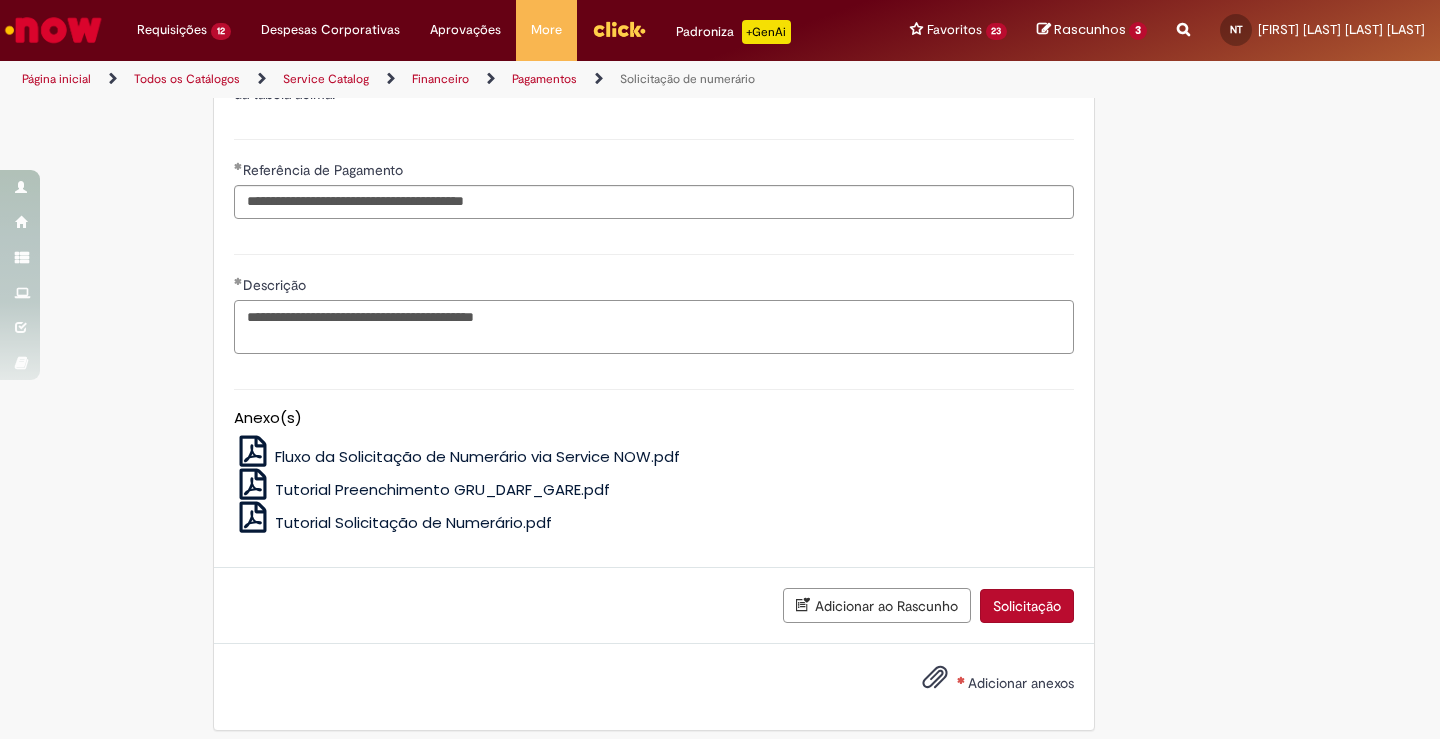 paste on "**********" 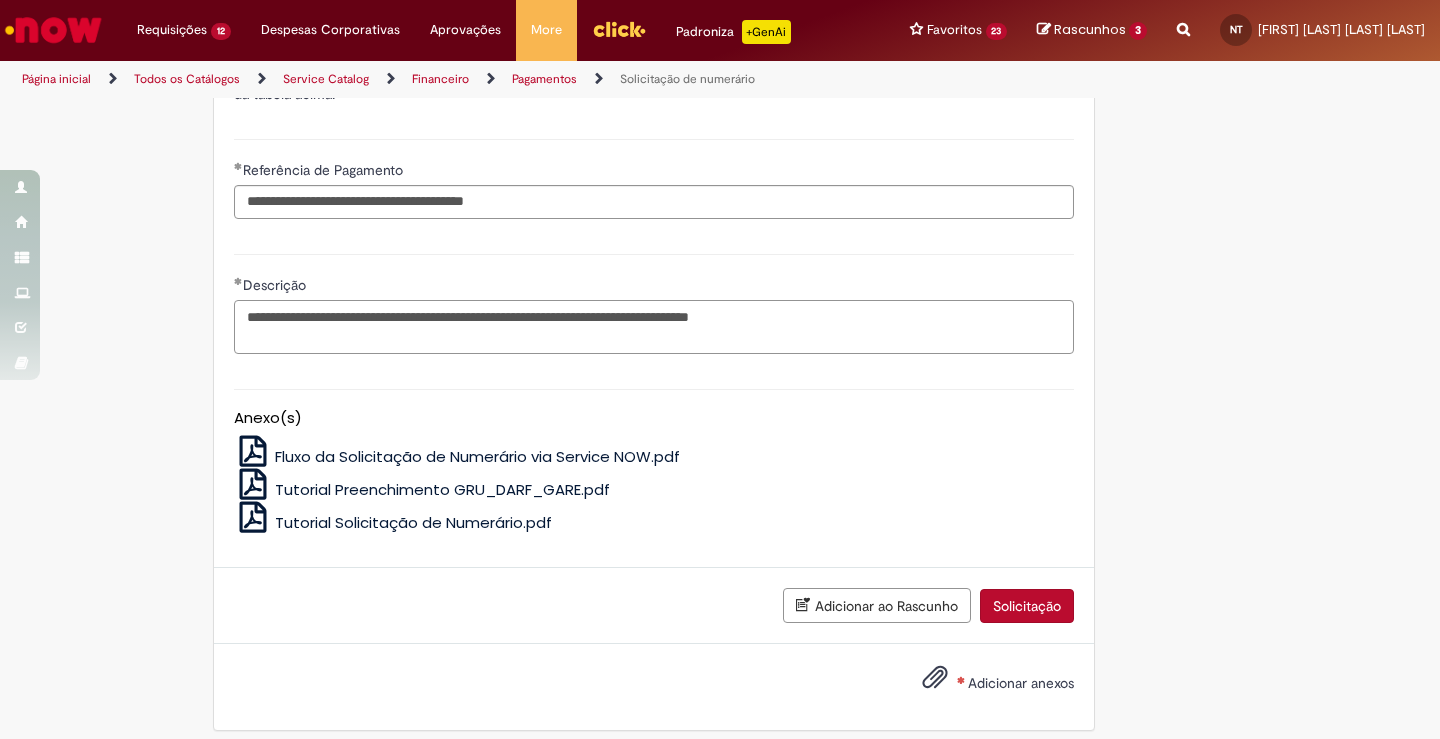 click on "**********" at bounding box center [654, 327] 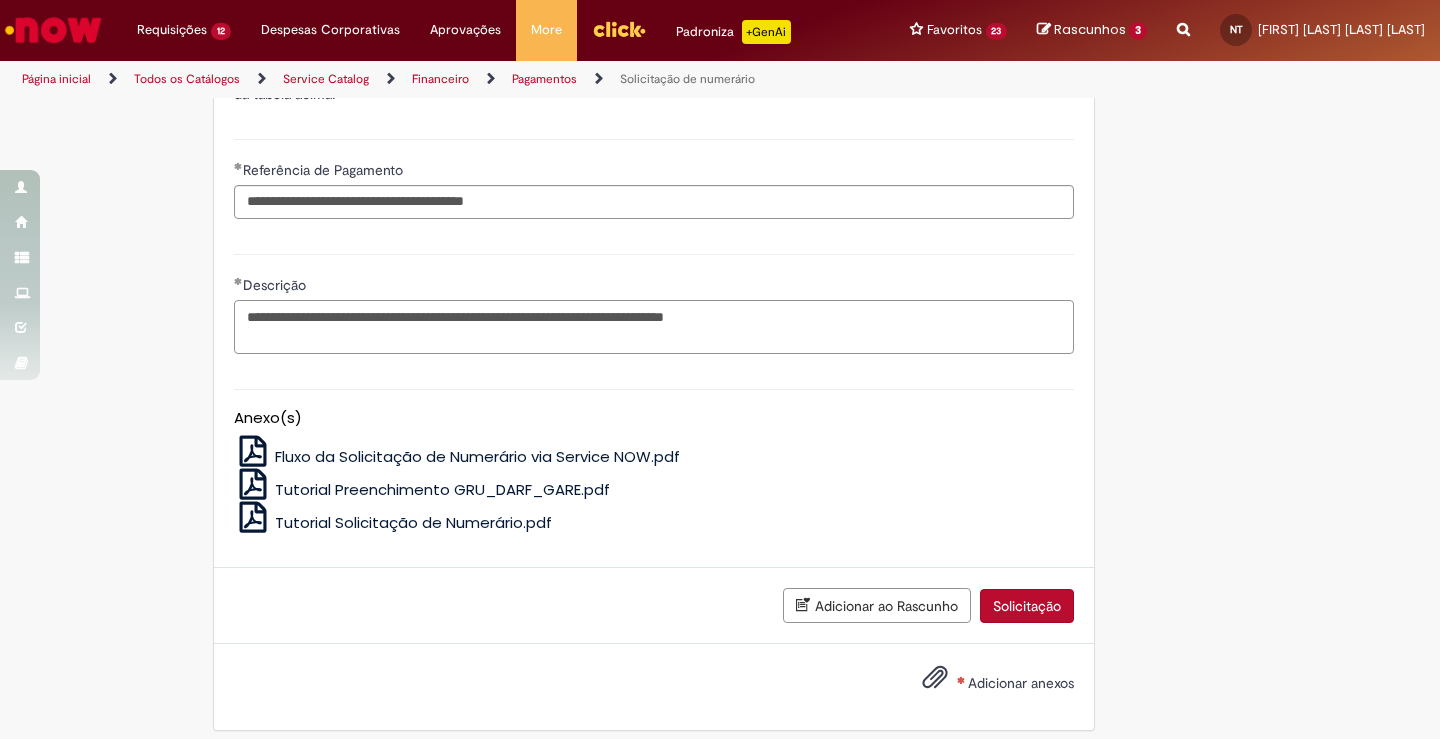 click on "**********" at bounding box center [654, 327] 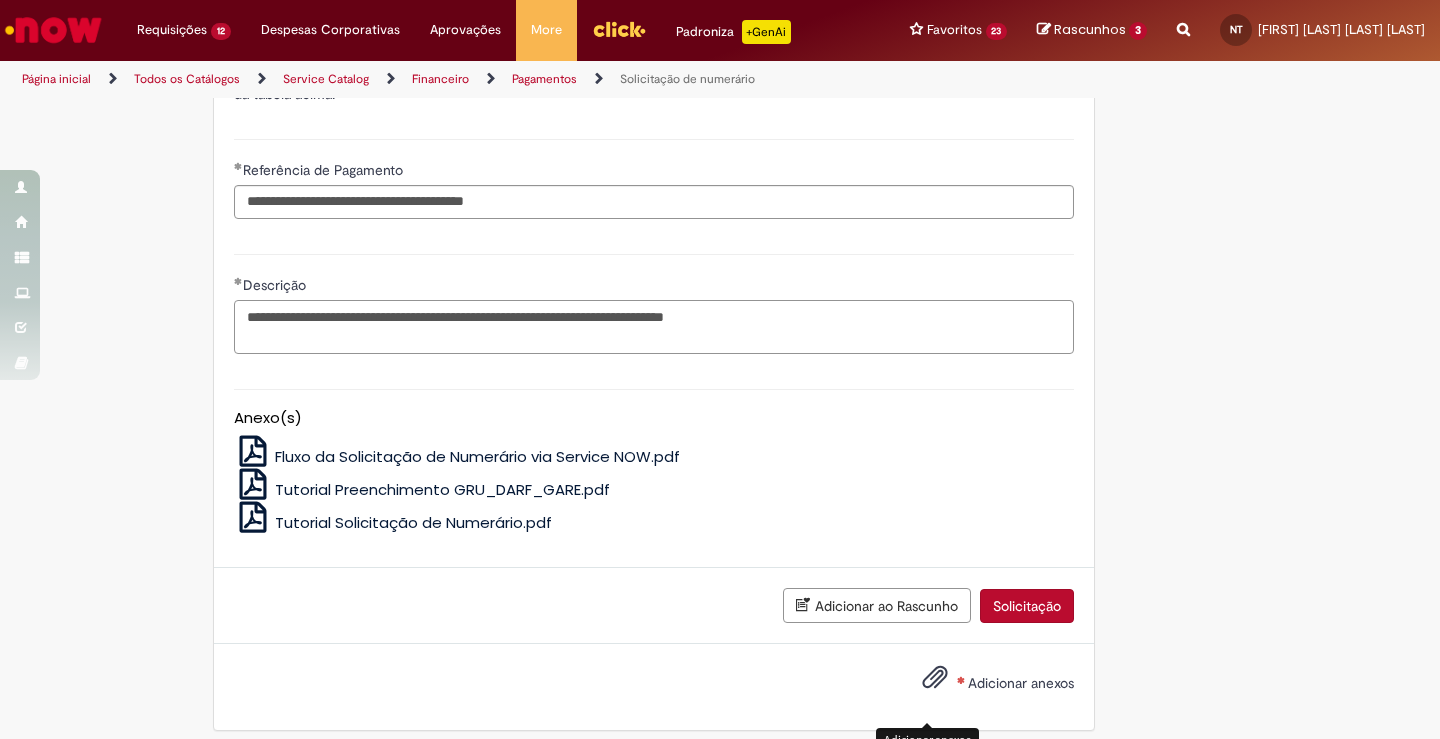 type on "**********" 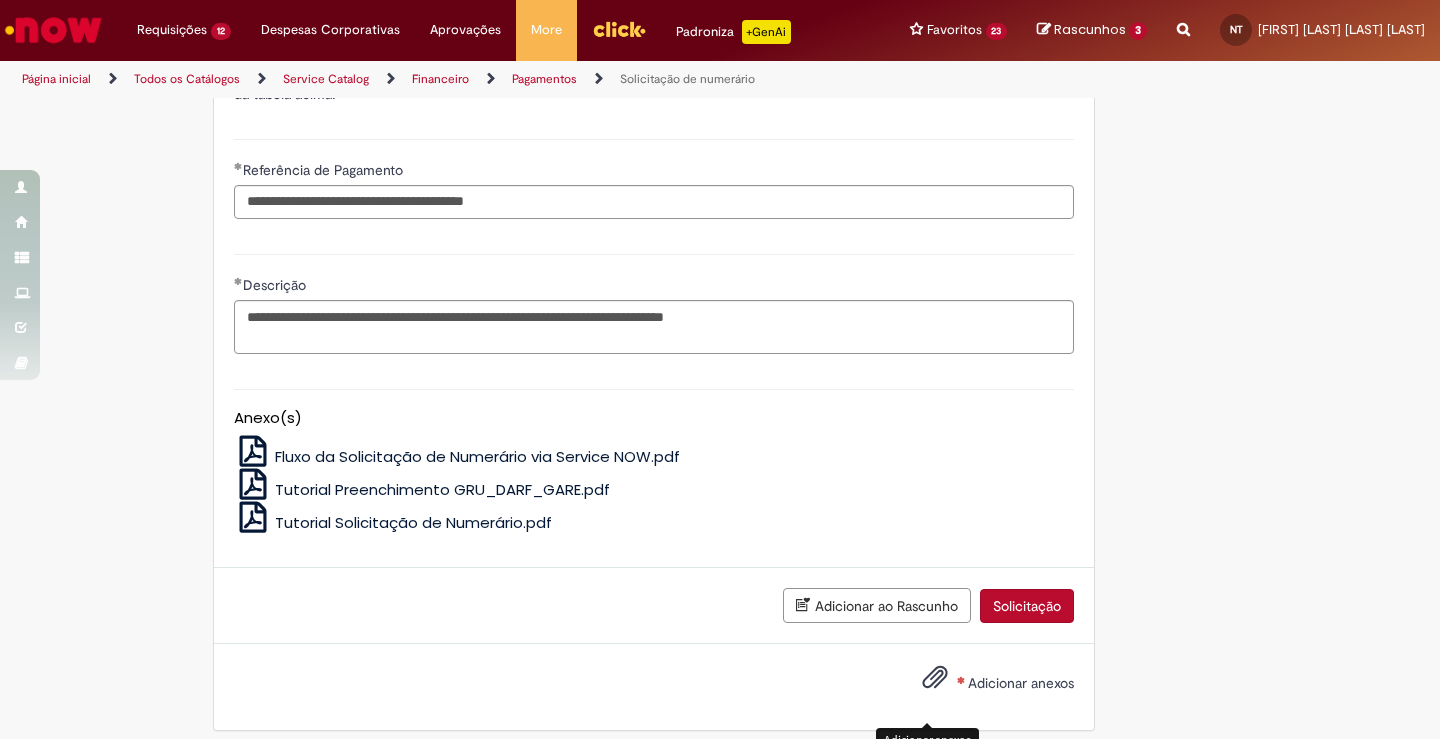click at bounding box center [935, 678] 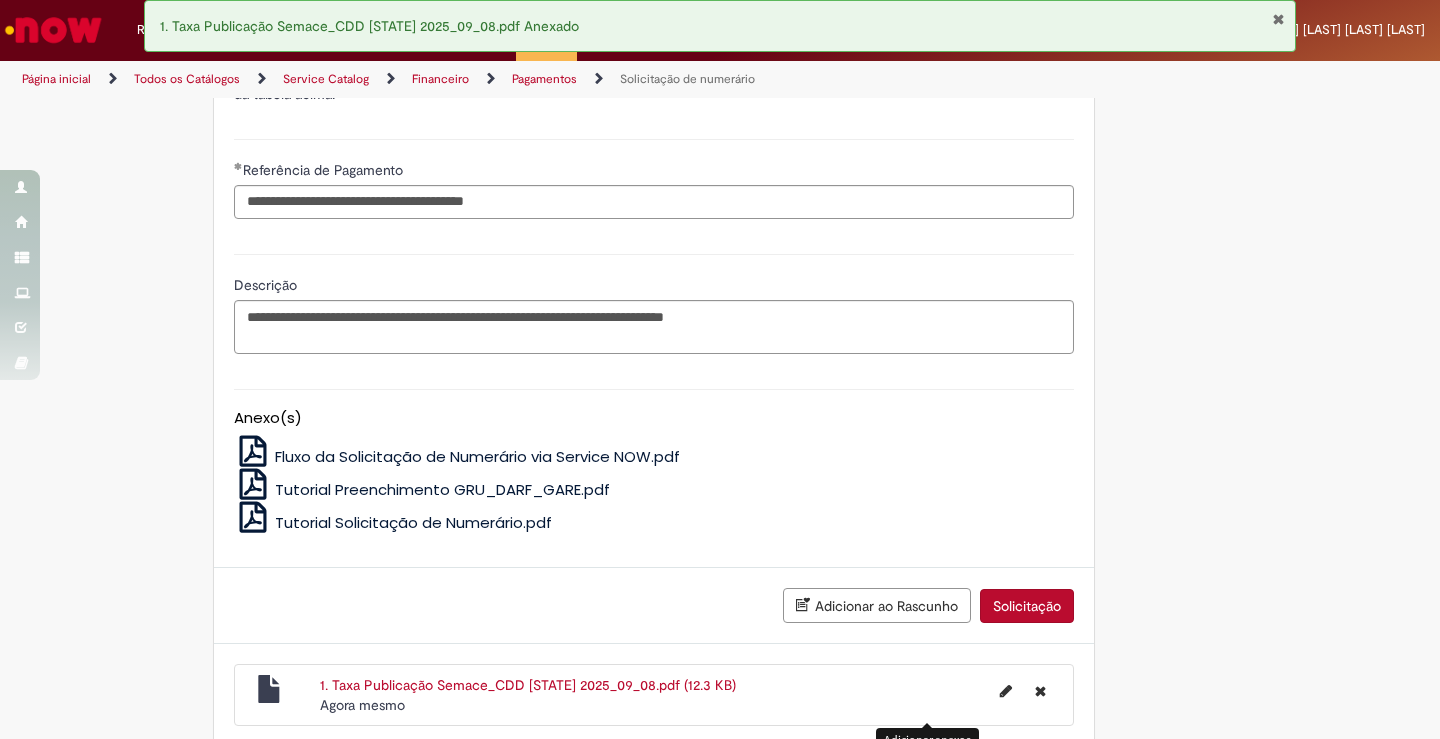 click on "Solicitação" at bounding box center (1027, 606) 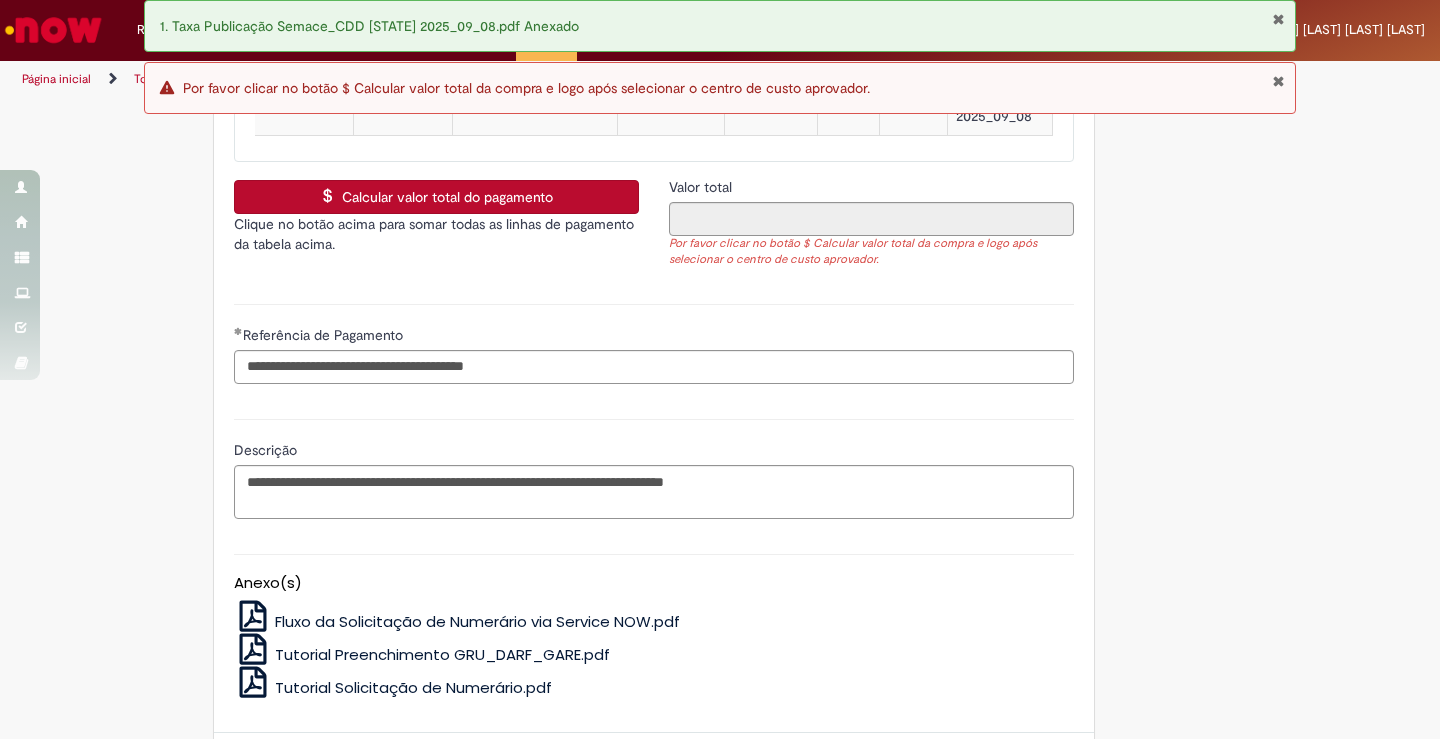 scroll, scrollTop: 3873, scrollLeft: 0, axis: vertical 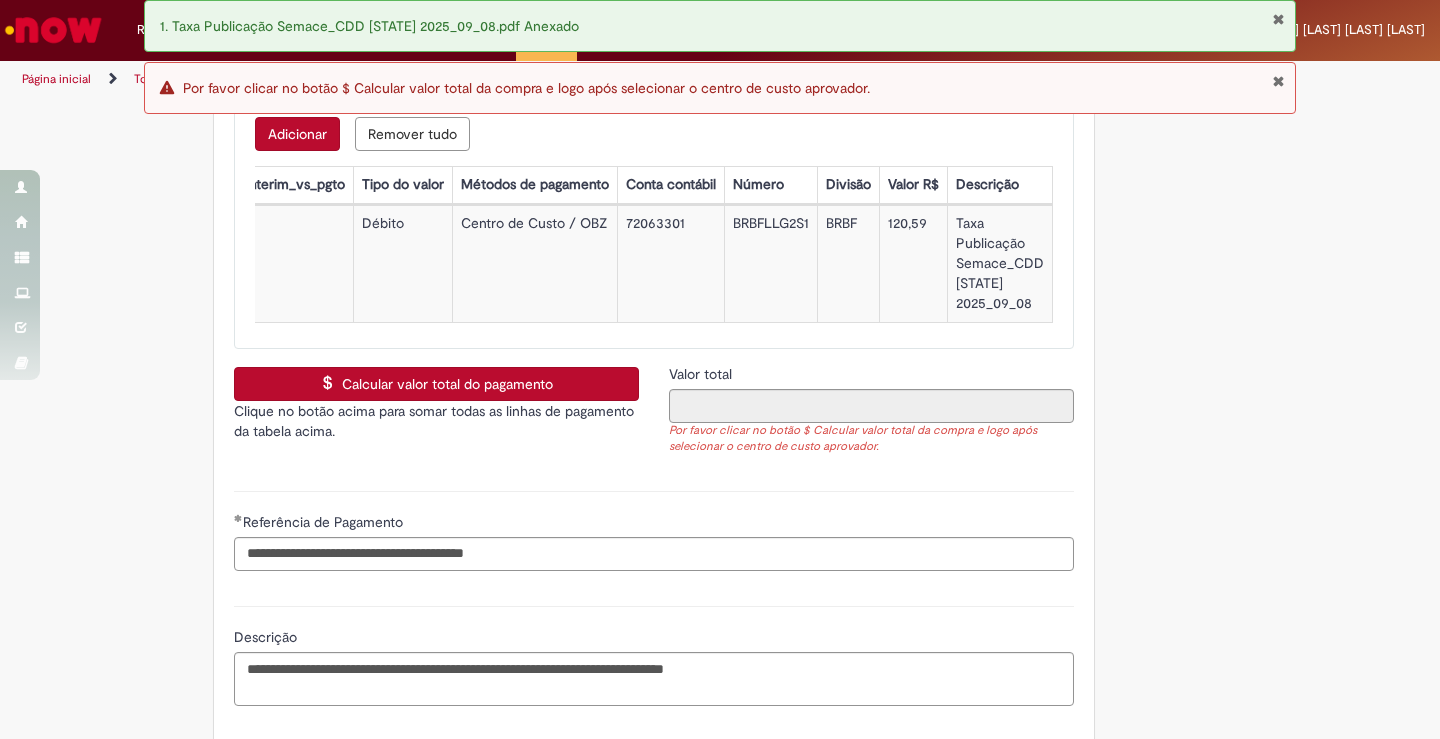 click on "Calcular valor total do pagamento" at bounding box center [436, 384] 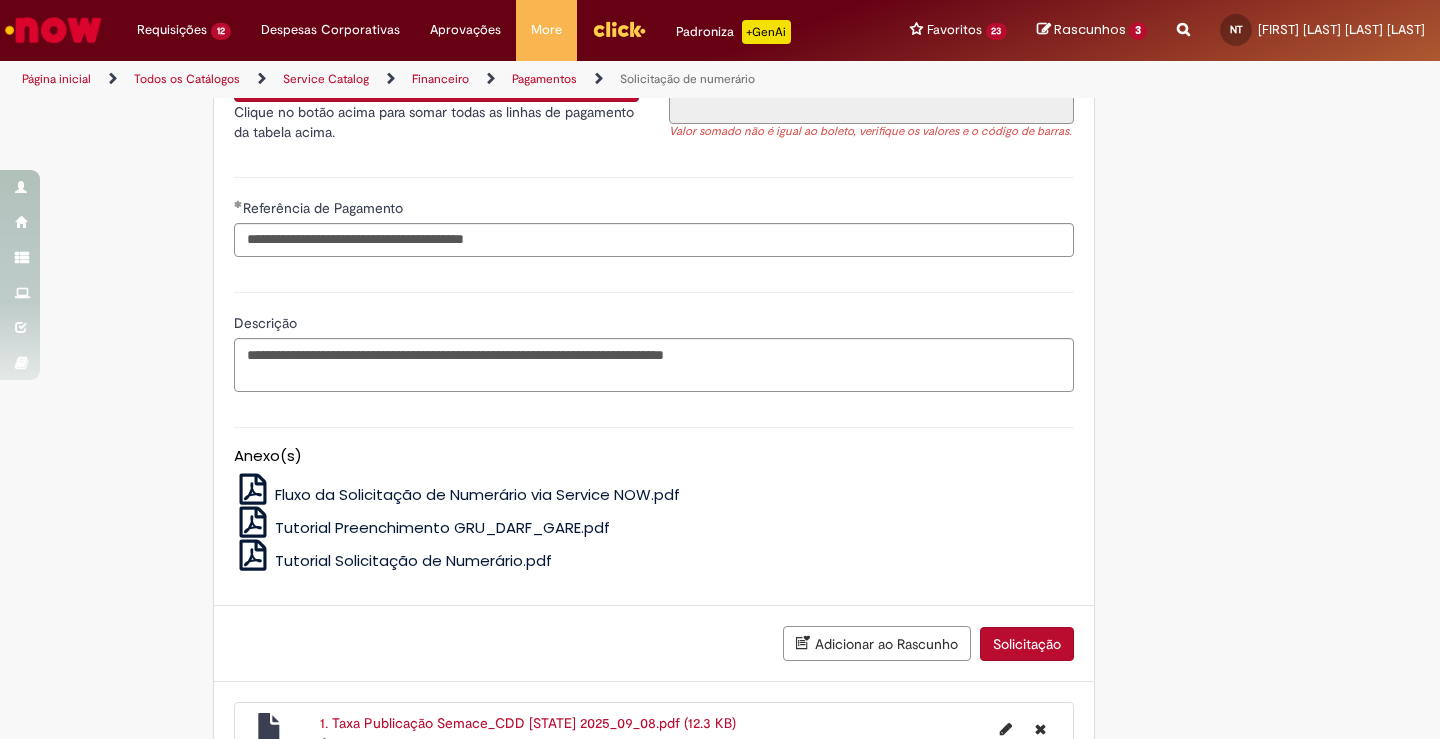 scroll, scrollTop: 3881, scrollLeft: 0, axis: vertical 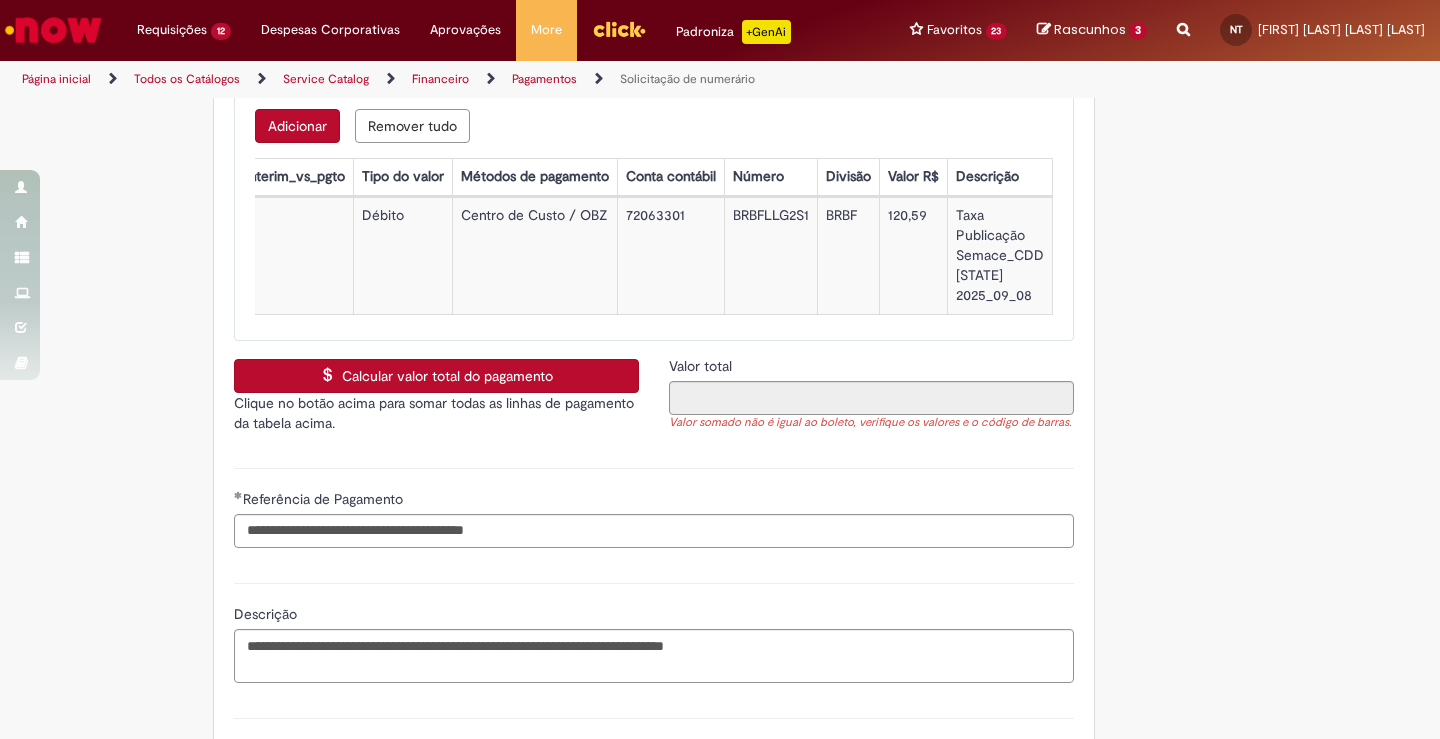 click on "Calcular valor total do pagamento" at bounding box center (436, 376) 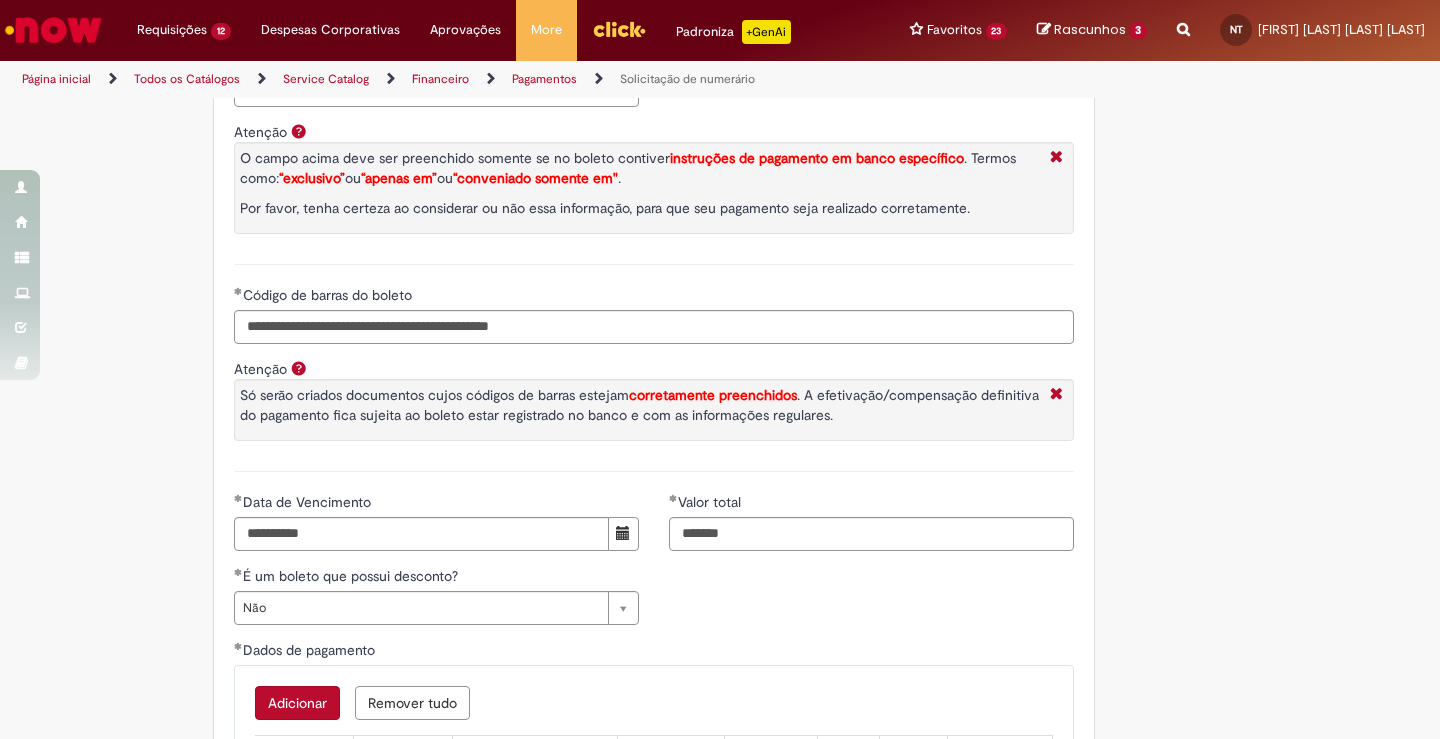 scroll, scrollTop: 3293, scrollLeft: 0, axis: vertical 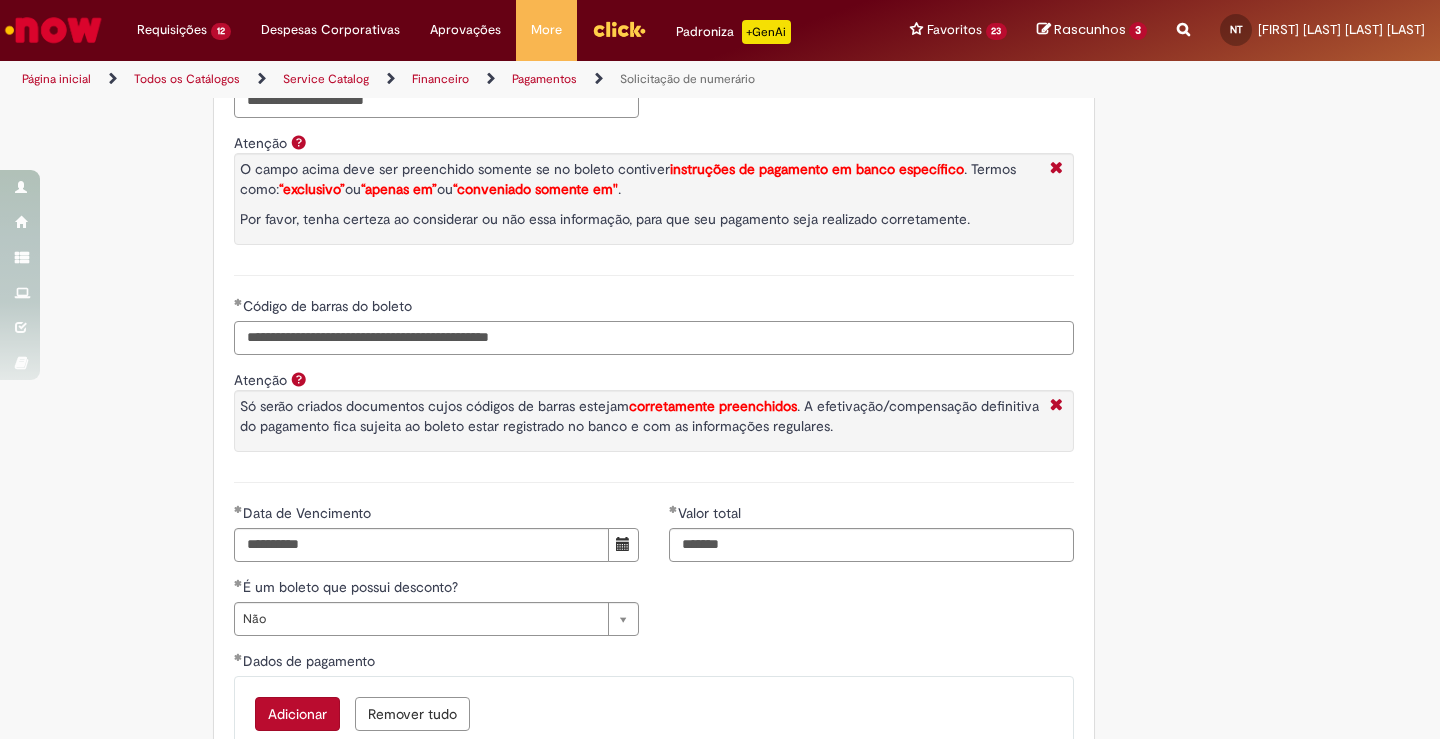 click on "**********" at bounding box center (654, 338) 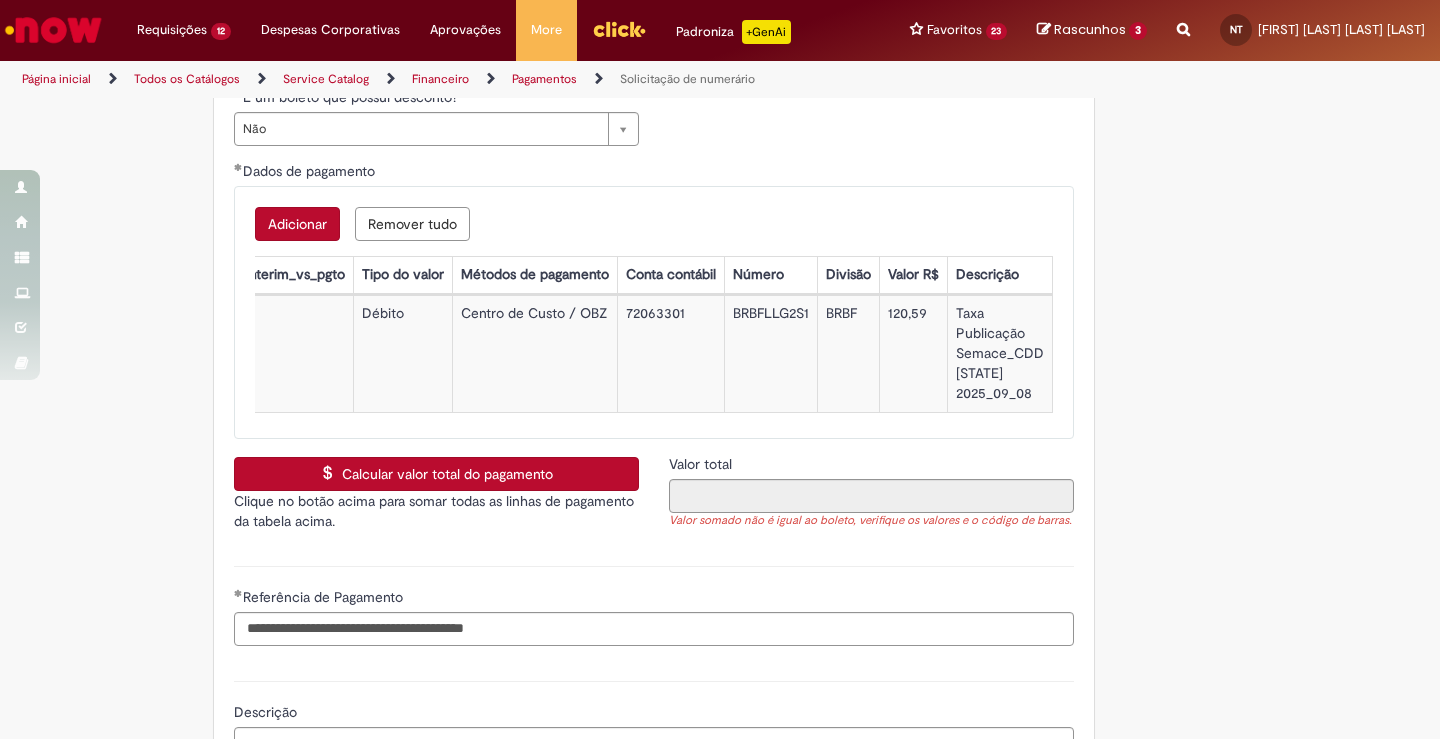 click on "Calcular valor total do pagamento" at bounding box center (436, 474) 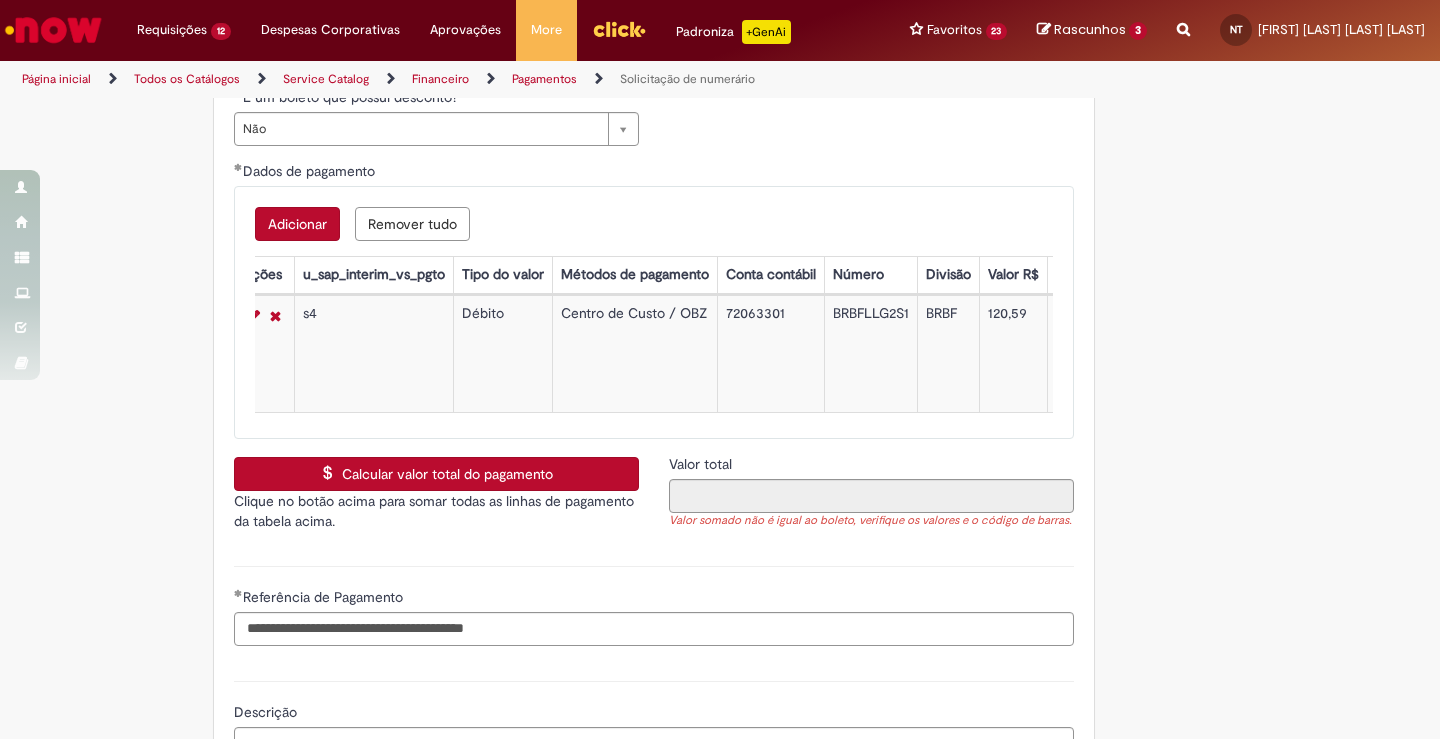 scroll, scrollTop: 0, scrollLeft: 0, axis: both 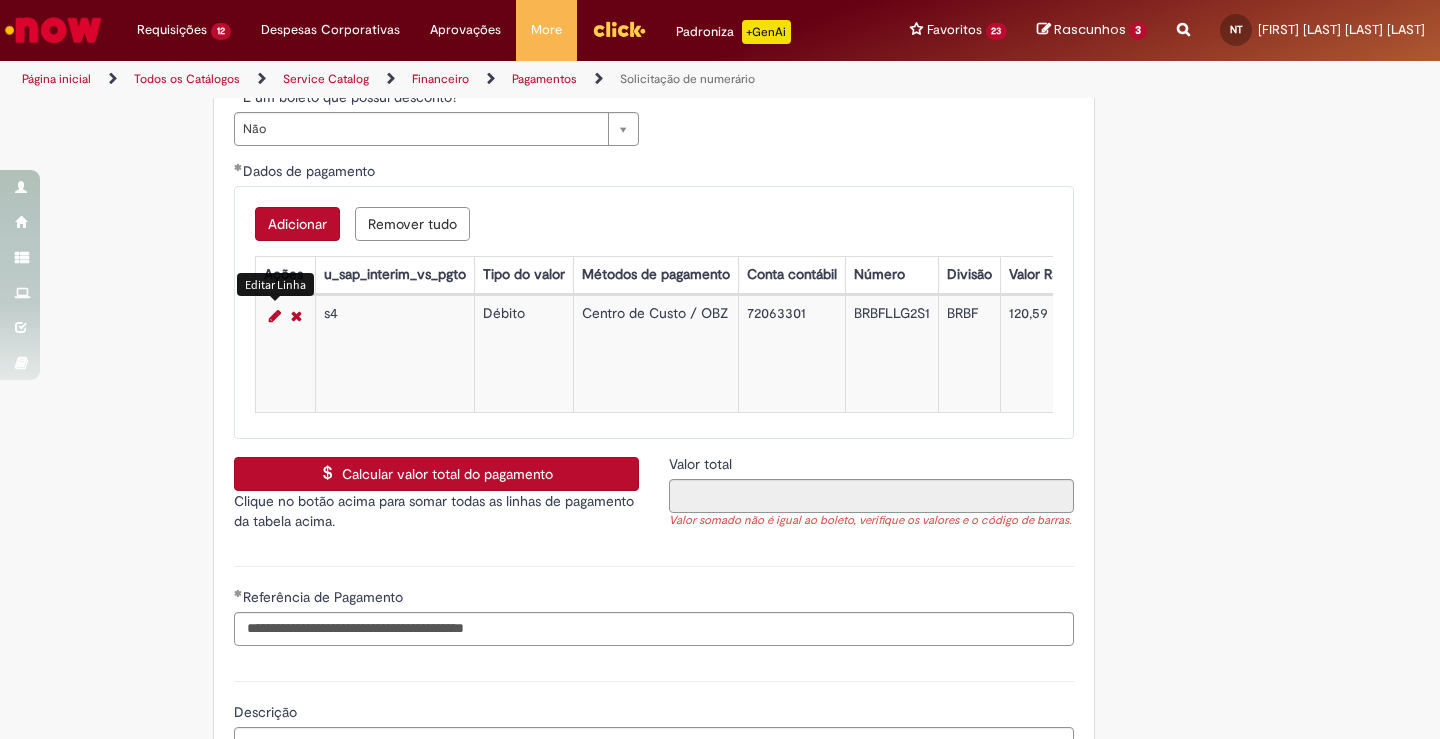 click at bounding box center [275, 316] 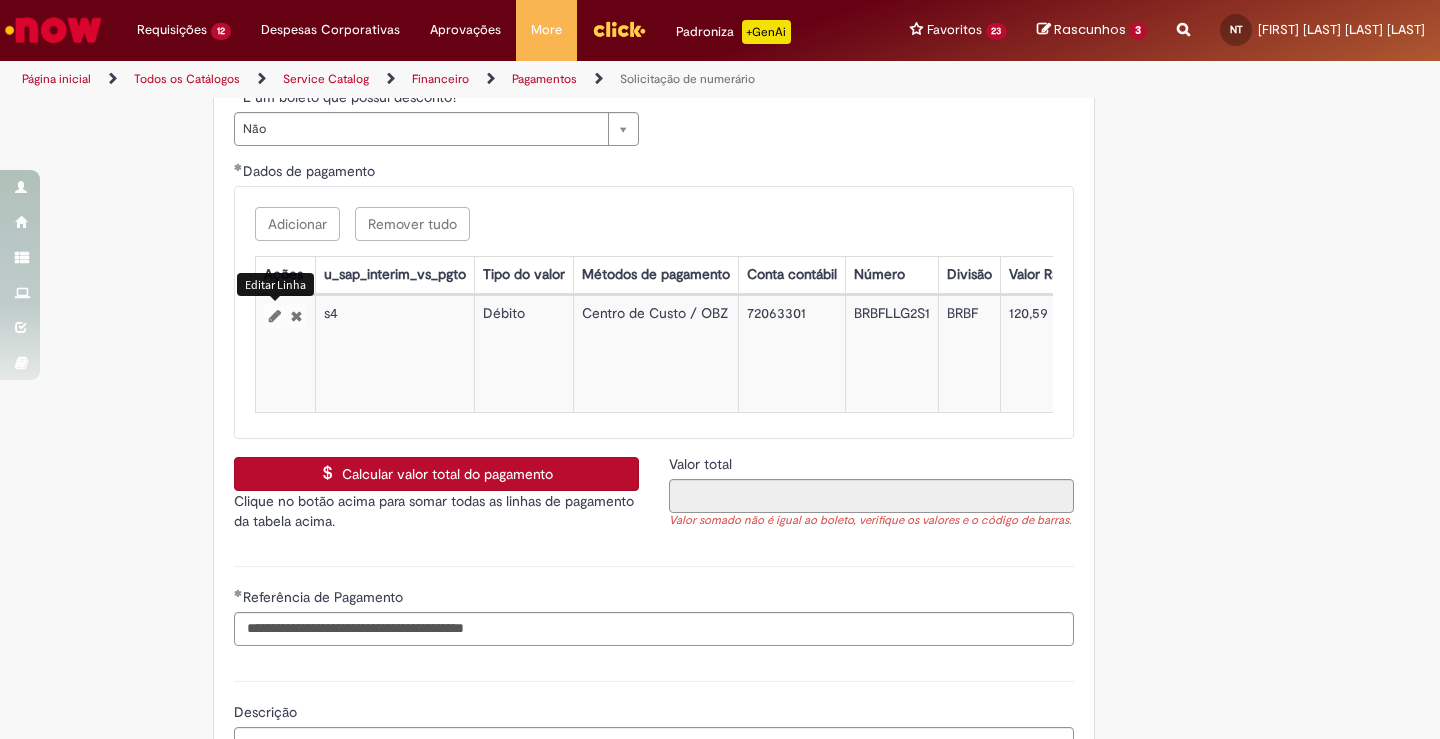 select on "******" 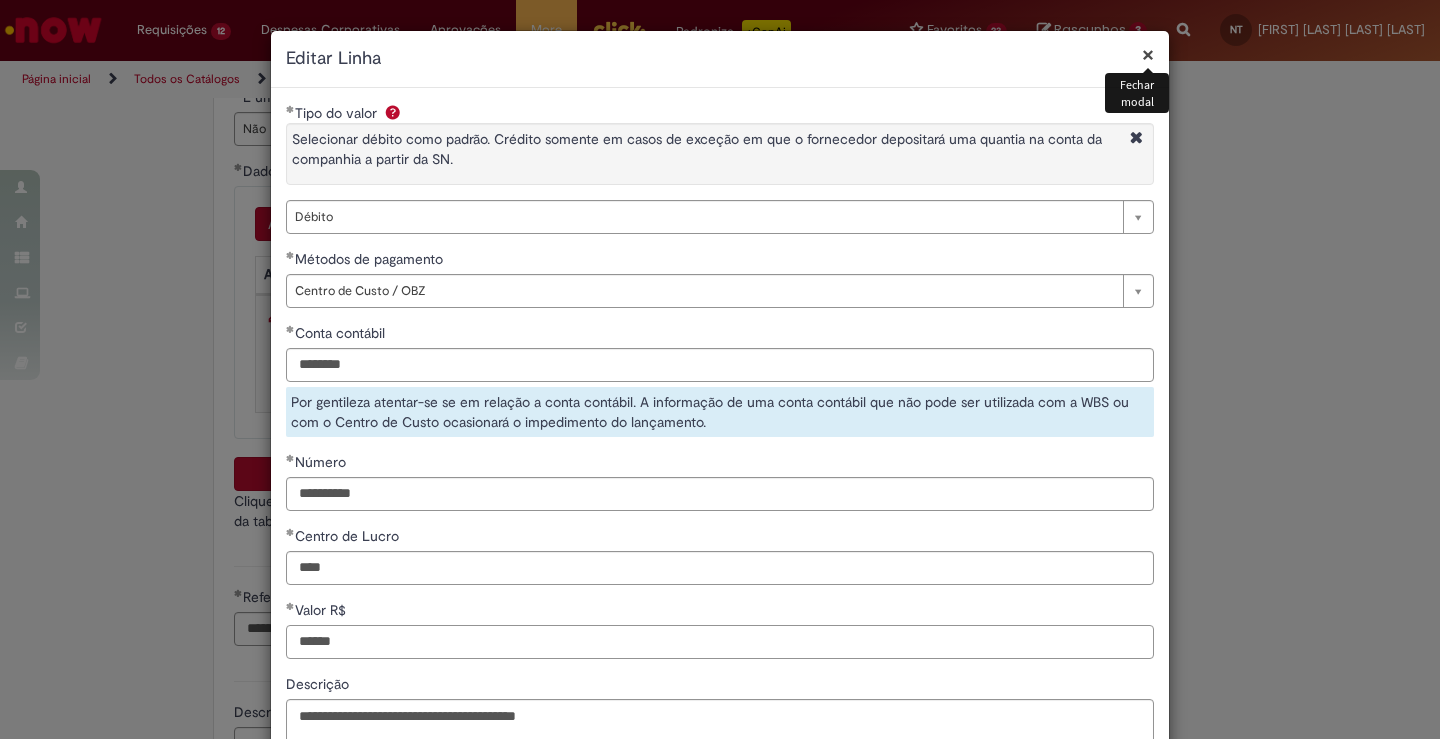 click on "******" at bounding box center [720, 642] 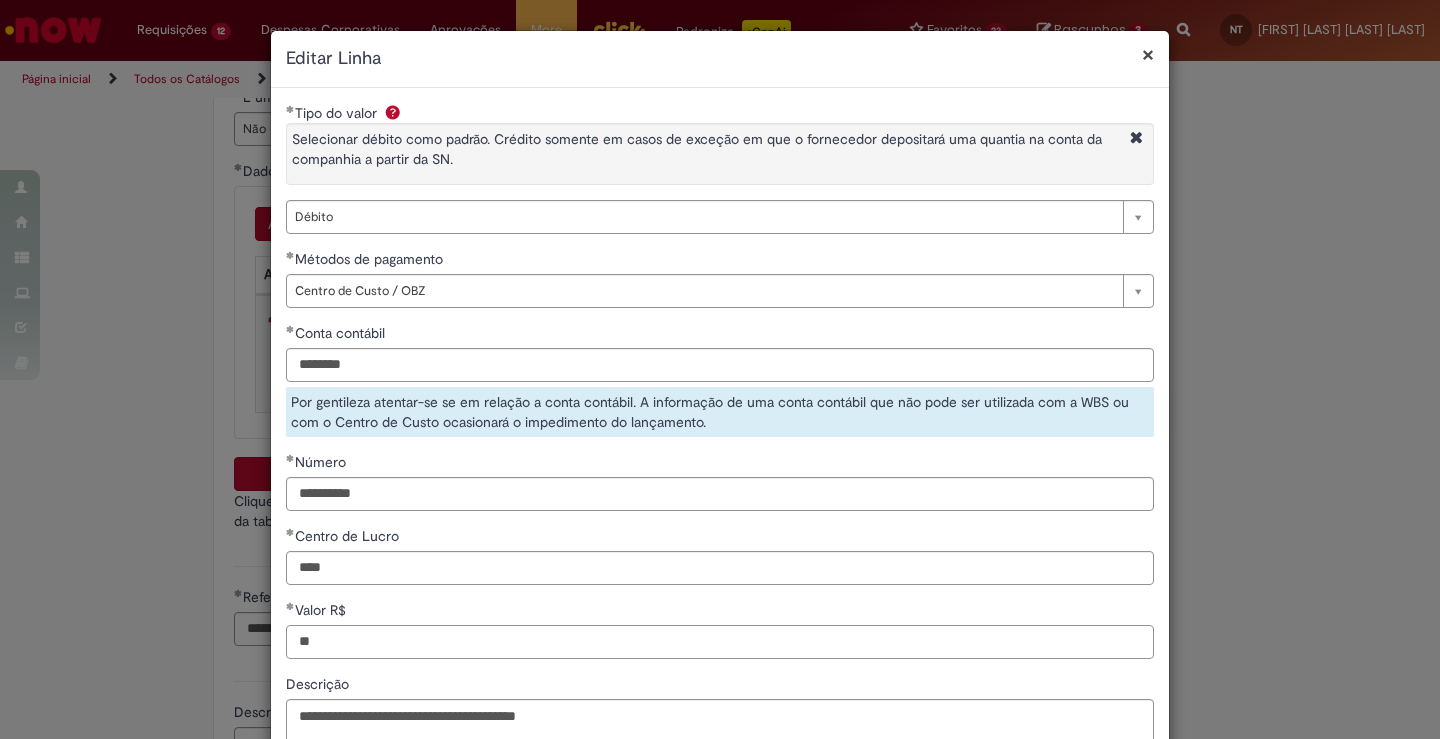 type on "*" 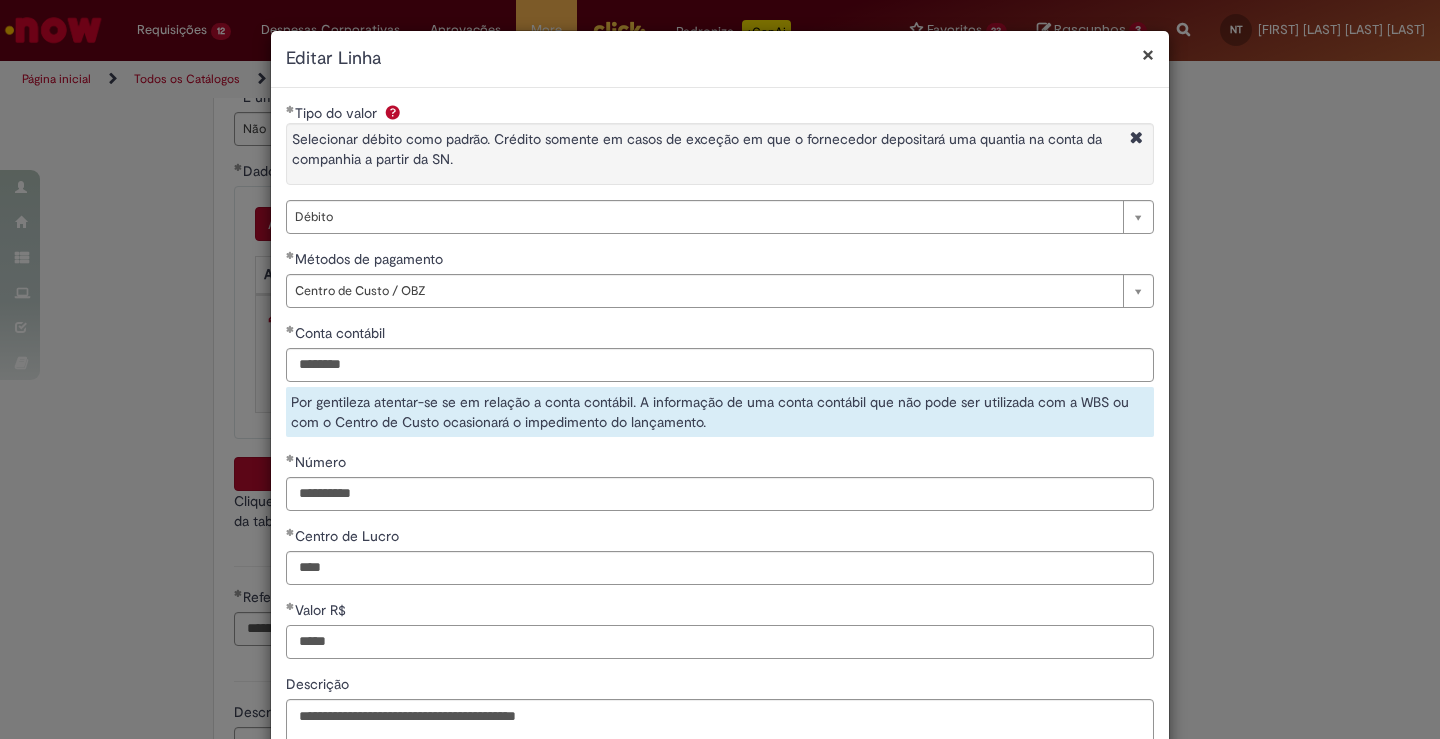 type on "******" 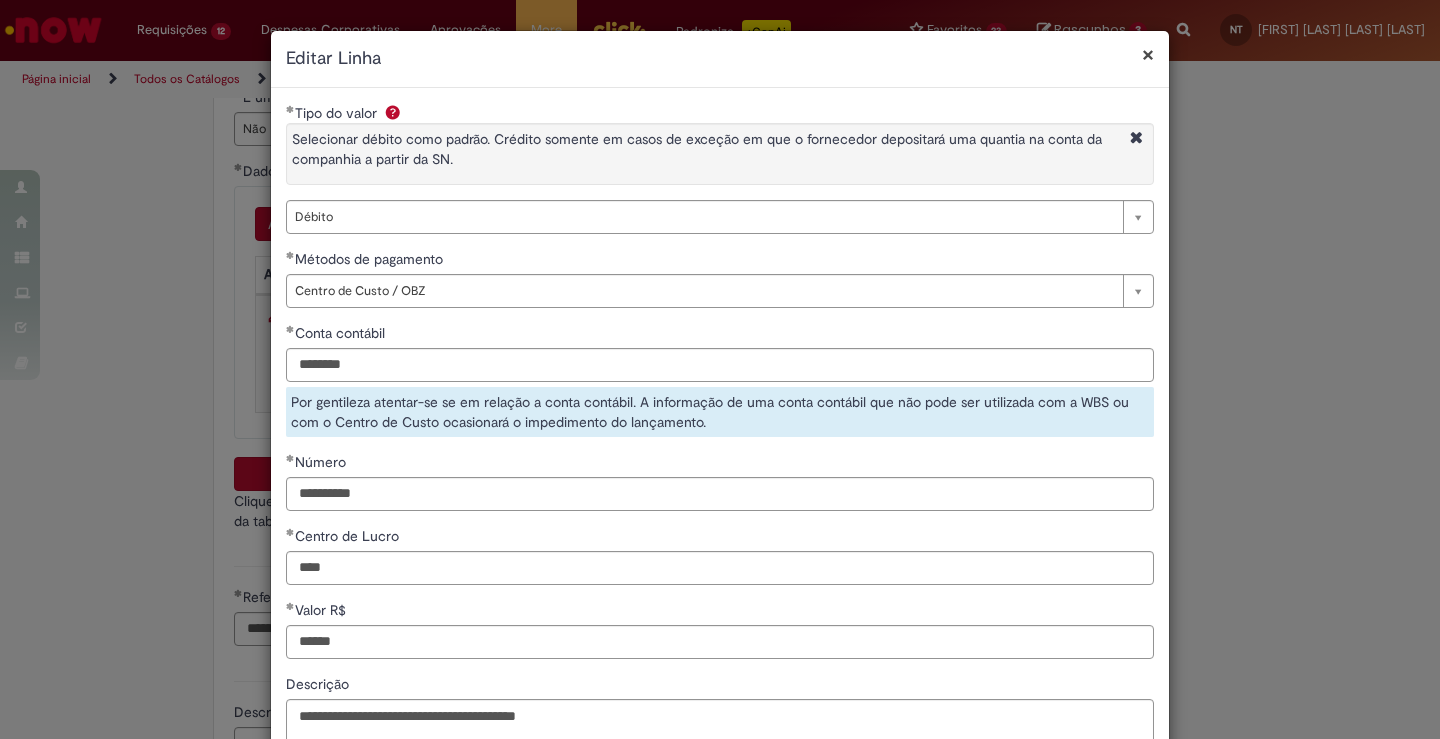 scroll, scrollTop: 215, scrollLeft: 0, axis: vertical 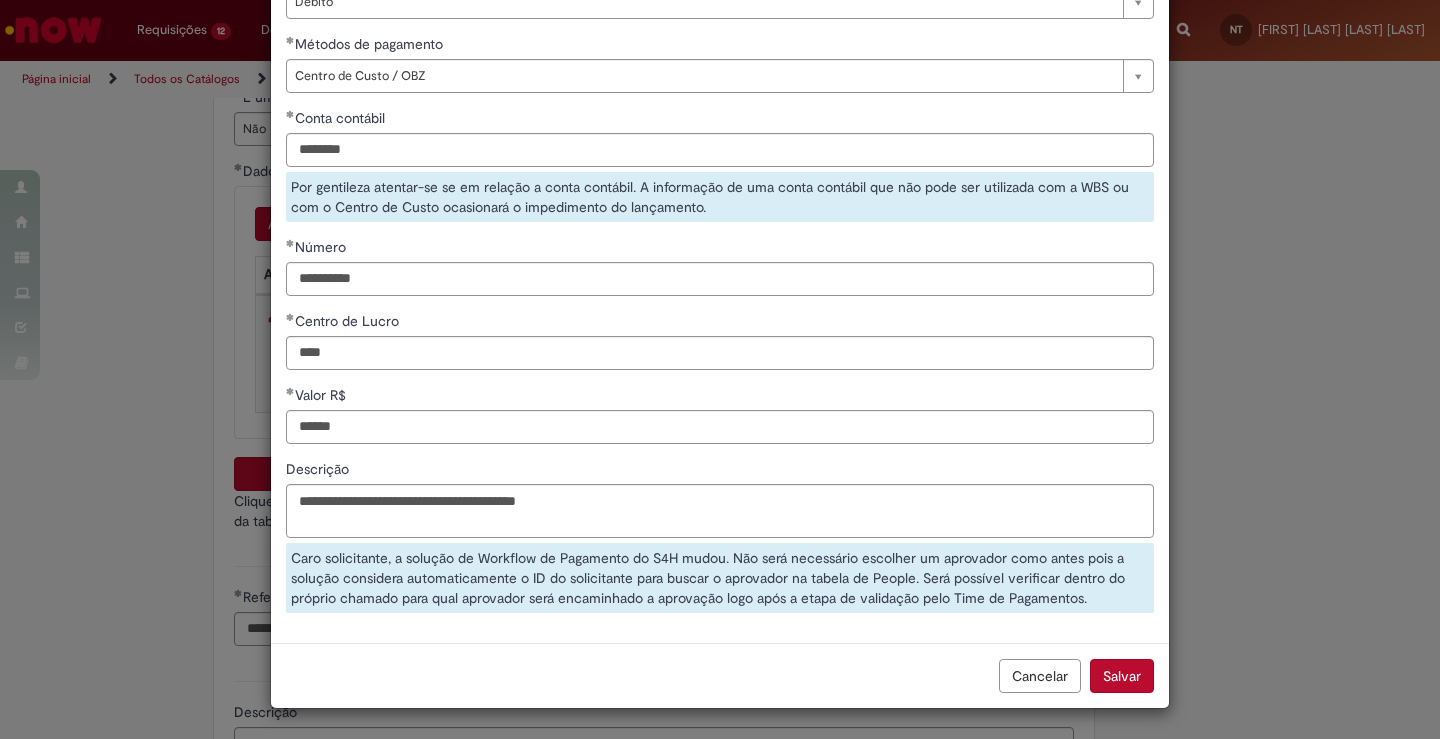 type 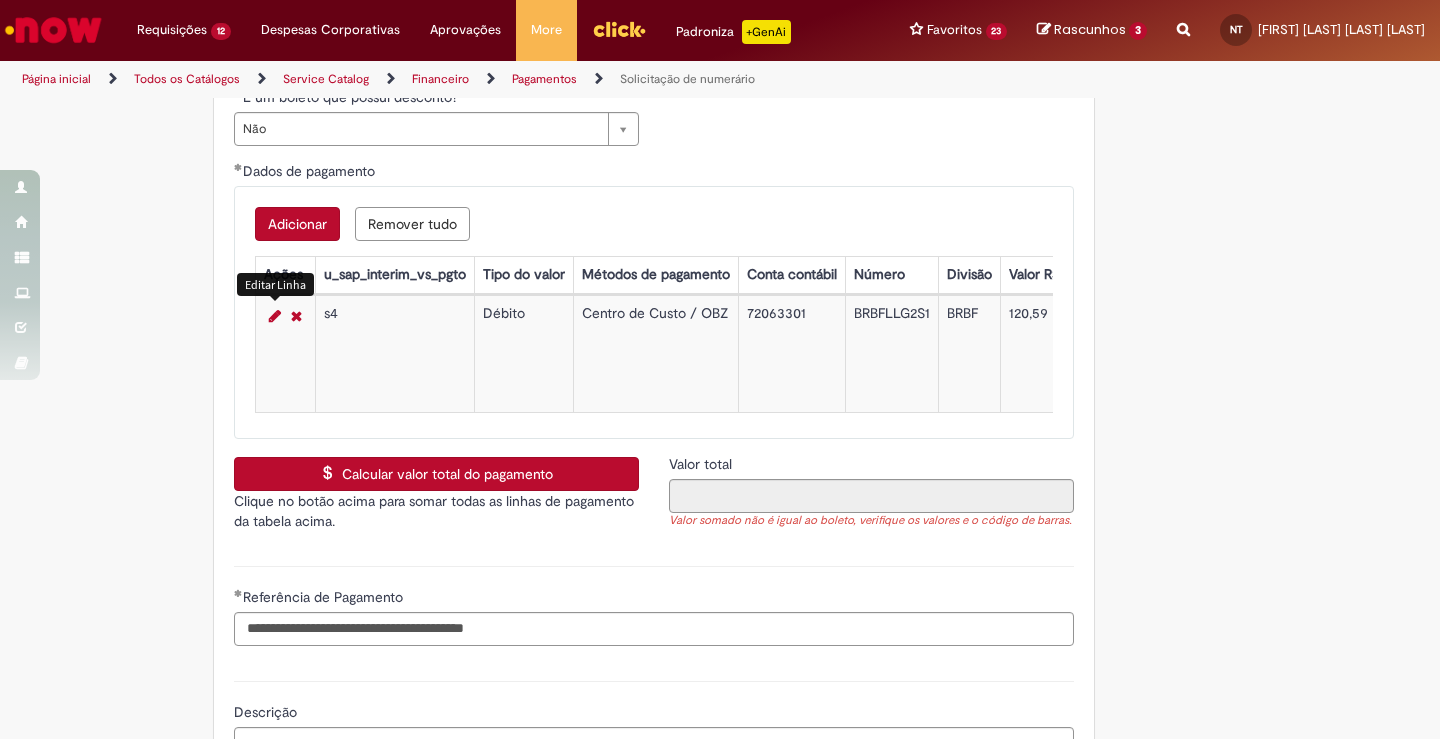 scroll, scrollTop: 3805, scrollLeft: 0, axis: vertical 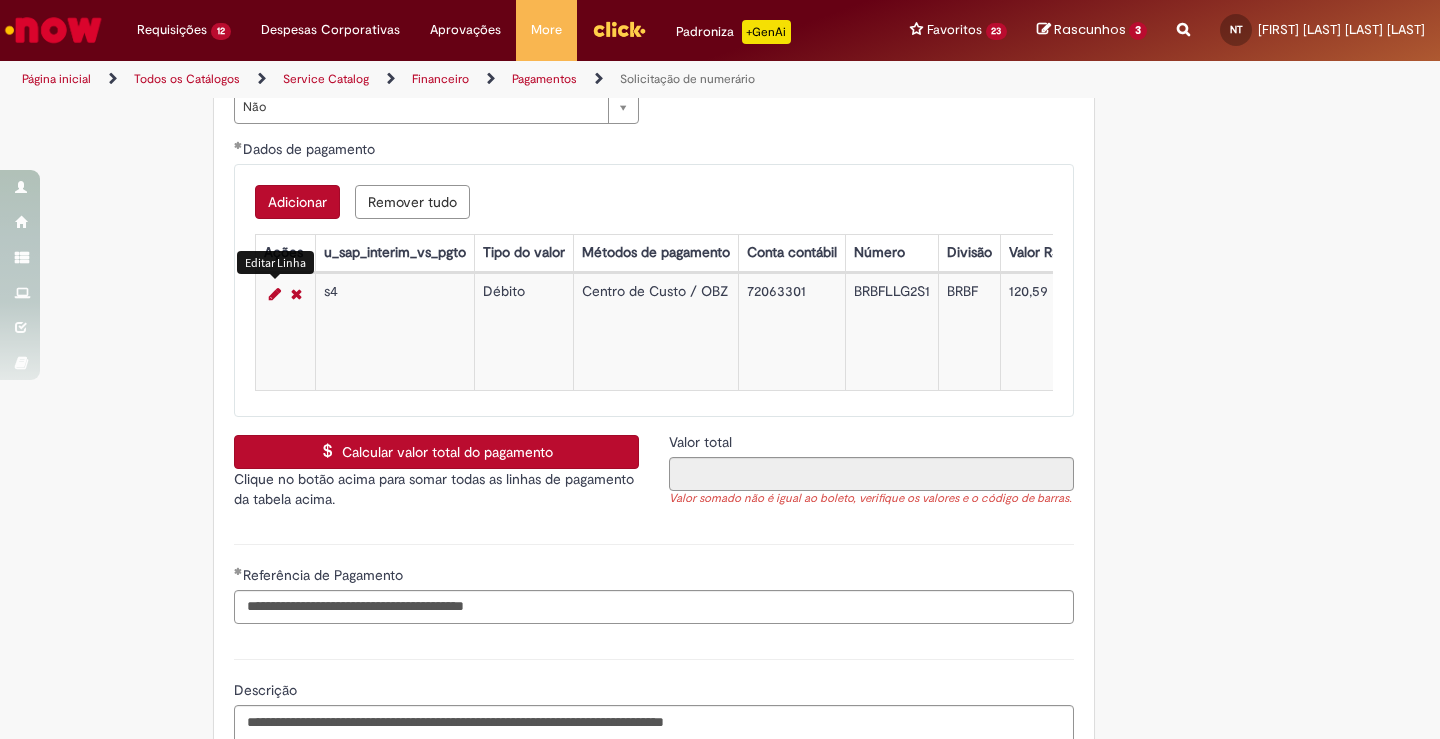 click on "Calcular valor total do pagamento" at bounding box center (436, 452) 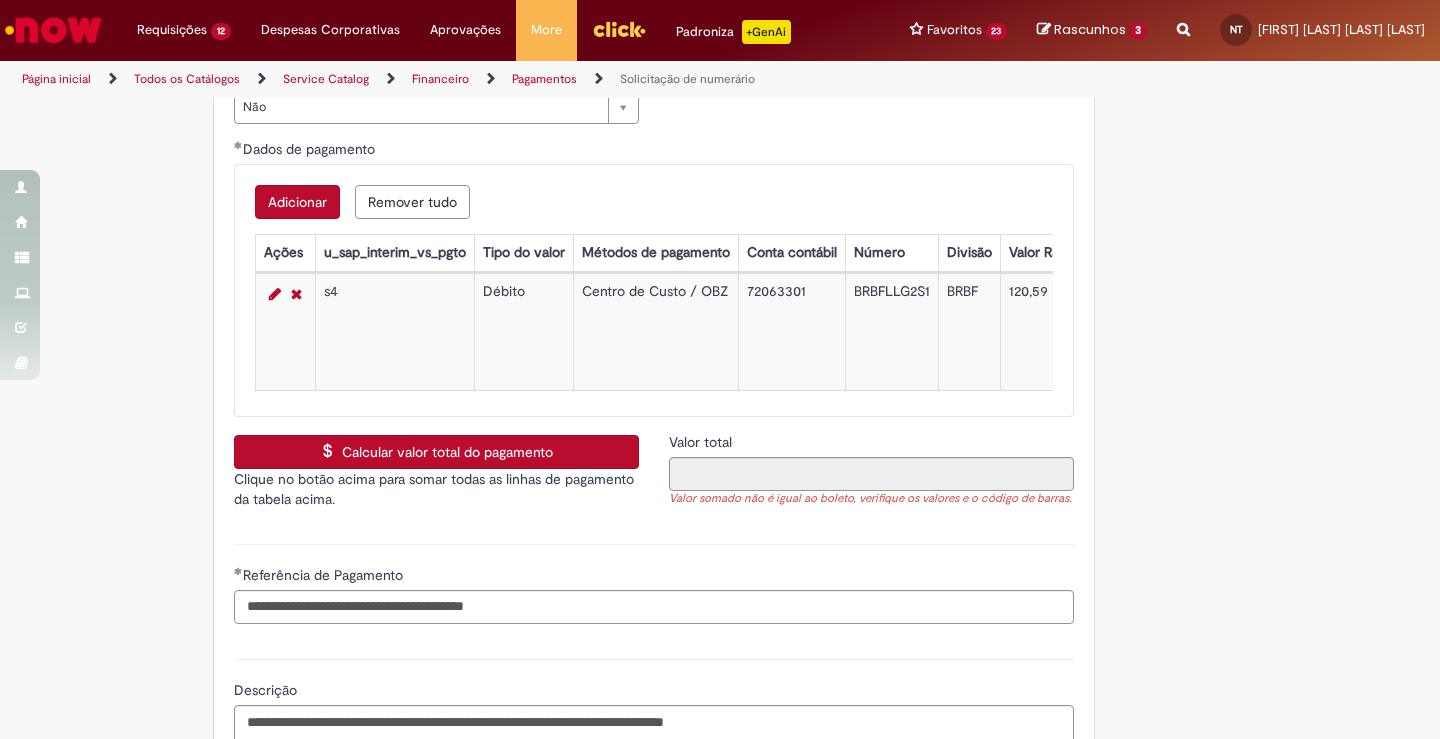 click on "Calcular valor total do pagamento" at bounding box center [436, 452] 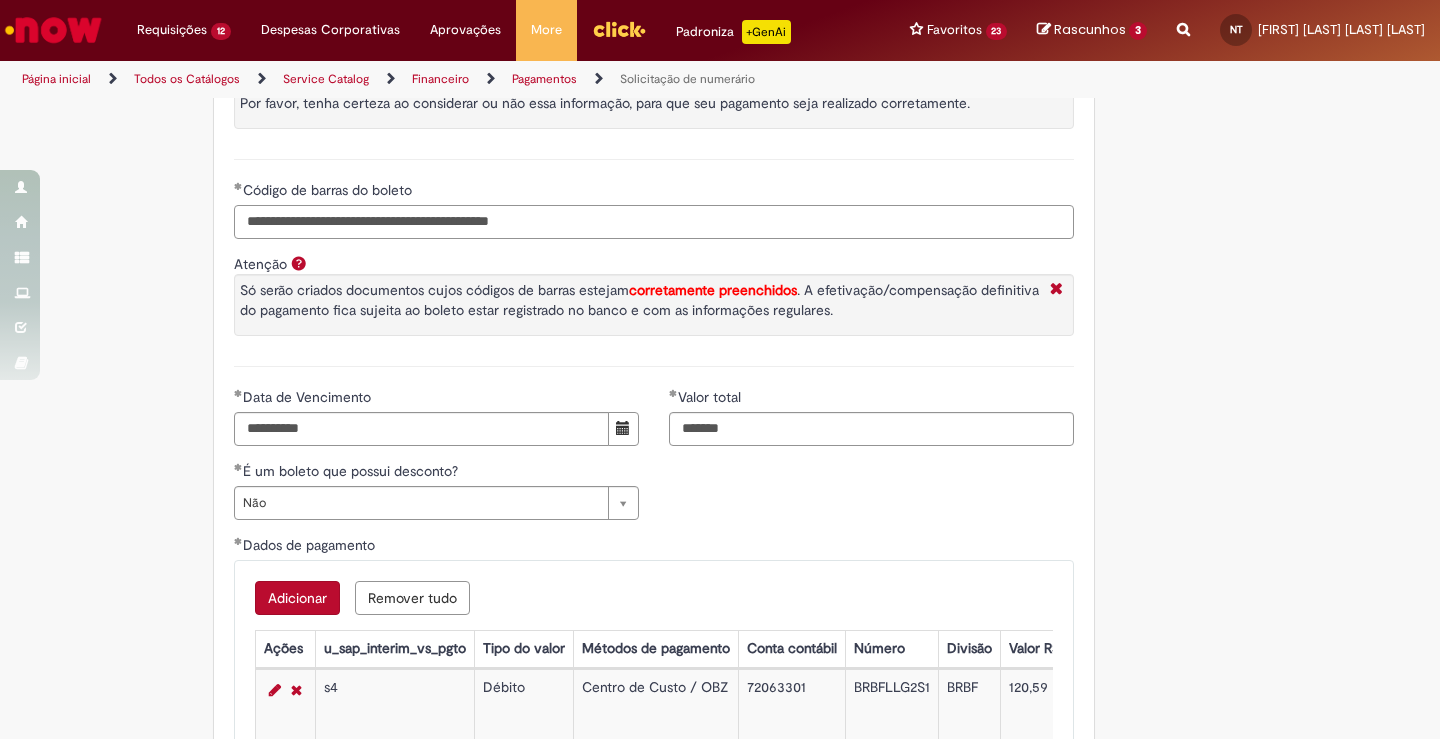 drag, startPoint x: 639, startPoint y: 227, endPoint x: 45, endPoint y: 226, distance: 594.00085 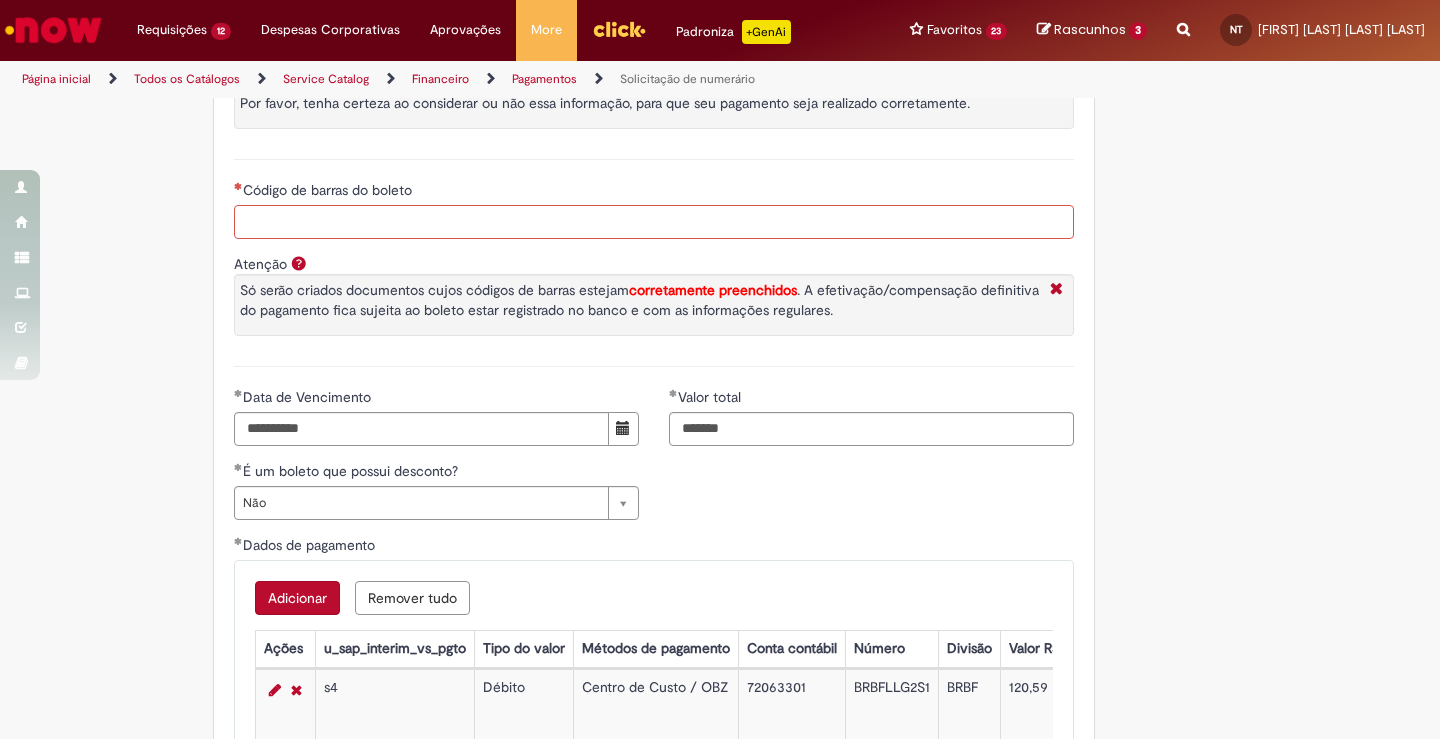 paste on "**********" 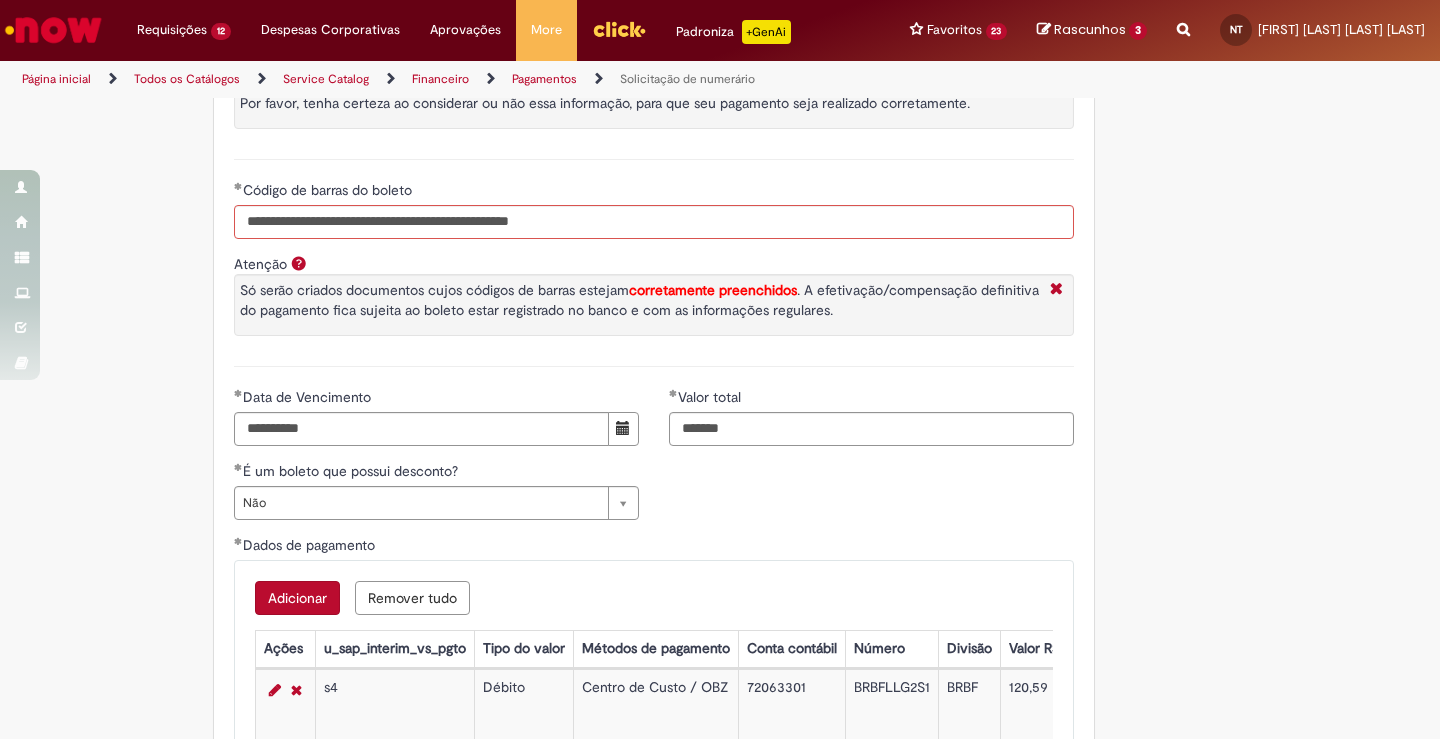 type on "**********" 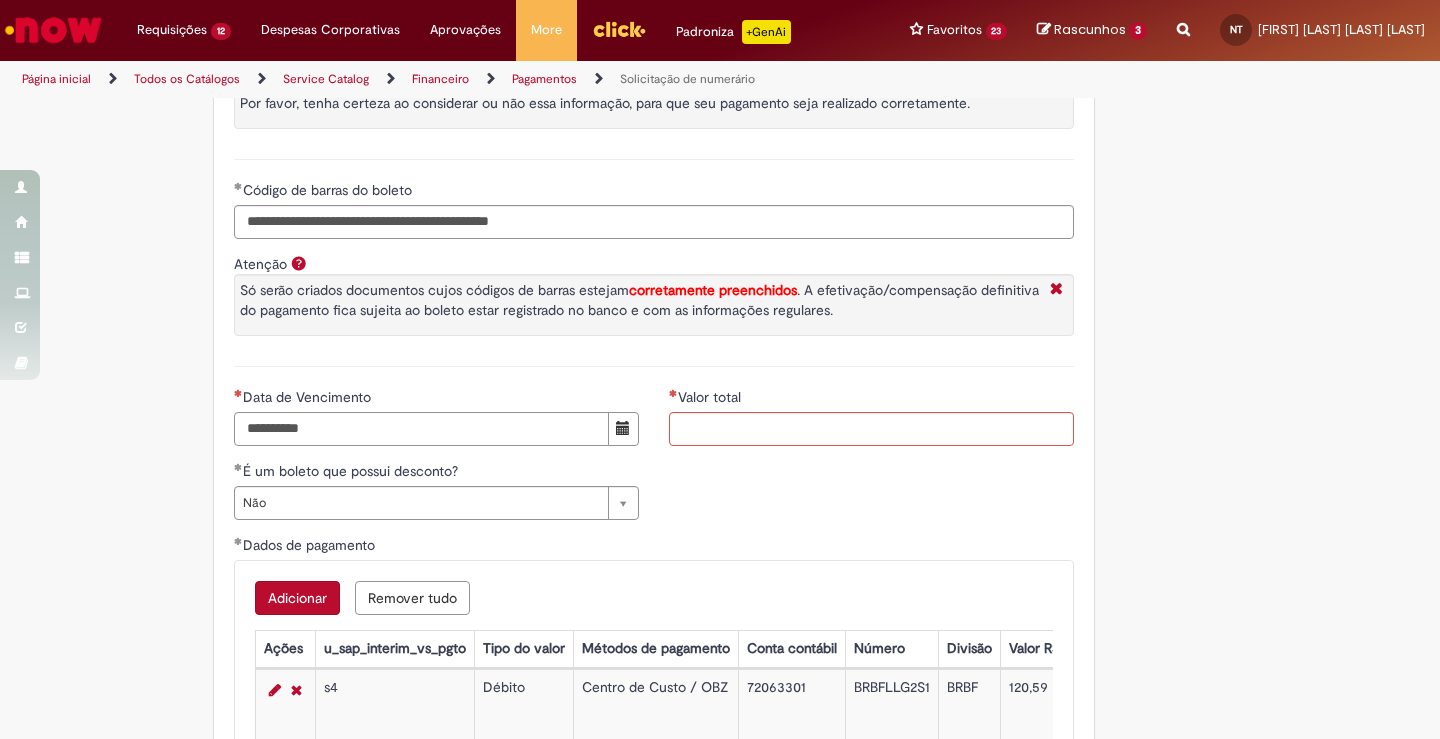 click on "Data de Vencimento" at bounding box center [421, 429] 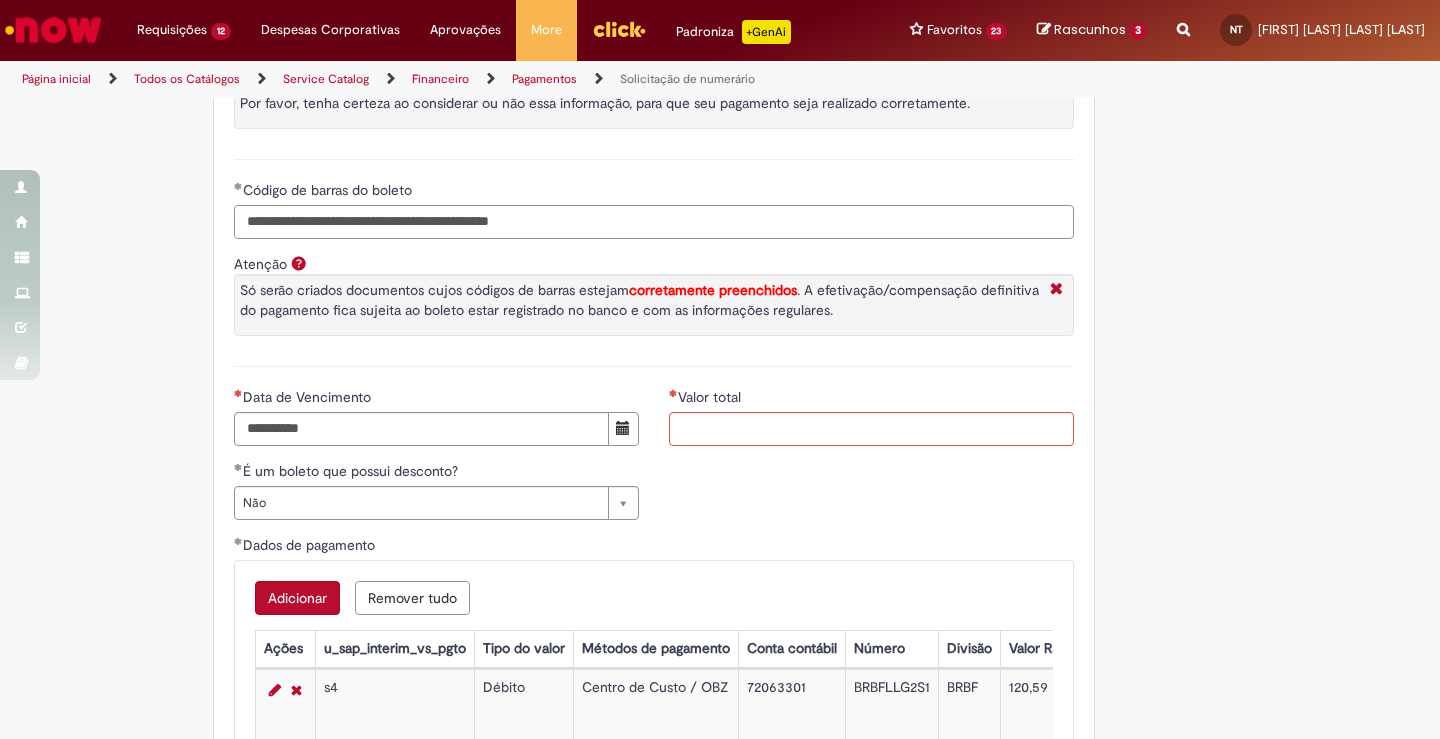 click on "**********" at bounding box center (654, 222) 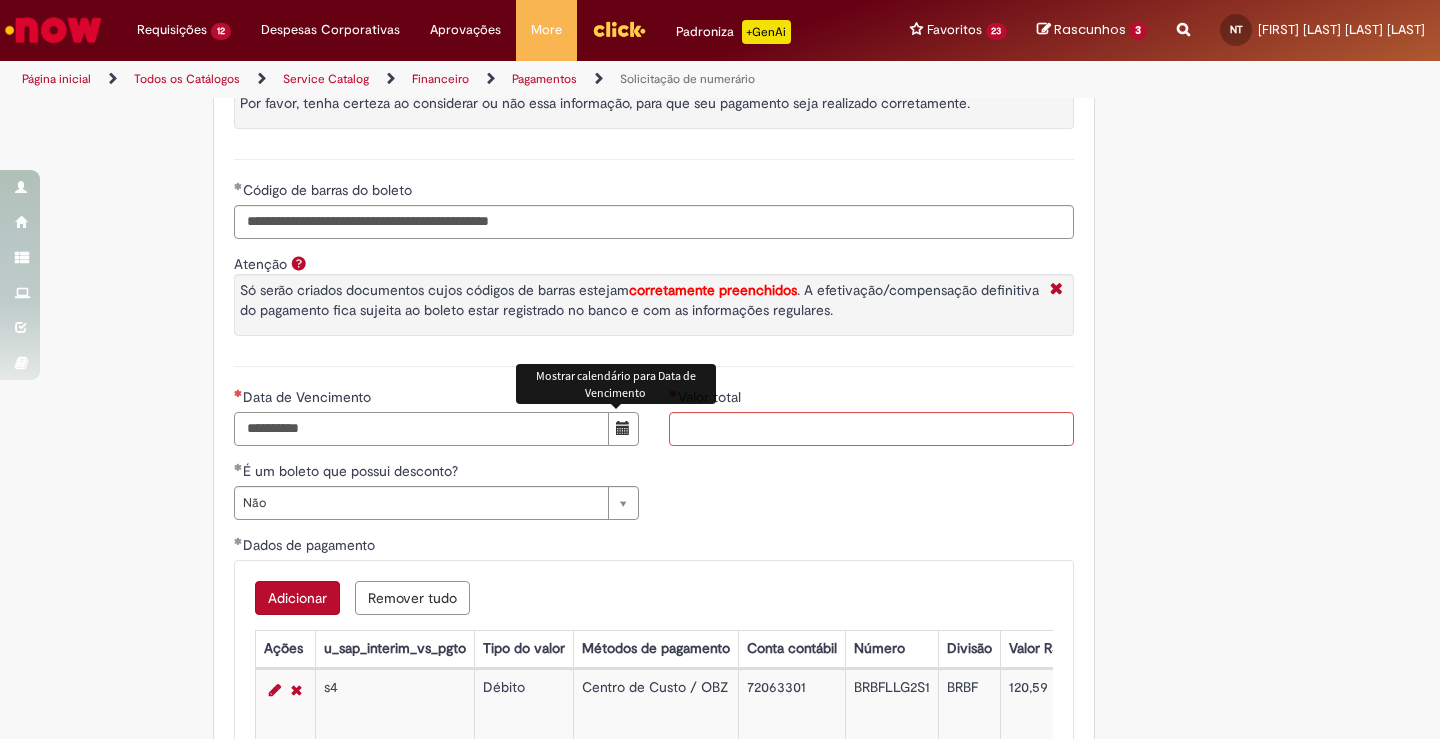 drag, startPoint x: 388, startPoint y: 437, endPoint x: 484, endPoint y: 433, distance: 96.0833 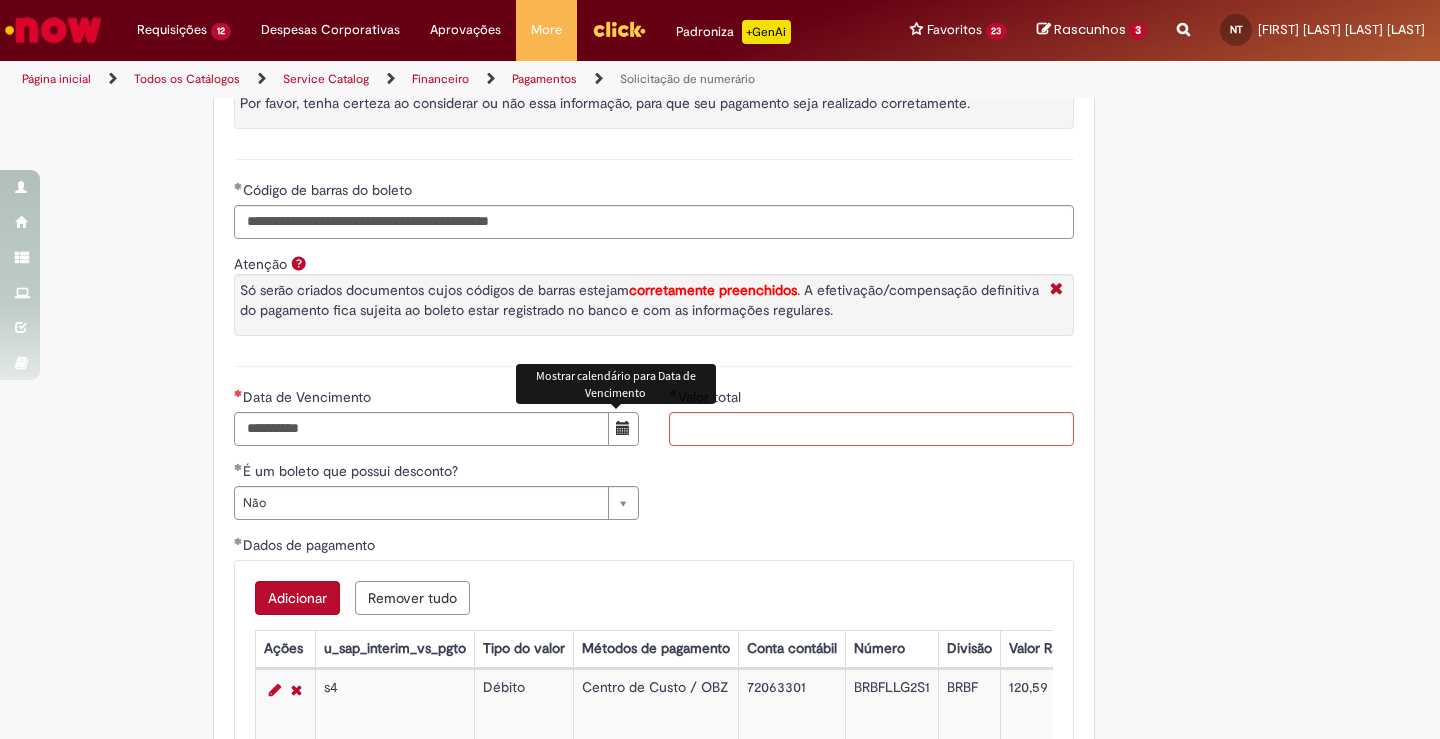 click at bounding box center (623, 428) 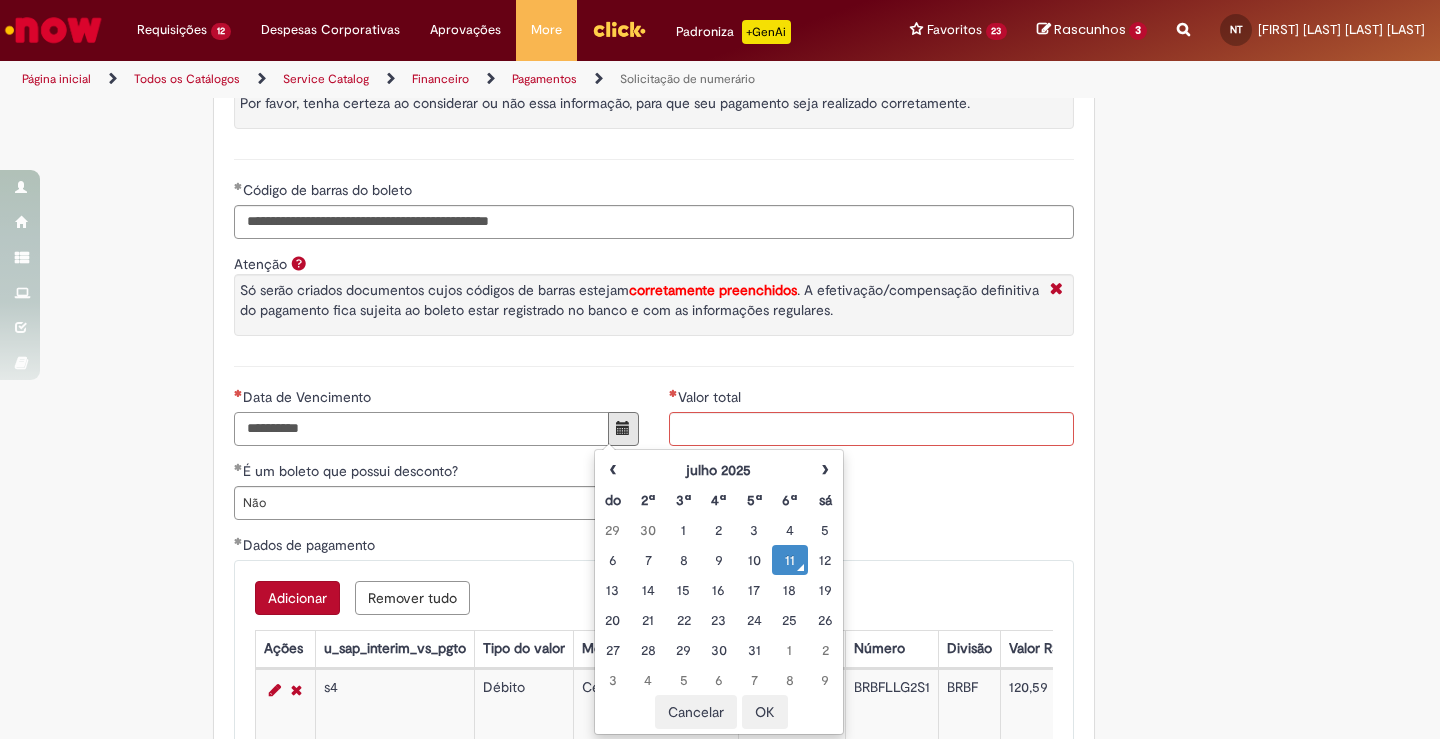 click on "Data de Vencimento" at bounding box center (421, 429) 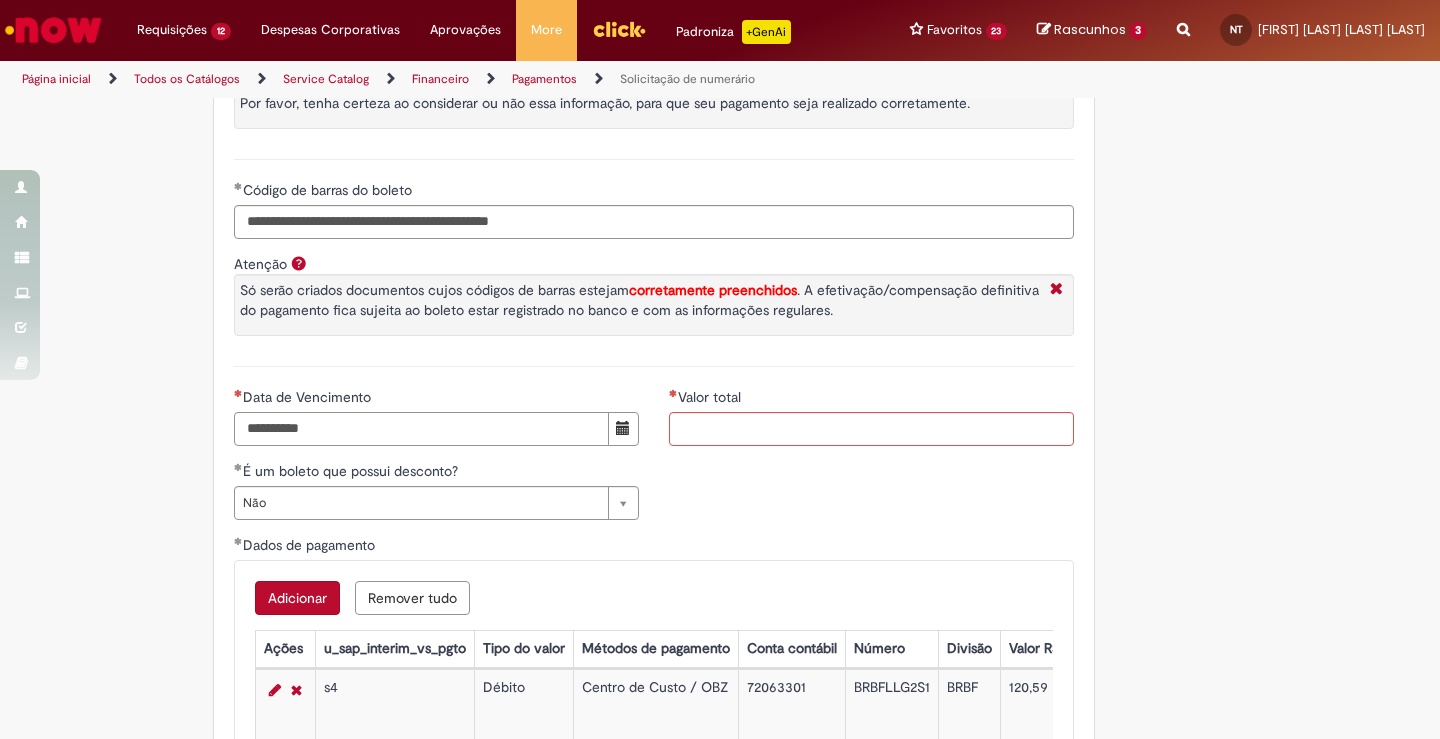 paste on "**********" 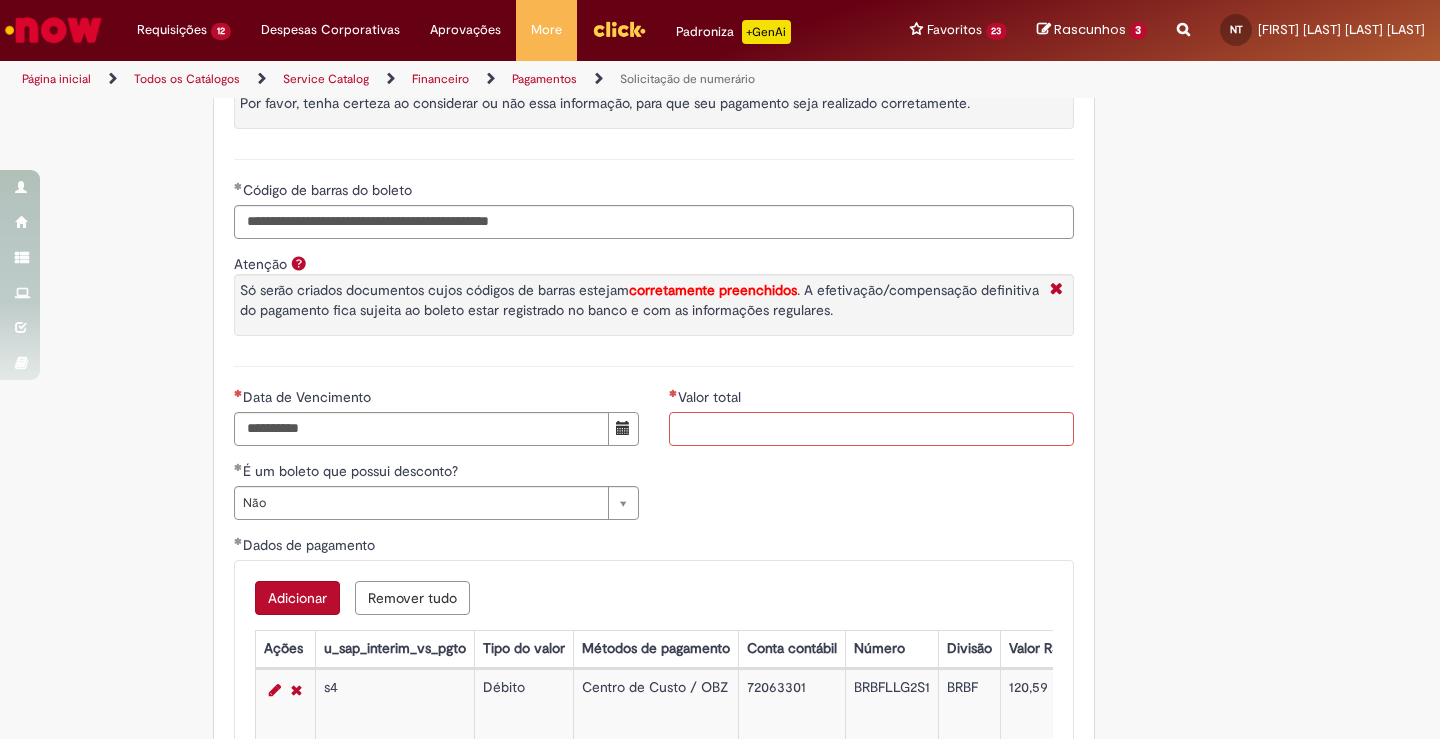 click on "Valor total" at bounding box center [871, 429] 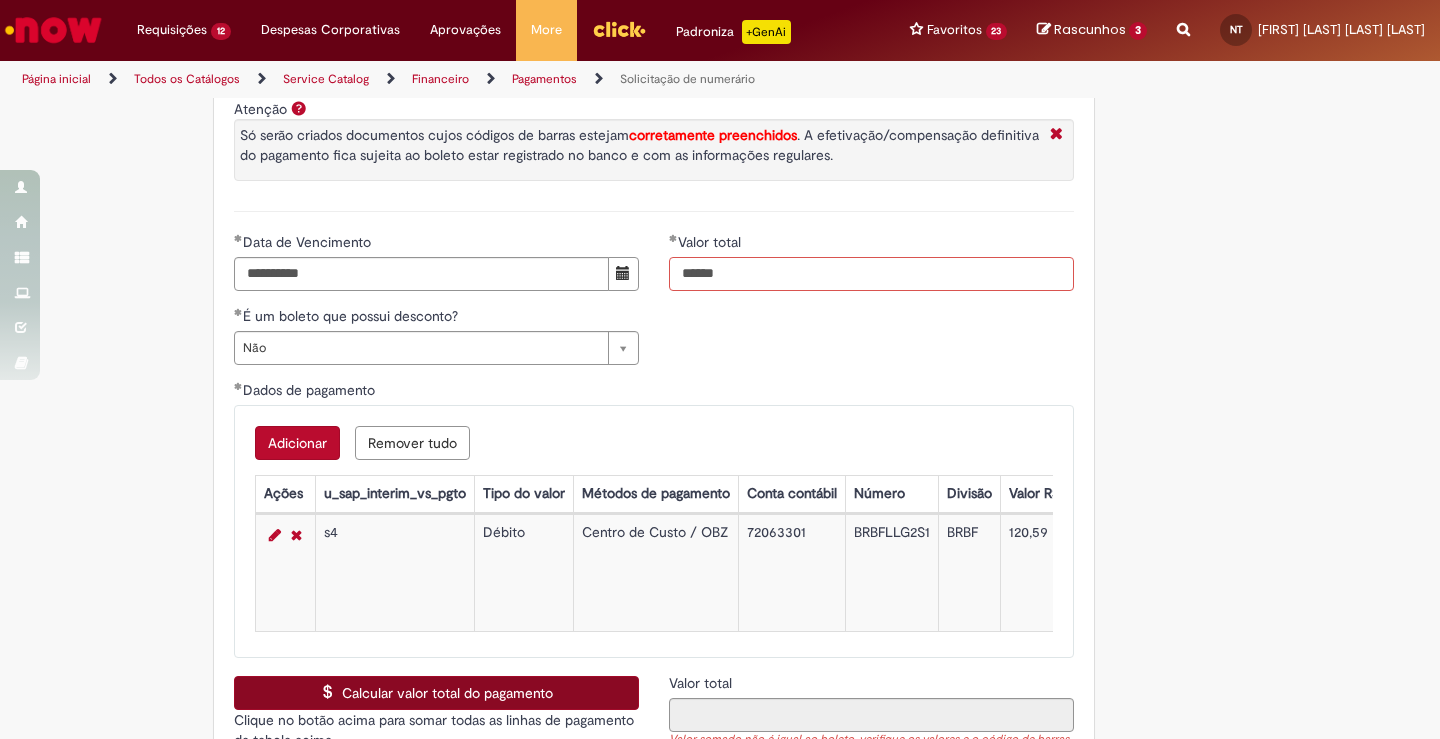 scroll, scrollTop: 3679, scrollLeft: 0, axis: vertical 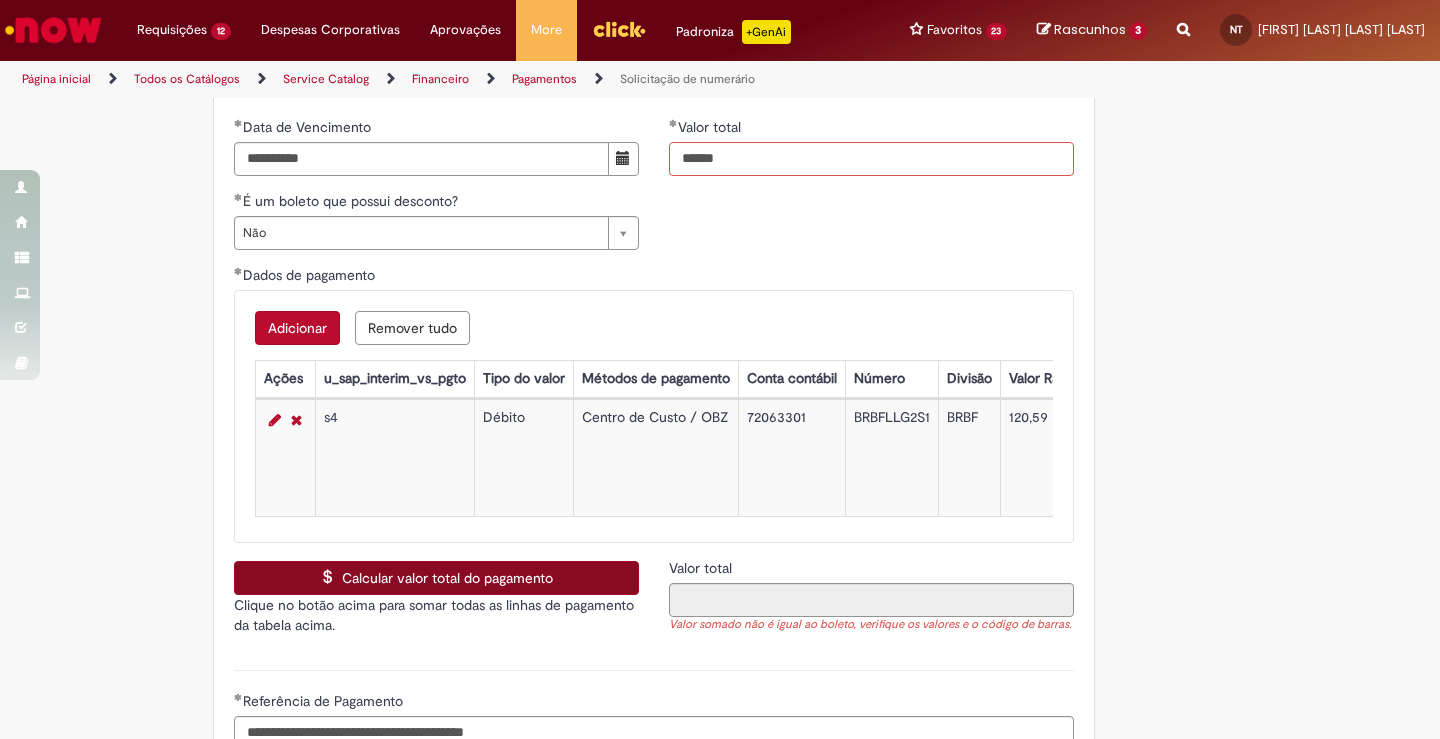 type on "******" 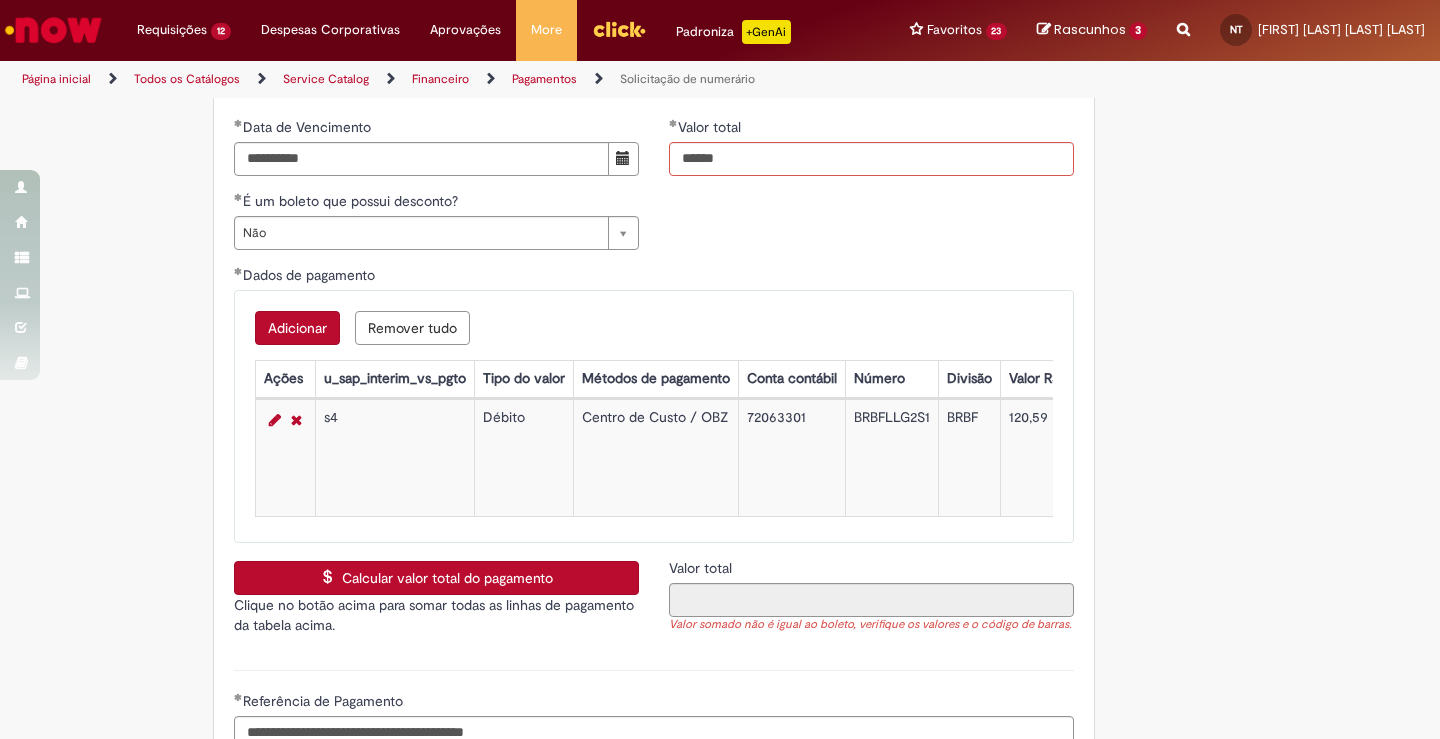 click on "Calcular valor total do pagamento" at bounding box center [436, 578] 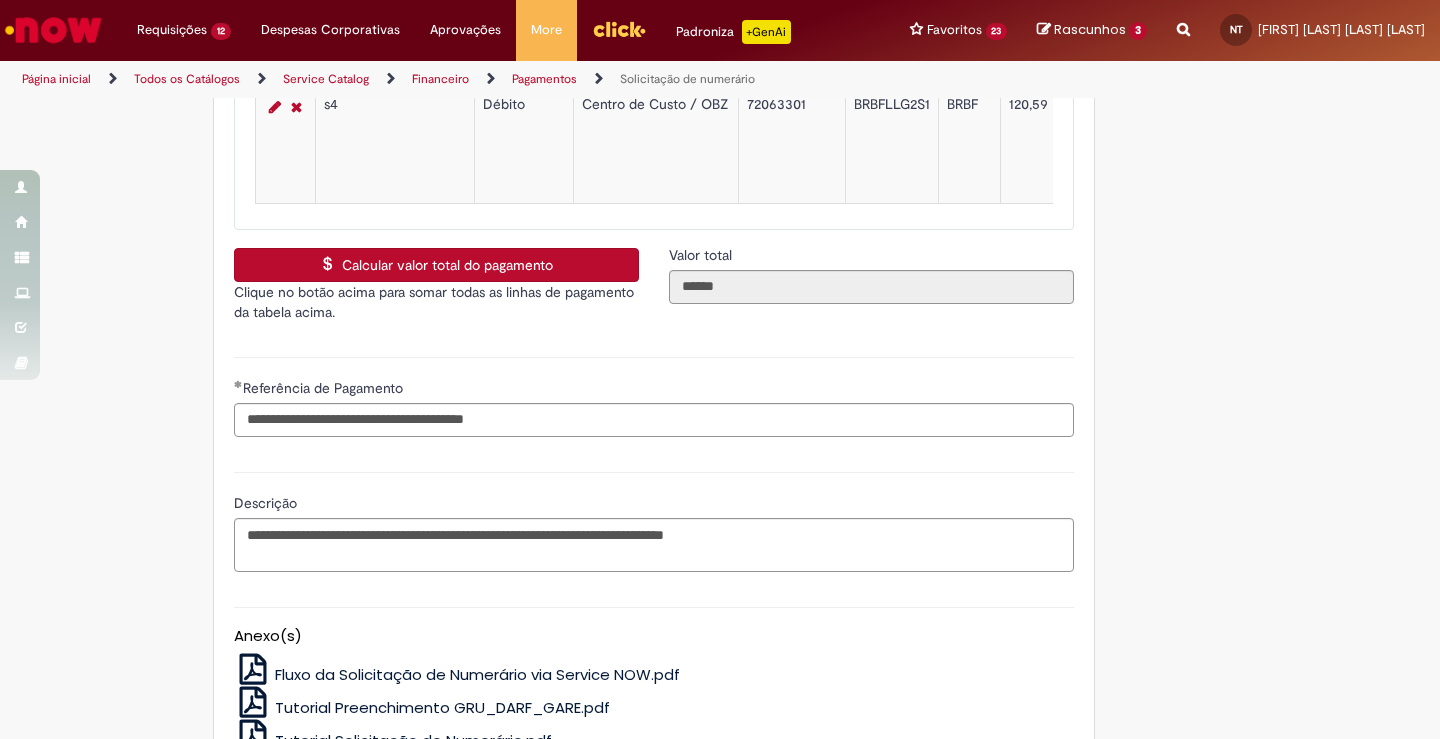 scroll, scrollTop: 4295, scrollLeft: 0, axis: vertical 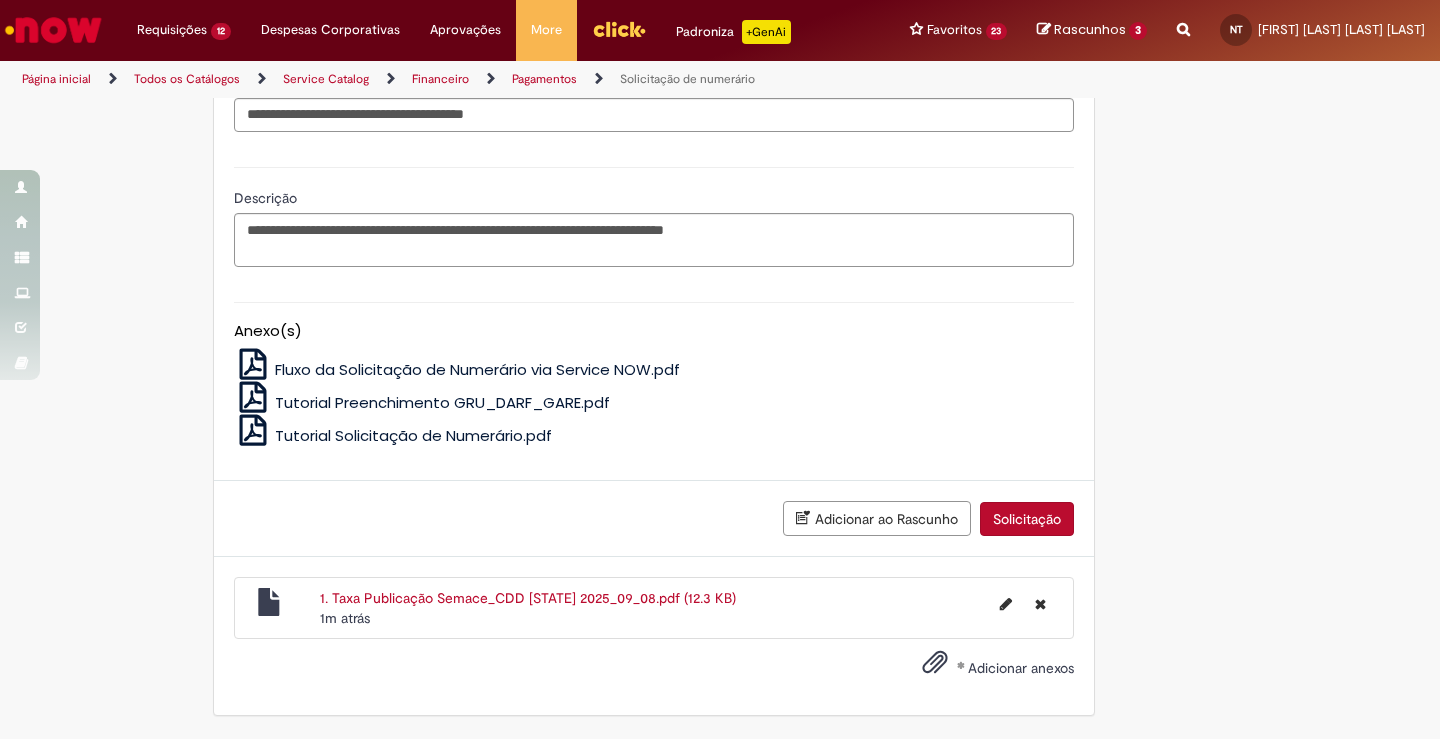 click on "Solicitação" at bounding box center [1027, 519] 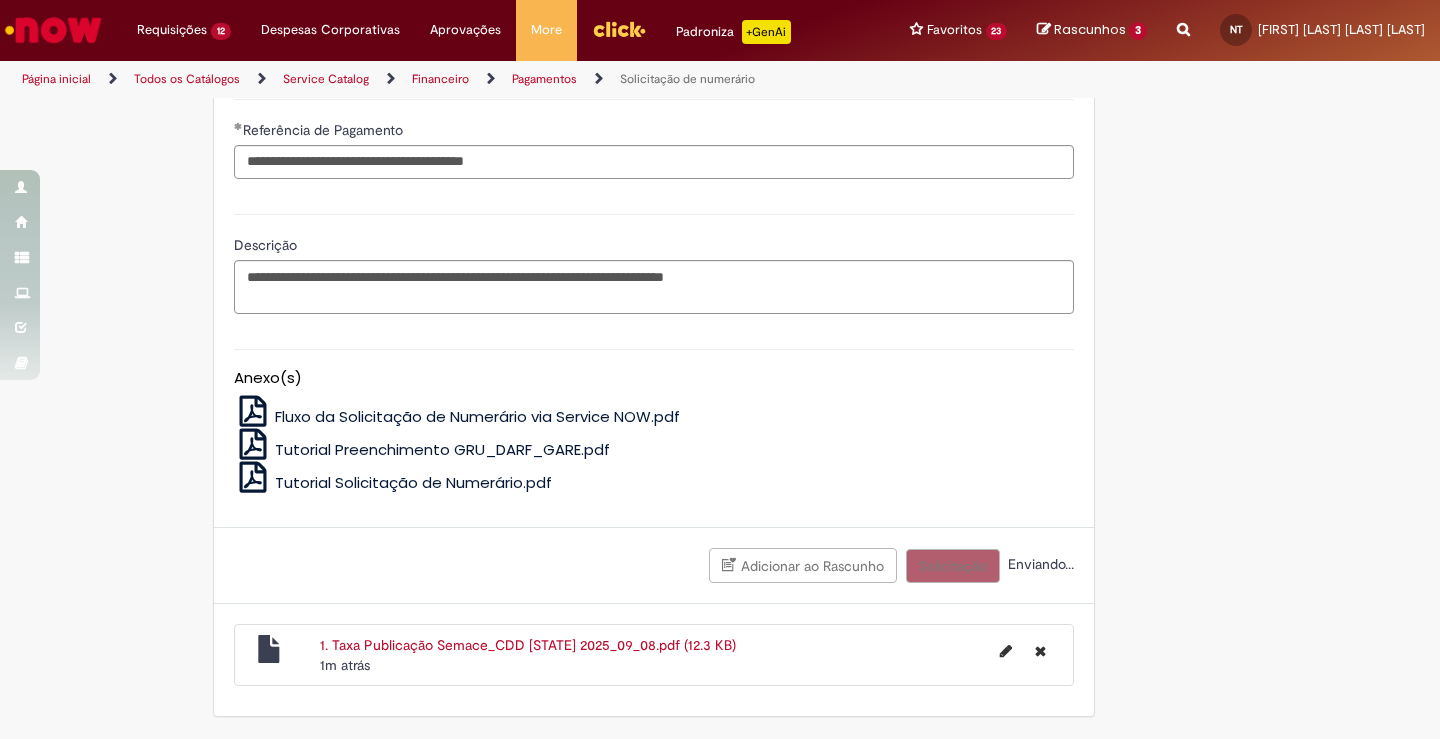 scroll, scrollTop: 4265, scrollLeft: 0, axis: vertical 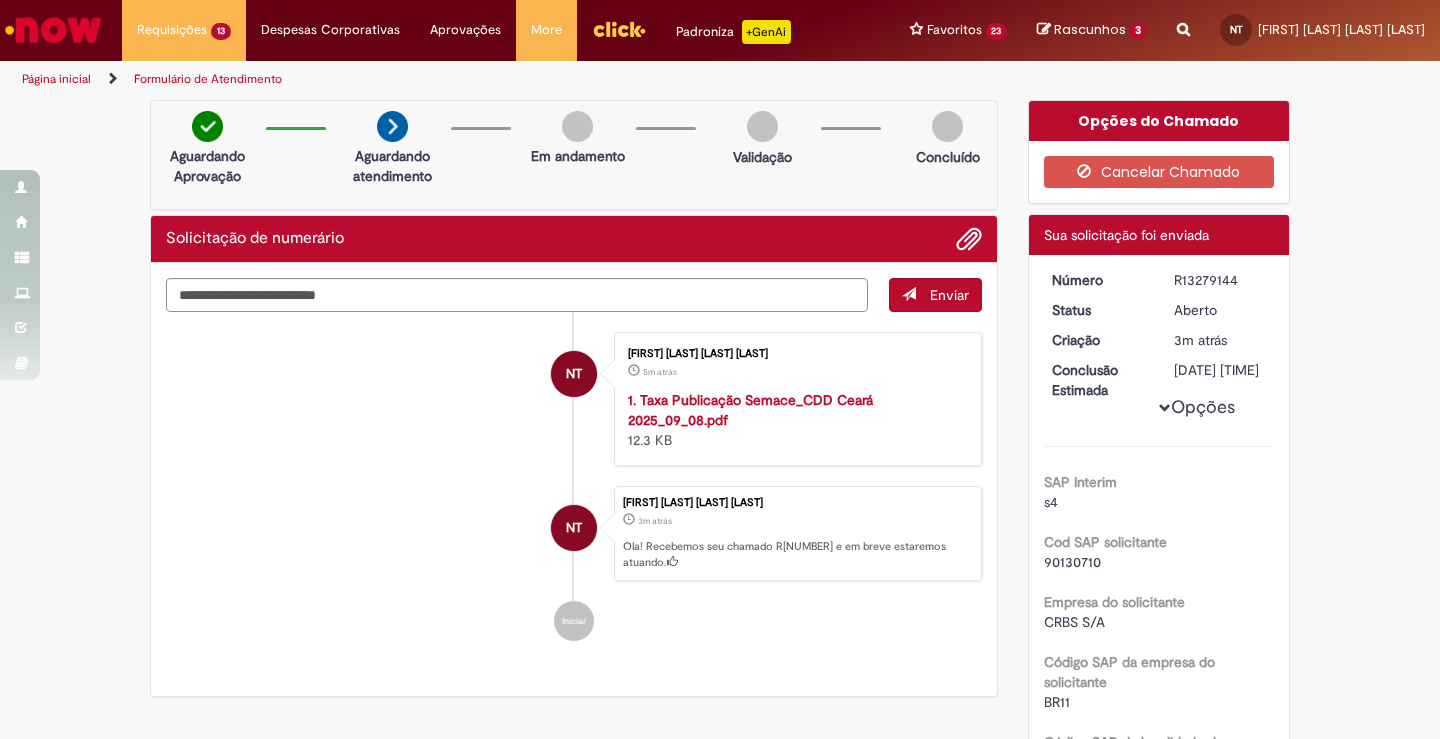 click on "R13279144" at bounding box center [1220, 280] 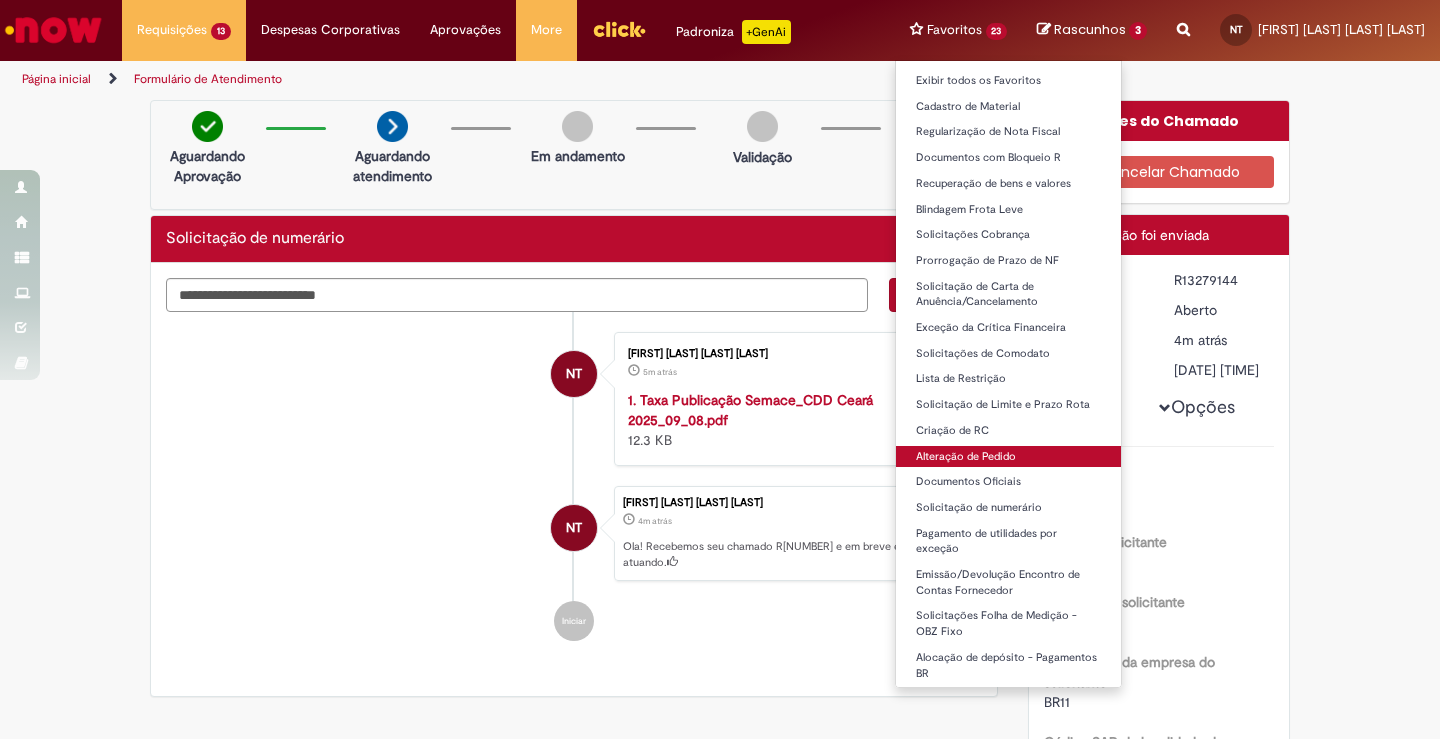 scroll, scrollTop: 79, scrollLeft: 0, axis: vertical 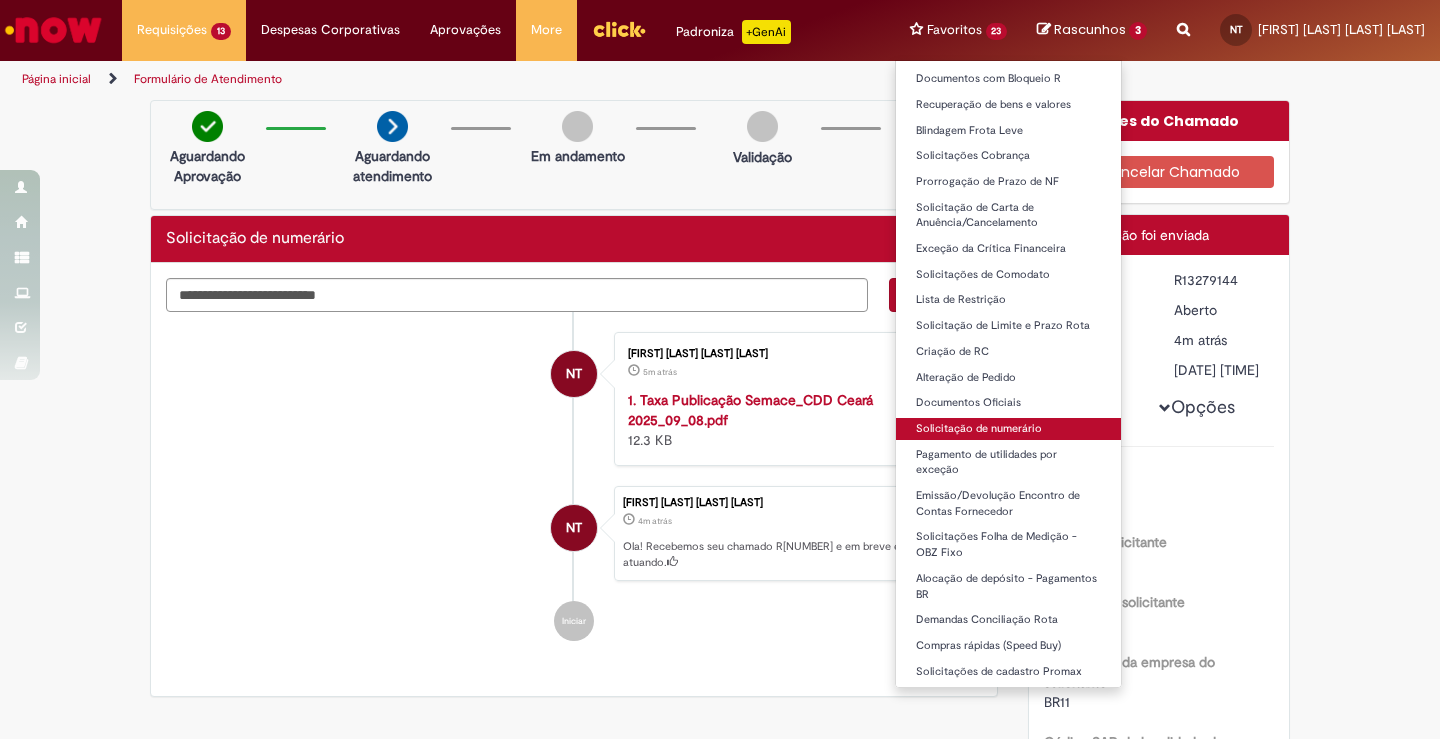 click on "Solicitação de numerário" at bounding box center (1009, 429) 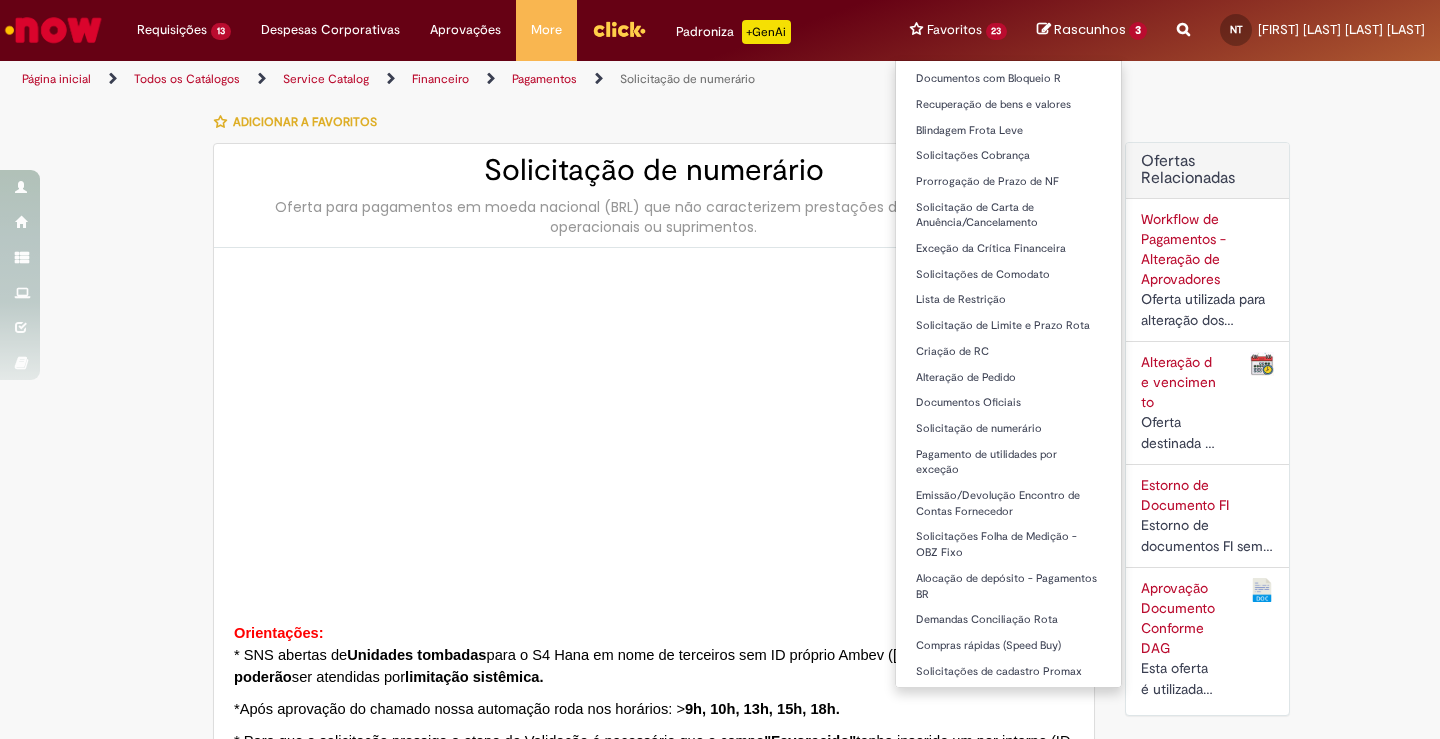 type on "********" 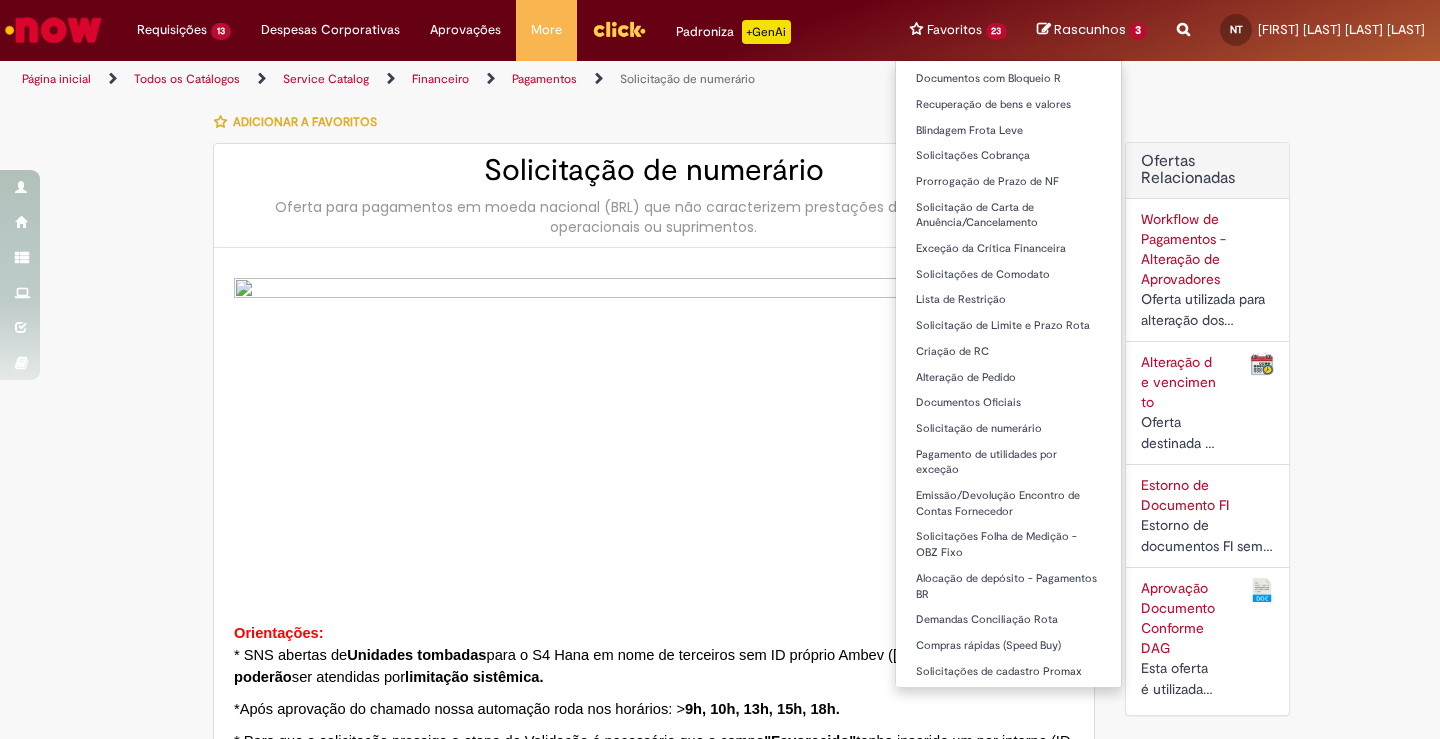 type on "**********" 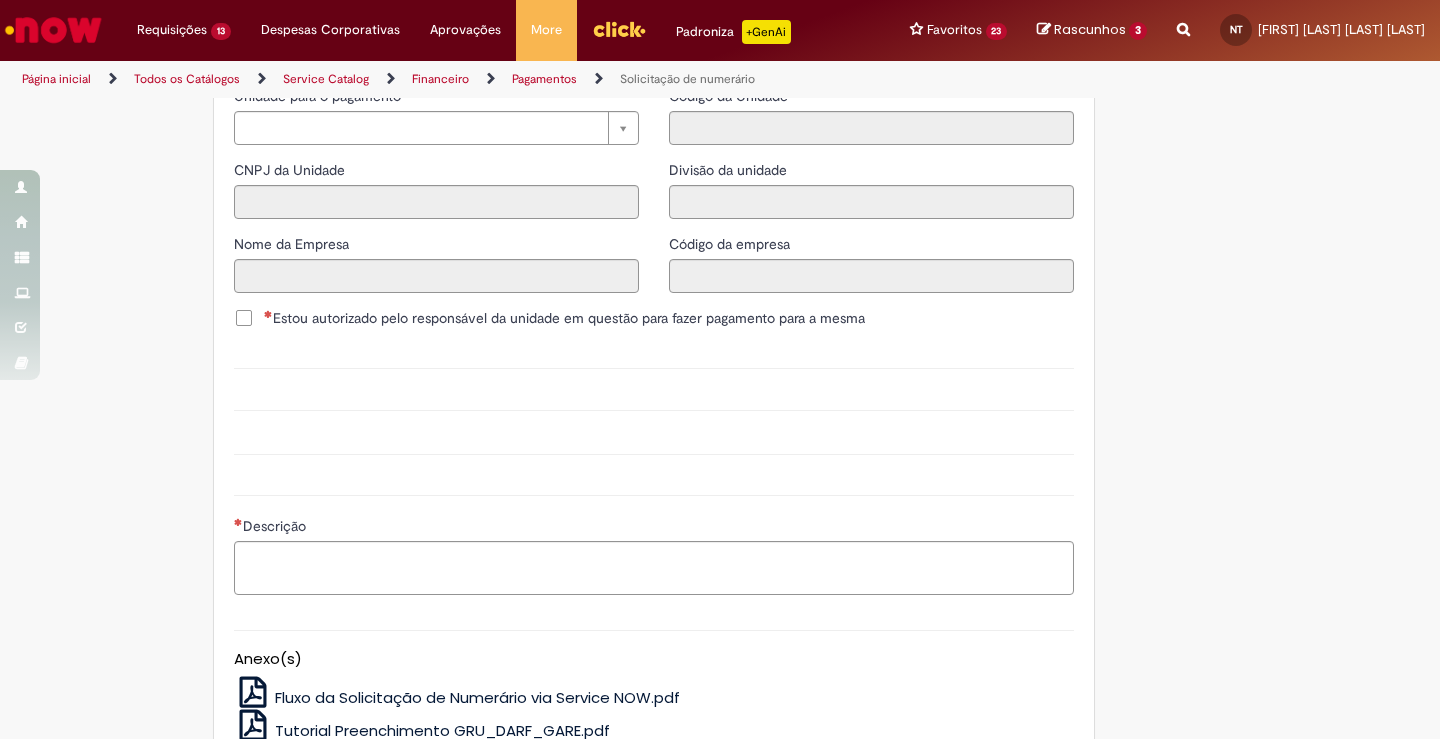 scroll, scrollTop: 1942, scrollLeft: 0, axis: vertical 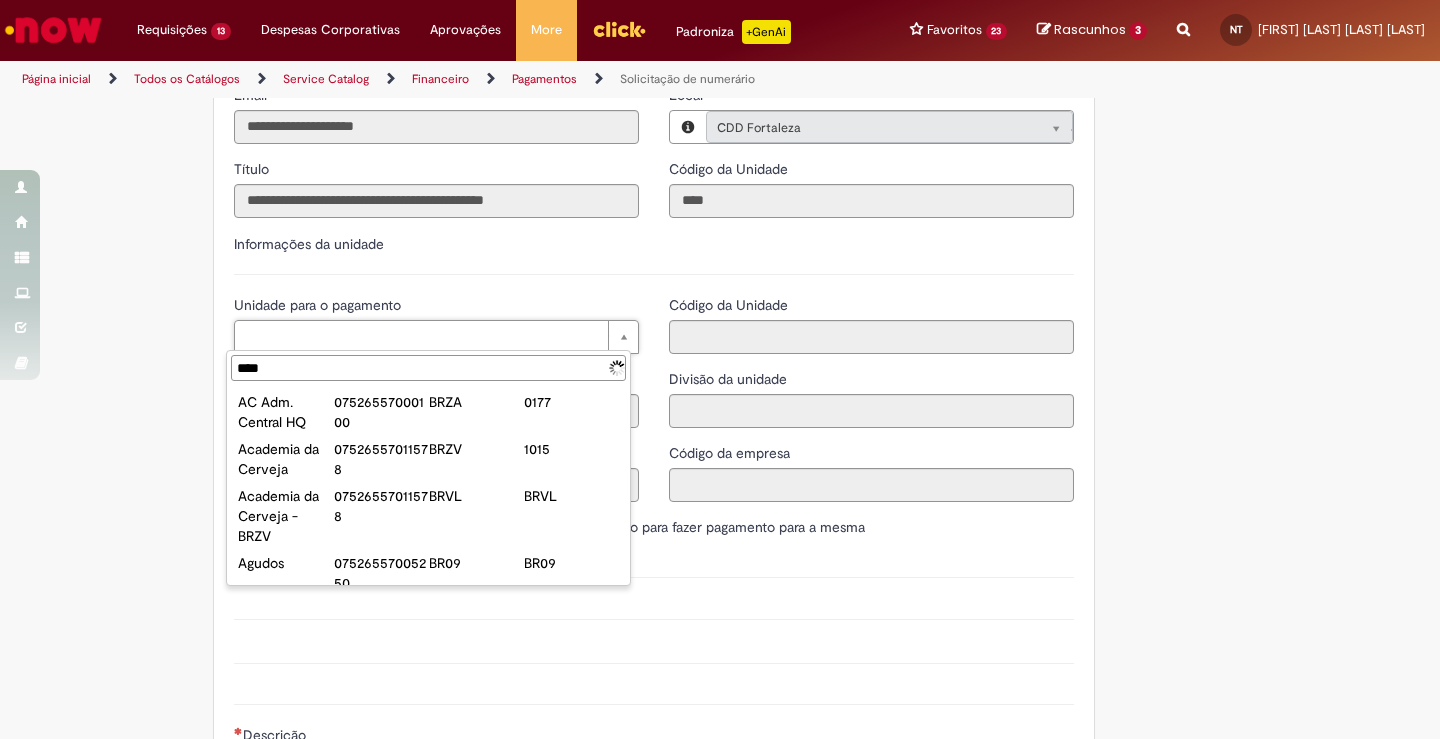 type on "*****" 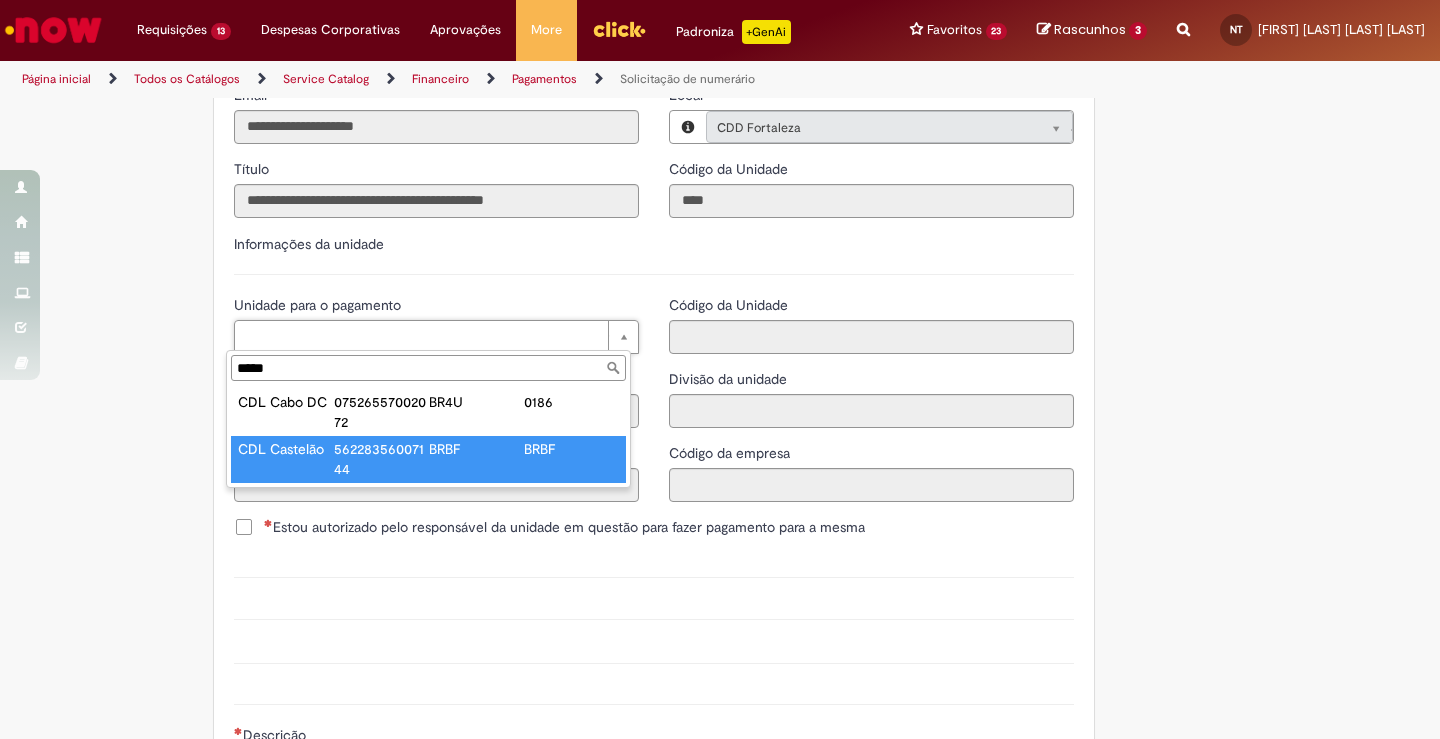 type on "**********" 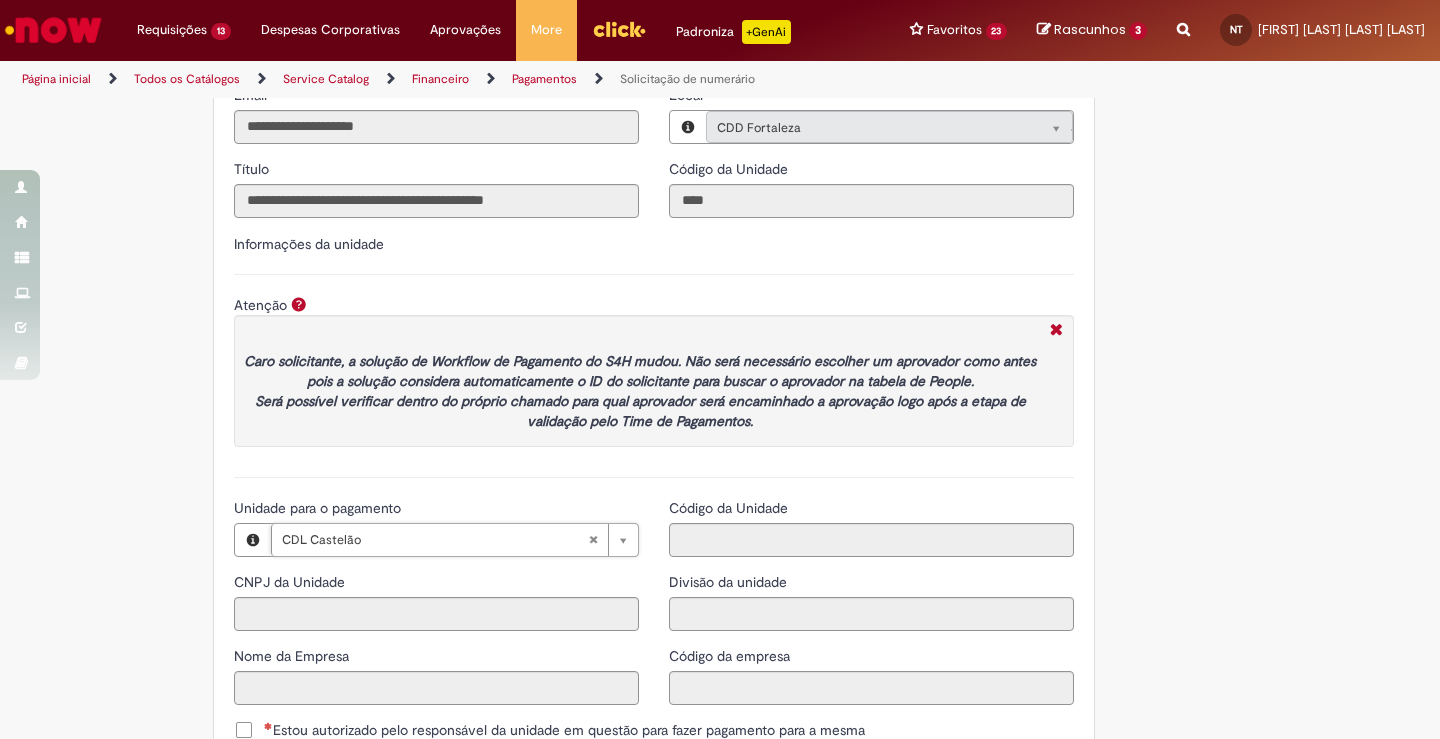 type on "**********" 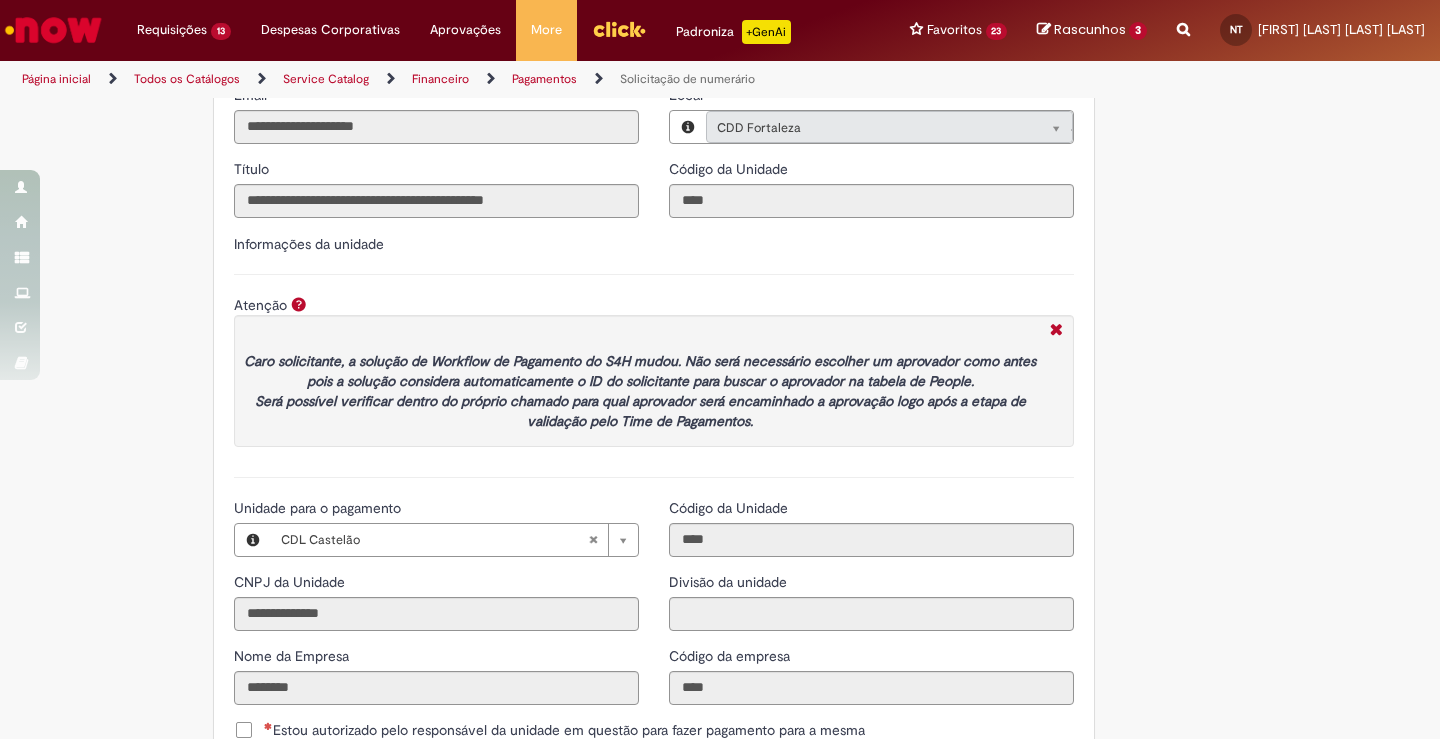 scroll, scrollTop: 2411, scrollLeft: 0, axis: vertical 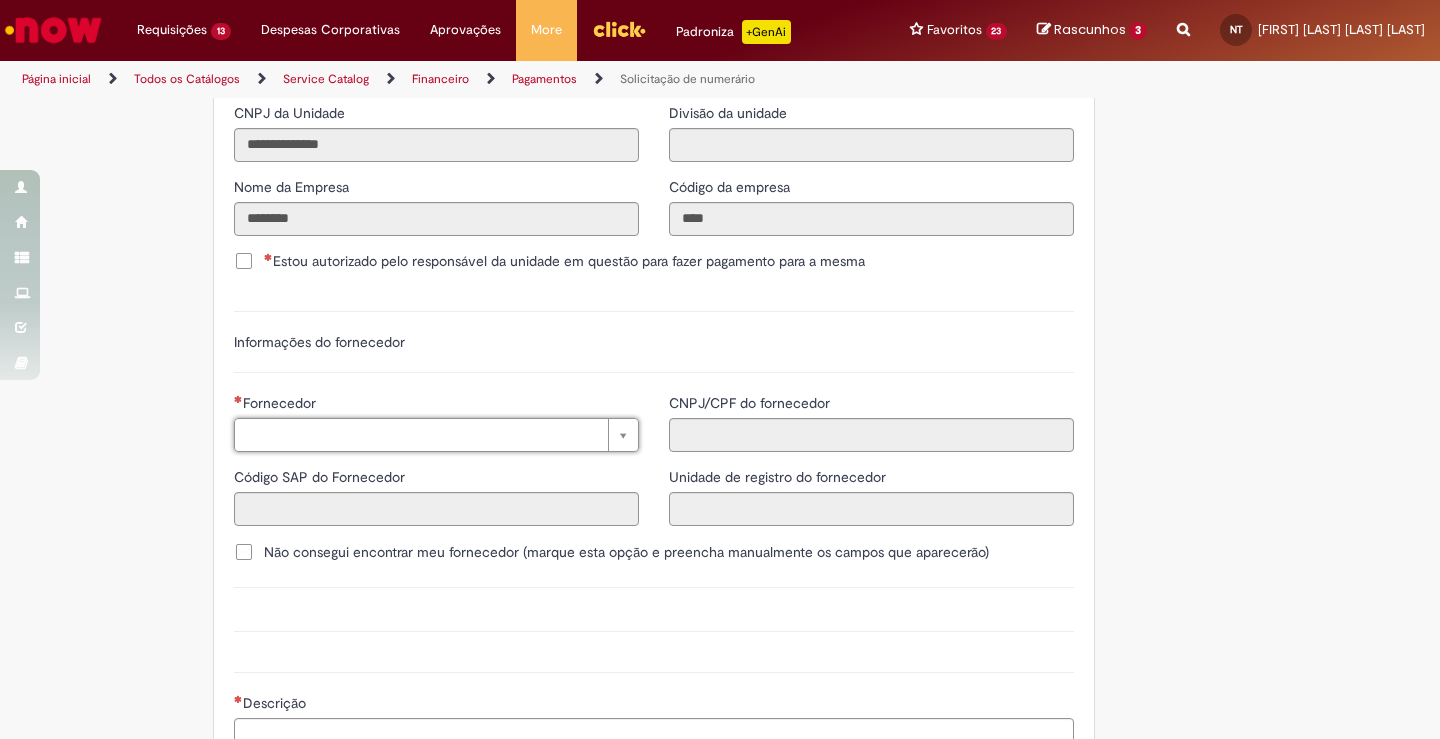 click on "Estou autorizado pelo responsável da unidade em questão para fazer pagamento para a mesma" at bounding box center (564, 261) 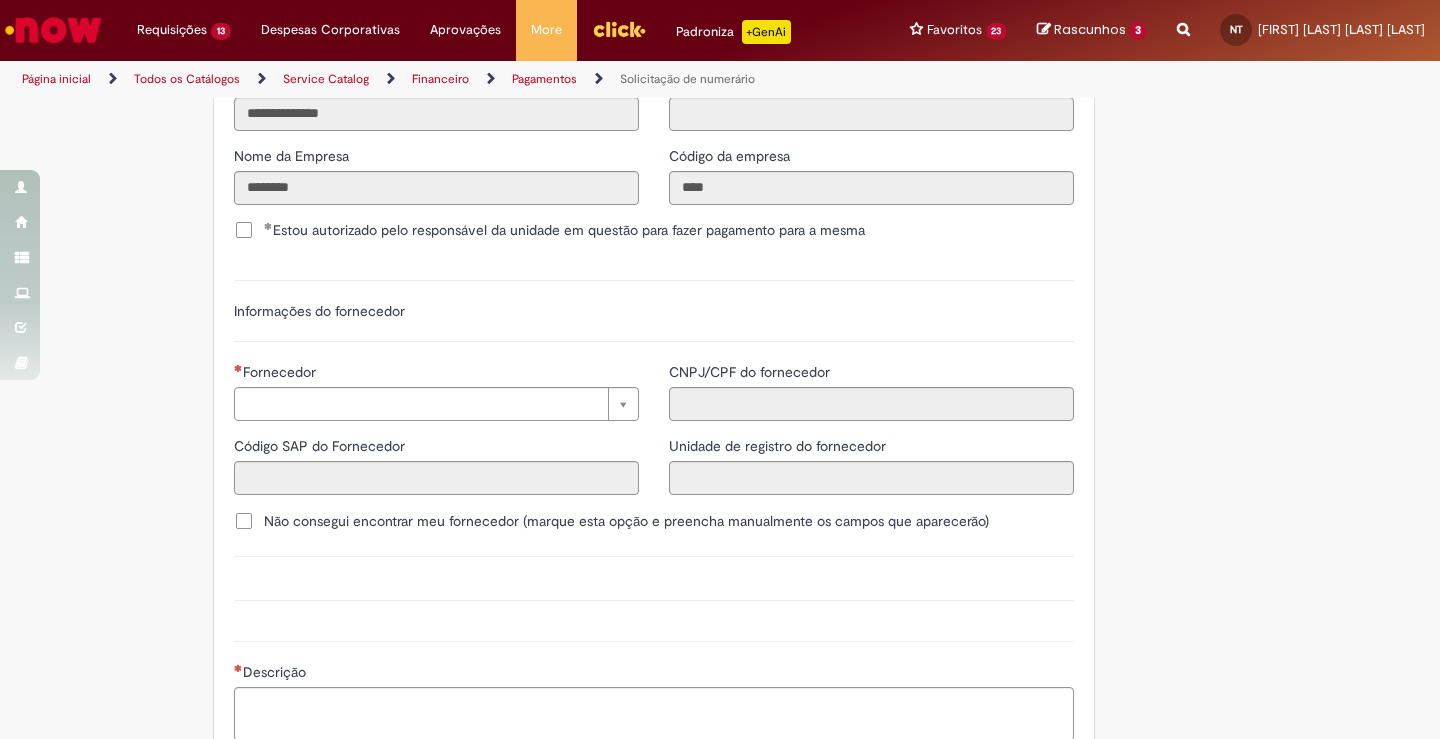 scroll, scrollTop: 2457, scrollLeft: 0, axis: vertical 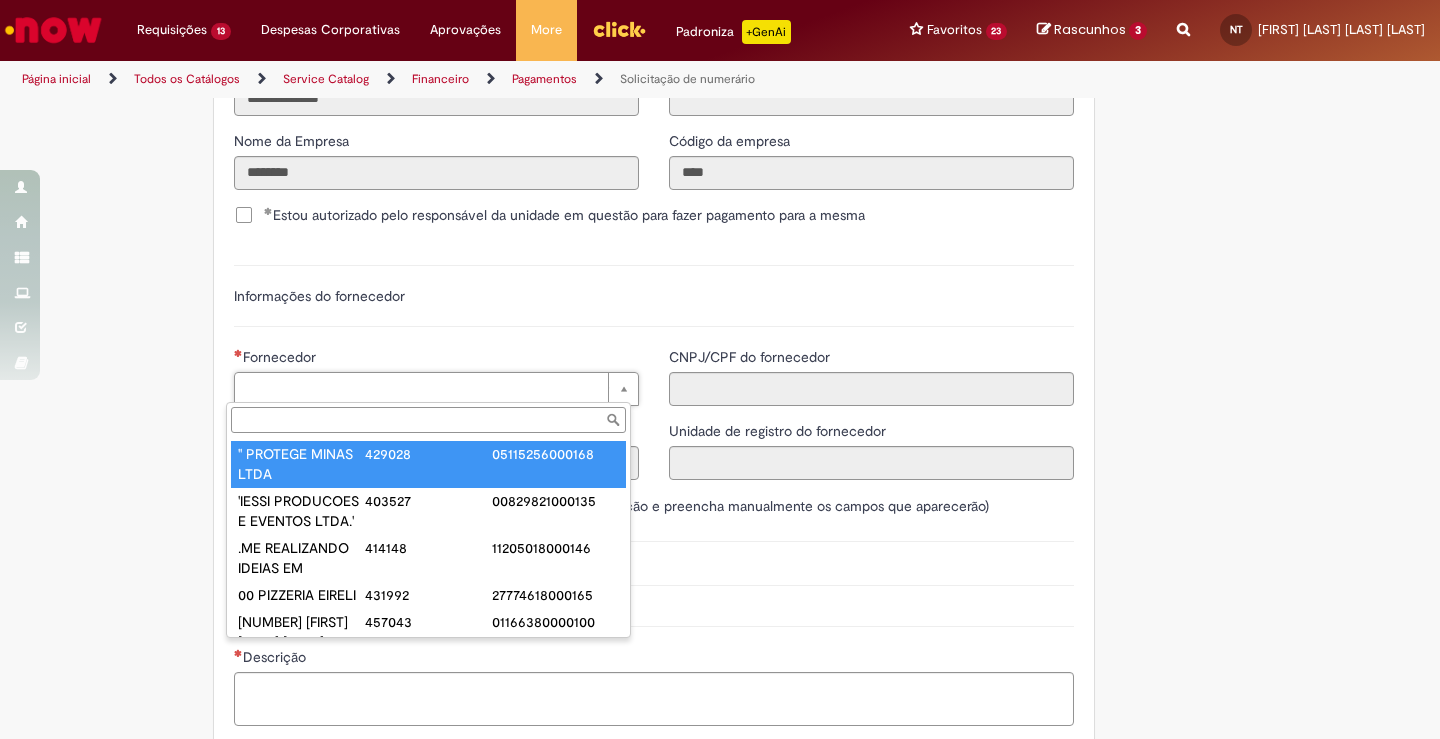paste on "**********" 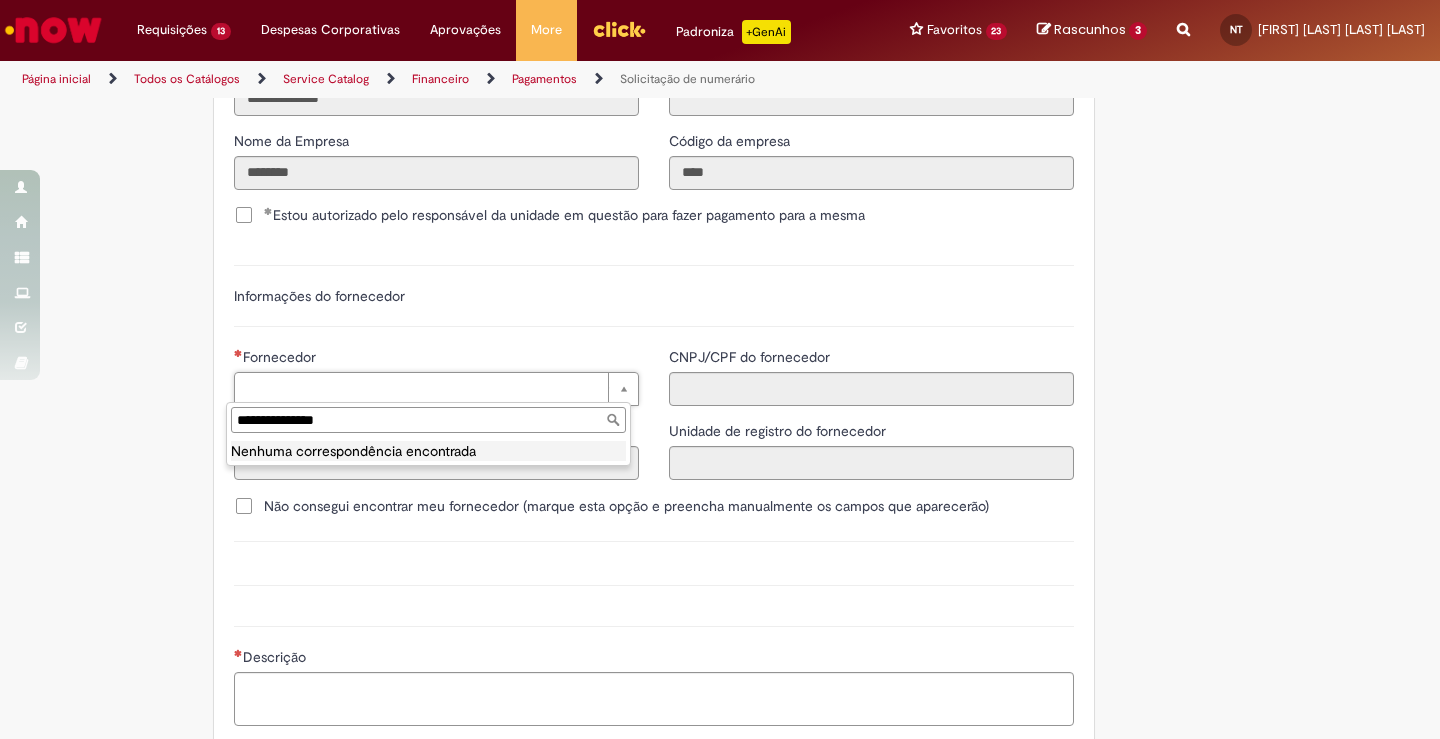 type on "**********" 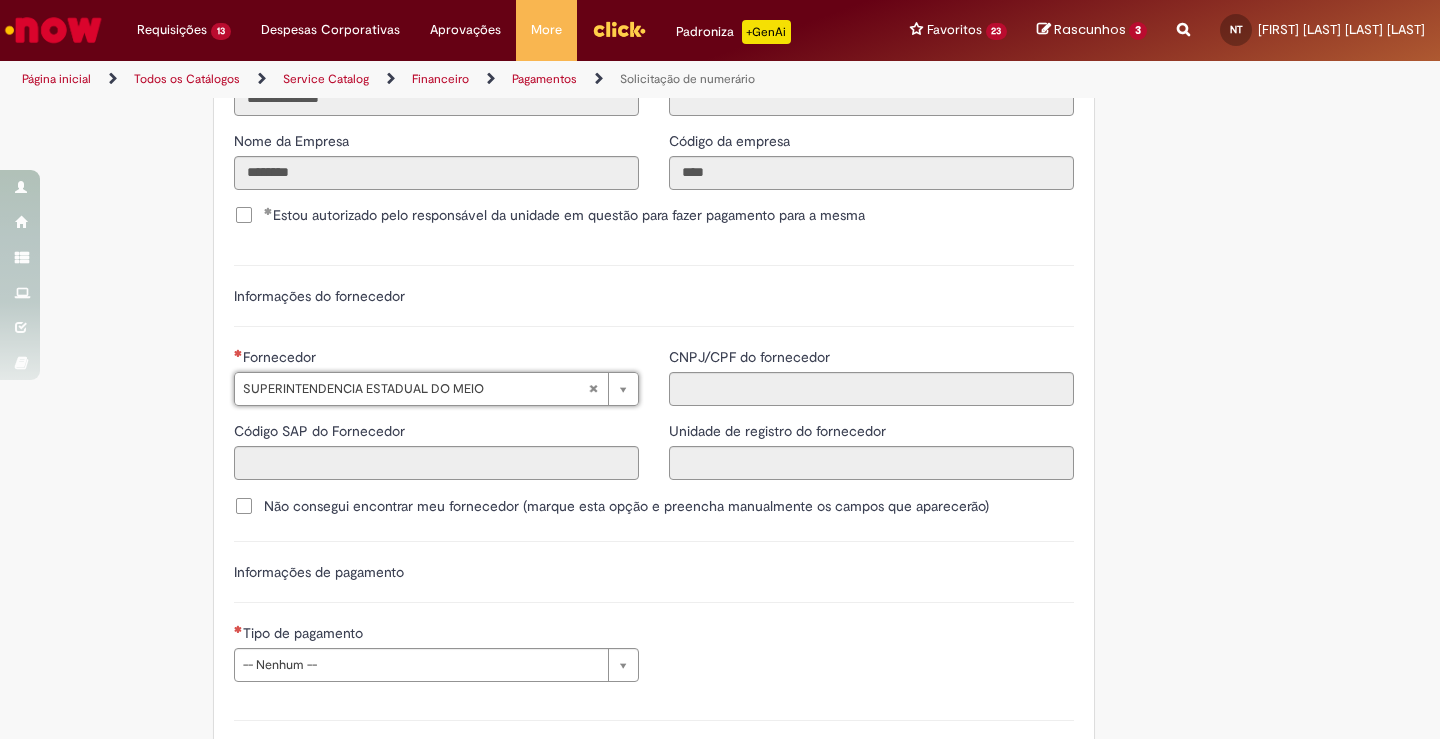 type on "**********" 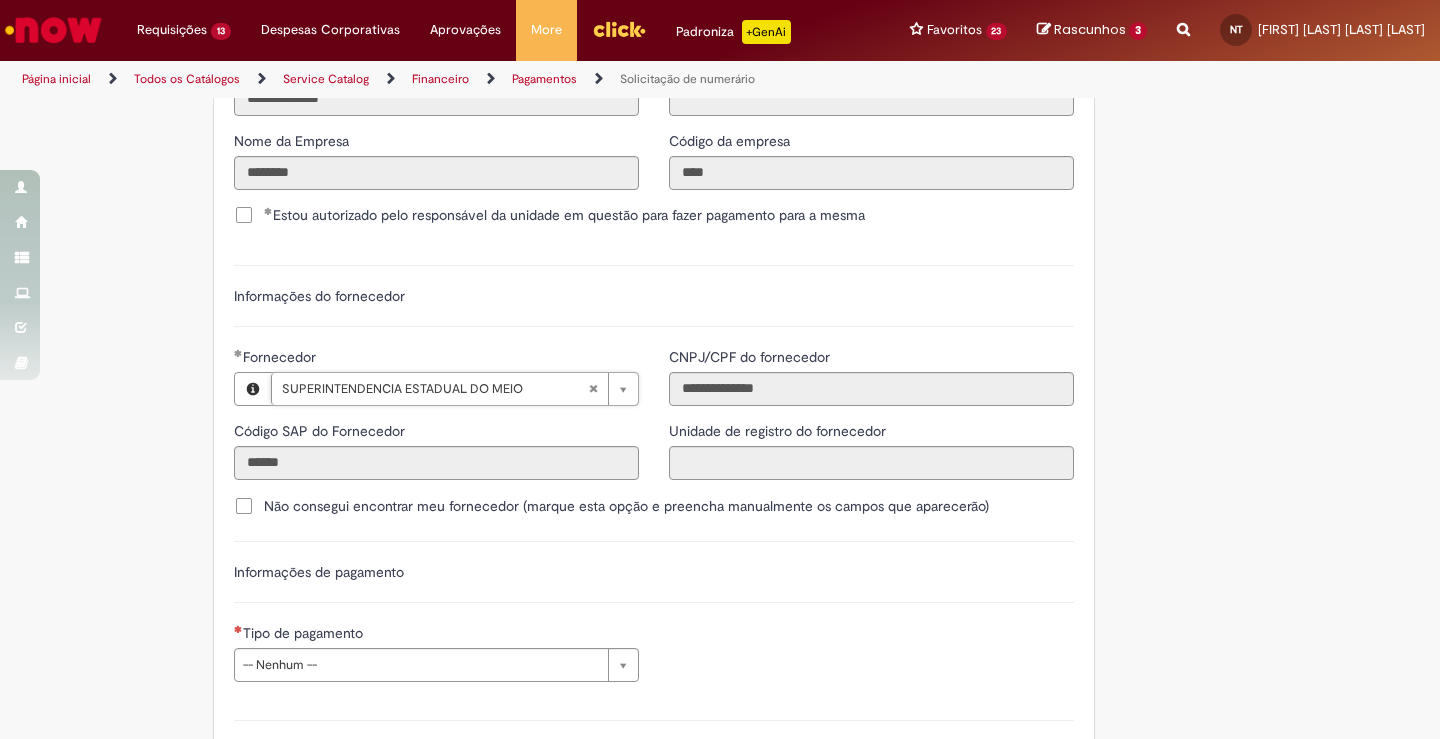 scroll, scrollTop: 2759, scrollLeft: 0, axis: vertical 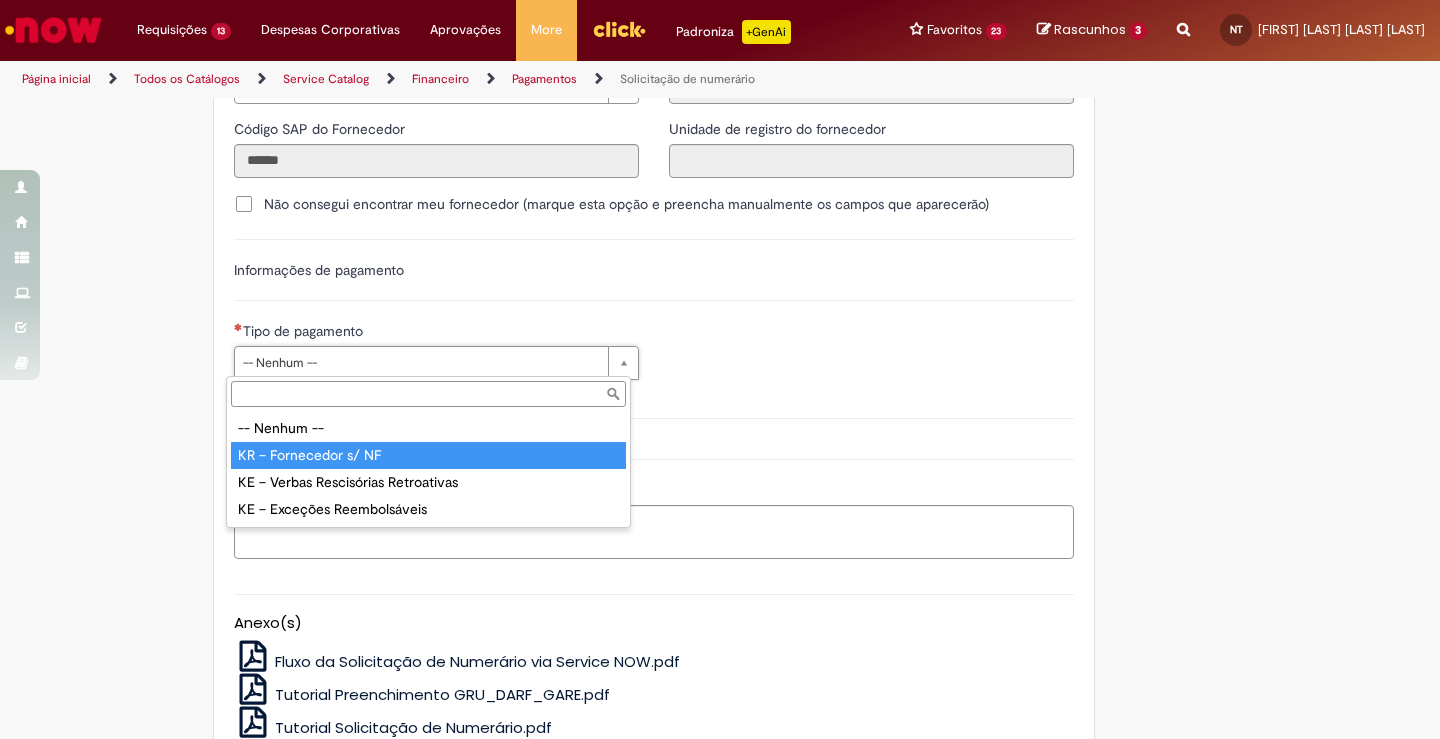 type on "**********" 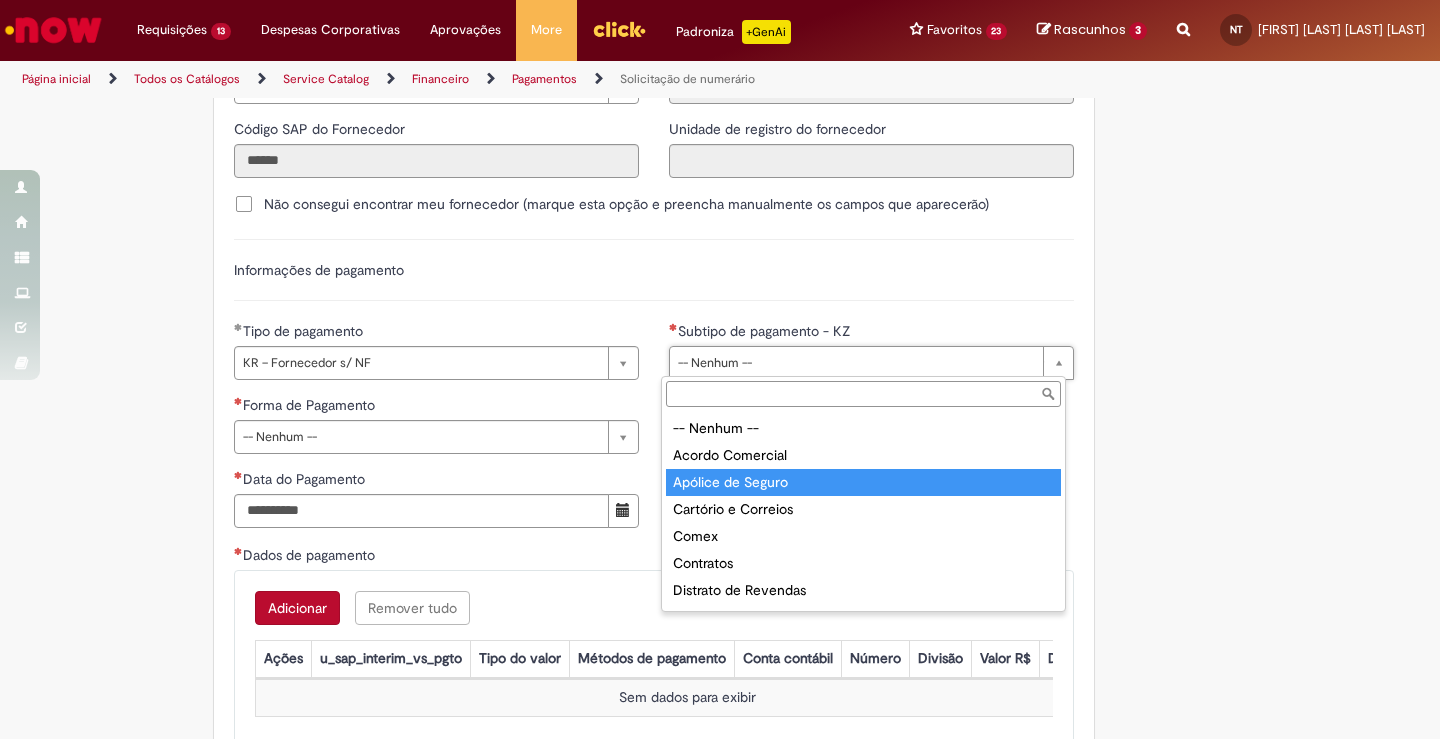 scroll, scrollTop: 267, scrollLeft: 0, axis: vertical 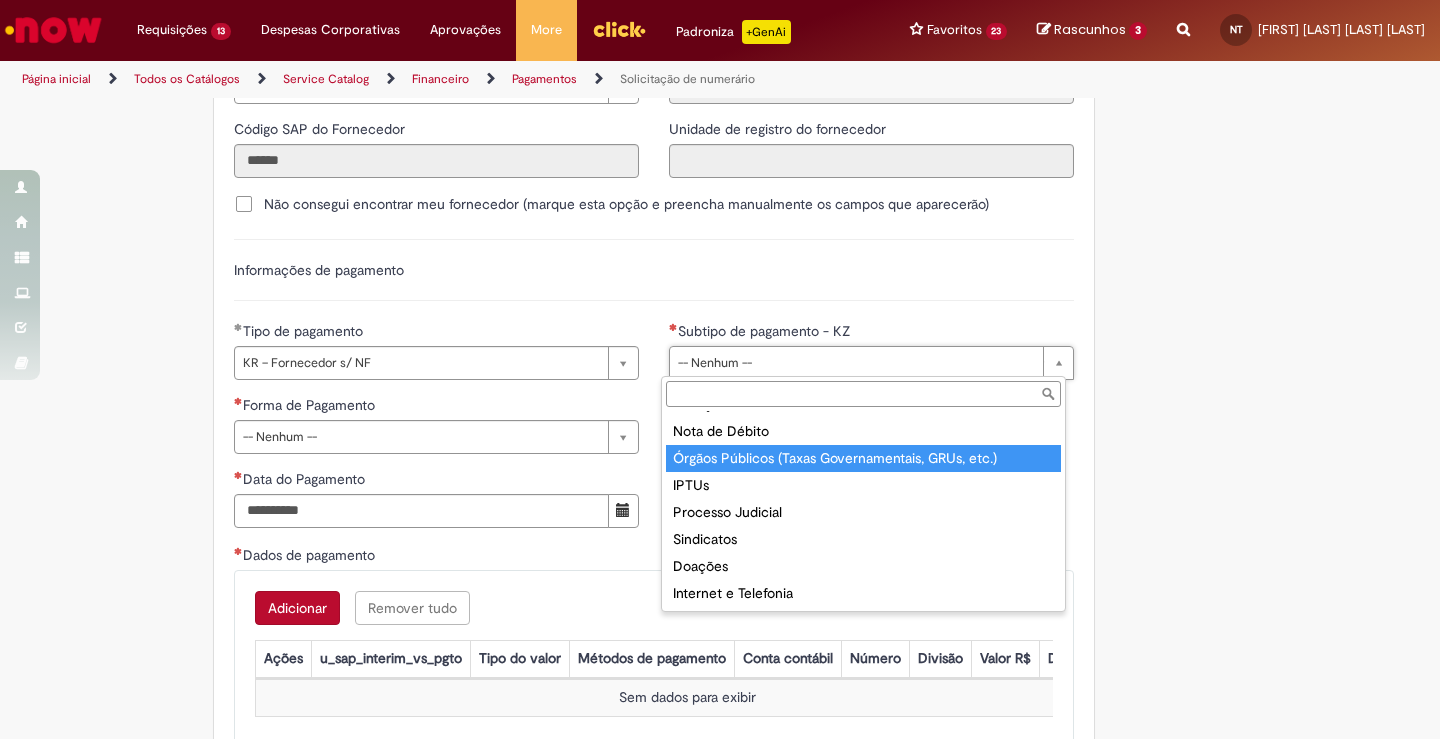 type on "**********" 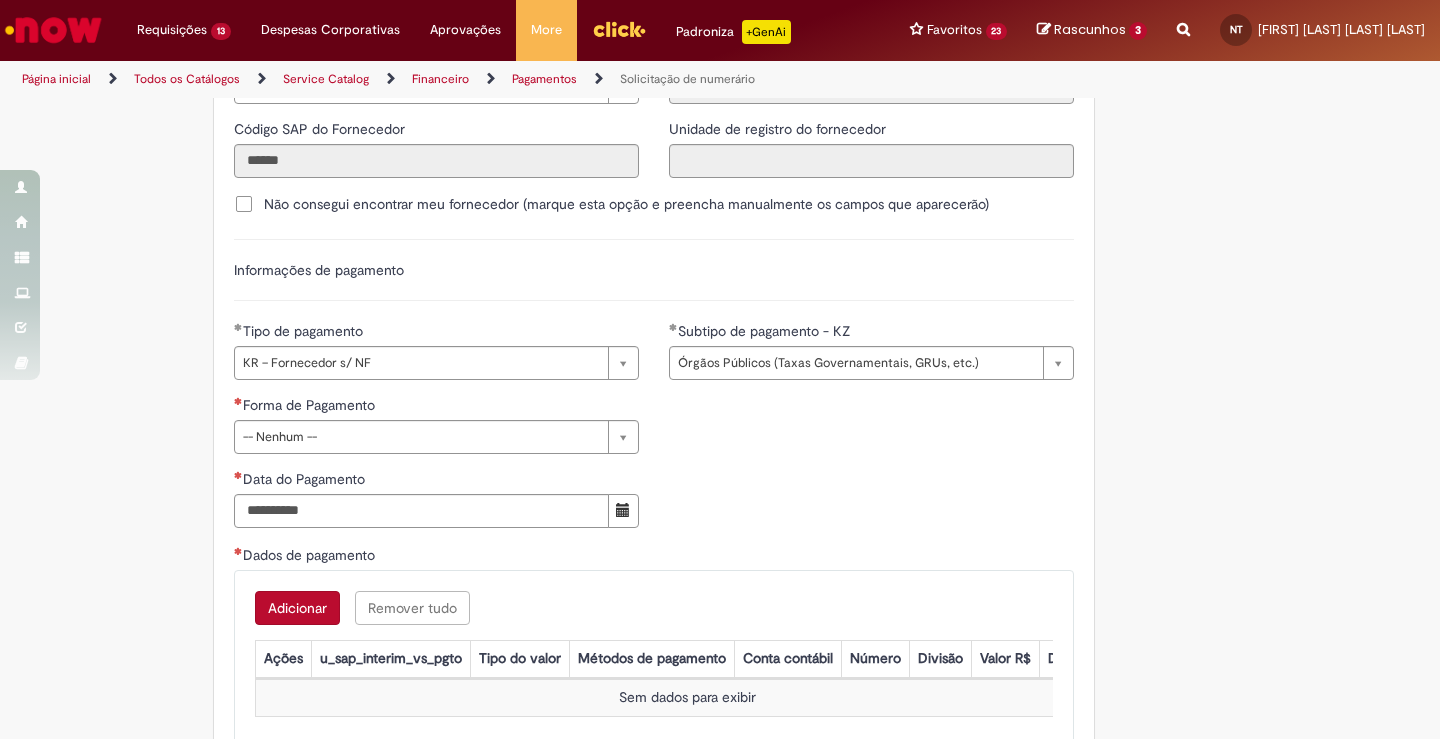 click on "**********" at bounding box center [436, 469] 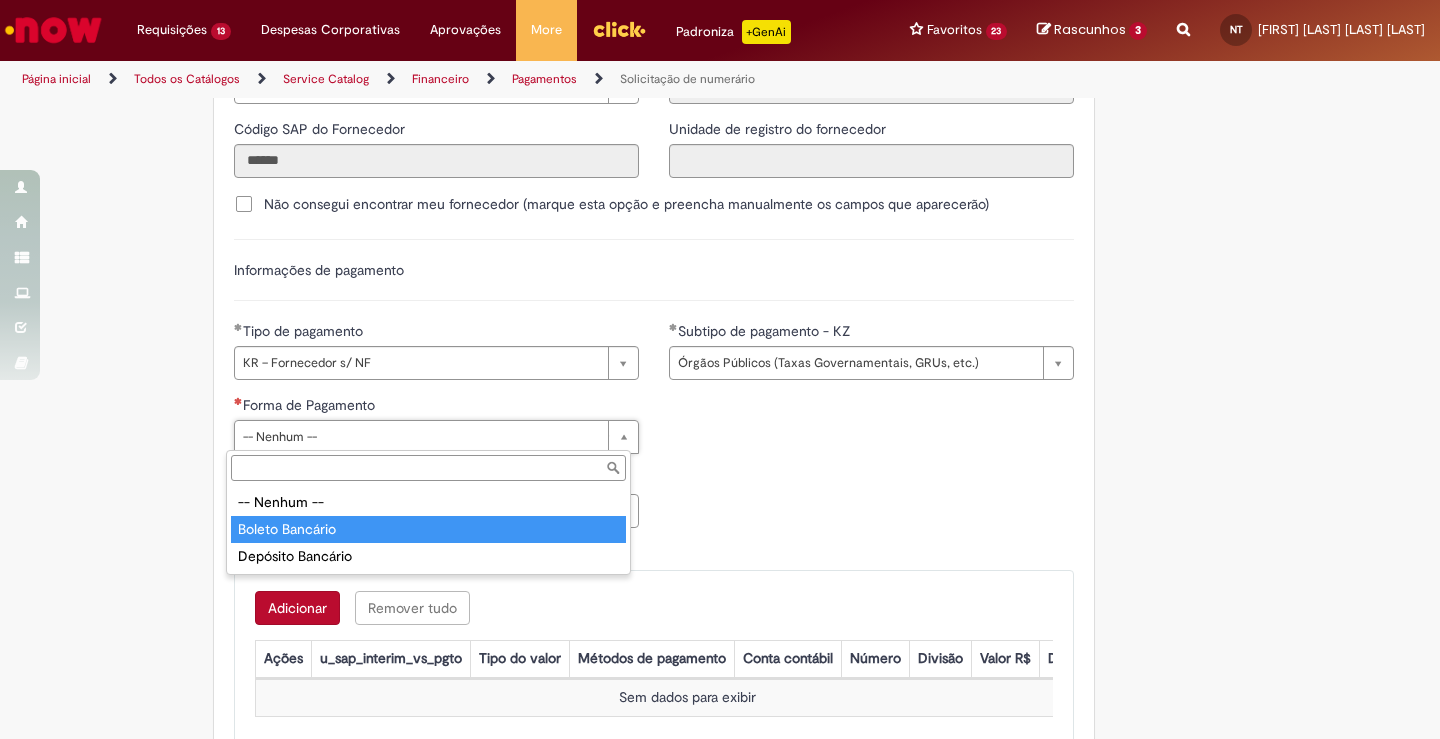 type on "**********" 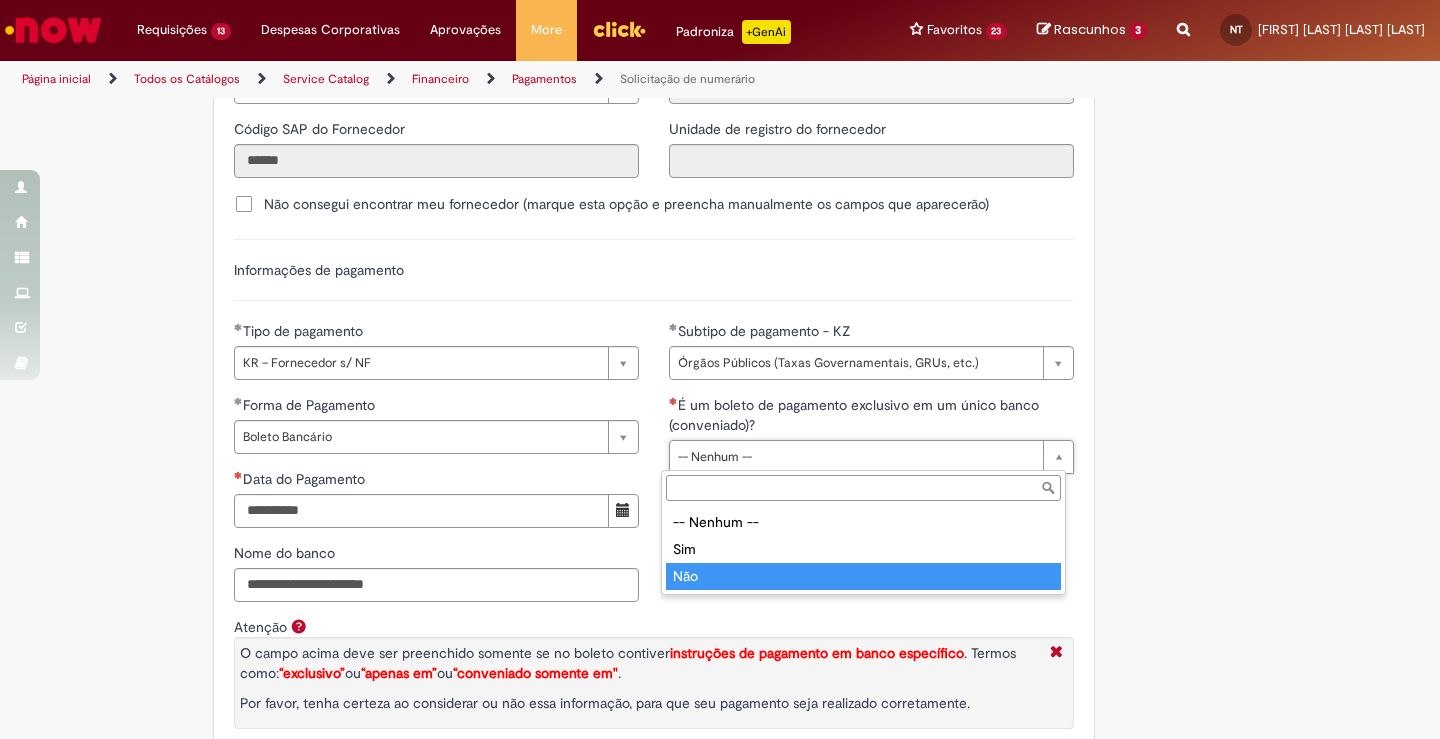 type on "***" 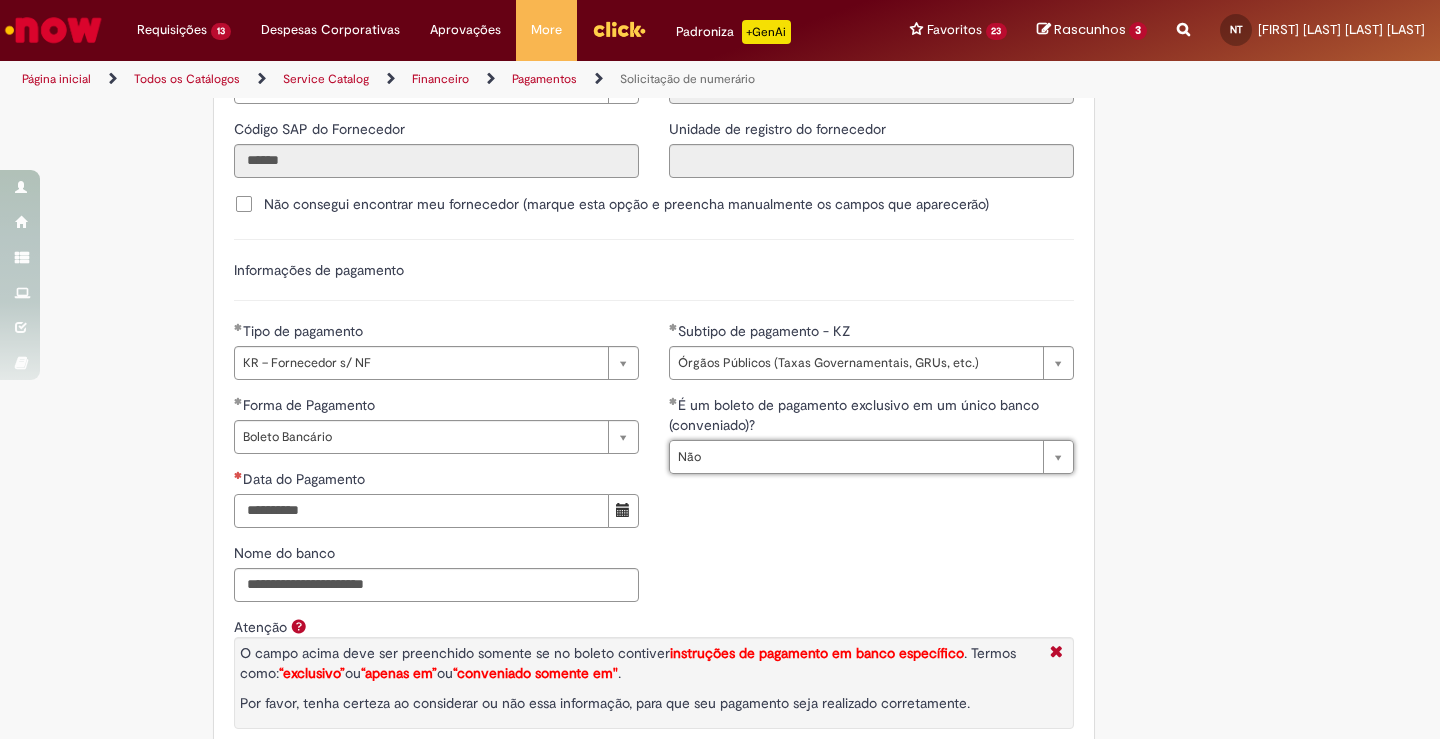 click on "Data do Pagamento" at bounding box center (421, 511) 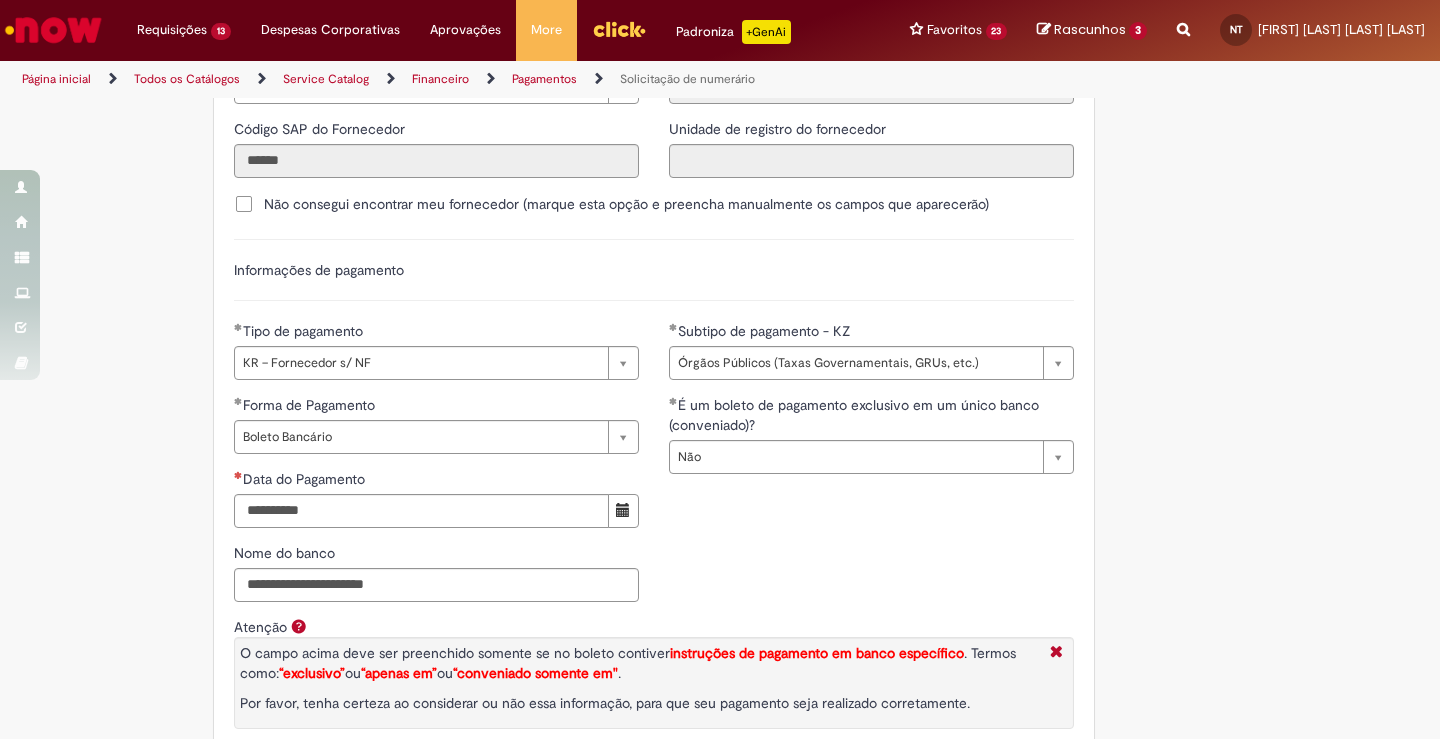click at bounding box center (623, 511) 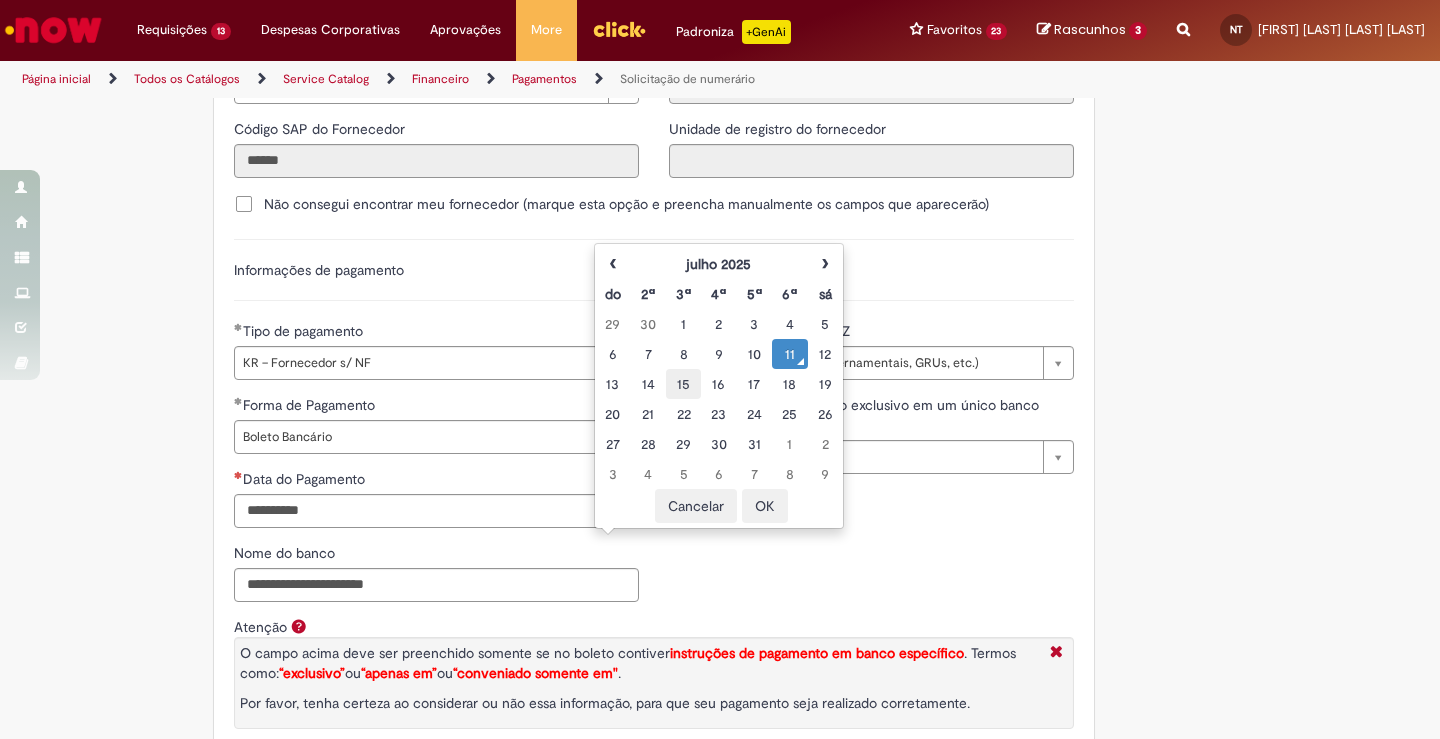 click on "15" at bounding box center [683, 384] 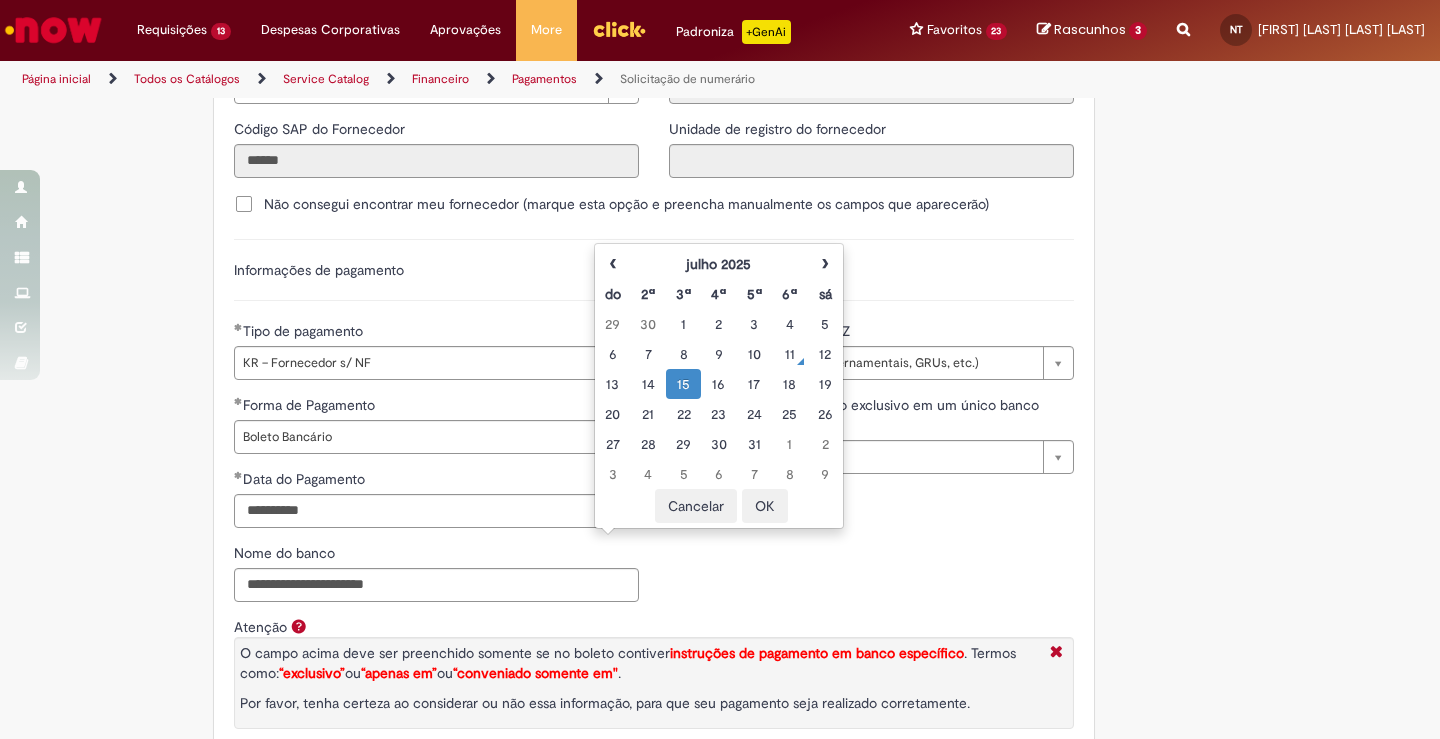 click on "OK" at bounding box center (765, 506) 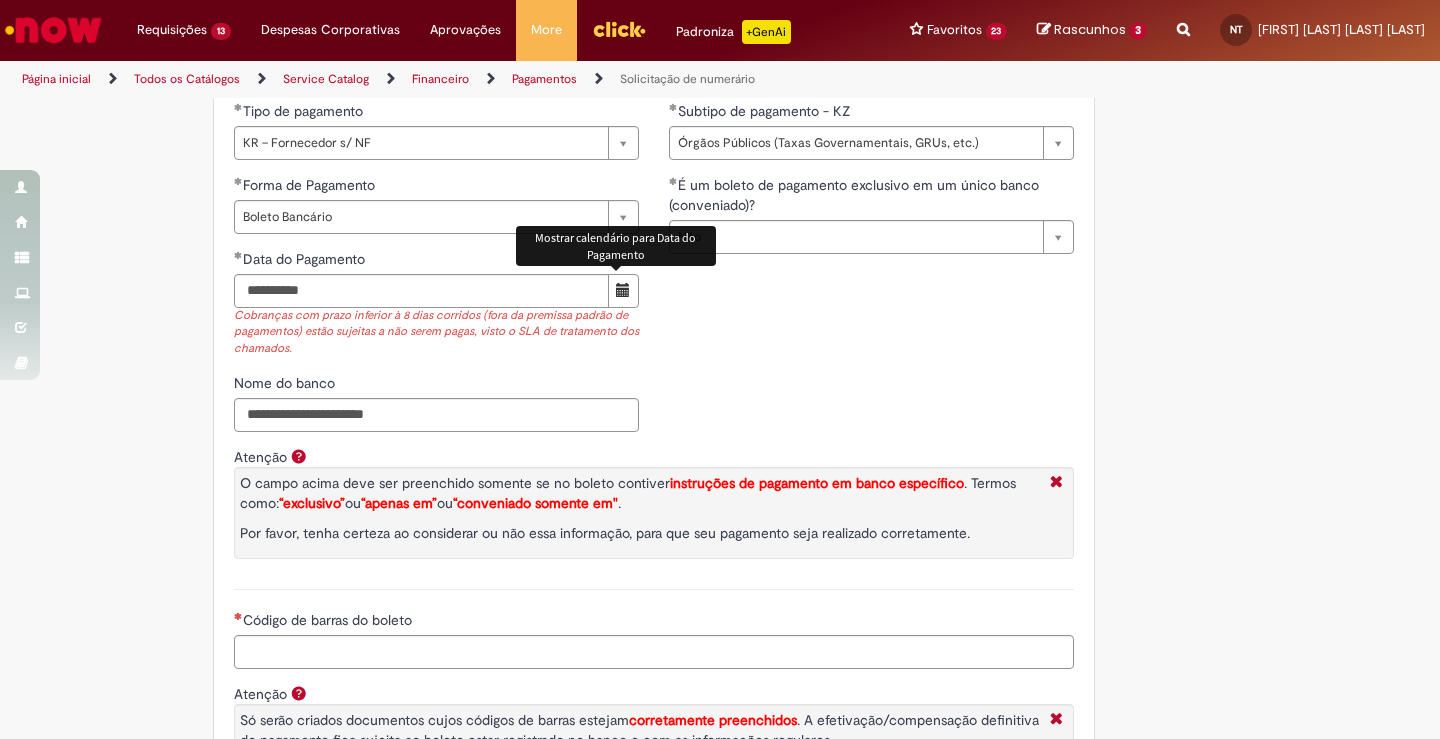 scroll, scrollTop: 3094, scrollLeft: 0, axis: vertical 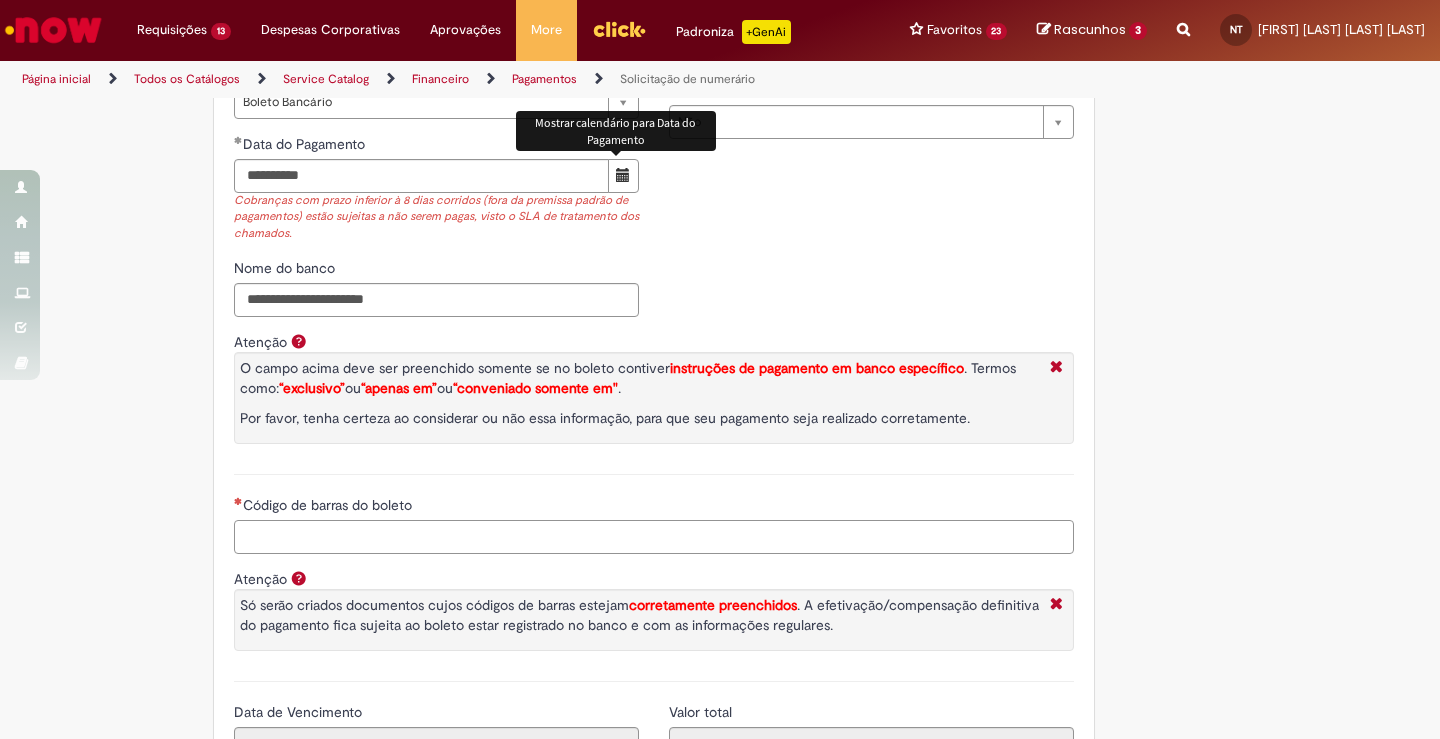 click on "Código de barras do boleto" at bounding box center [654, 537] 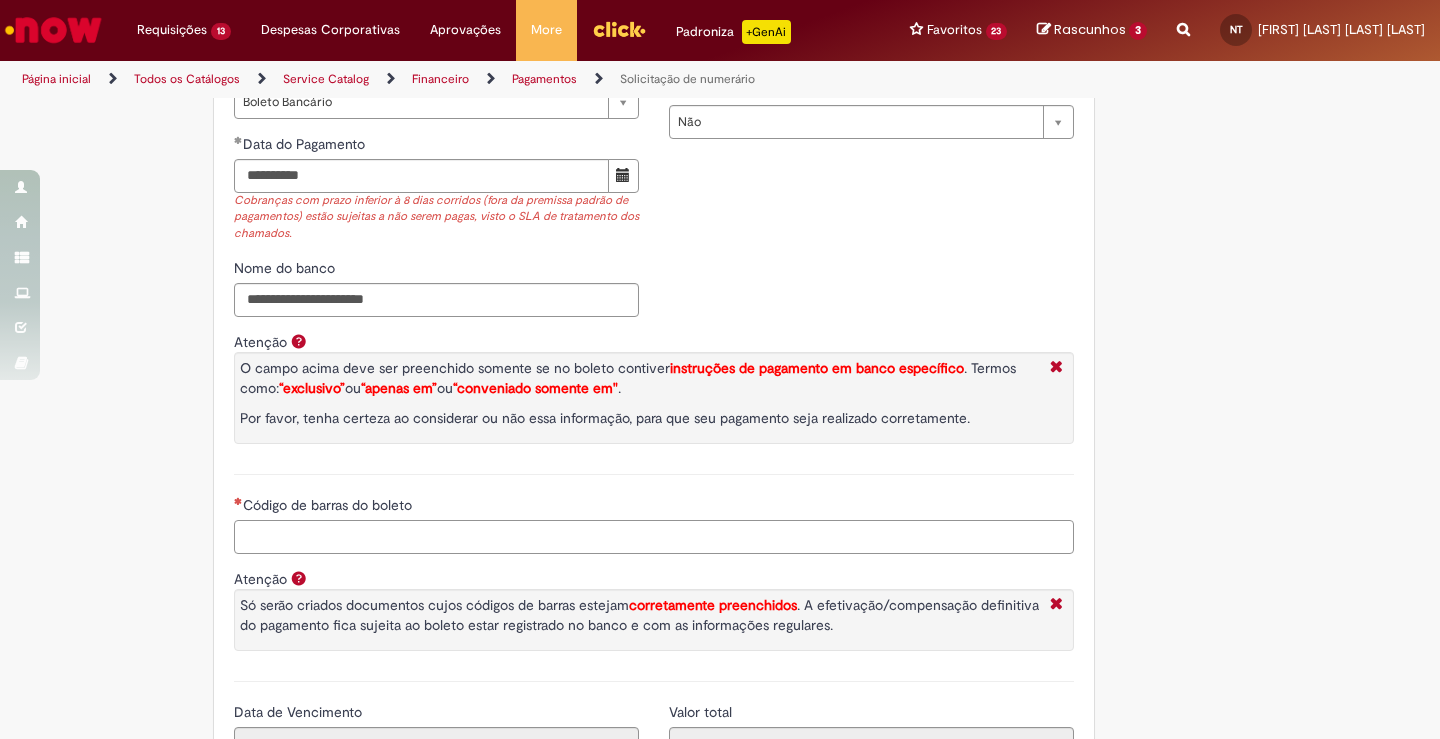 paste on "**********" 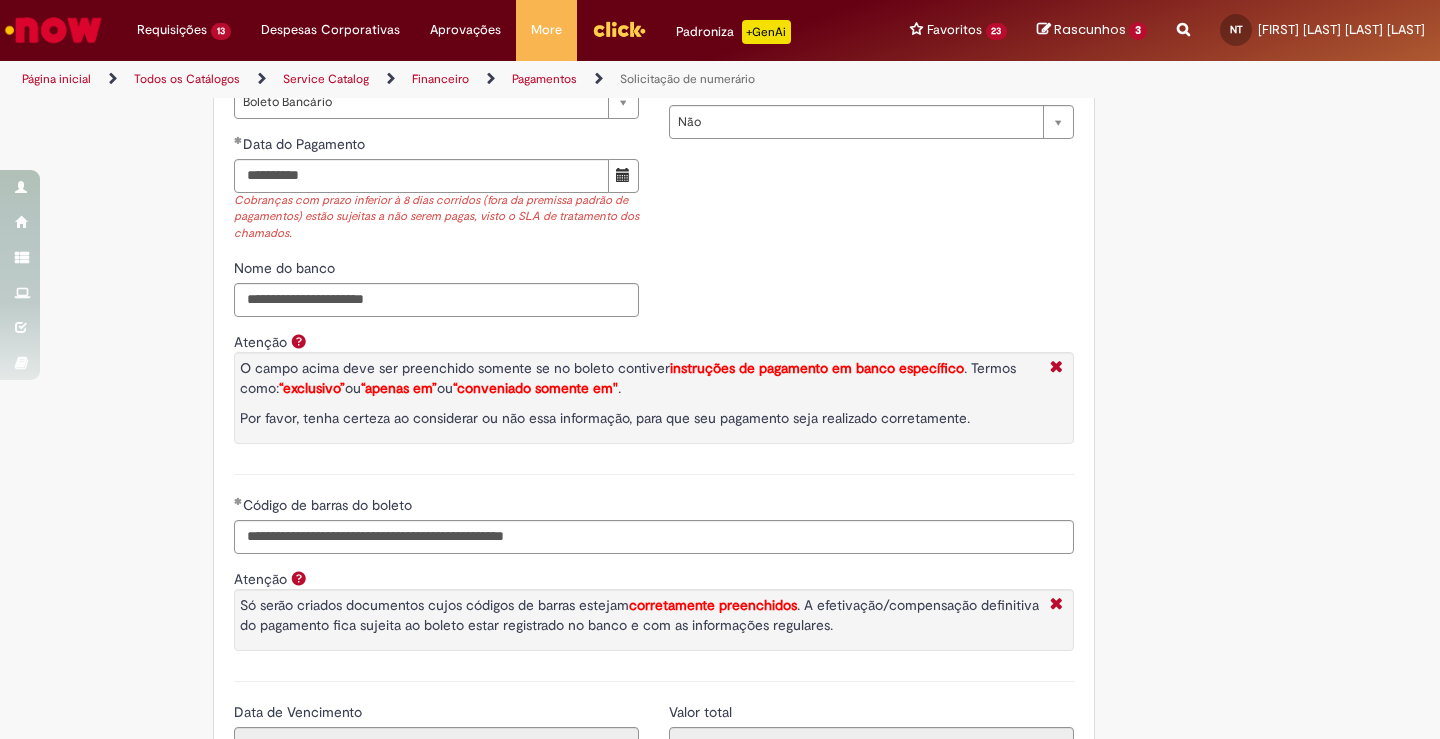 type on "**********" 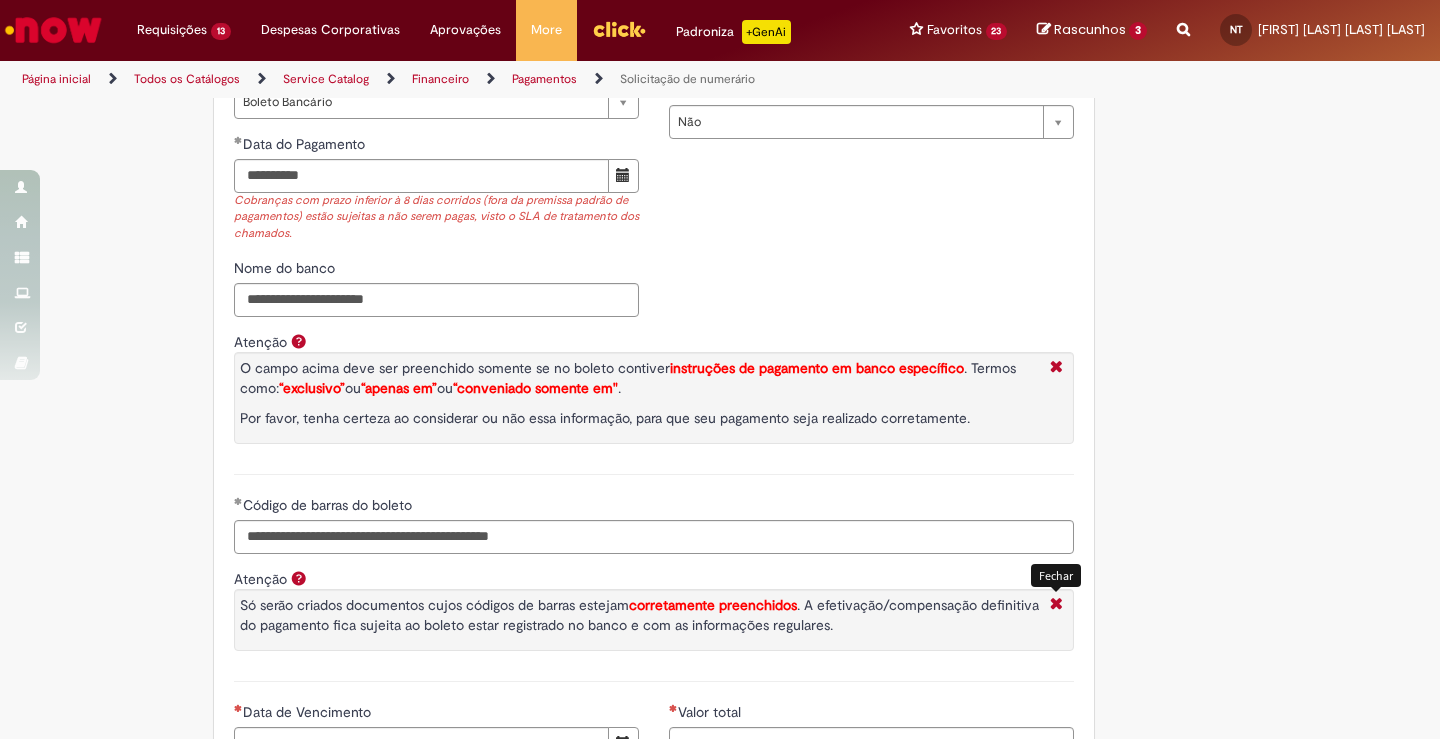 scroll, scrollTop: 3480, scrollLeft: 0, axis: vertical 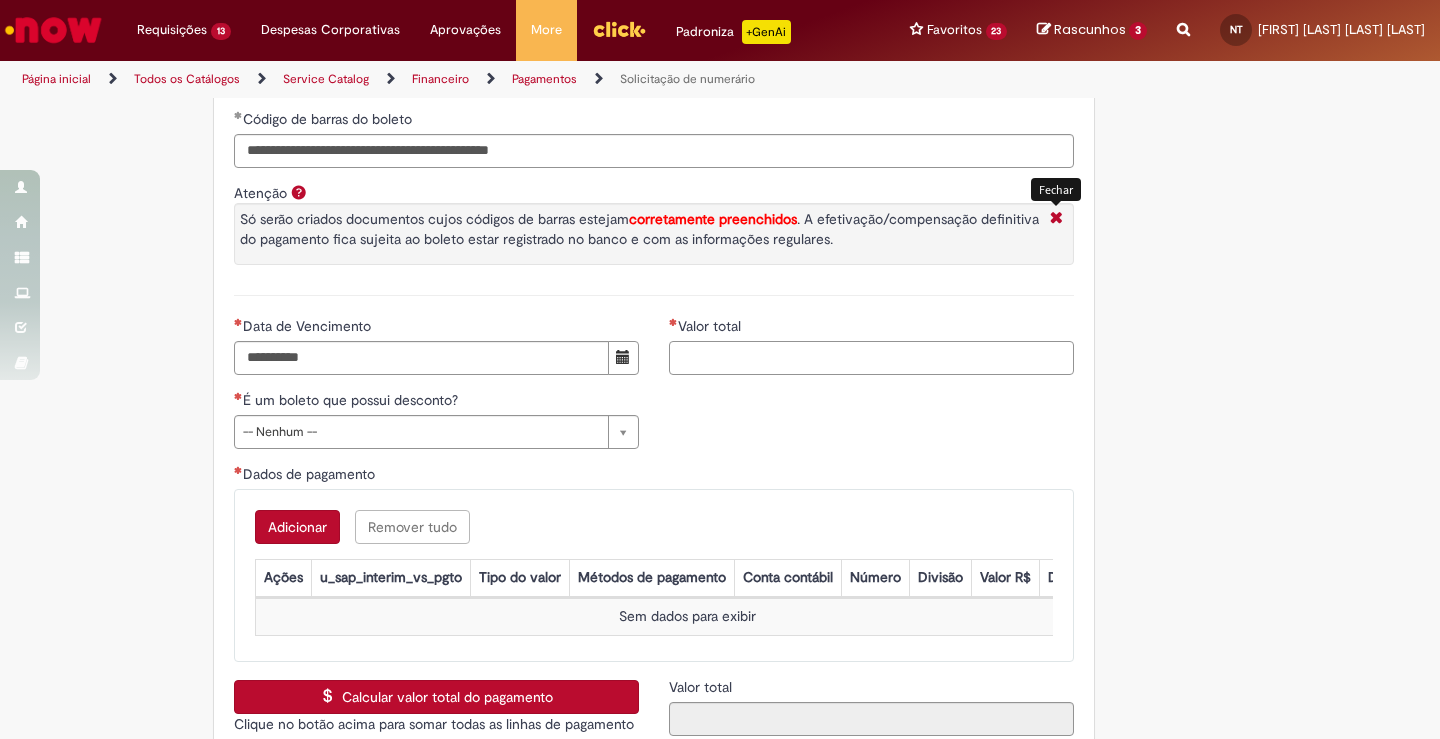 click on "Valor total" at bounding box center [871, 358] 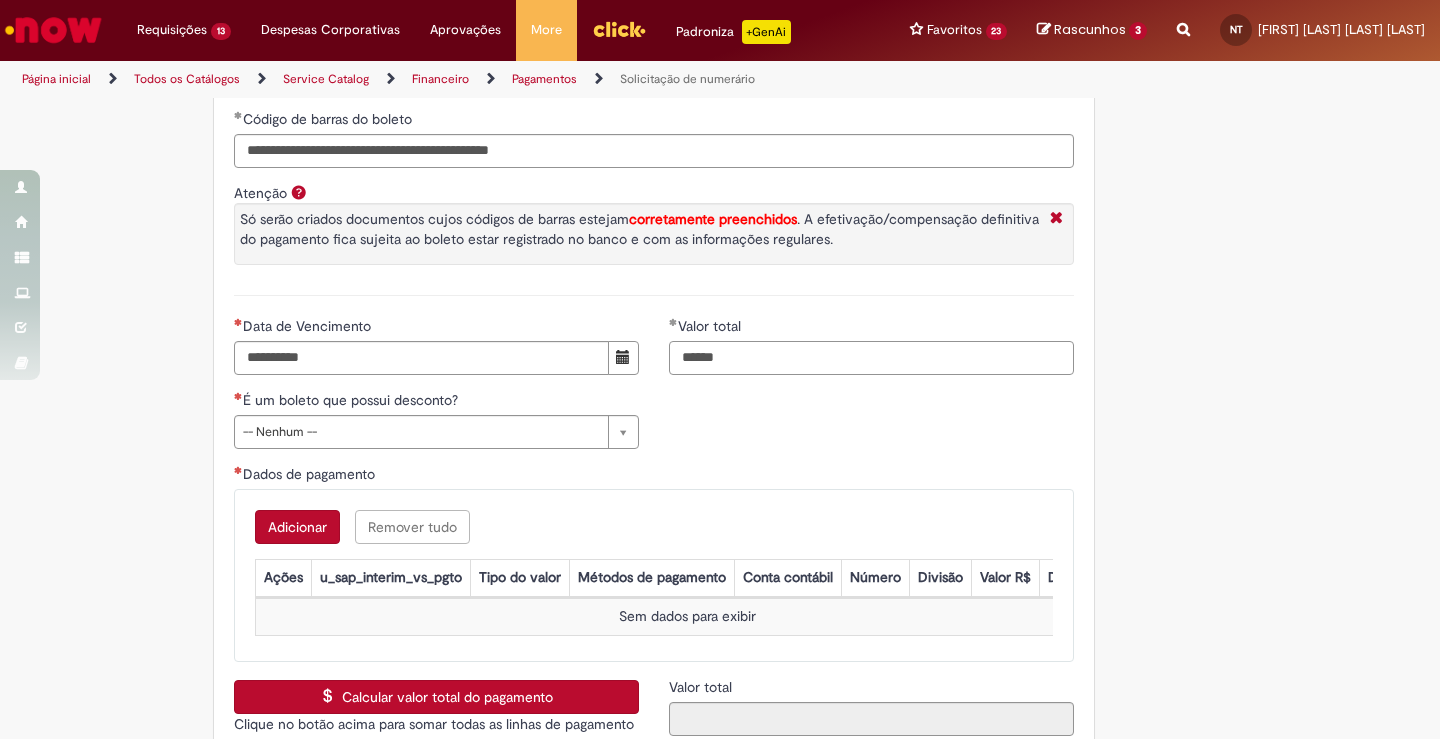 type on "******" 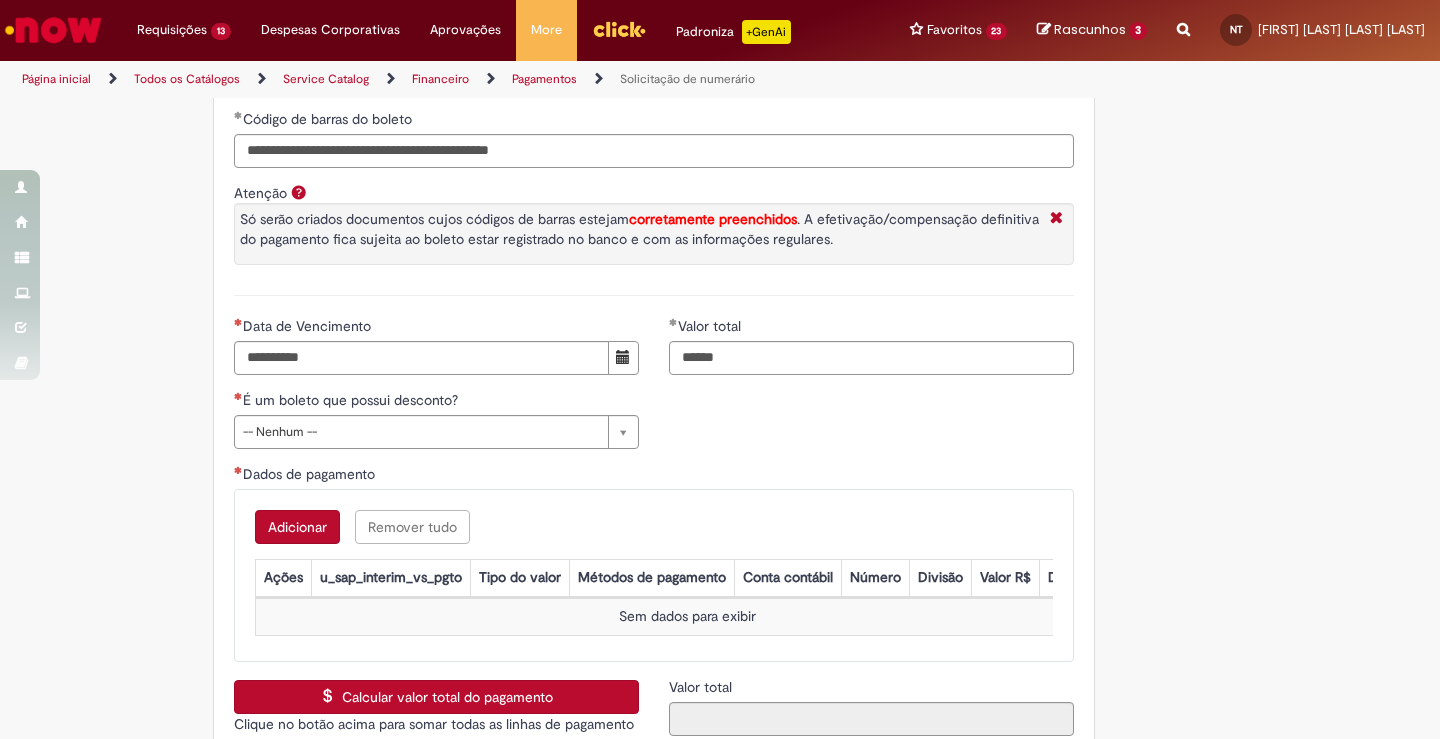 type 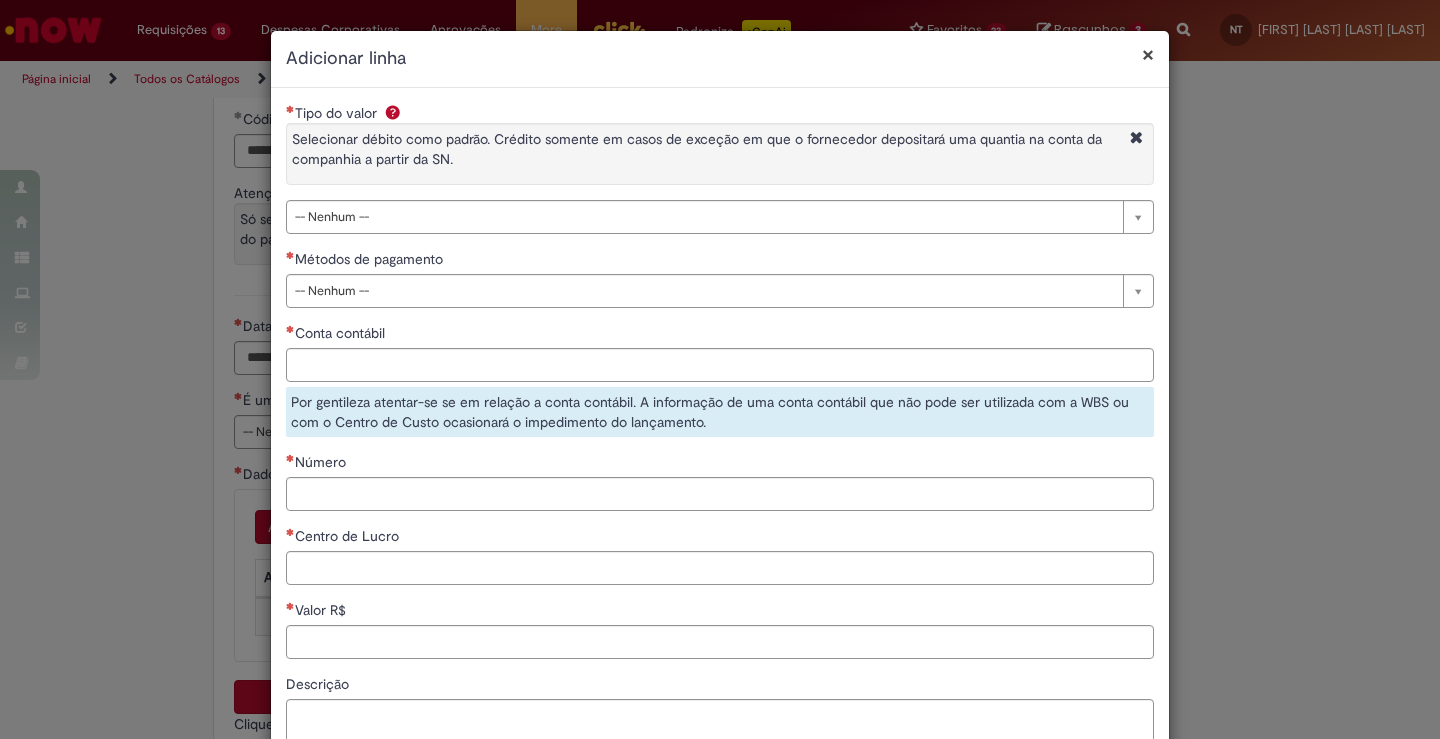 click on "×" at bounding box center [1148, 54] 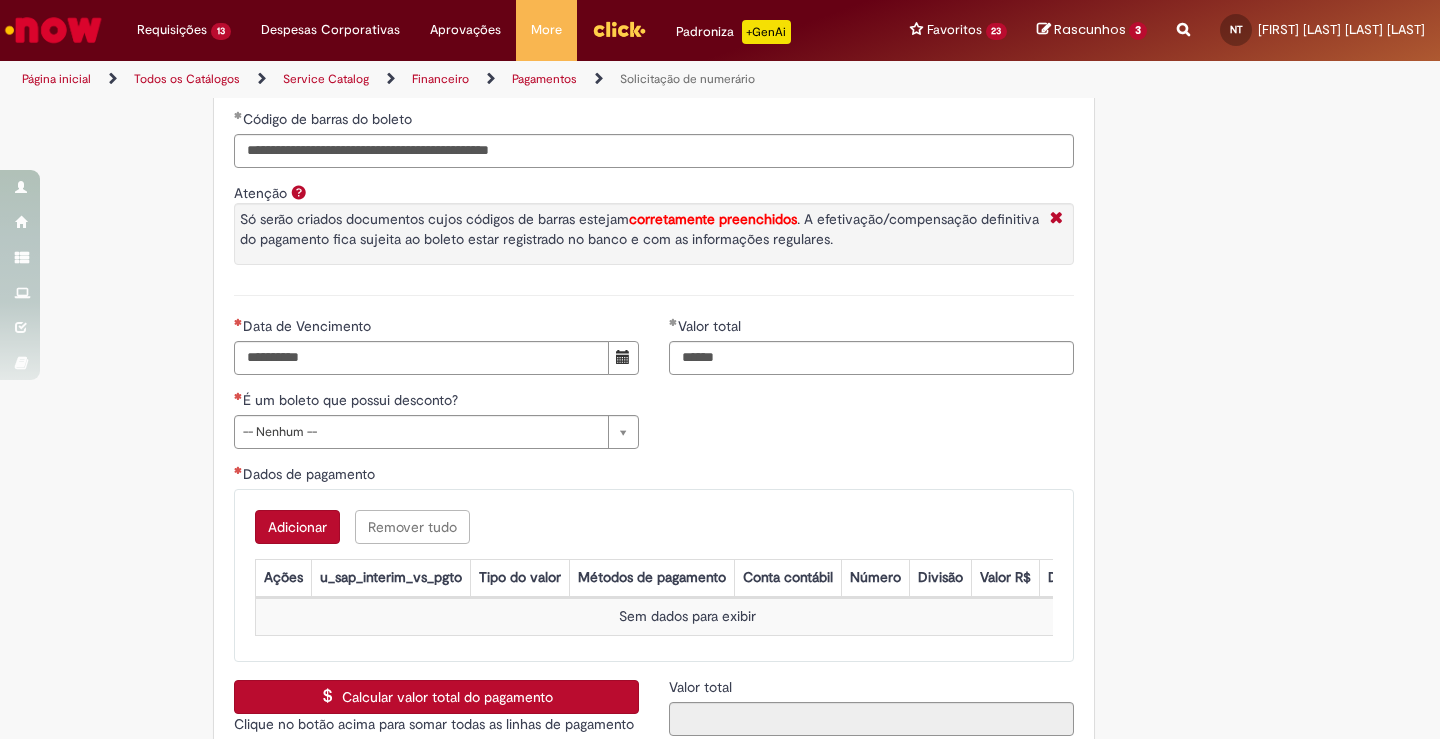 click on "Data de Vencimento" at bounding box center (309, 326) 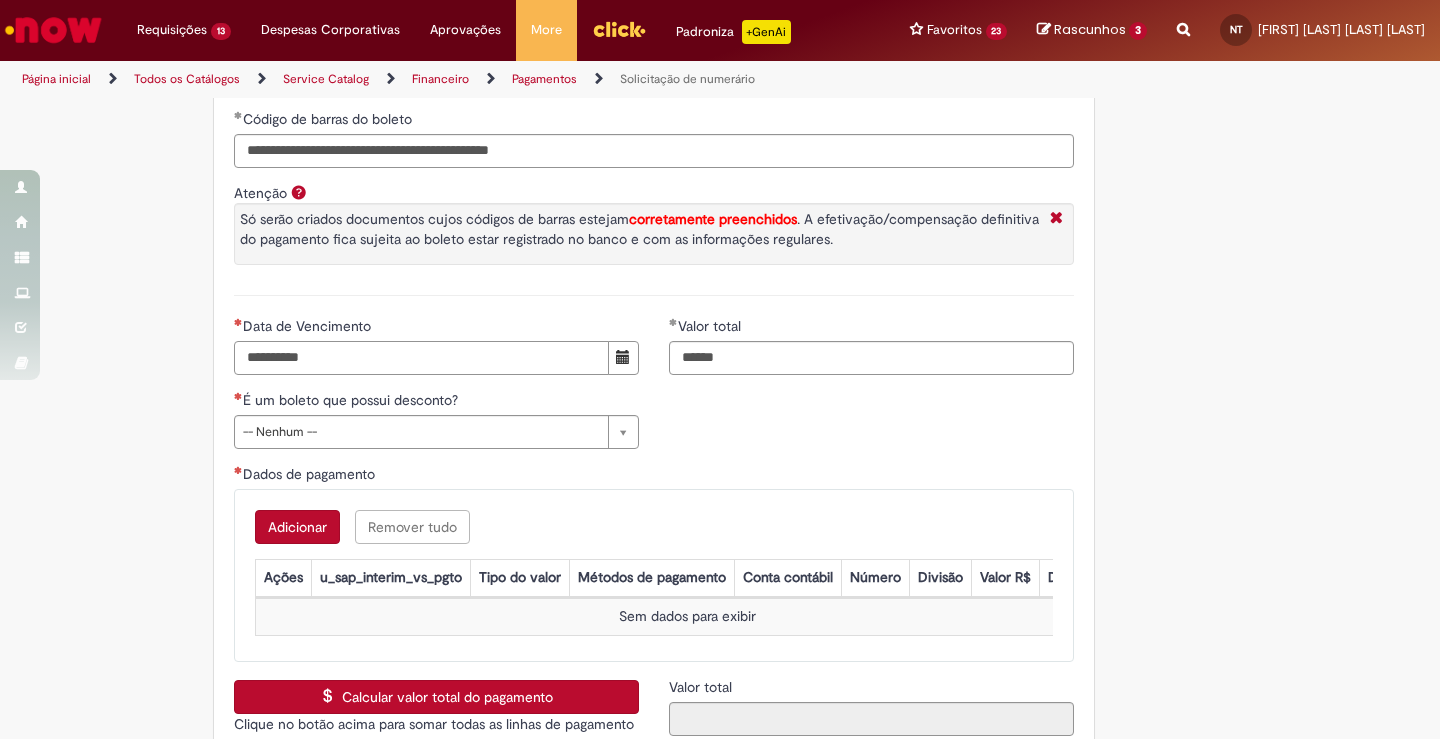 click on "Data de Vencimento" at bounding box center (421, 358) 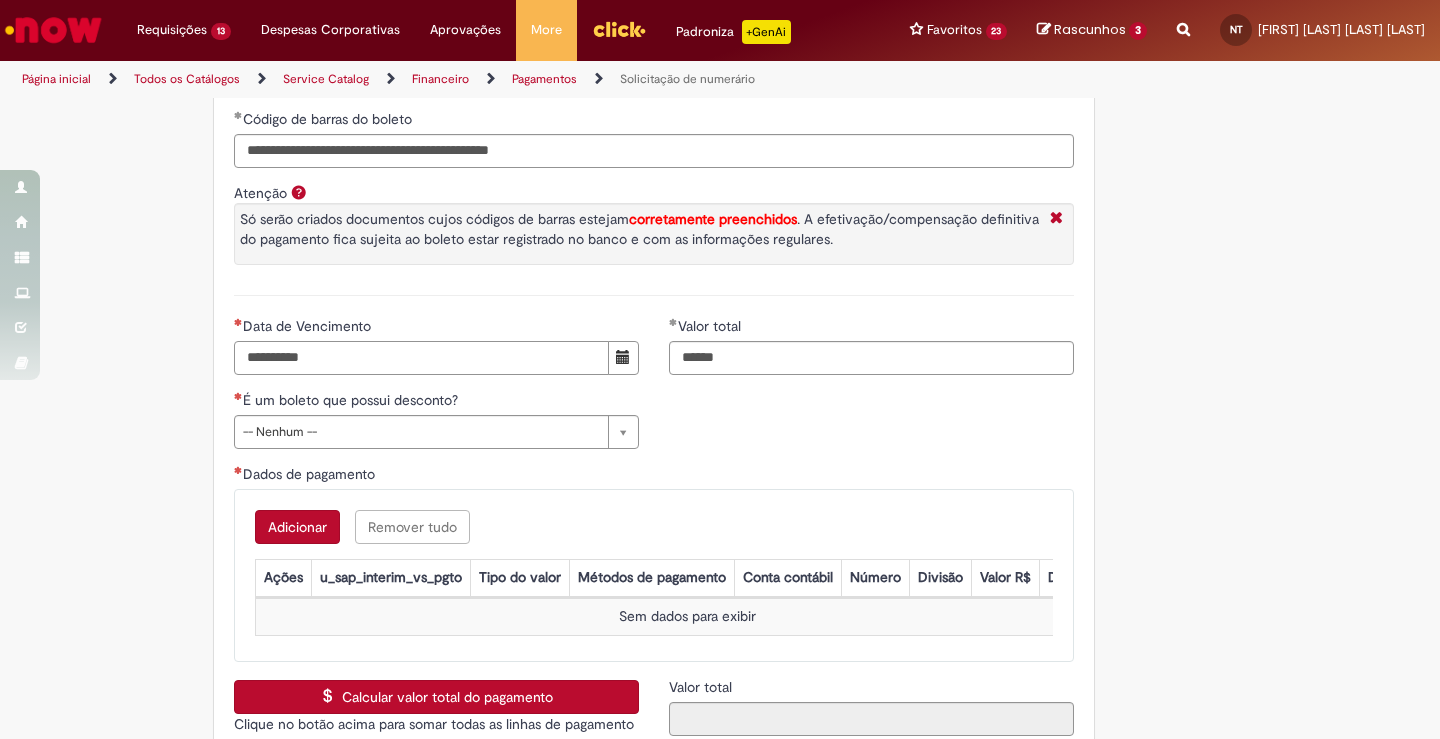 type on "**********" 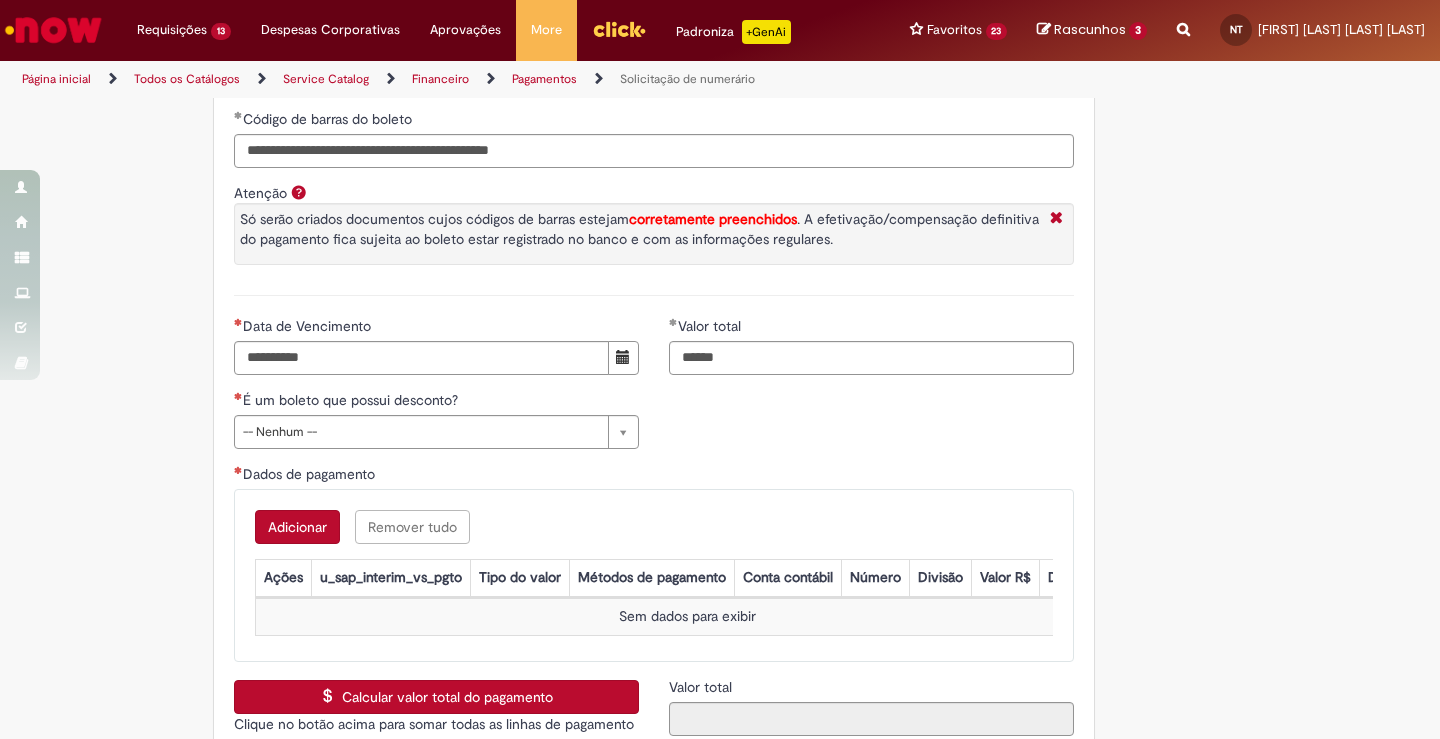 type 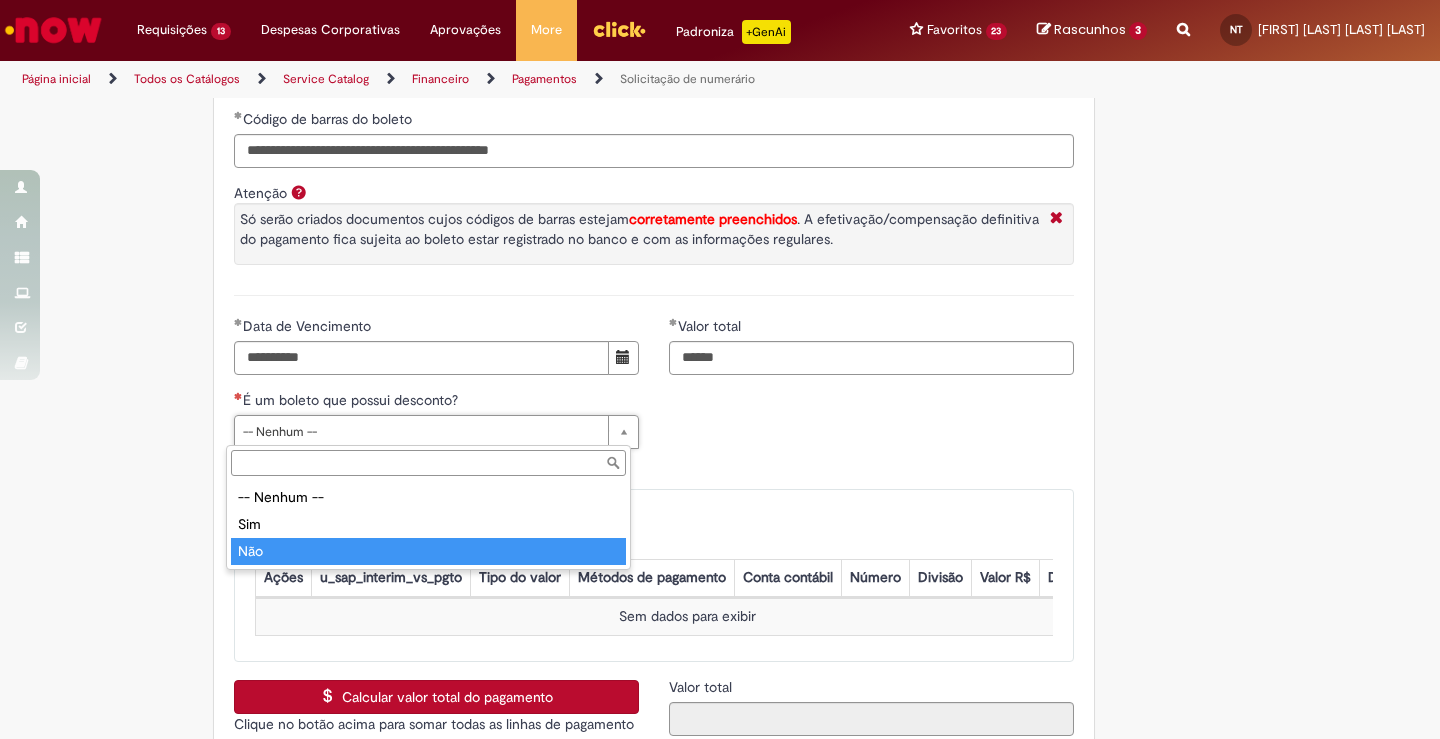 type on "***" 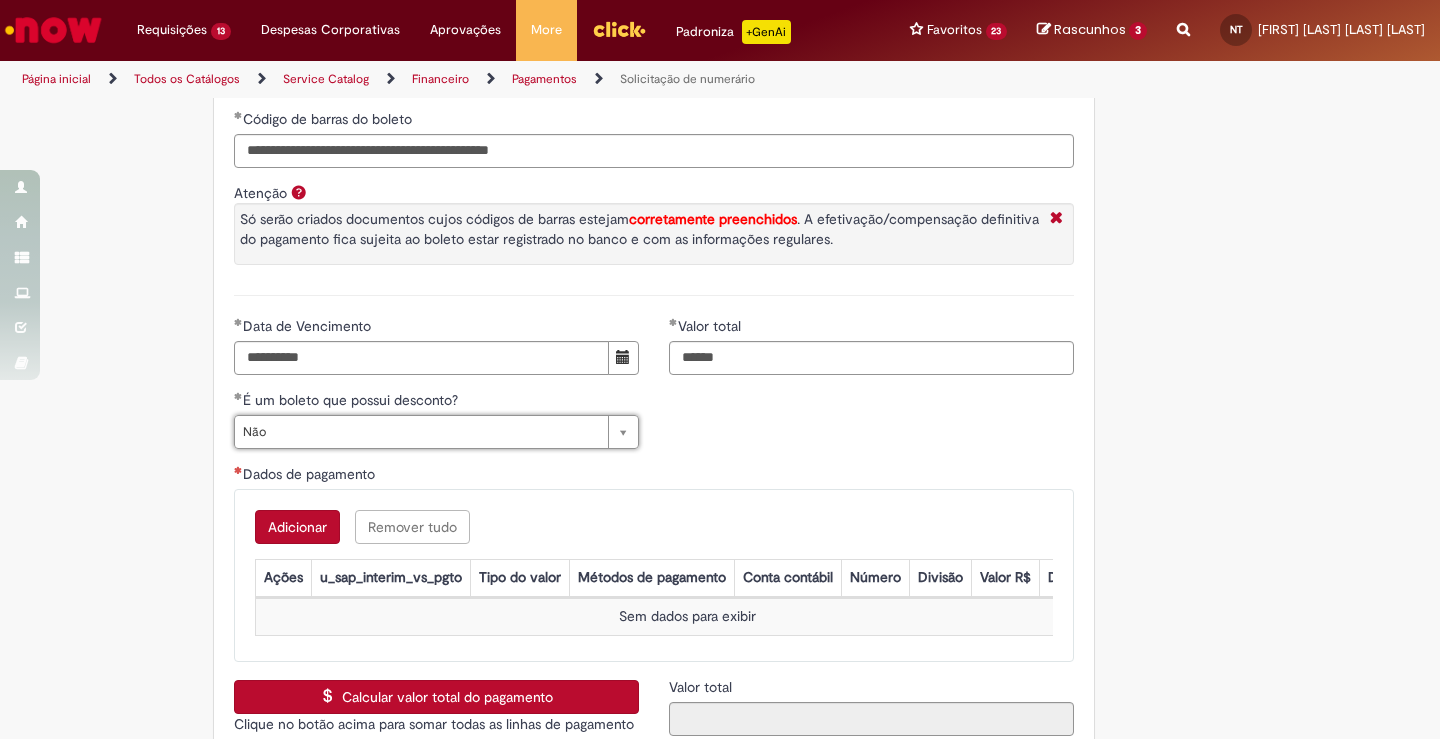 scroll, scrollTop: 3502, scrollLeft: 0, axis: vertical 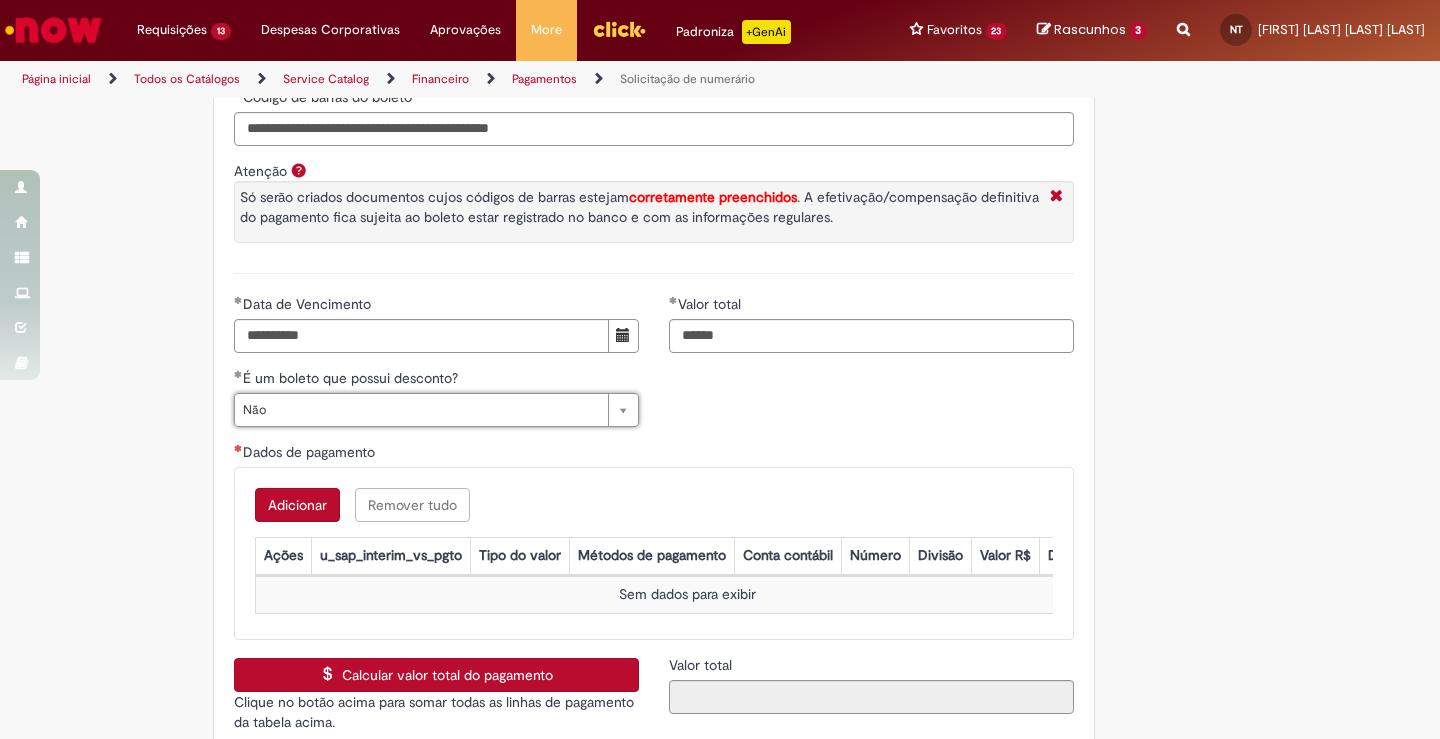 click on "Adicionar" at bounding box center (297, 505) 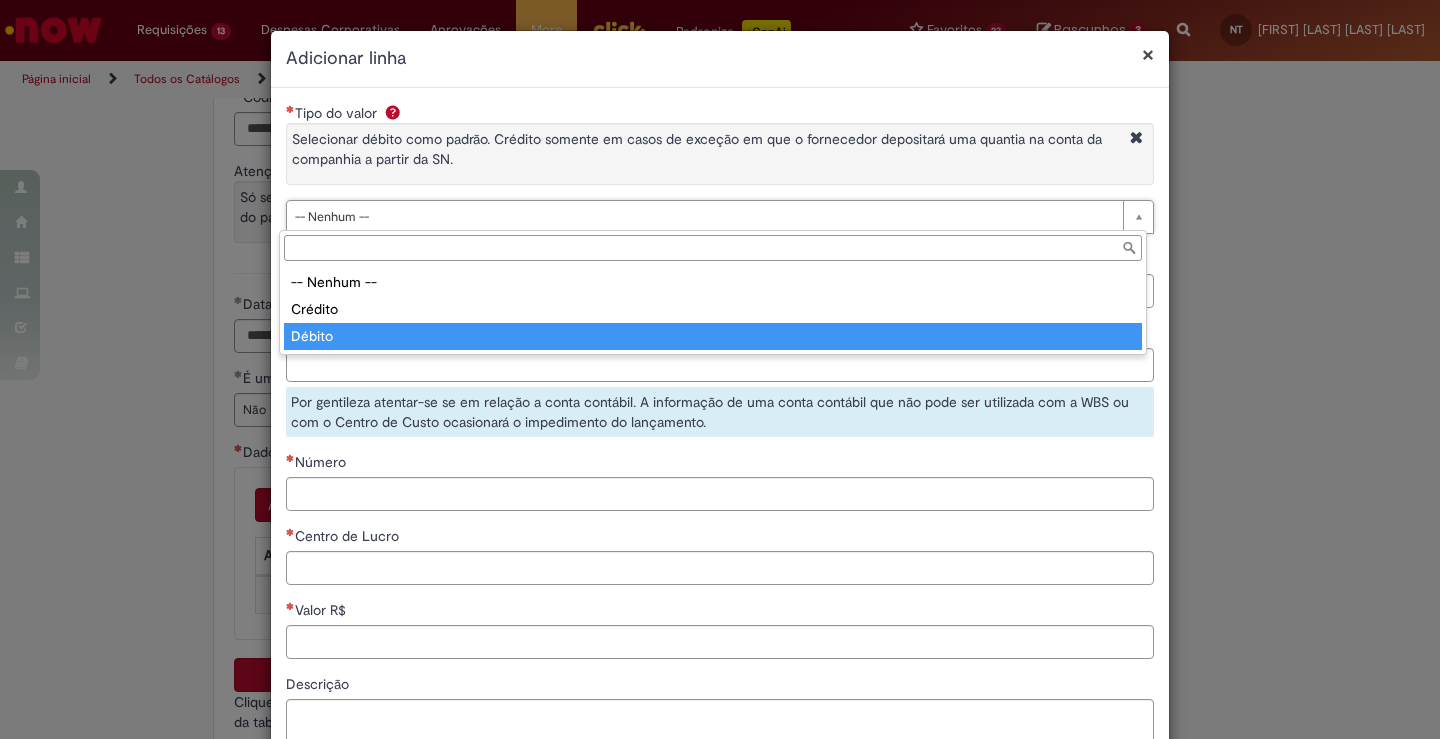 type on "******" 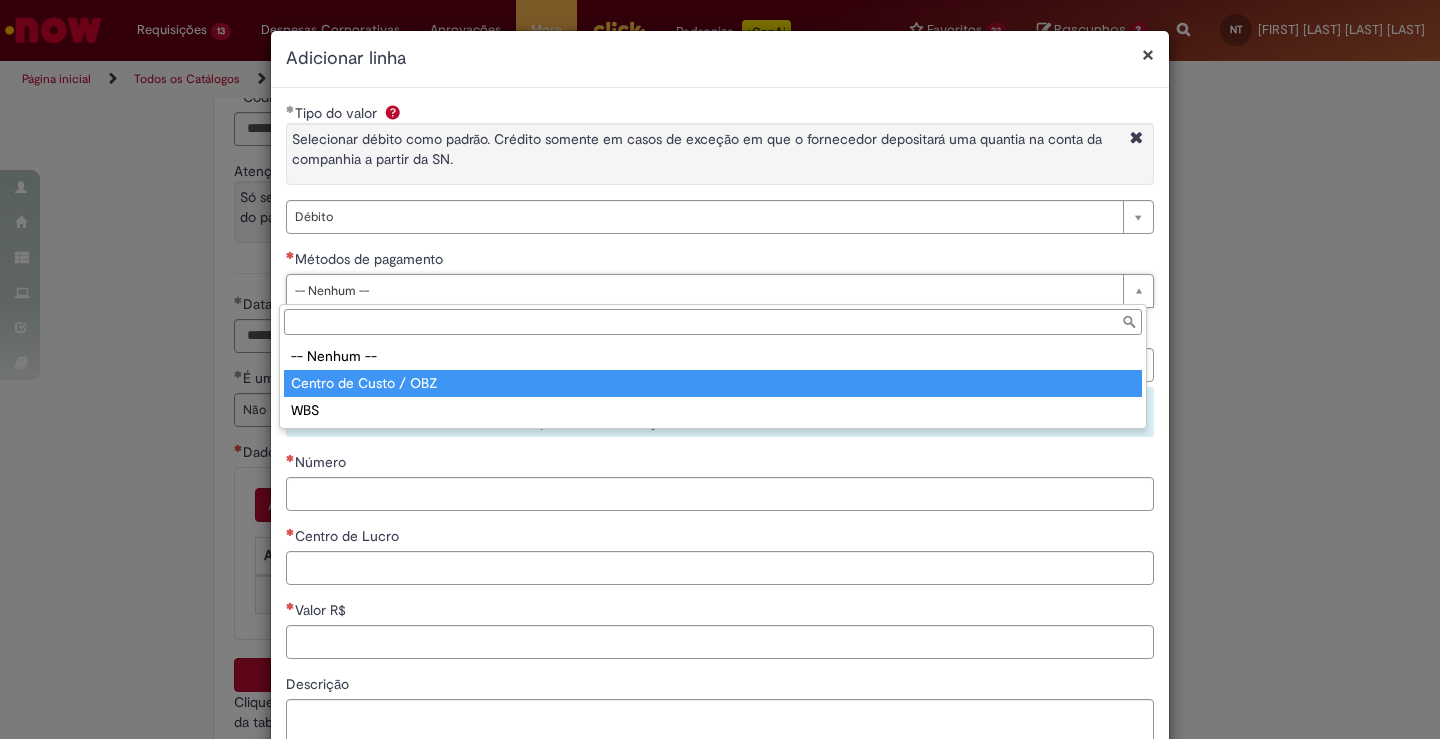 type on "**********" 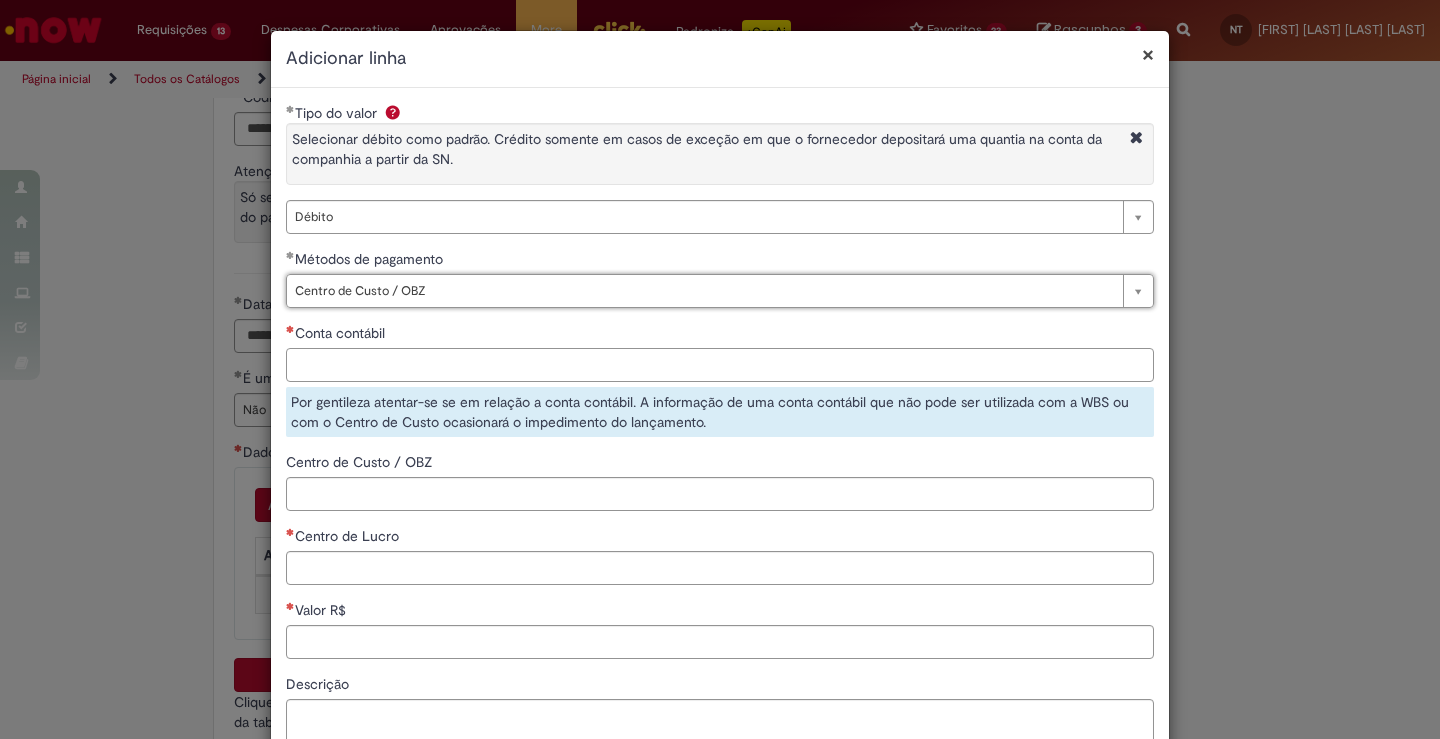 click on "Conta contábil" at bounding box center (720, 365) 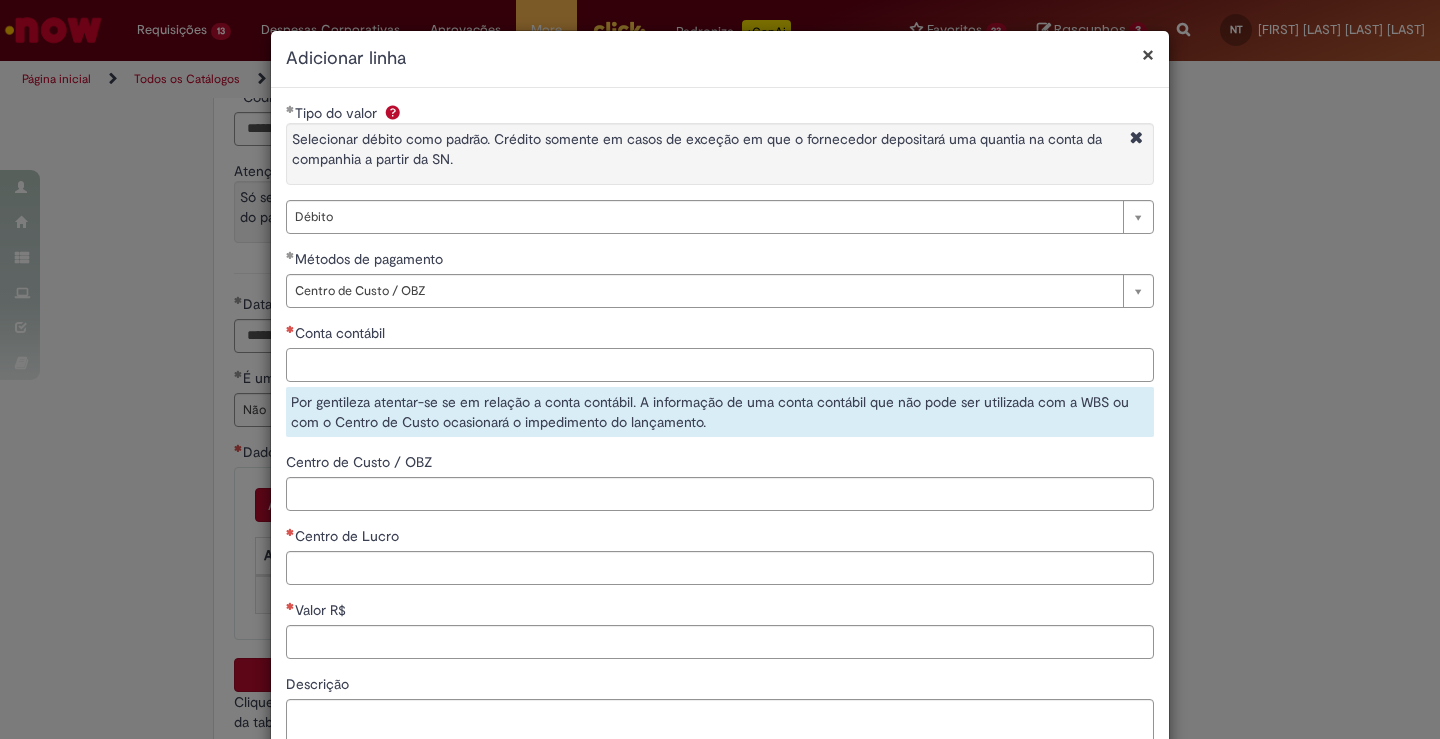 paste on "********" 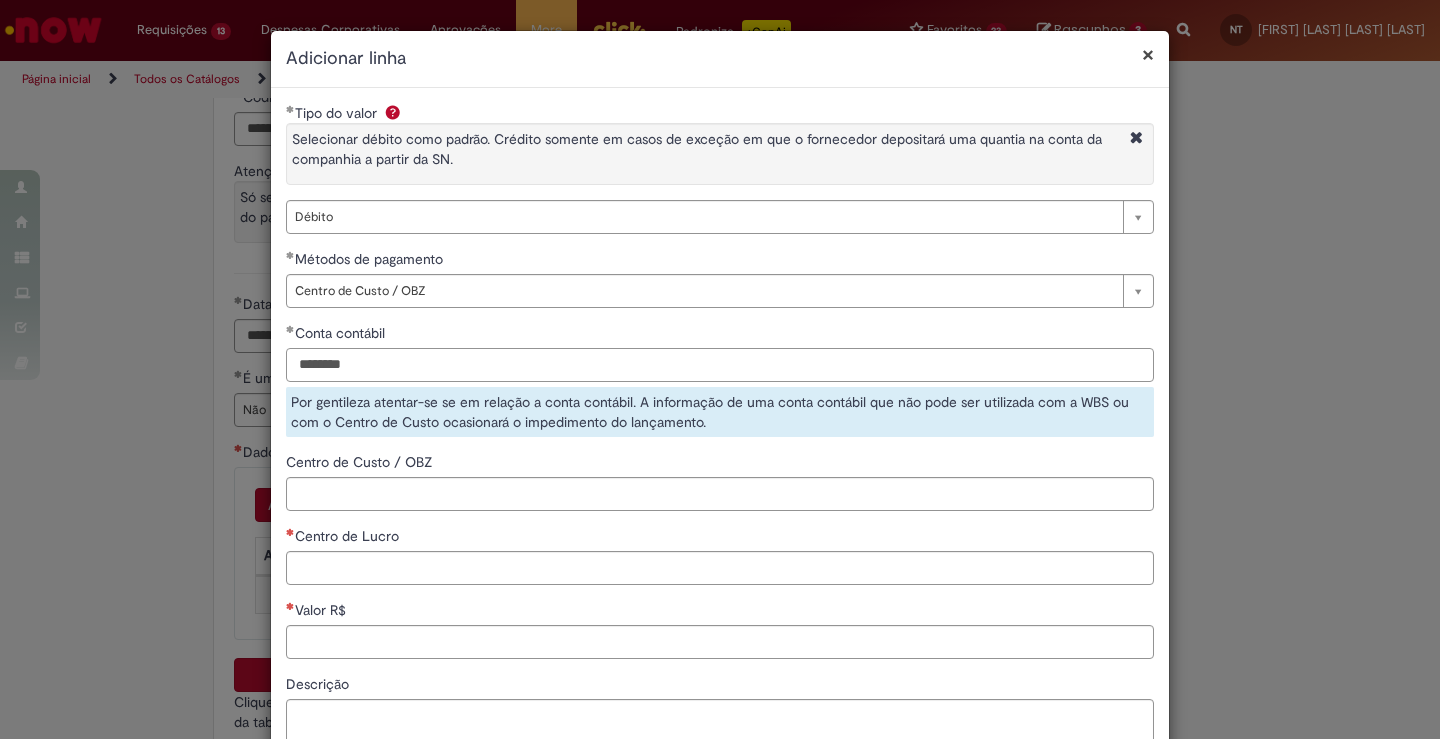 type on "********" 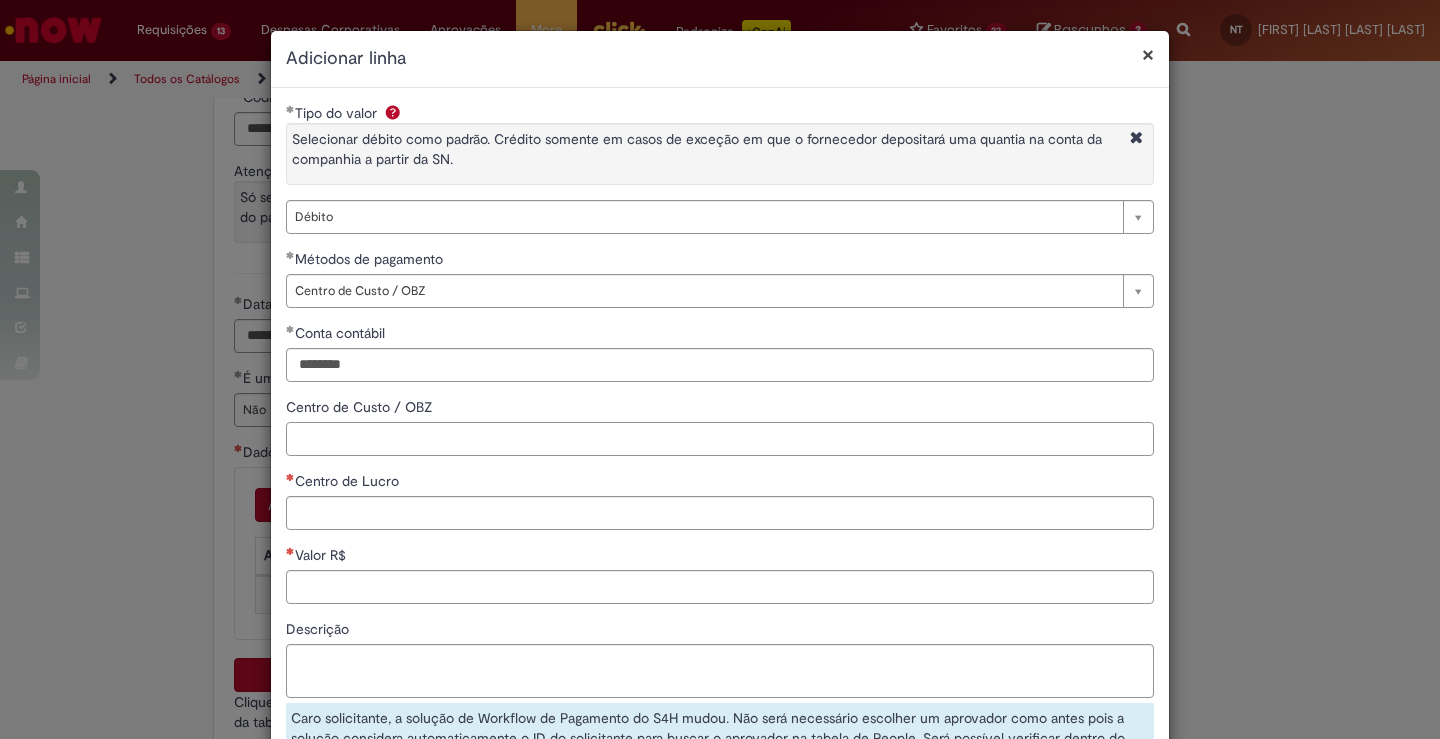 paste on "**********" 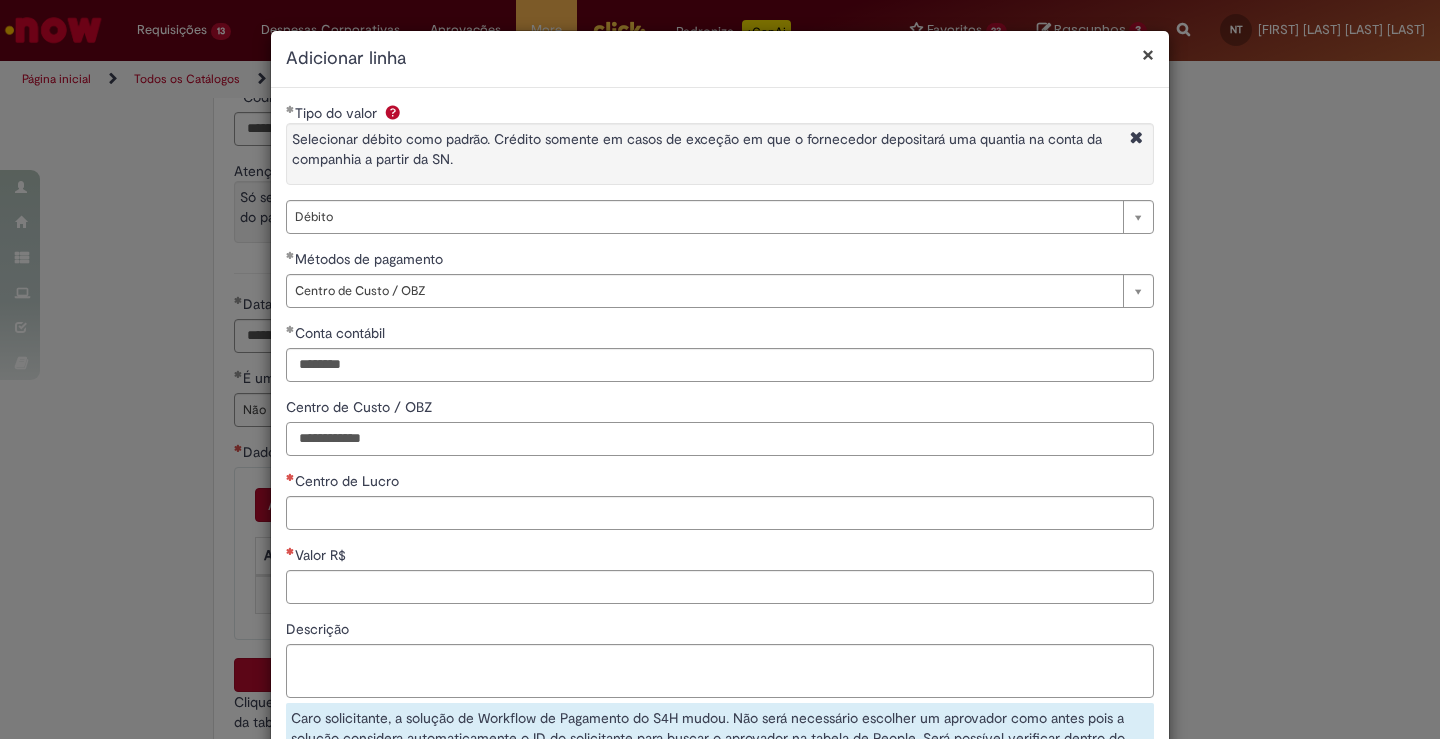 type on "**********" 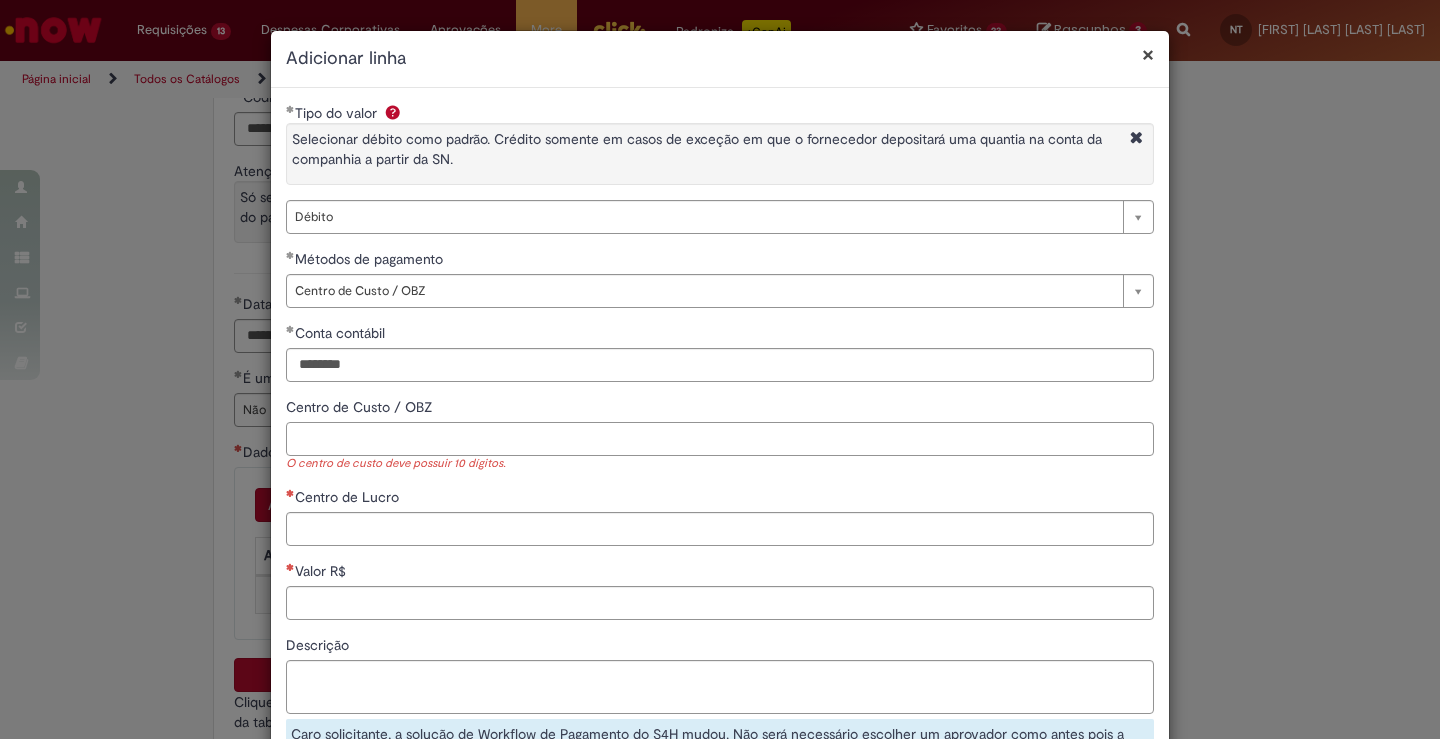 click on "Centro de Custo / OBZ" at bounding box center [720, 439] 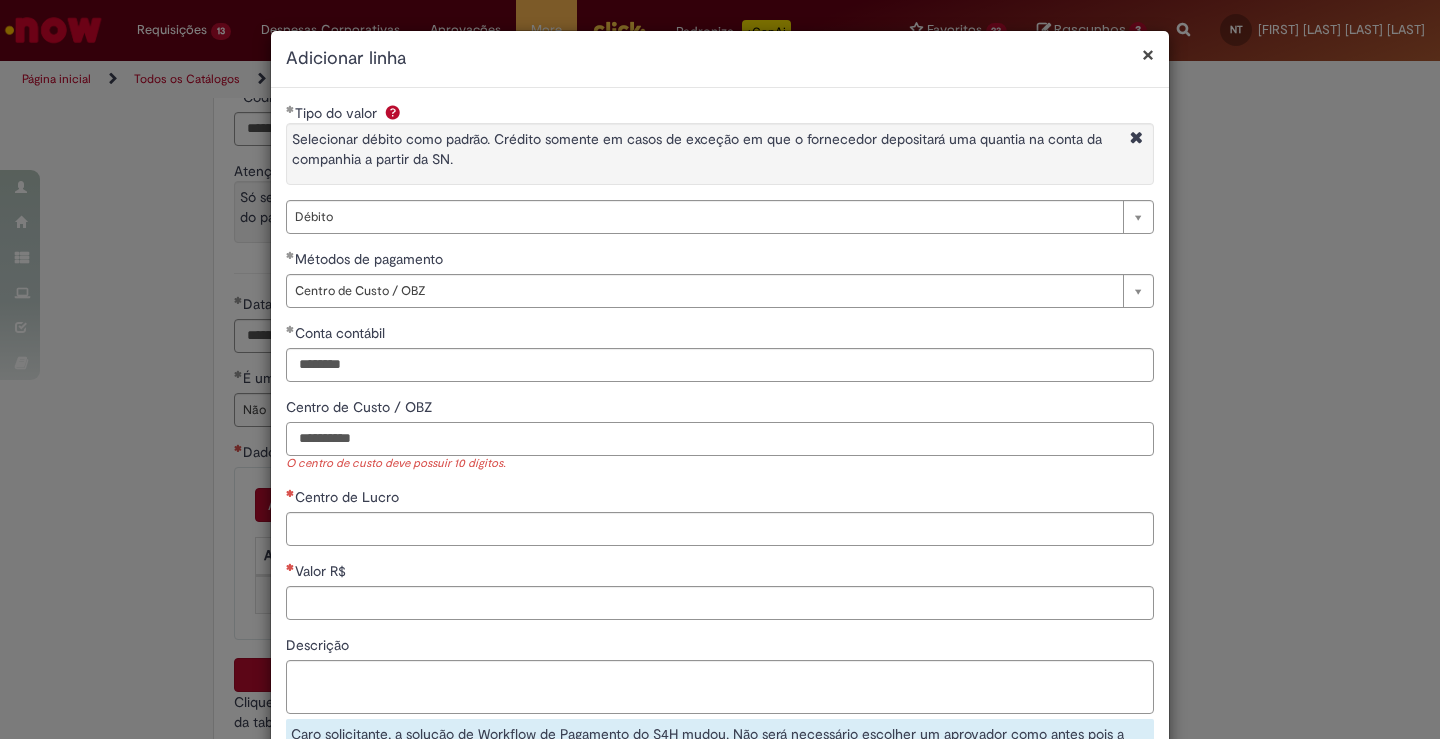 type on "**********" 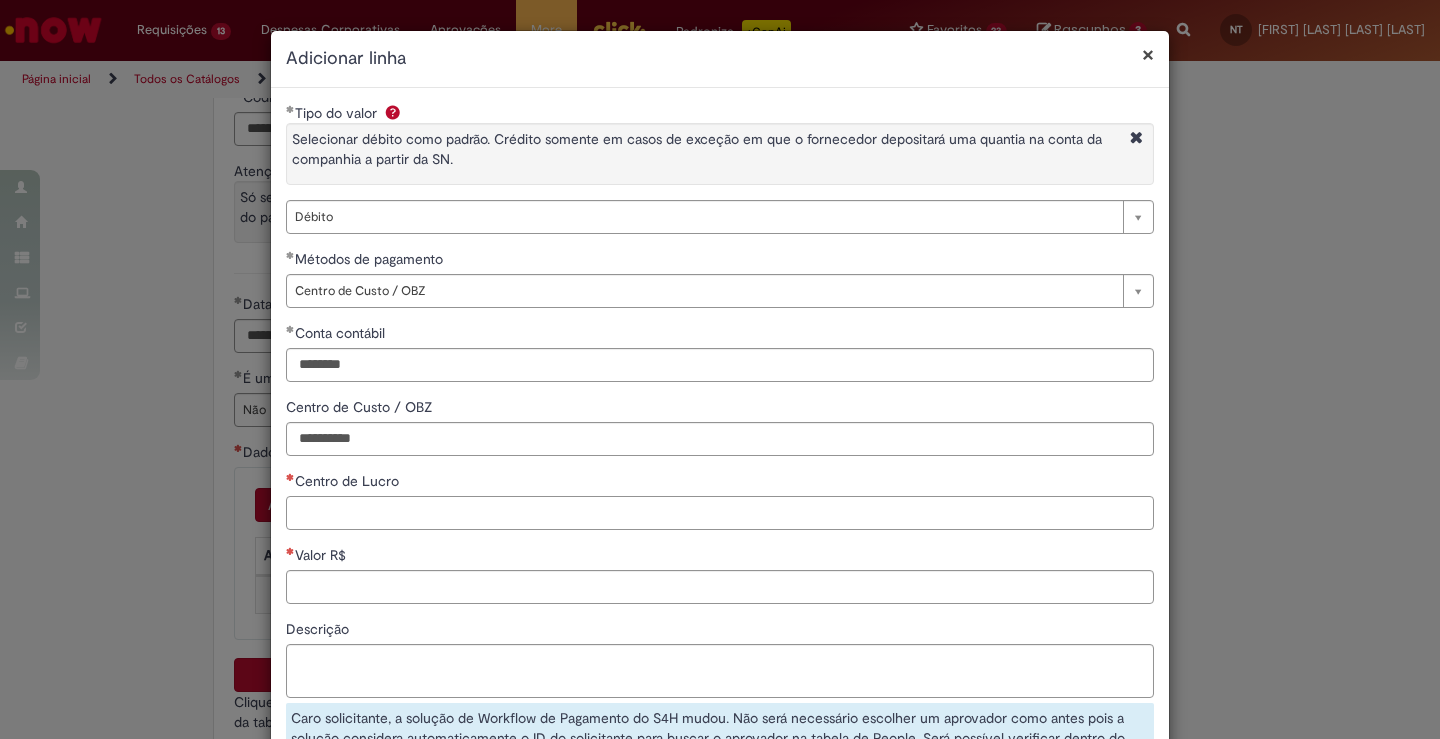click on "Centro de Lucro" at bounding box center [720, 513] 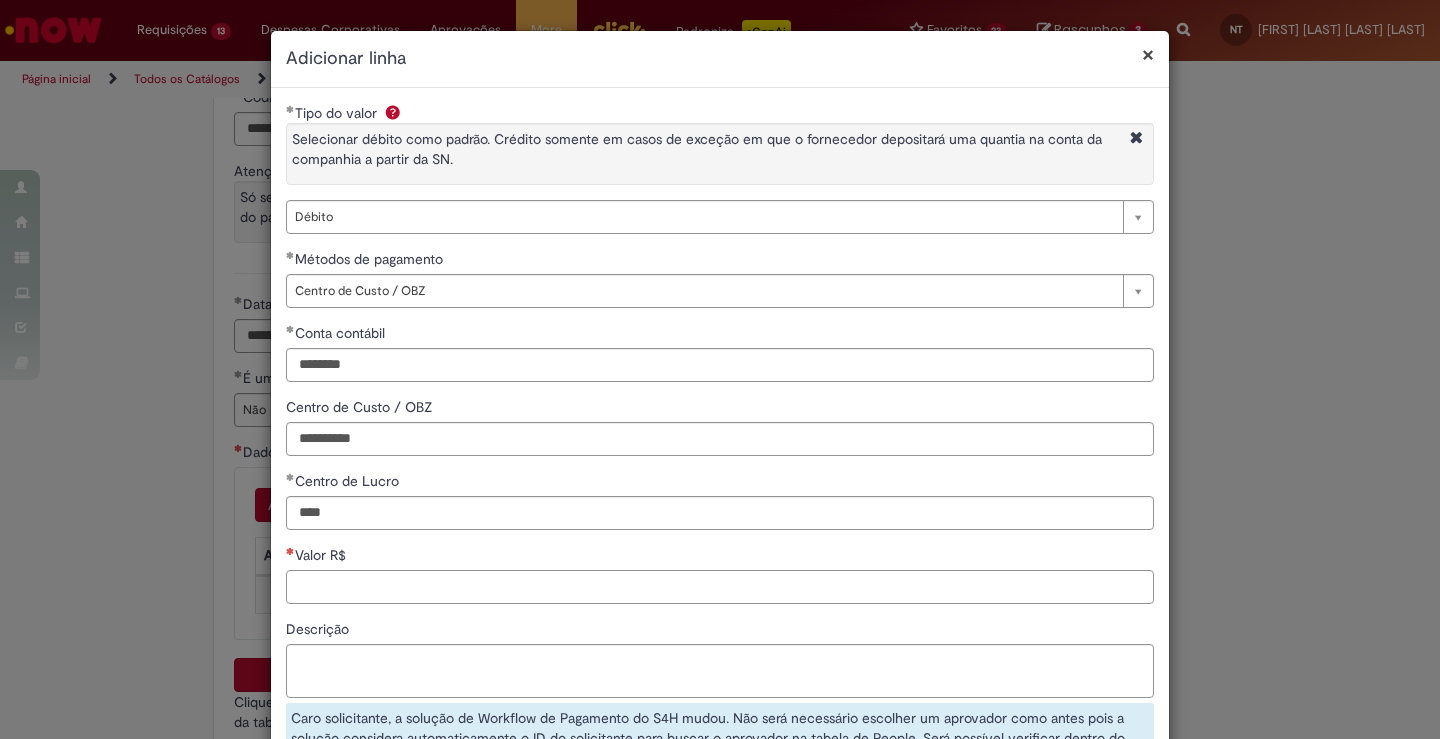 type on "****" 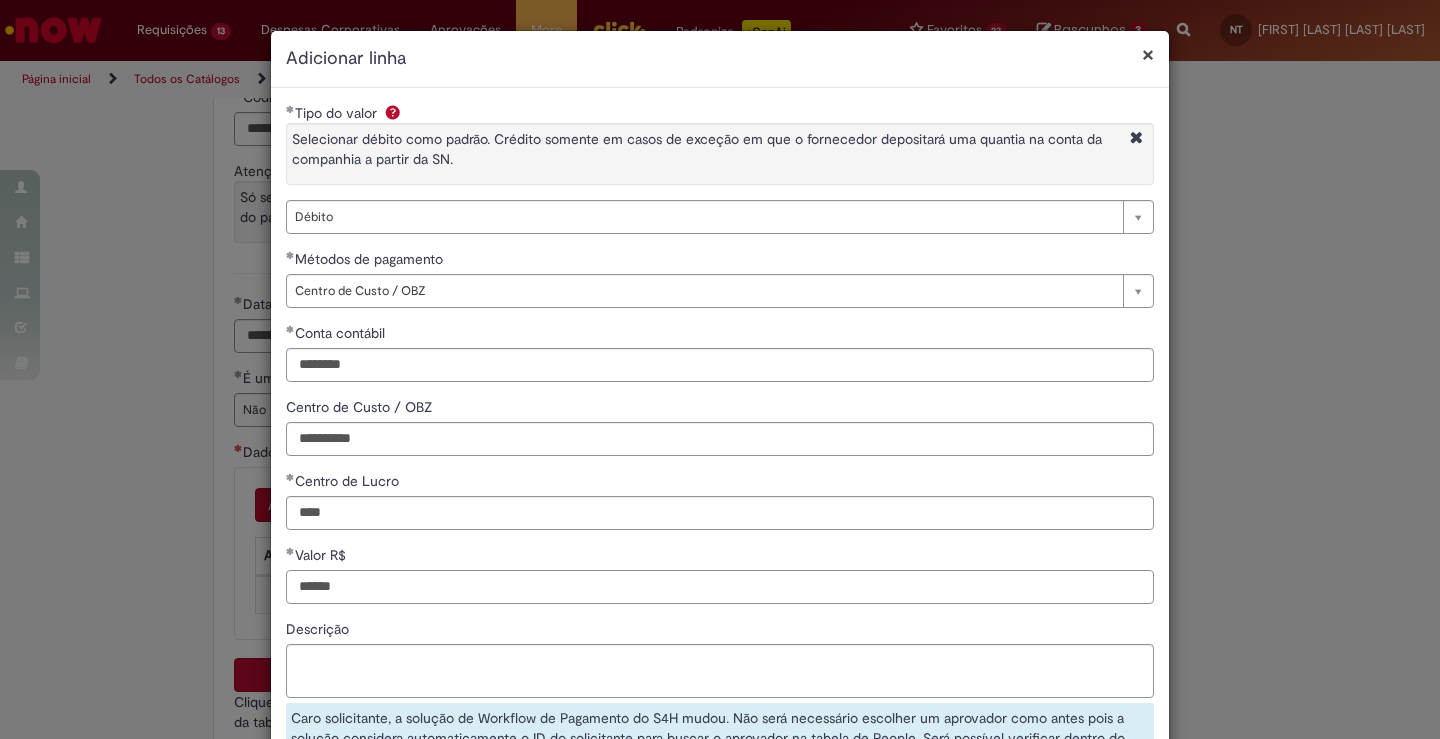 type on "******" 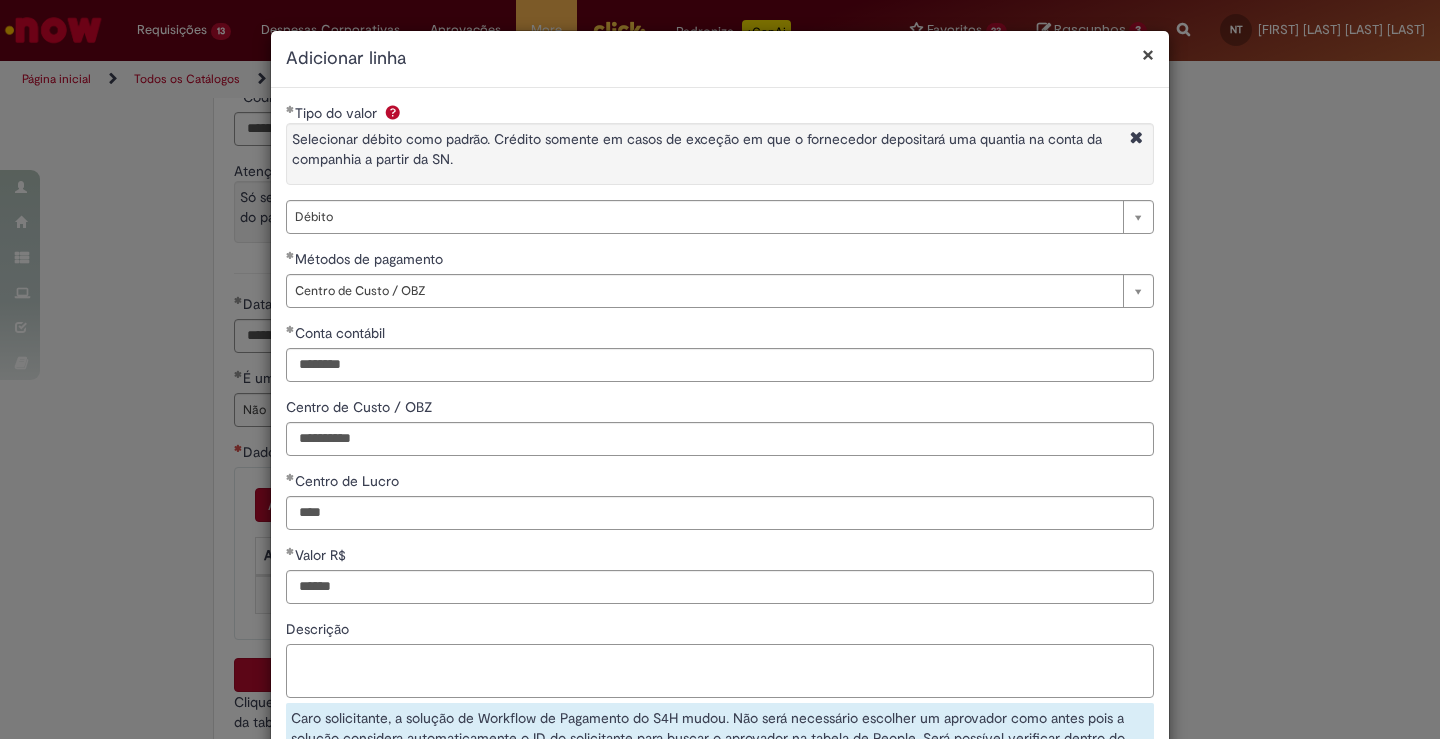 paste on "**********" 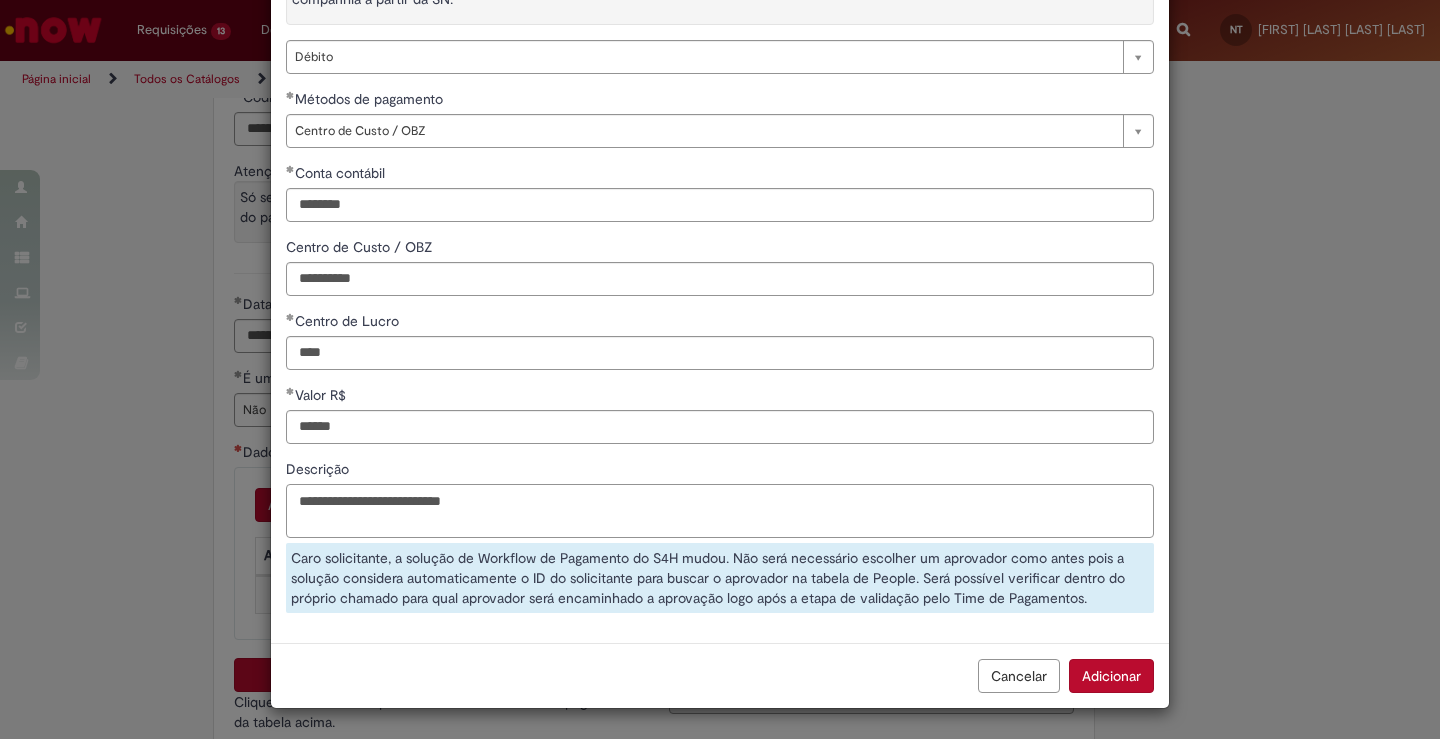 scroll, scrollTop: 0, scrollLeft: 0, axis: both 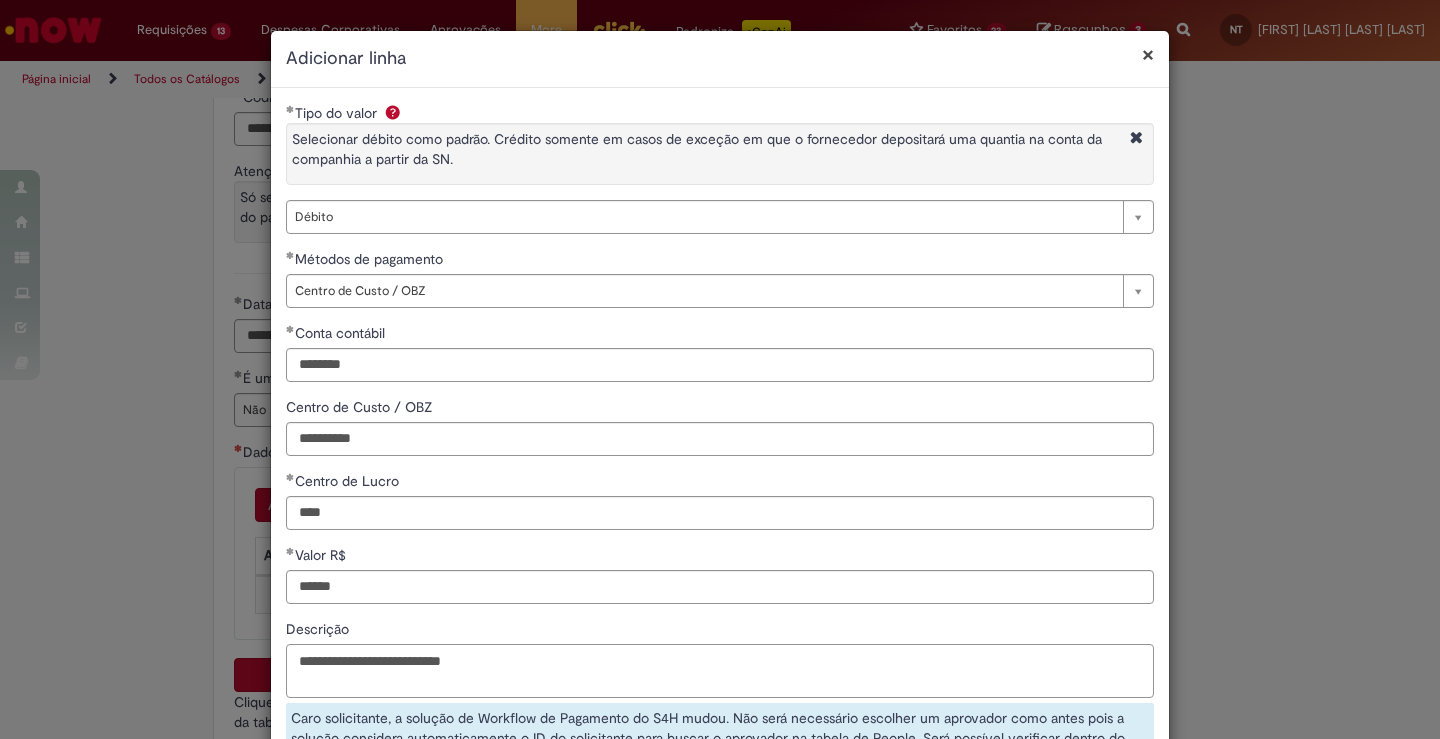 type on "**********" 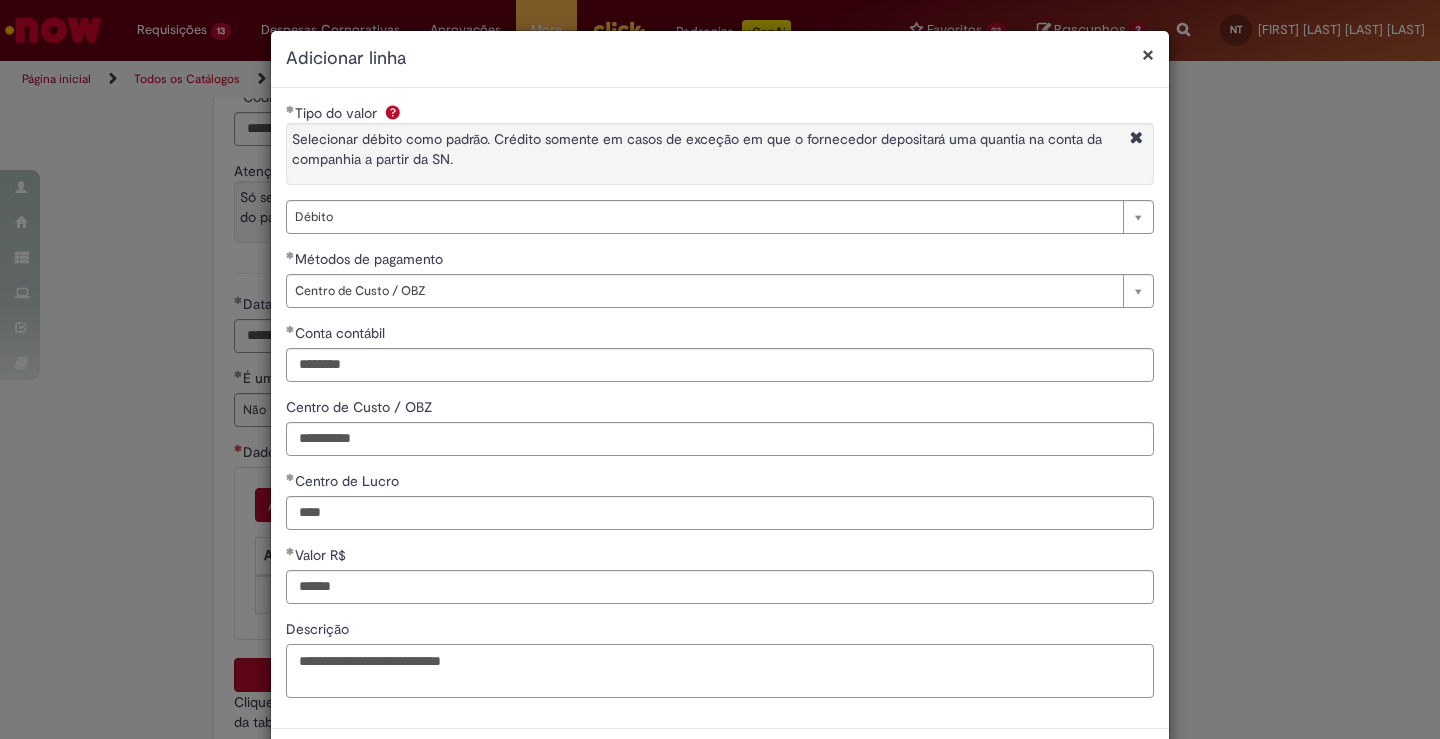 drag, startPoint x: 528, startPoint y: 666, endPoint x: 19, endPoint y: 590, distance: 514.6426 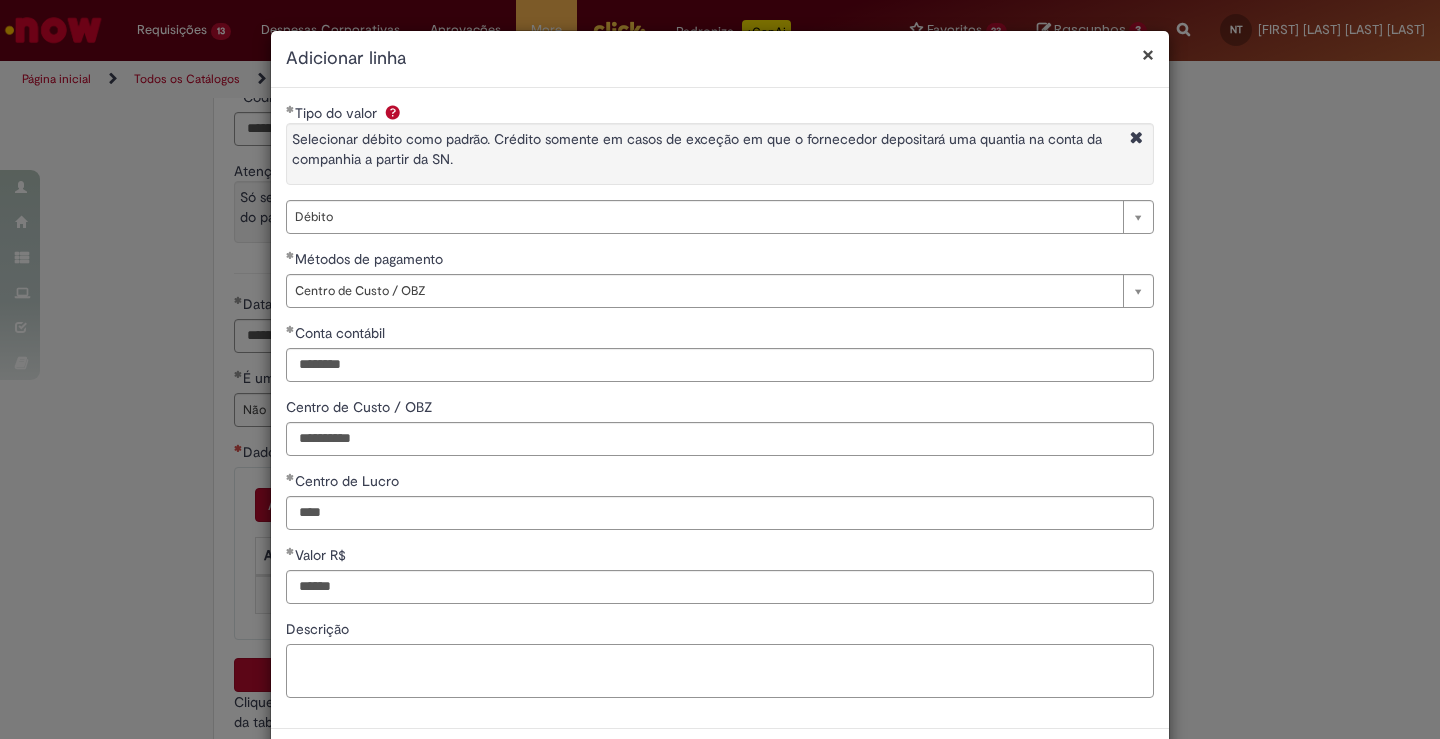 paste on "**********" 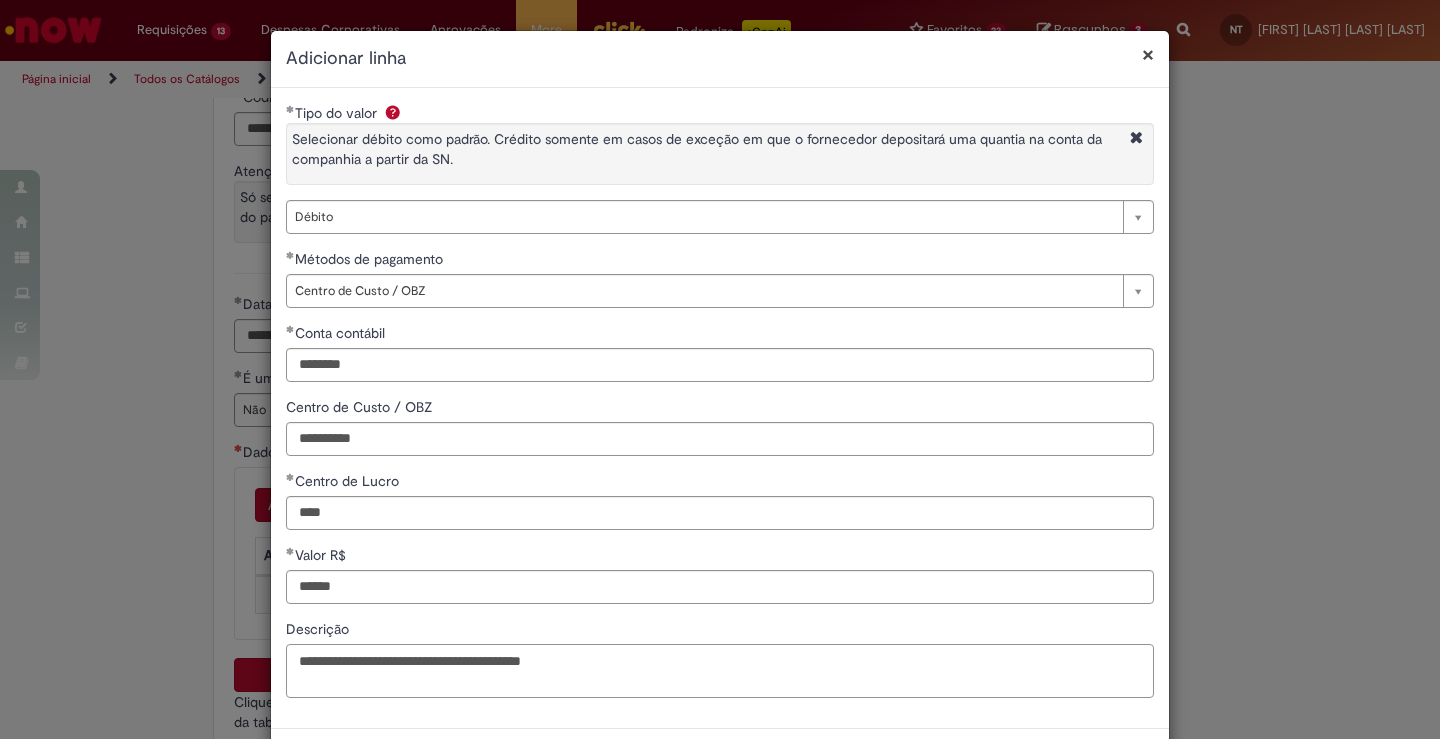 click on "**********" at bounding box center (720, 671) 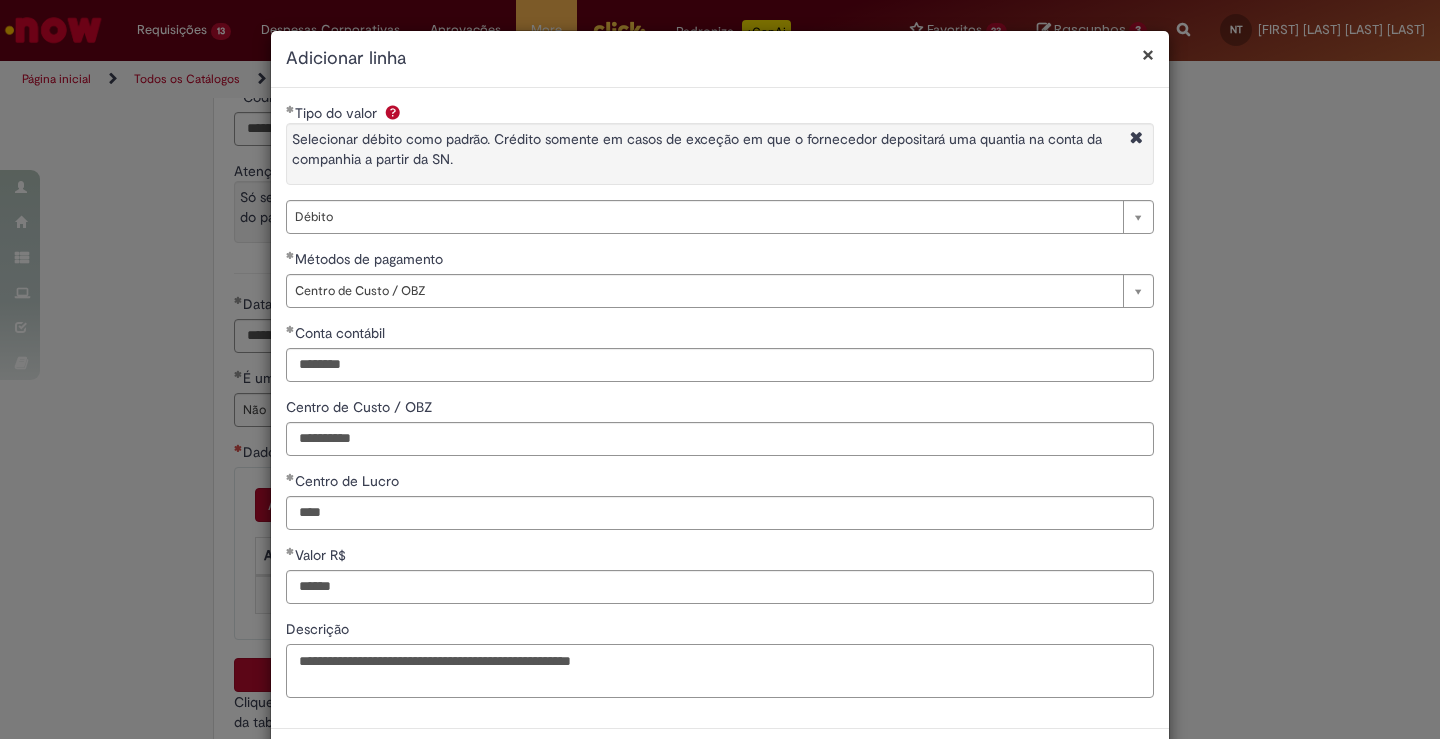 drag, startPoint x: 708, startPoint y: 660, endPoint x: 89, endPoint y: 629, distance: 619.77576 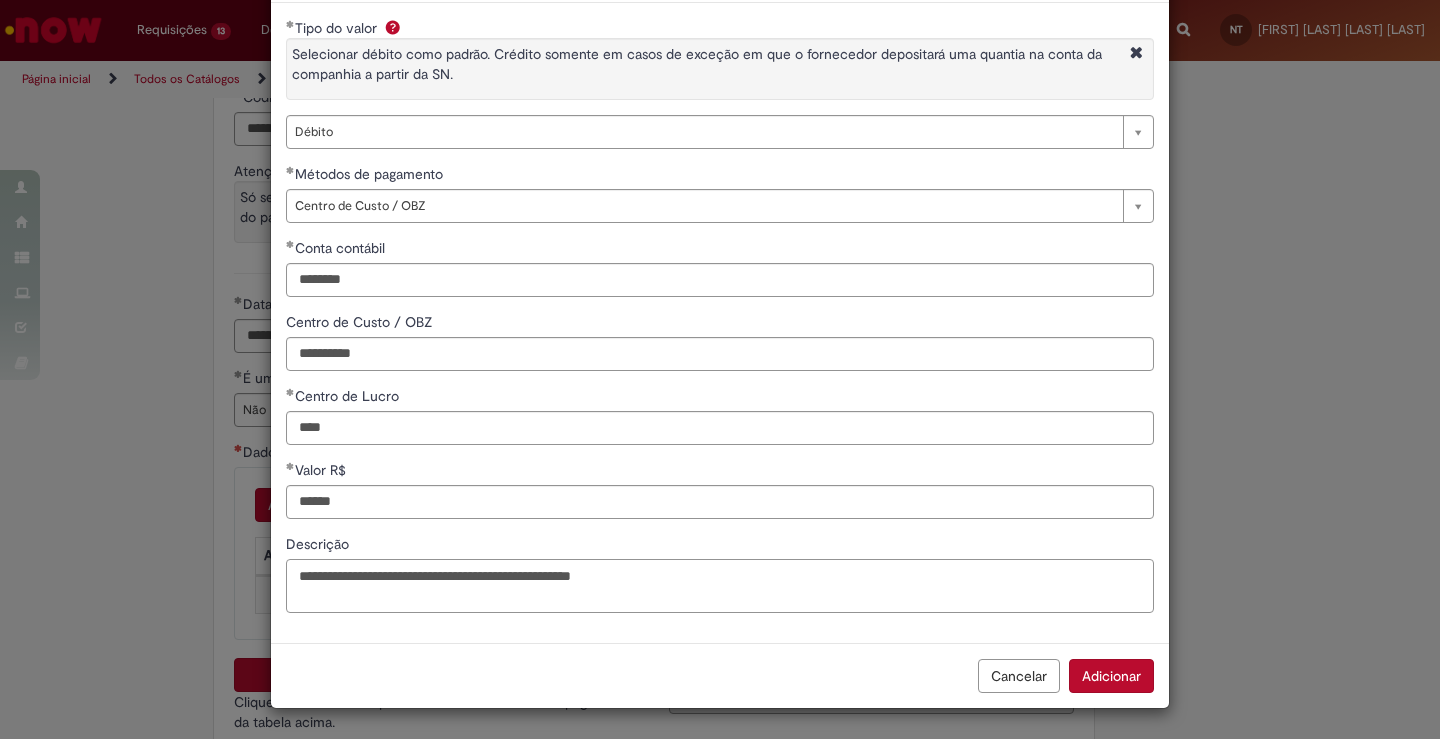 click on "**********" at bounding box center [720, 586] 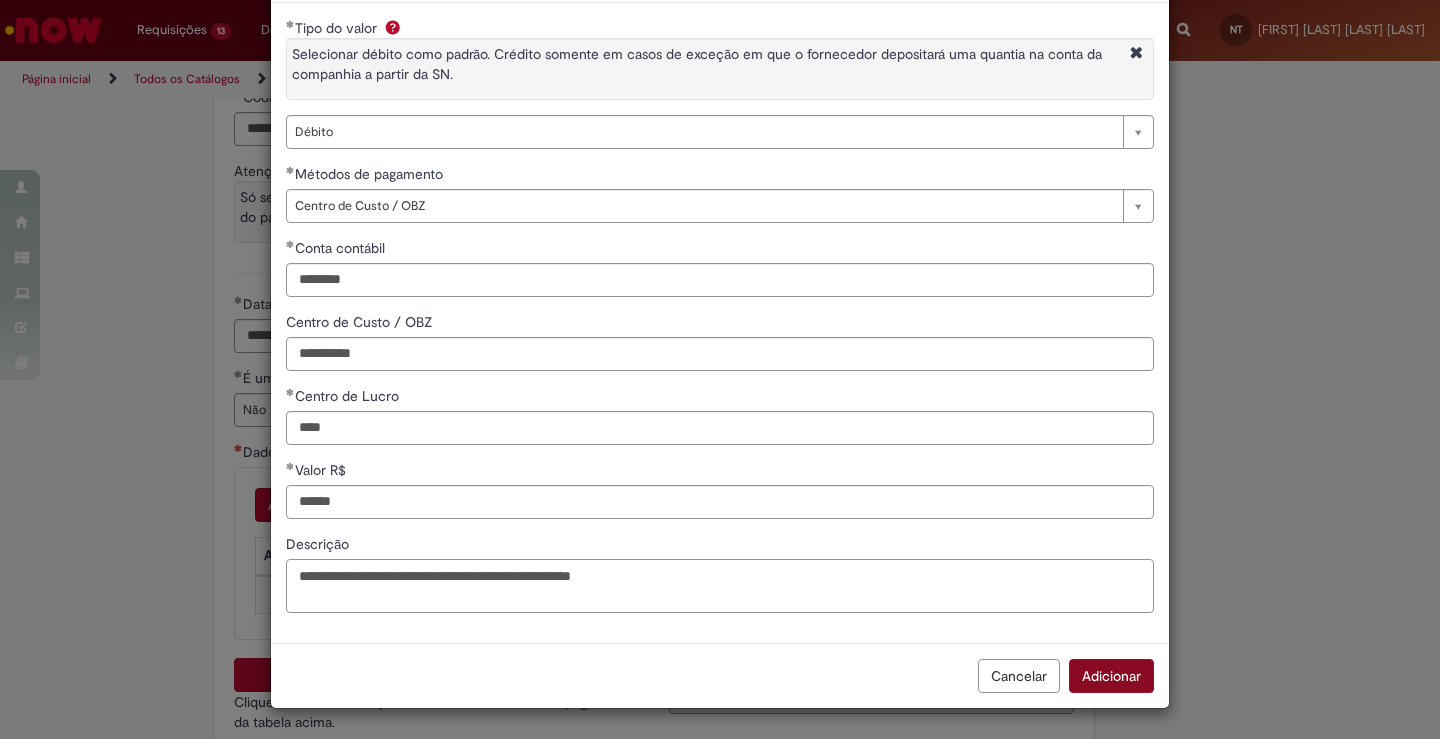 type on "**********" 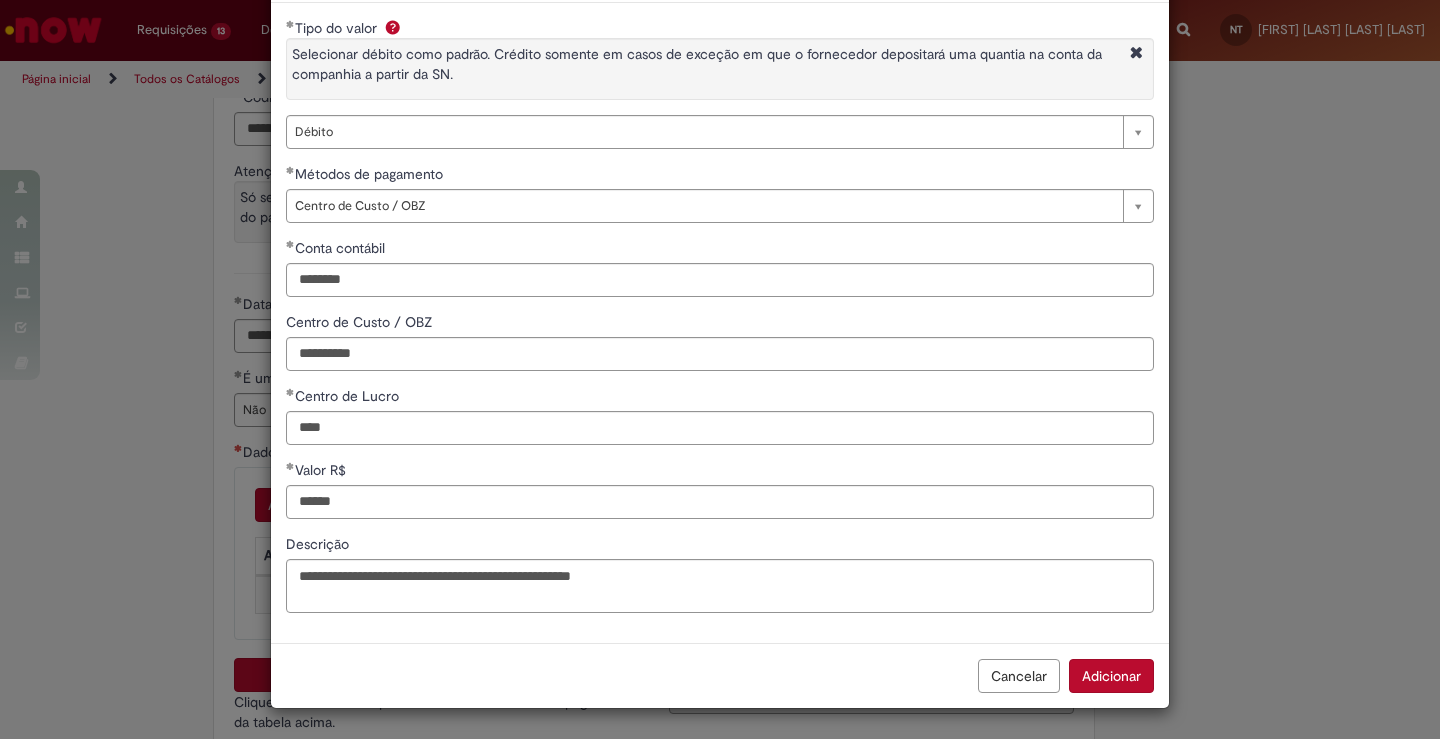 click on "Adicionar" at bounding box center (1111, 676) 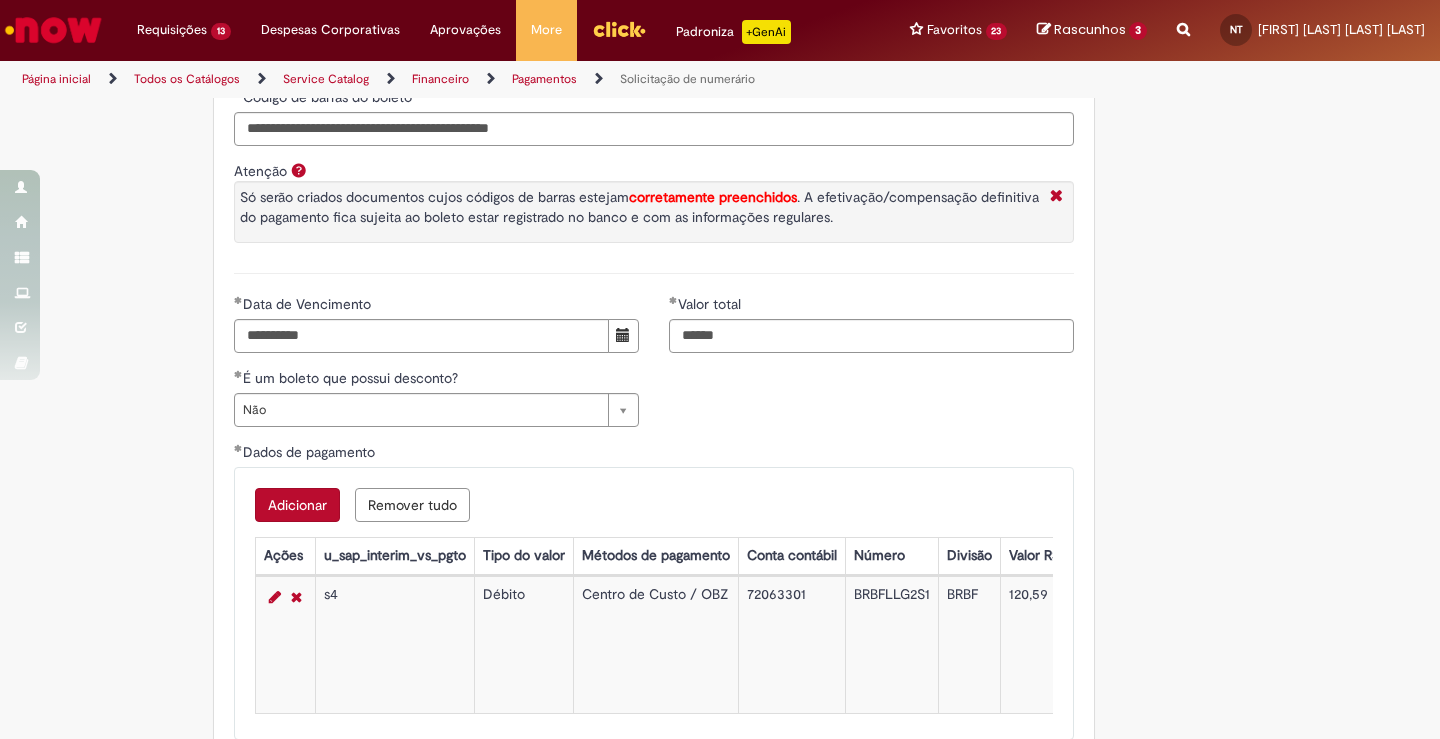 click on "Adicionar" at bounding box center (297, 505) 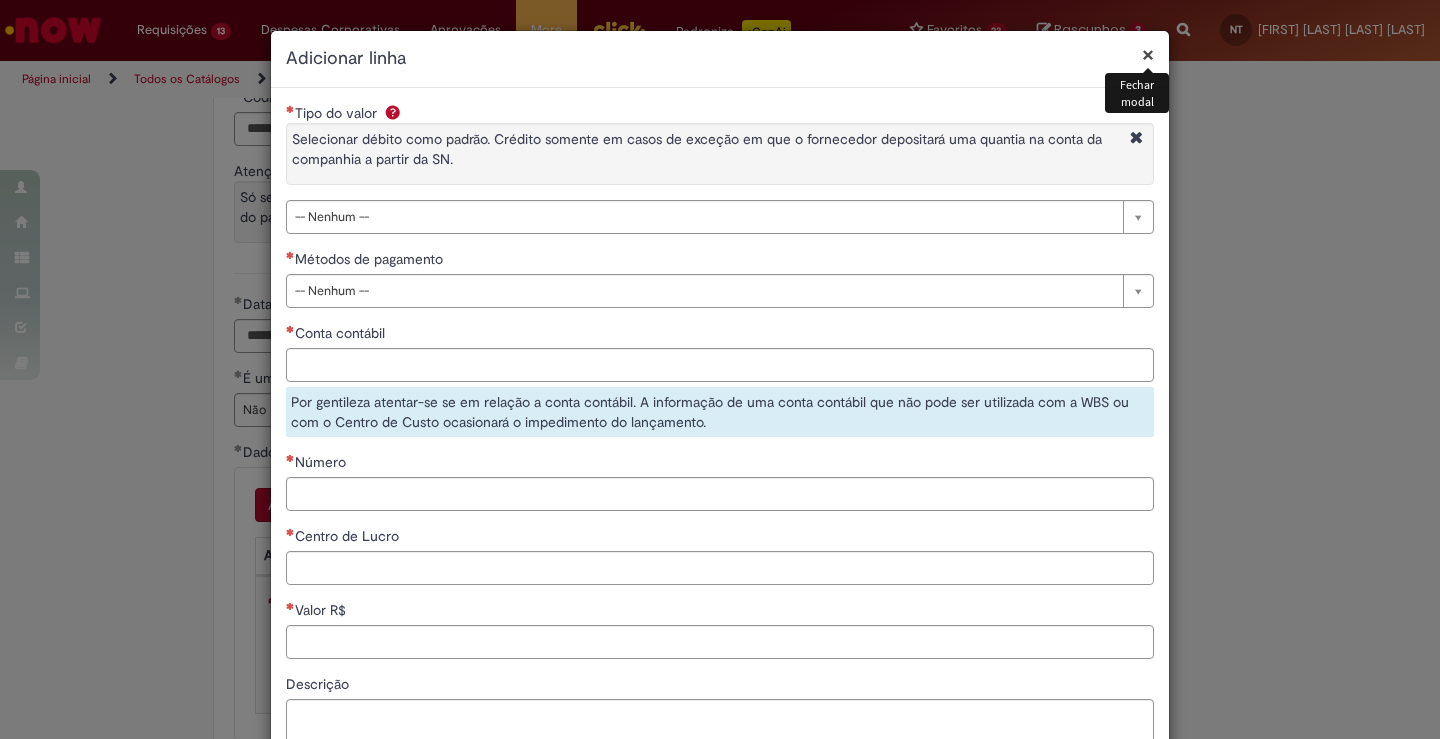 click on "×" at bounding box center (1148, 54) 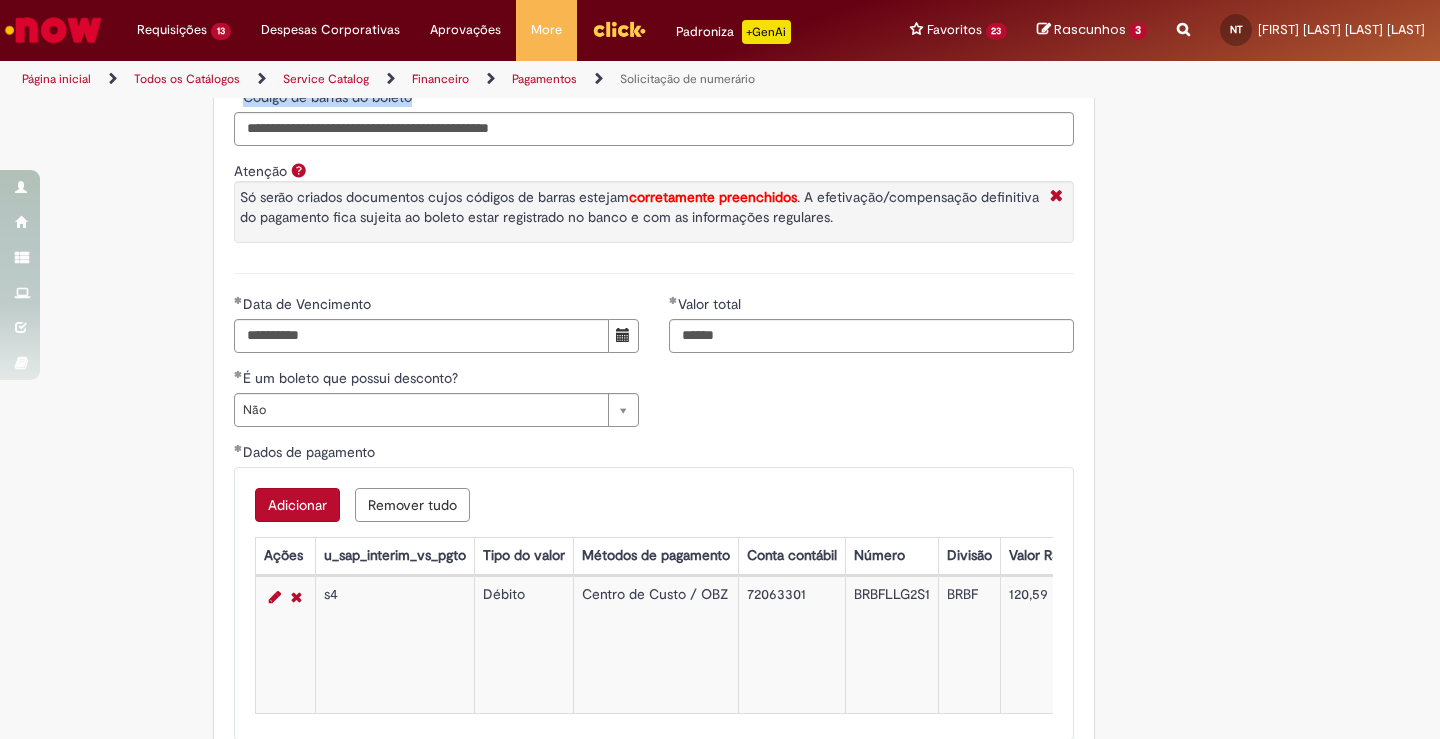 drag, startPoint x: 1439, startPoint y: 77, endPoint x: 1419, endPoint y: 169, distance: 94.14882 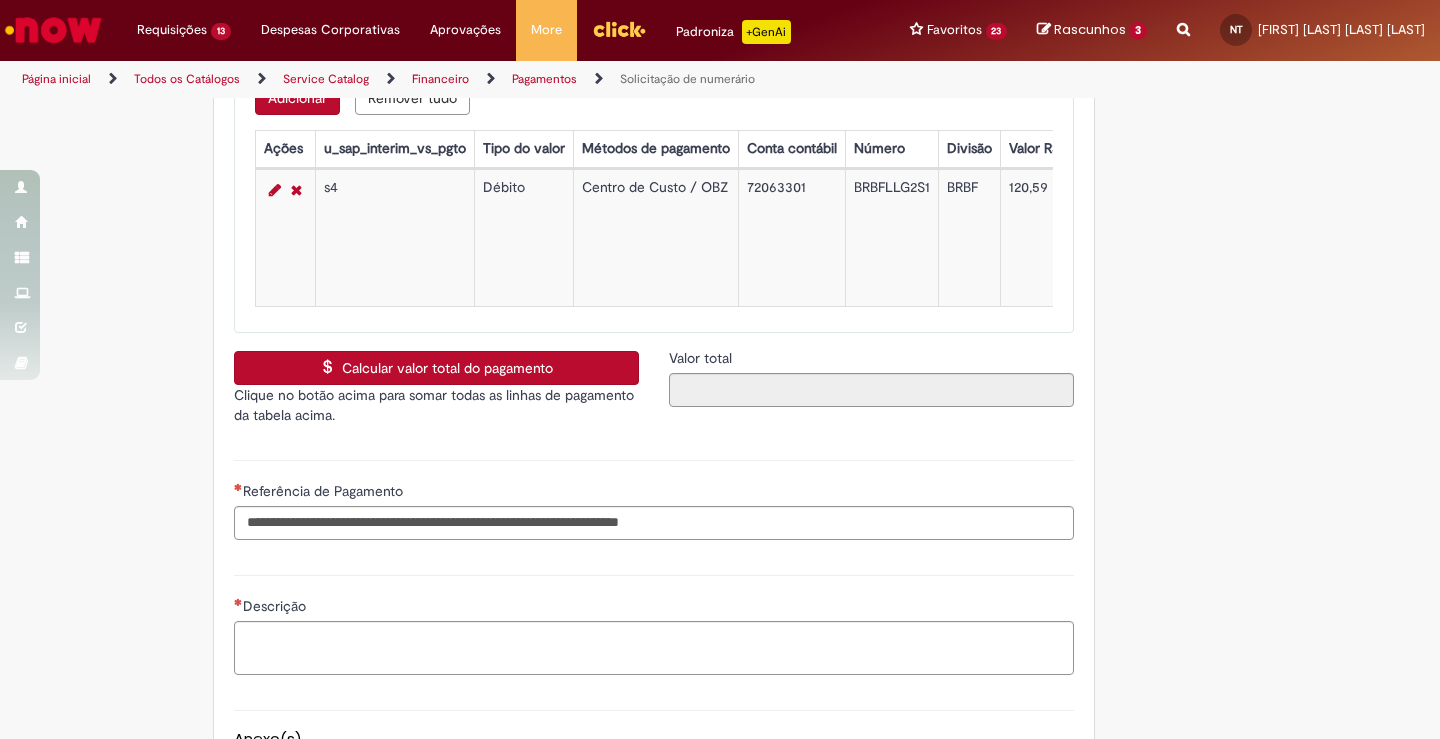 scroll, scrollTop: 3958, scrollLeft: 0, axis: vertical 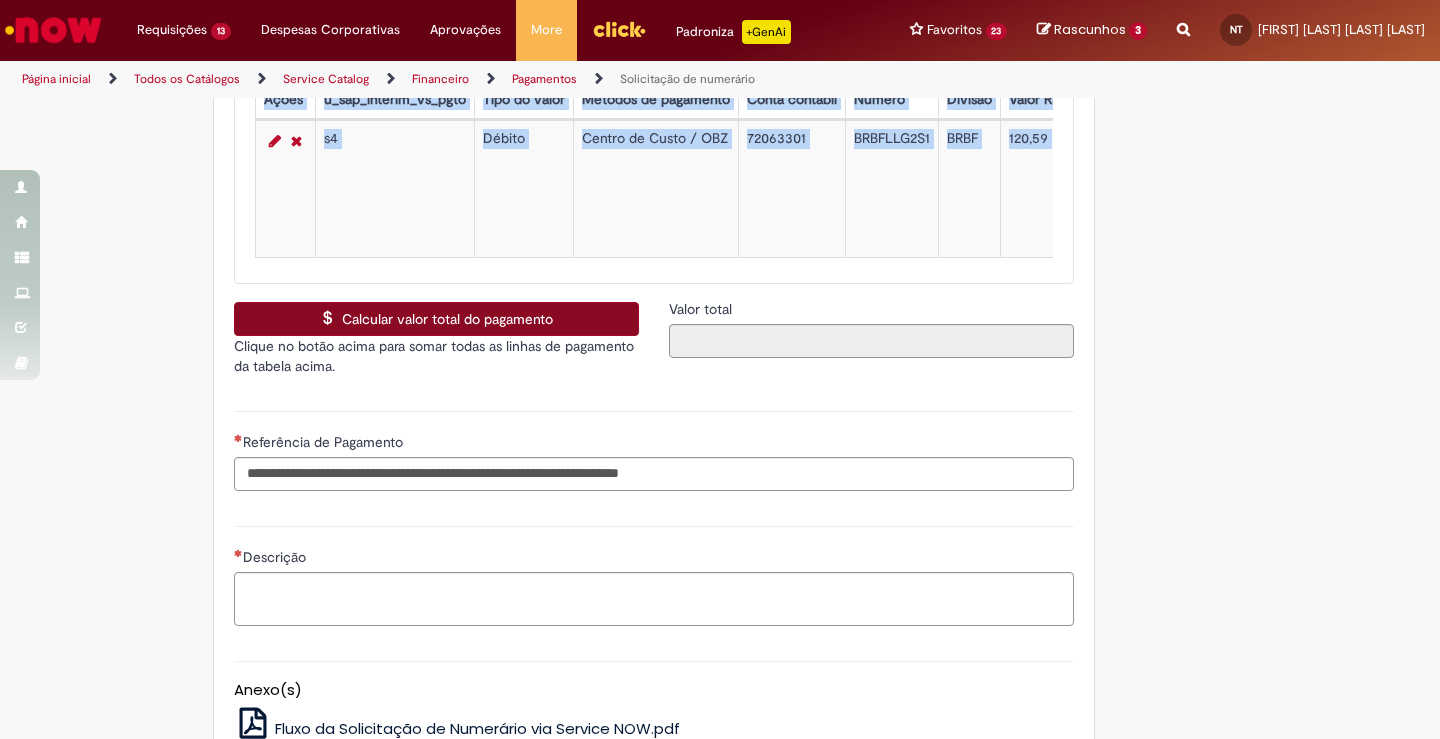 drag, startPoint x: 408, startPoint y: 300, endPoint x: 405, endPoint y: 346, distance: 46.09772 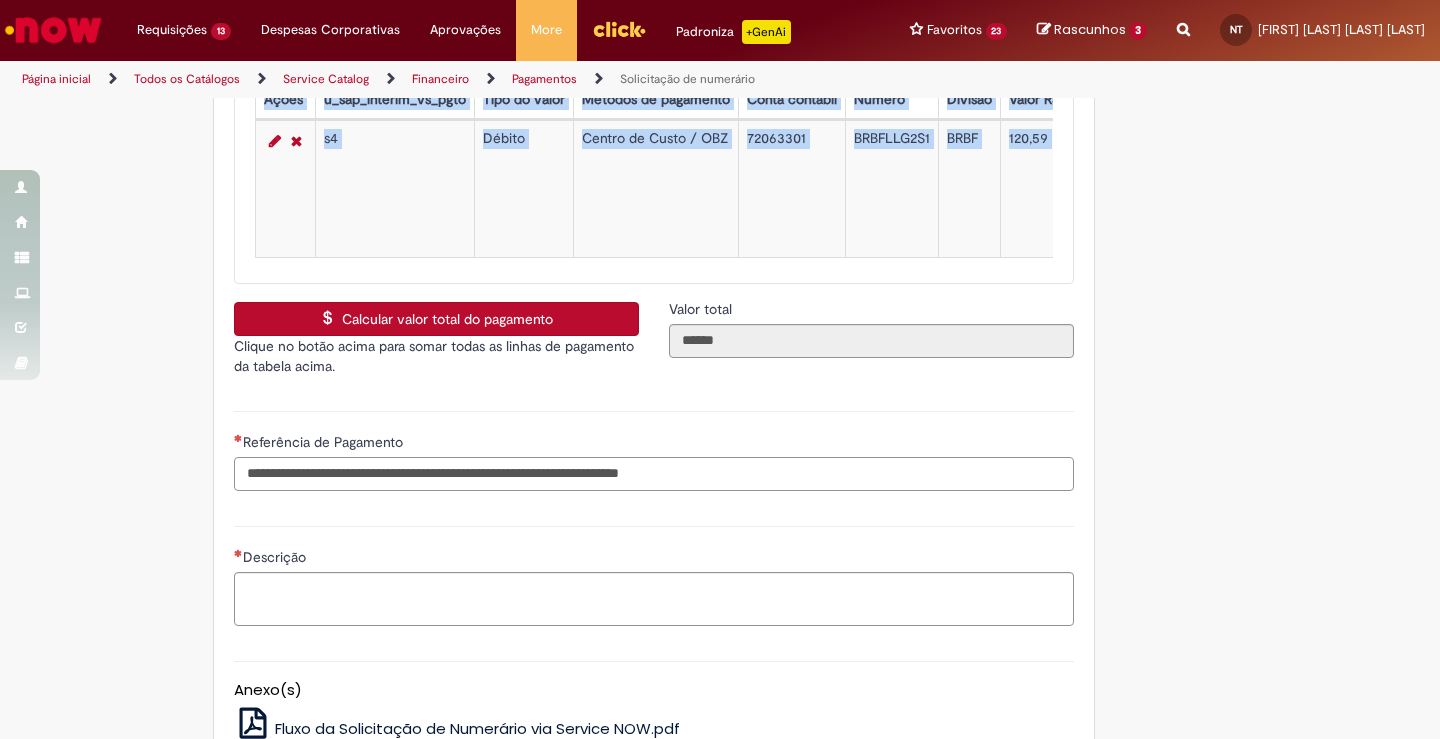 click on "Referência de Pagamento" at bounding box center (654, 474) 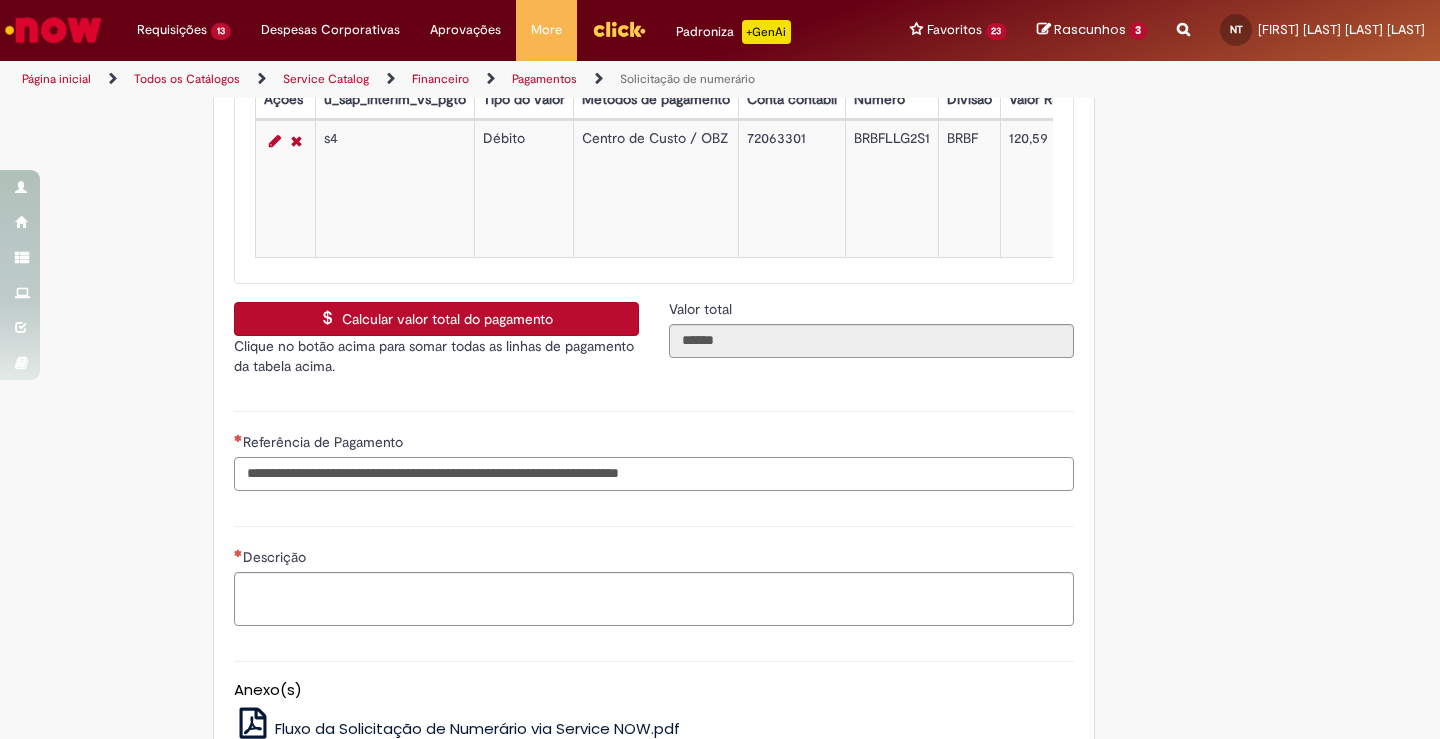 paste on "**********" 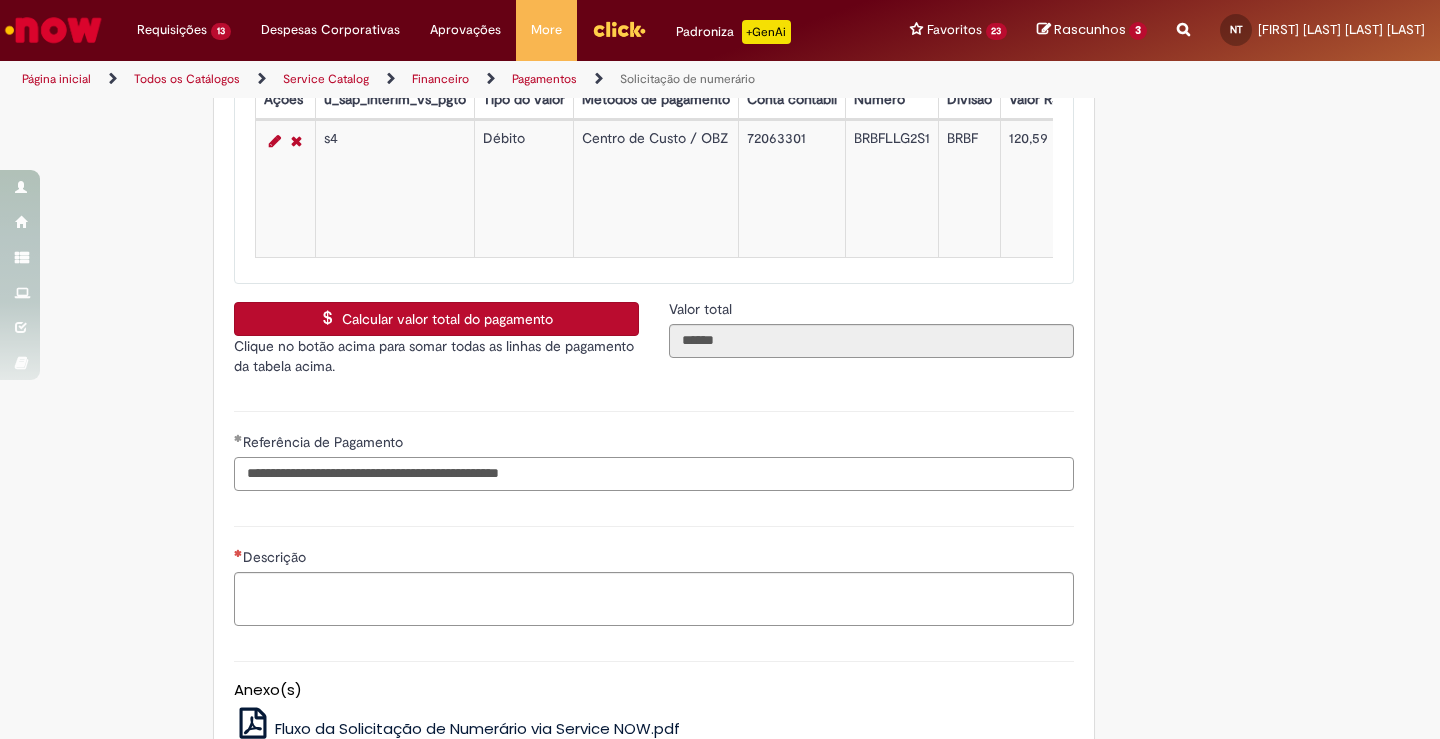 type on "**********" 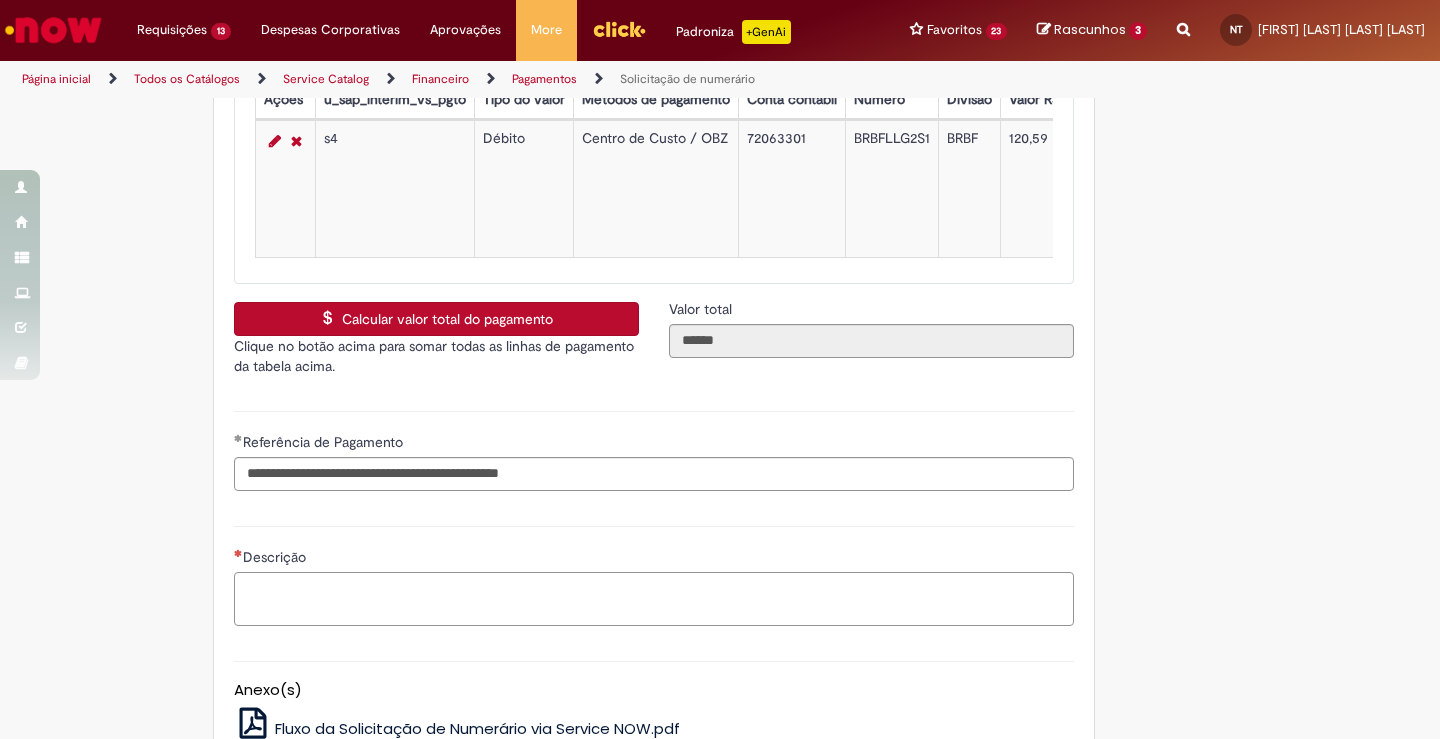 click on "Descrição" at bounding box center (654, 599) 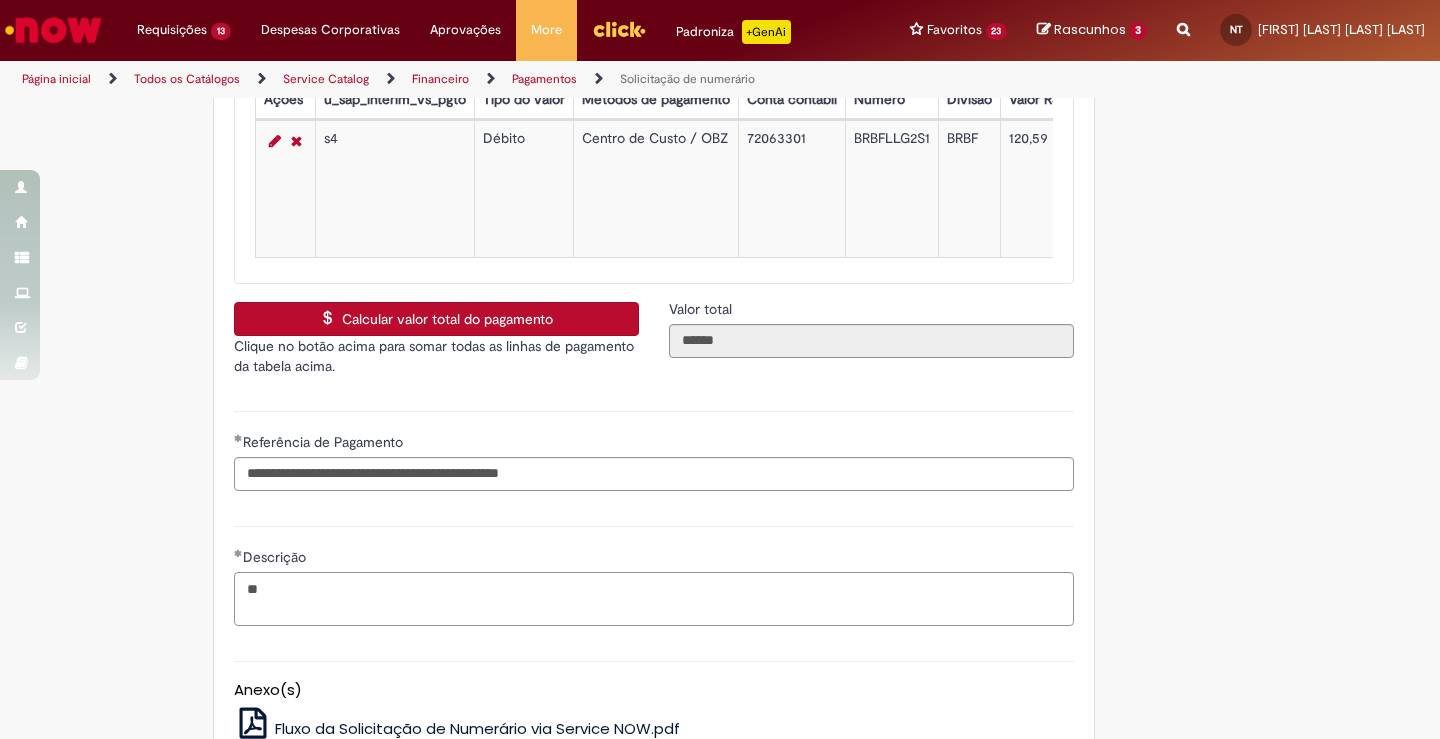 type on "*" 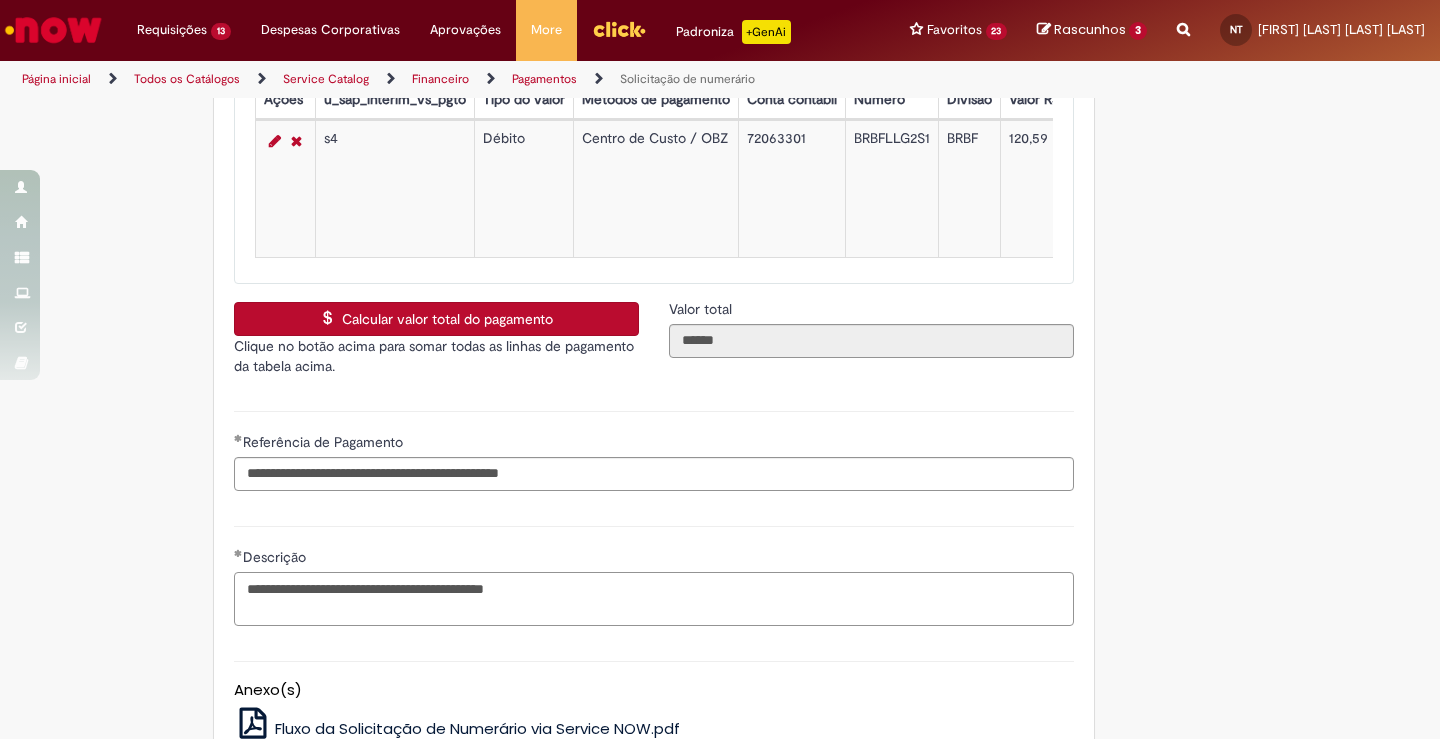 paste on "**********" 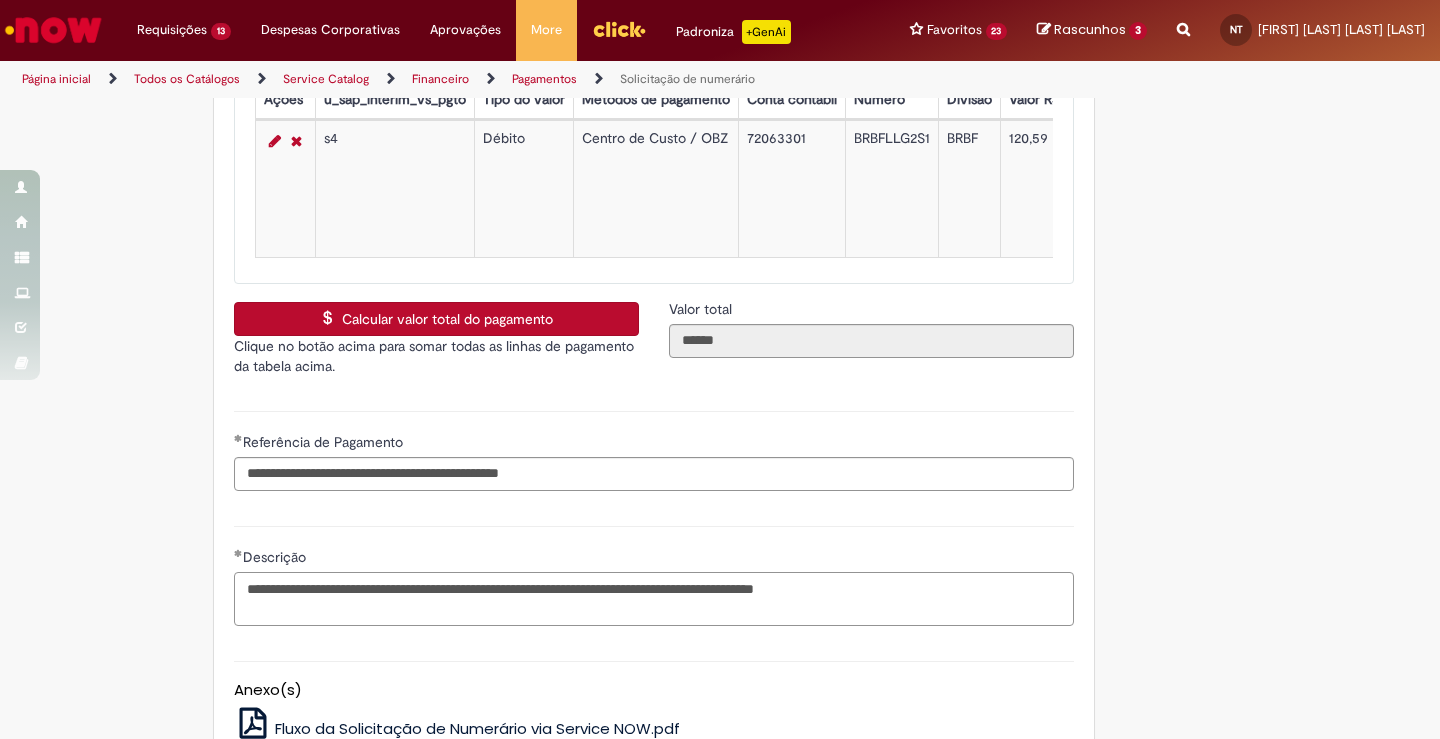 scroll, scrollTop: 4259, scrollLeft: 0, axis: vertical 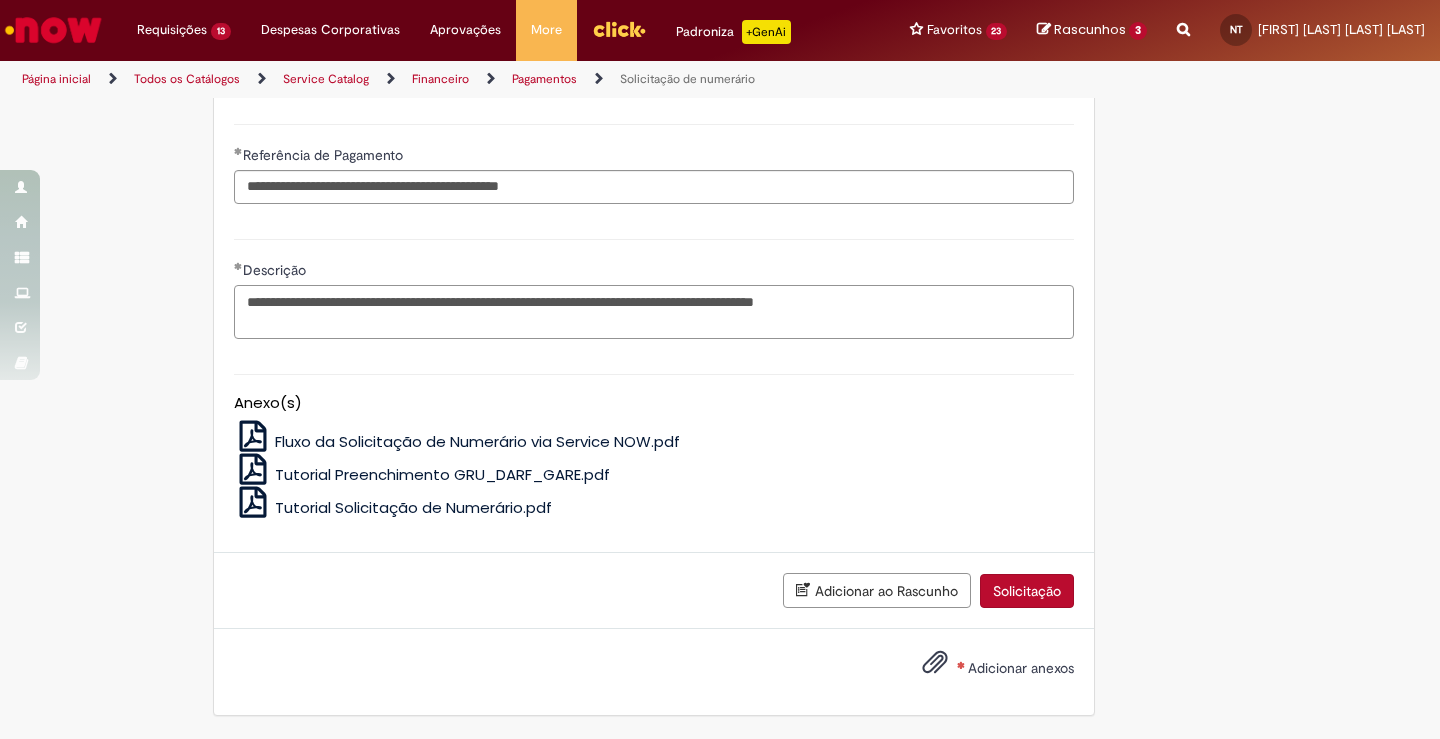 type on "**********" 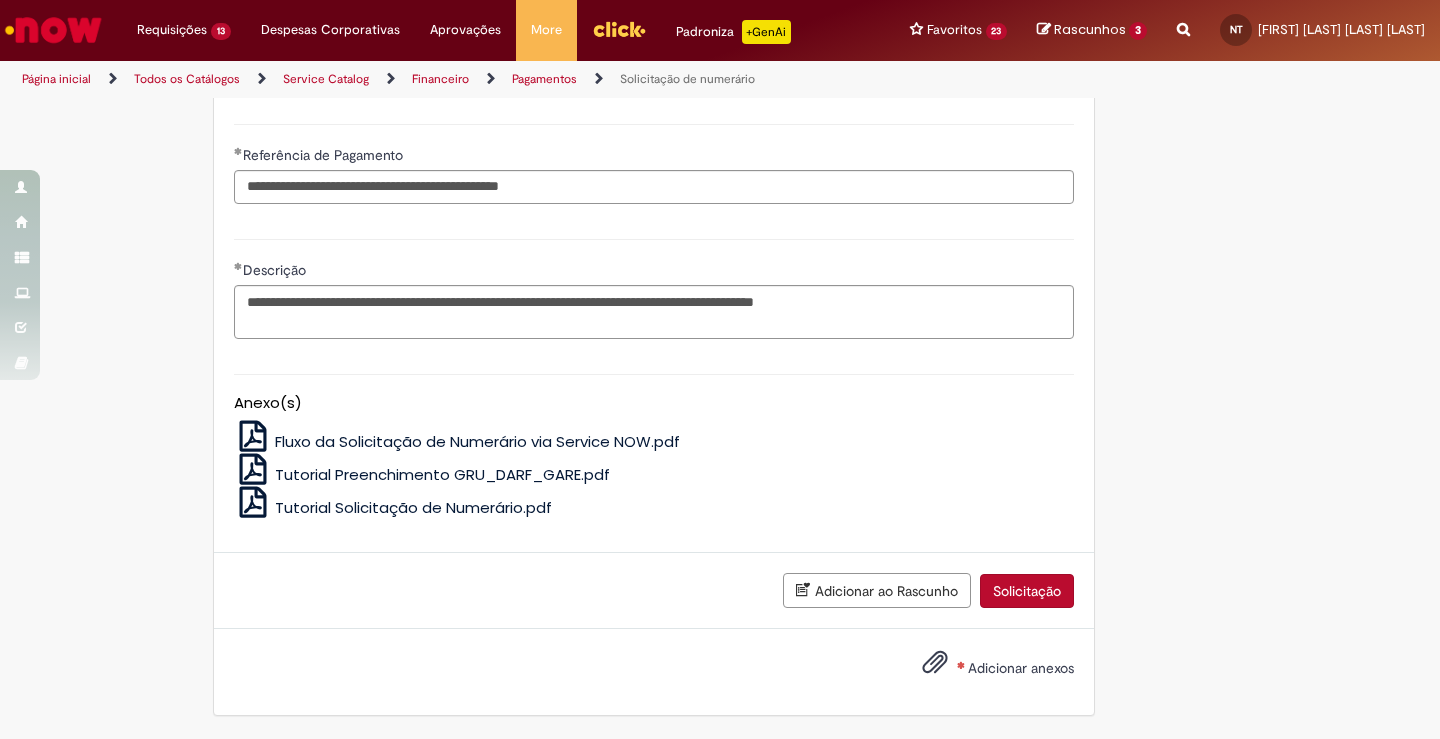 click at bounding box center (935, 663) 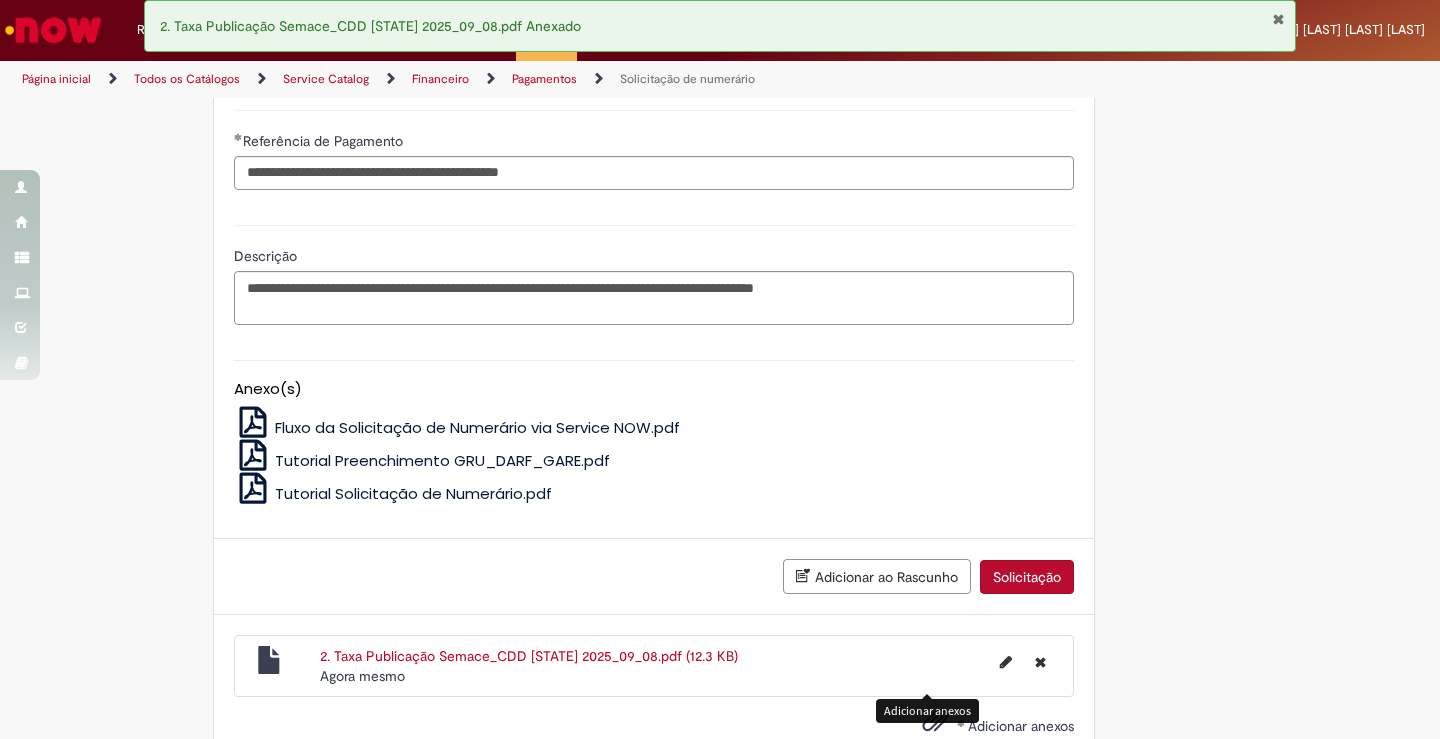 click on "Solicitação" at bounding box center (1027, 577) 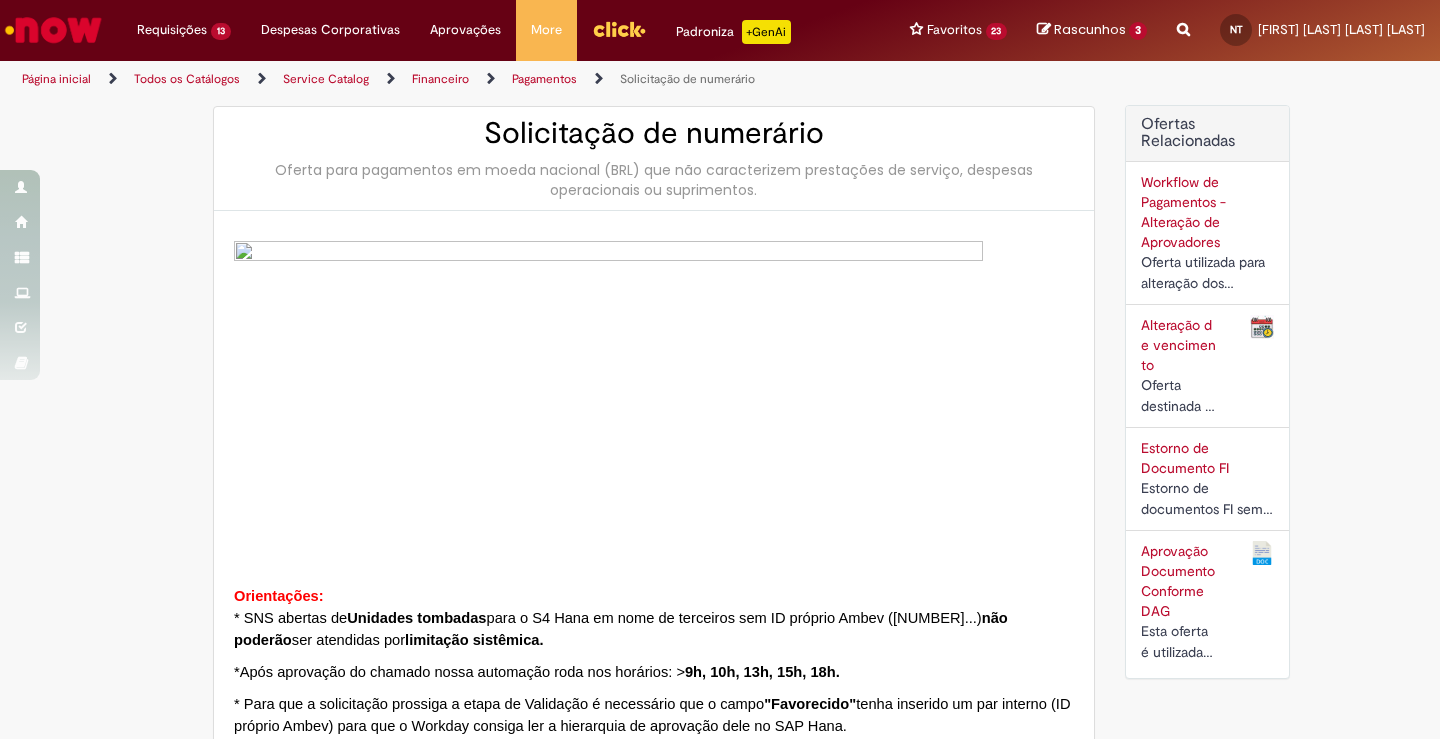 scroll, scrollTop: 0, scrollLeft: 0, axis: both 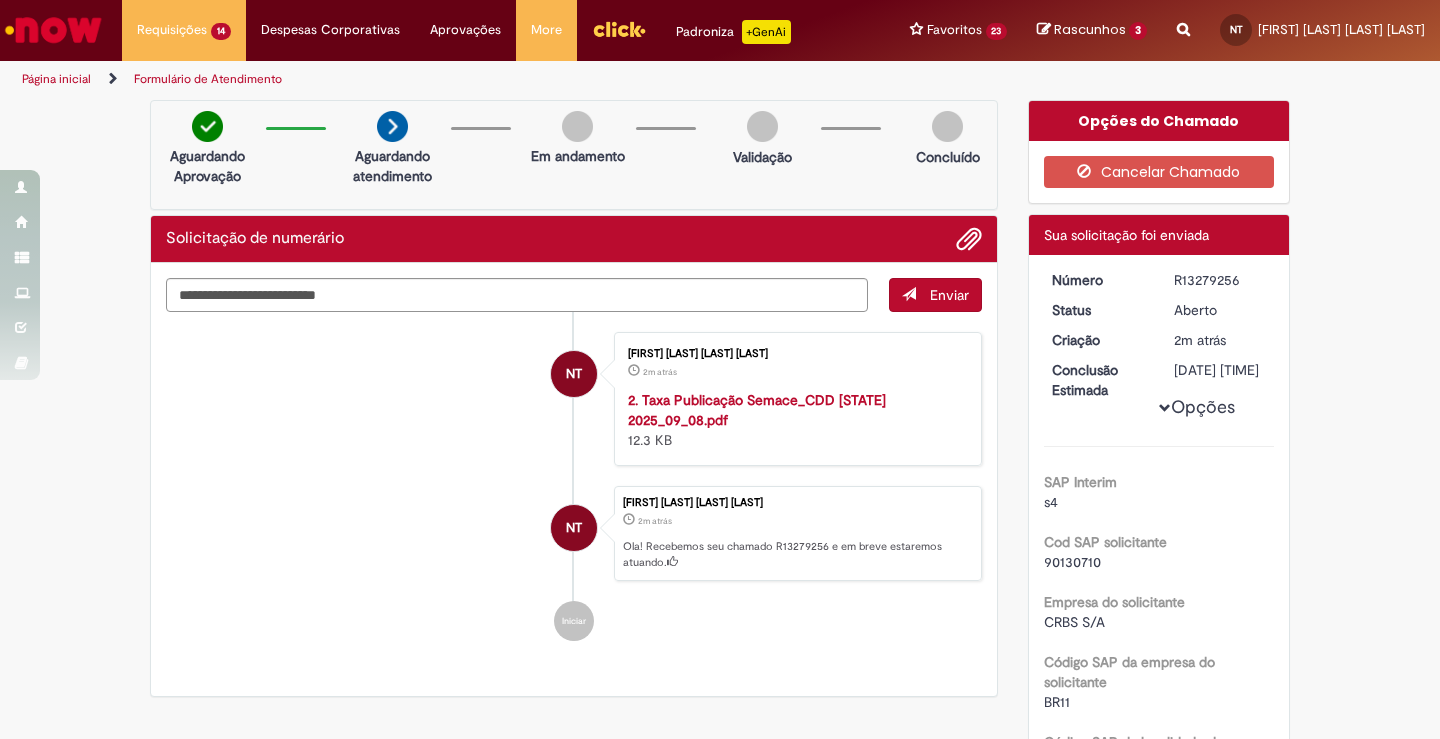 click on "R13279256" at bounding box center [1220, 280] 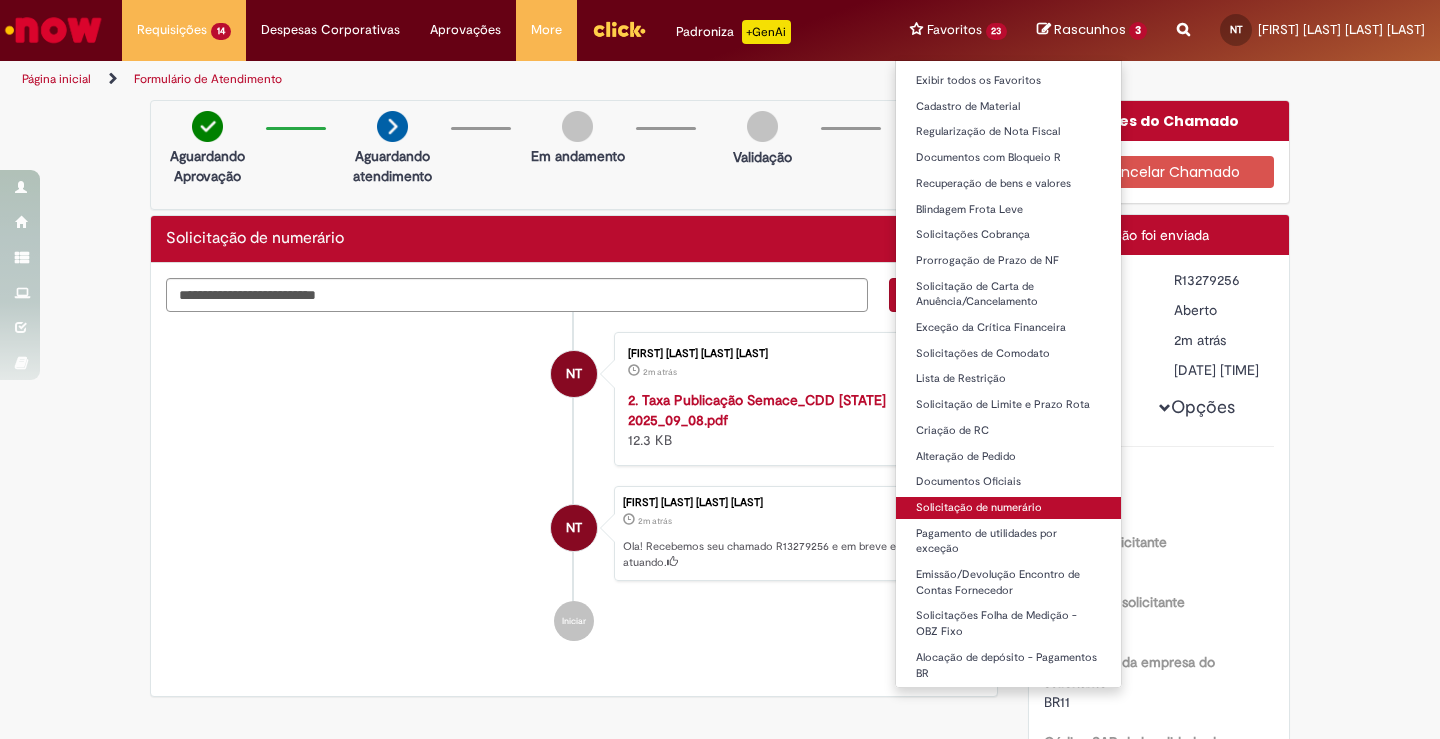 click on "Solicitação de numerário" at bounding box center [1009, 508] 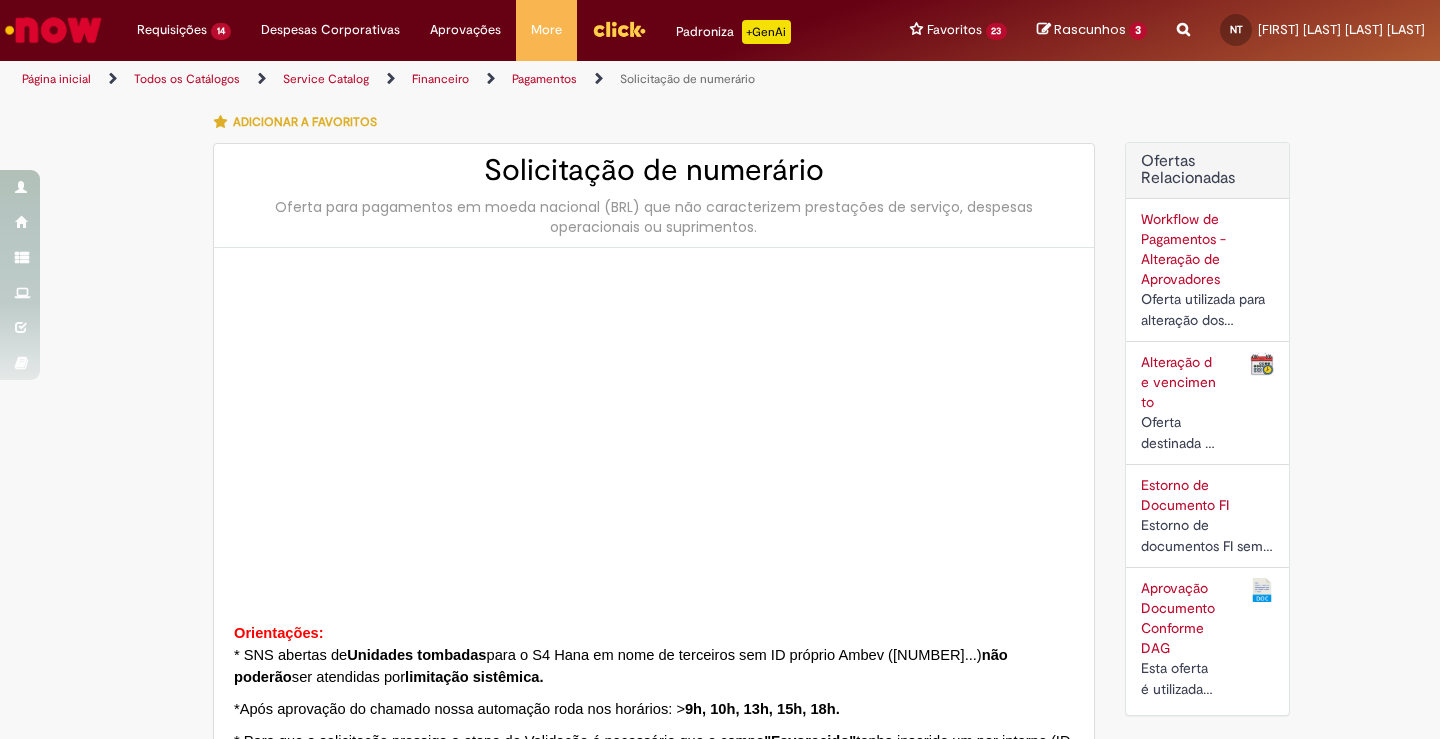 type on "********" 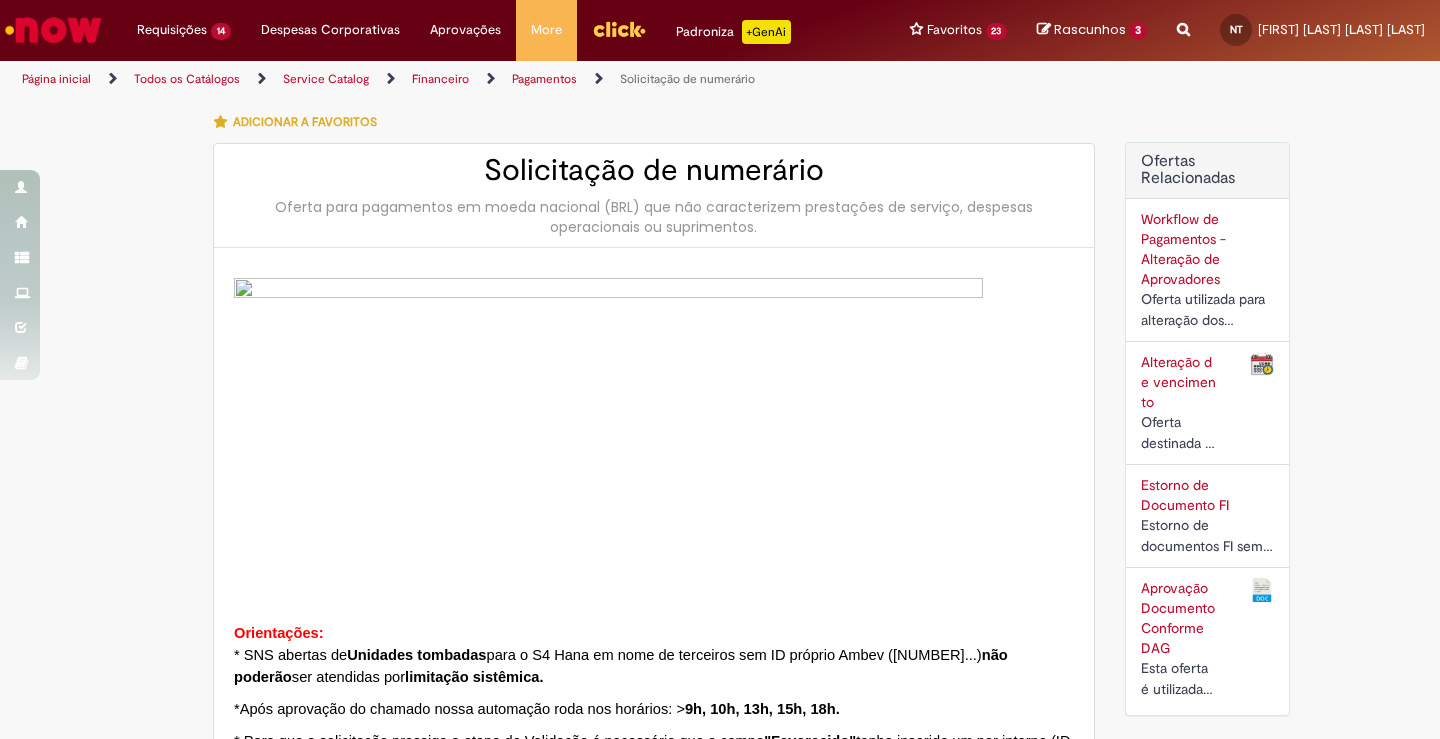 type on "**********" 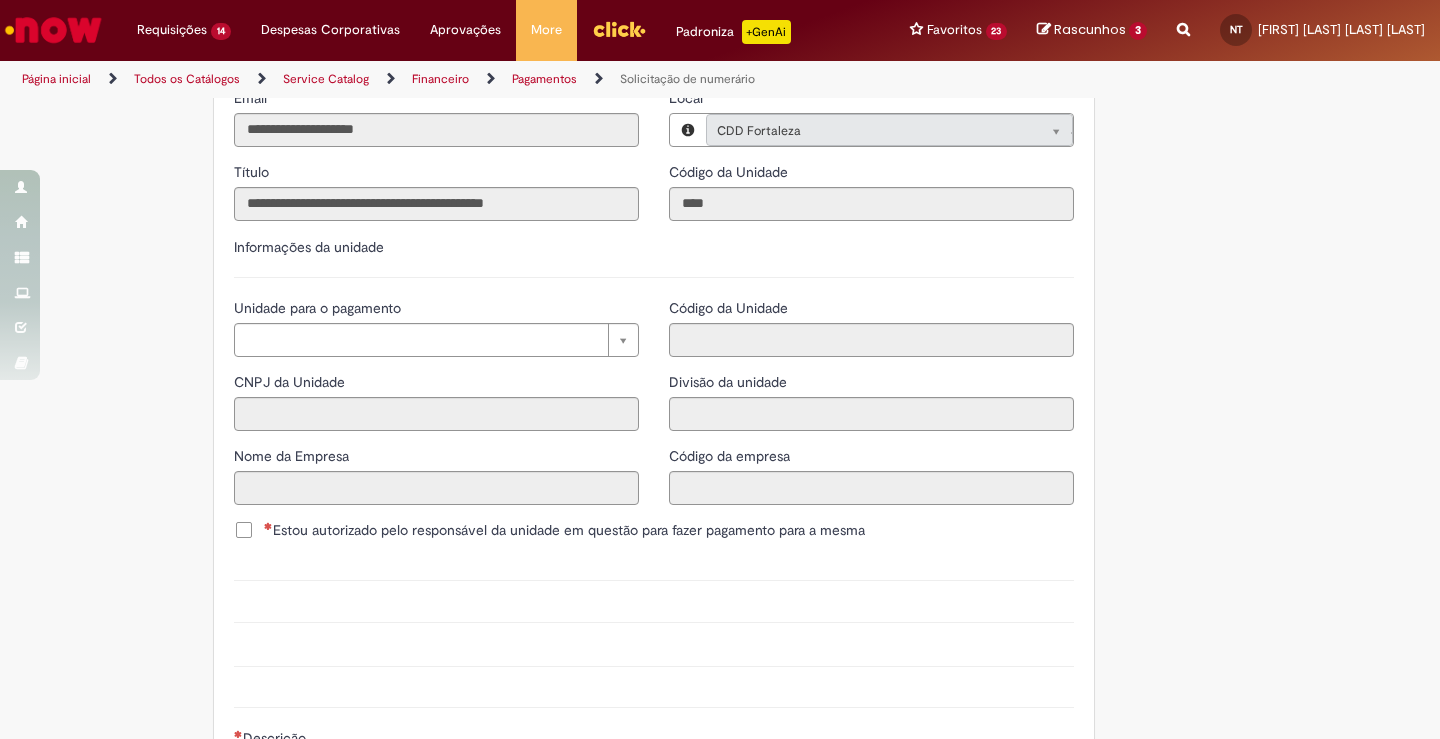 scroll, scrollTop: 1845, scrollLeft: 0, axis: vertical 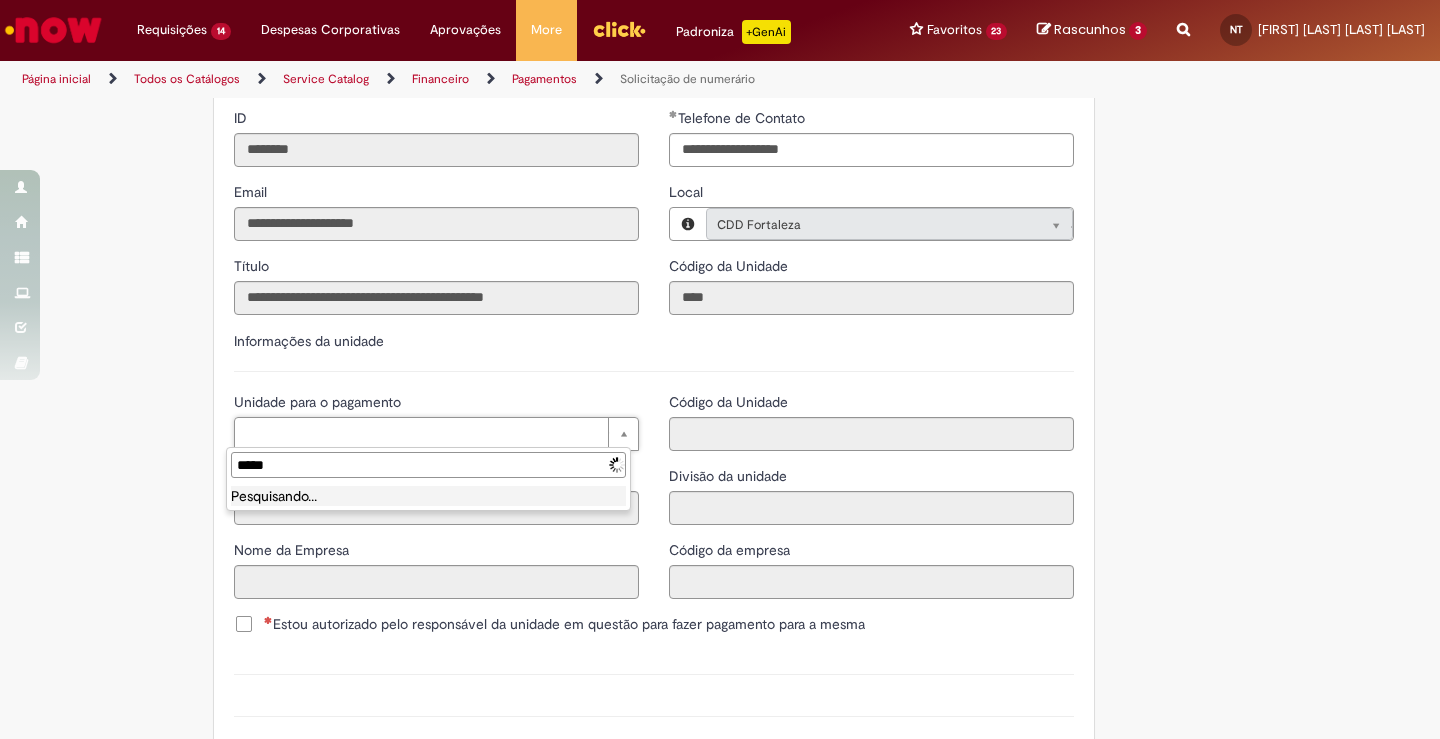 type on "******" 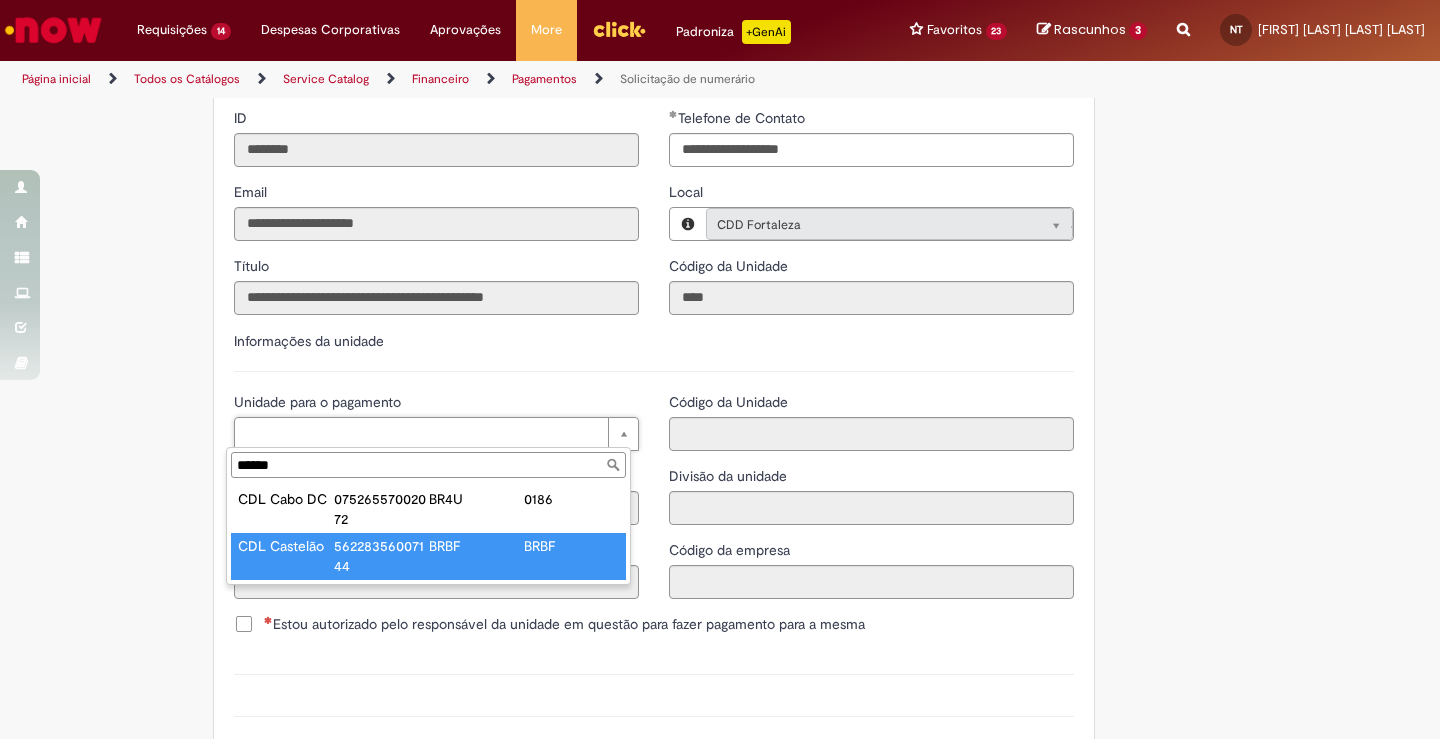 type on "**********" 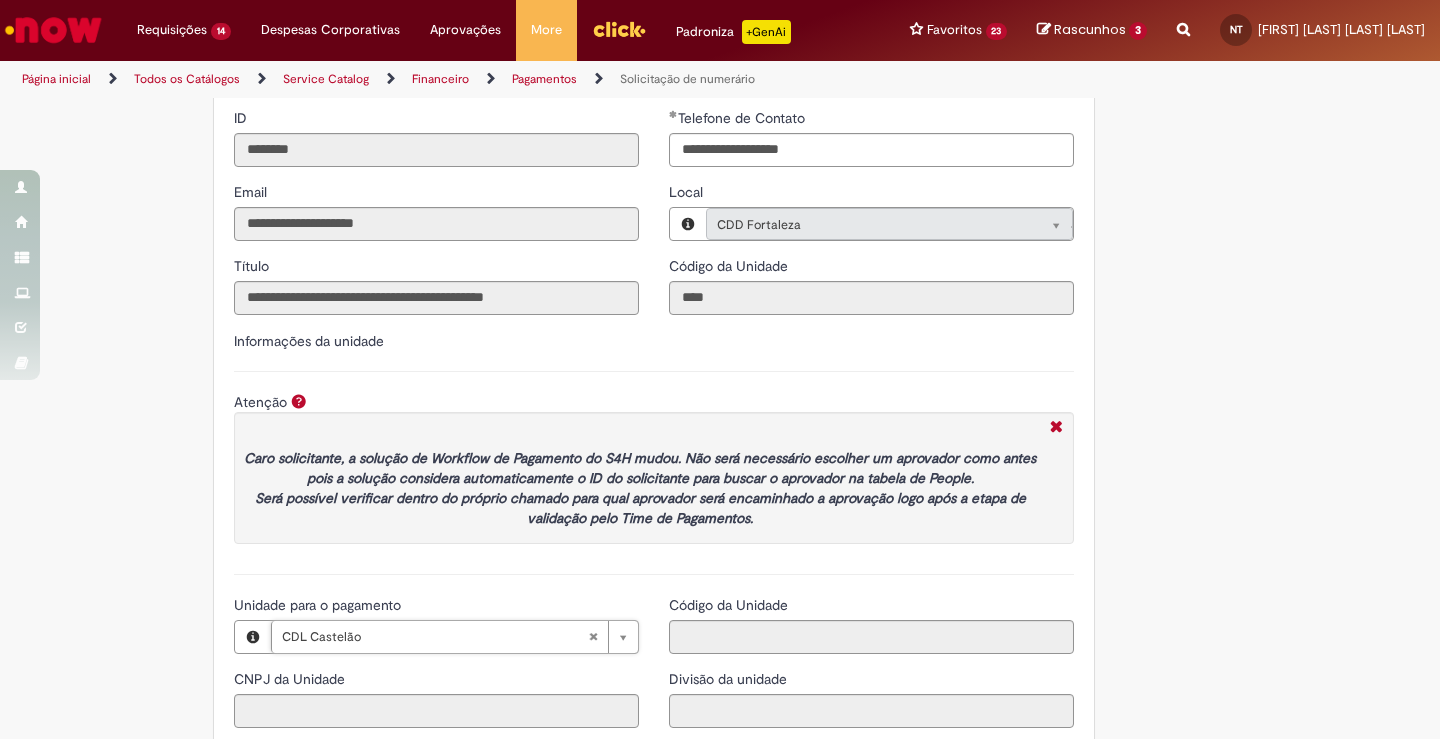 type on "**********" 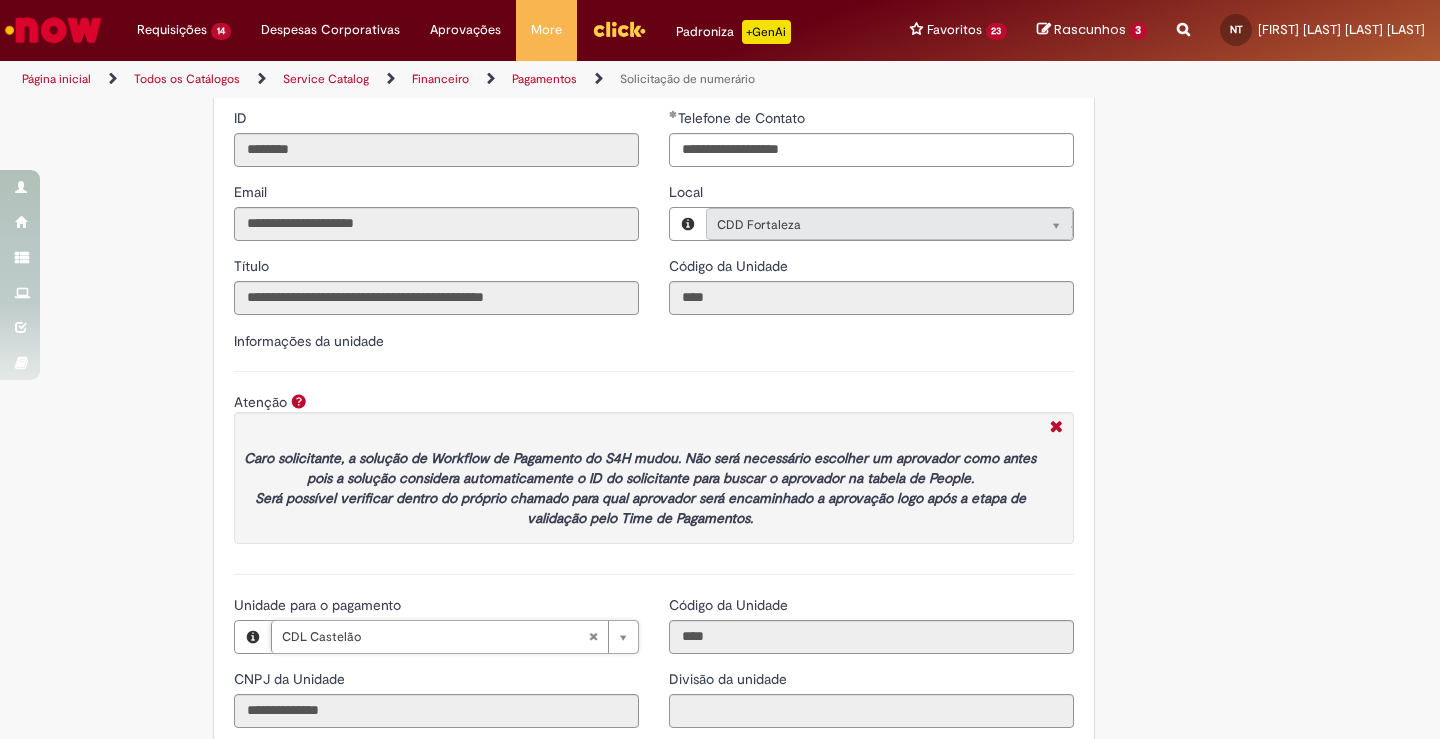 scroll, scrollTop: 2148, scrollLeft: 0, axis: vertical 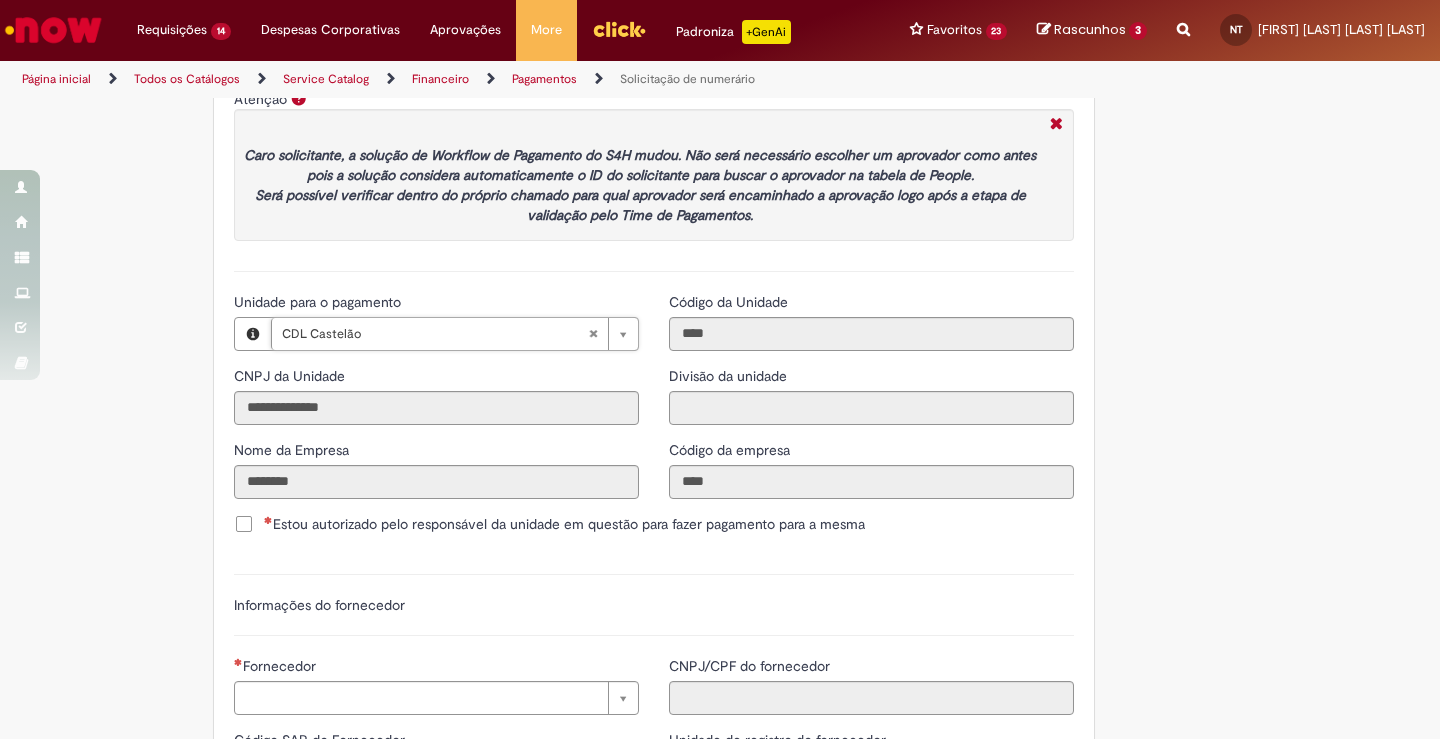 click on "Estou autorizado pelo responsável da unidade em questão para fazer pagamento para a mesma" at bounding box center (564, 524) 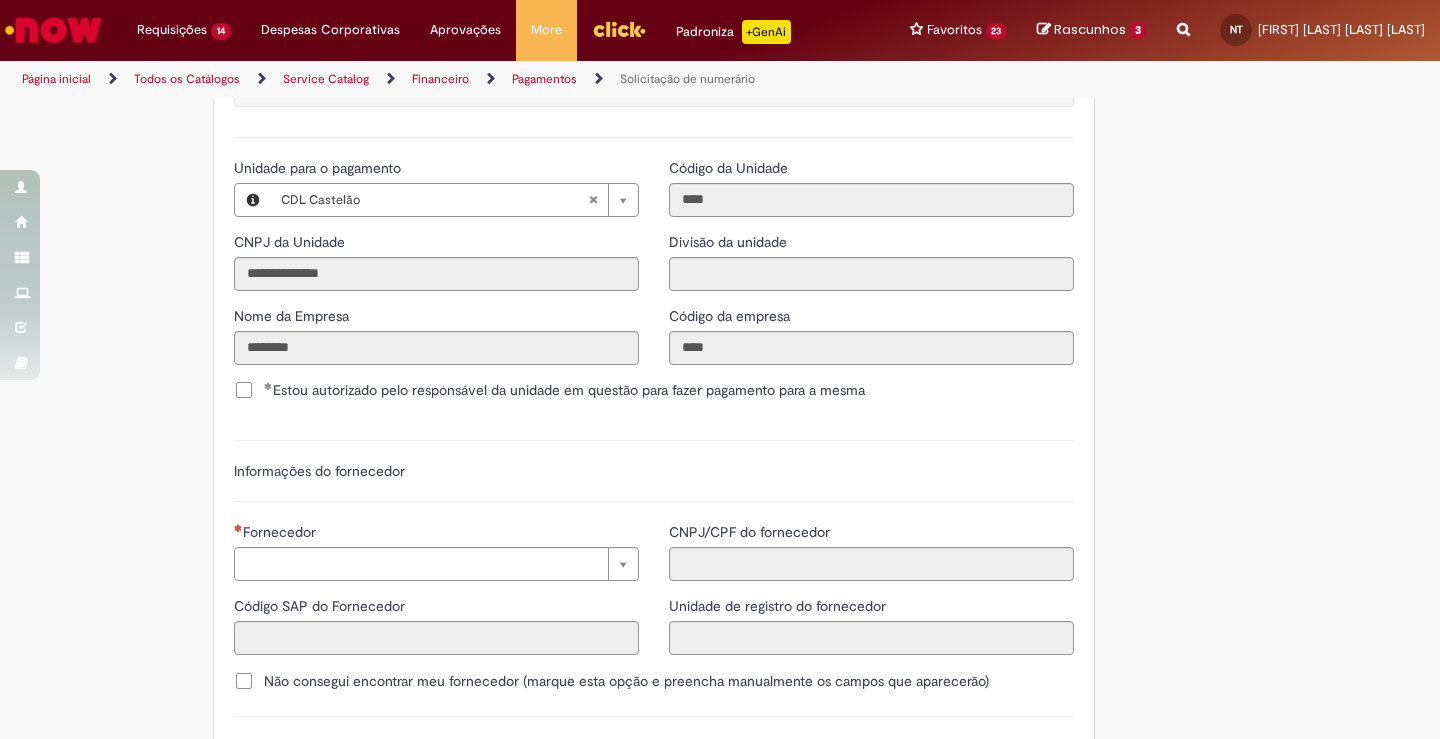 scroll, scrollTop: 2448, scrollLeft: 0, axis: vertical 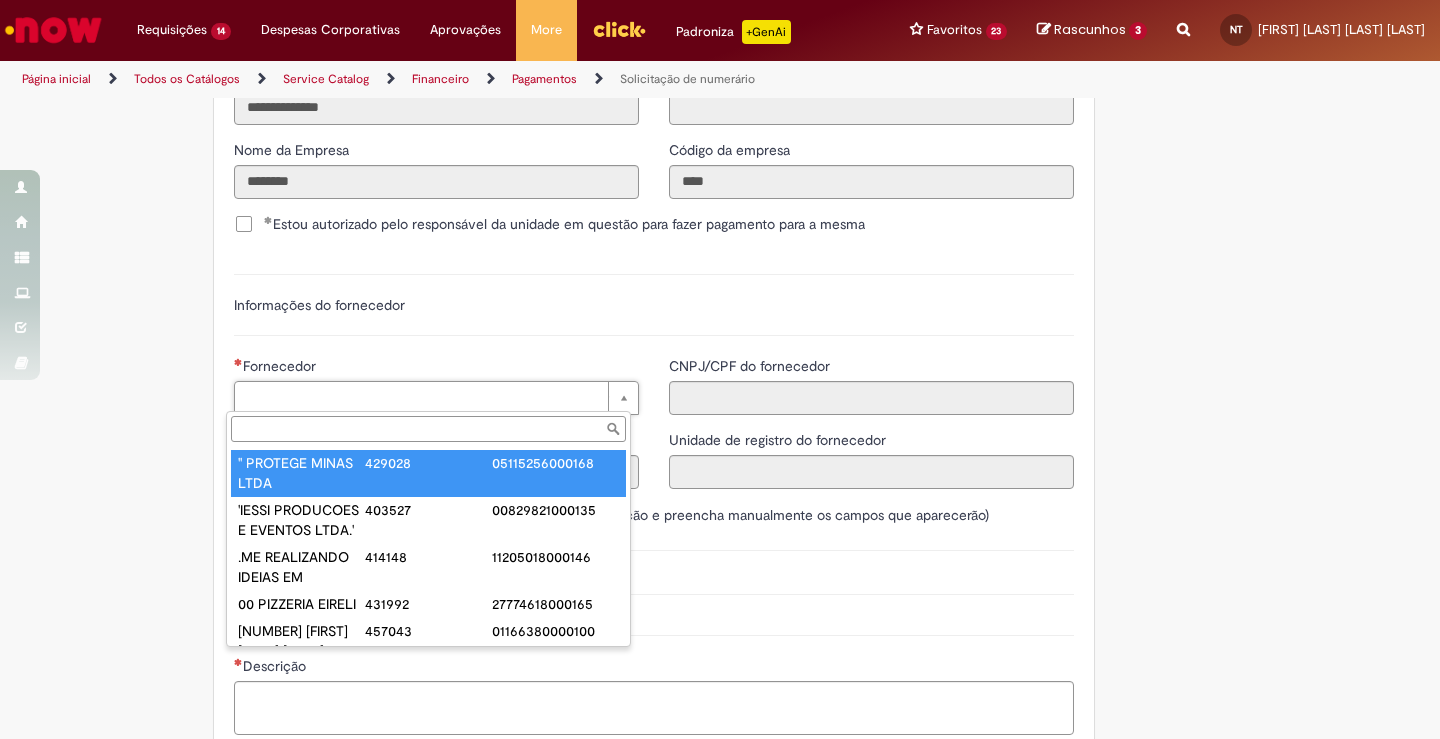 type on "*" 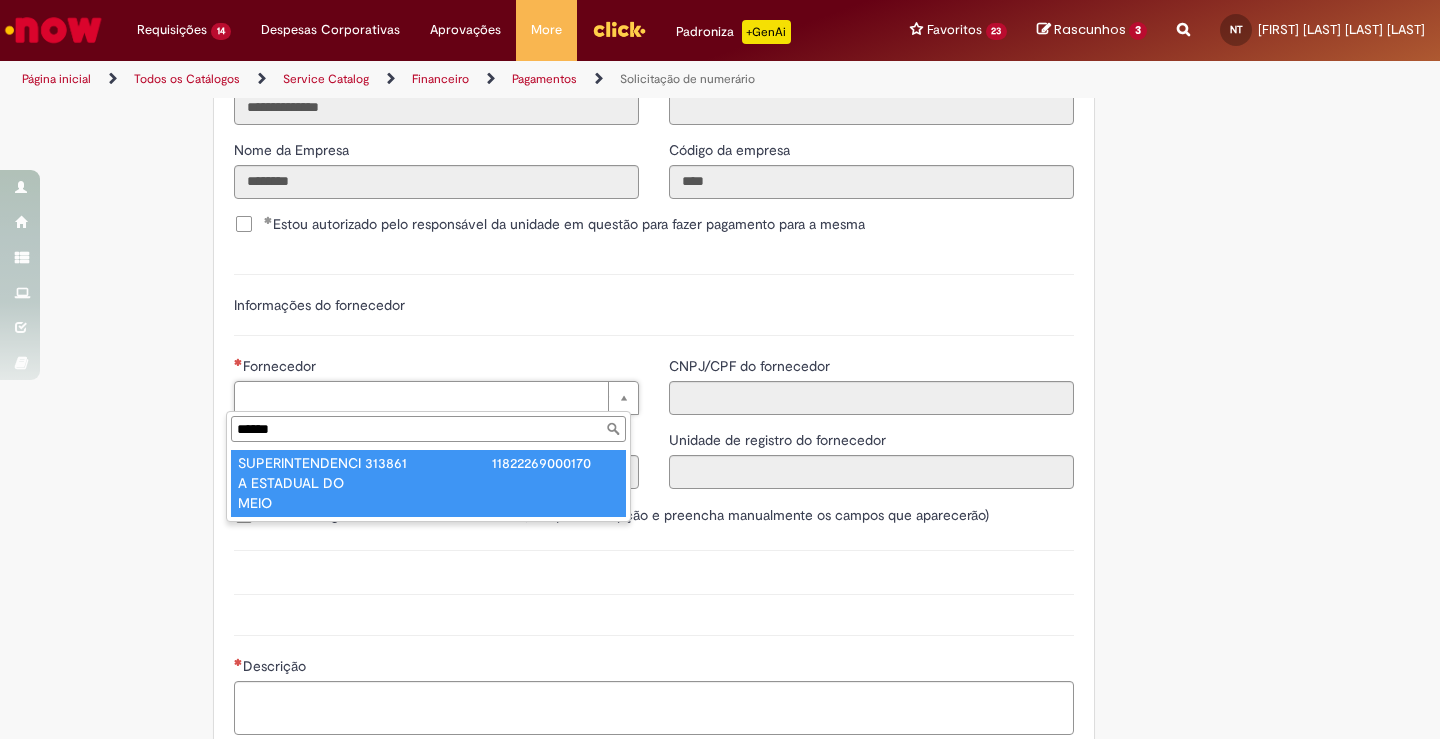 type on "**********" 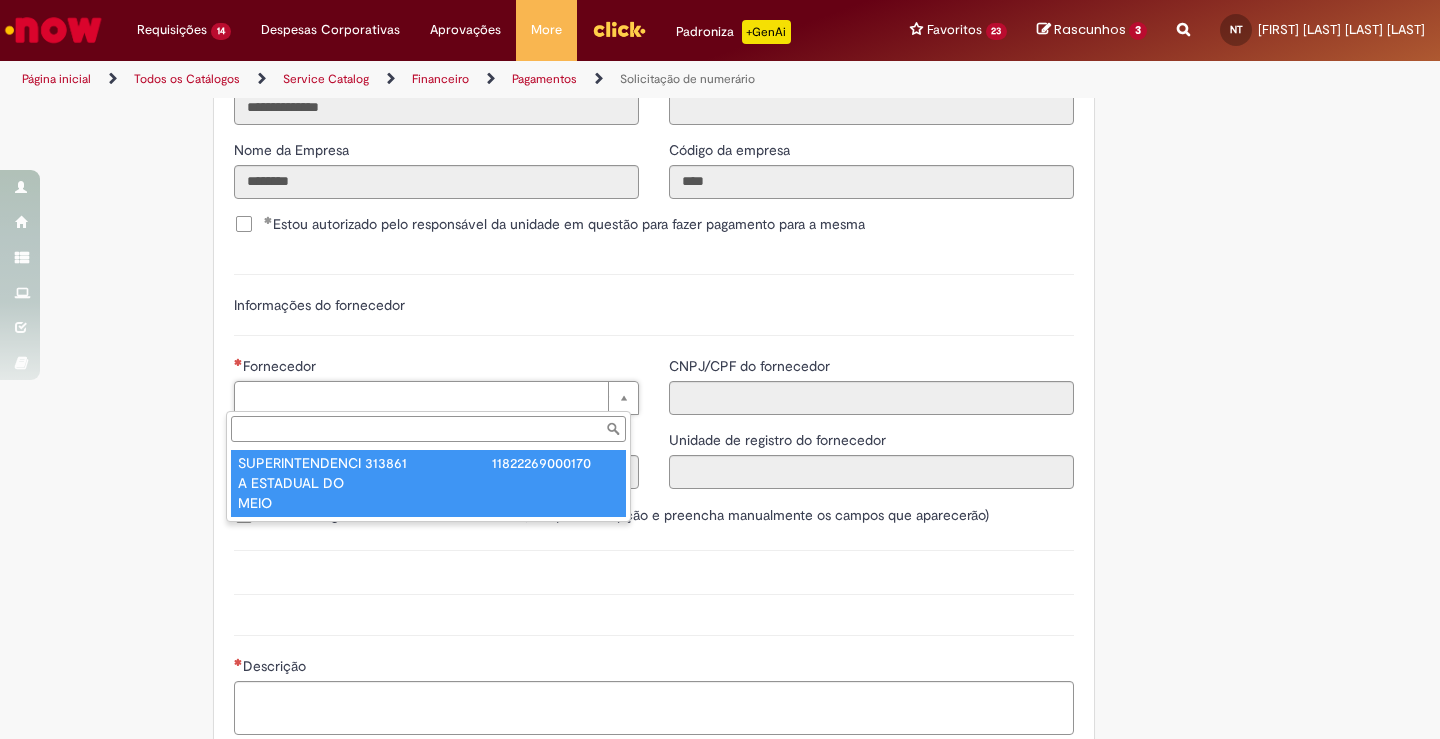 type on "******" 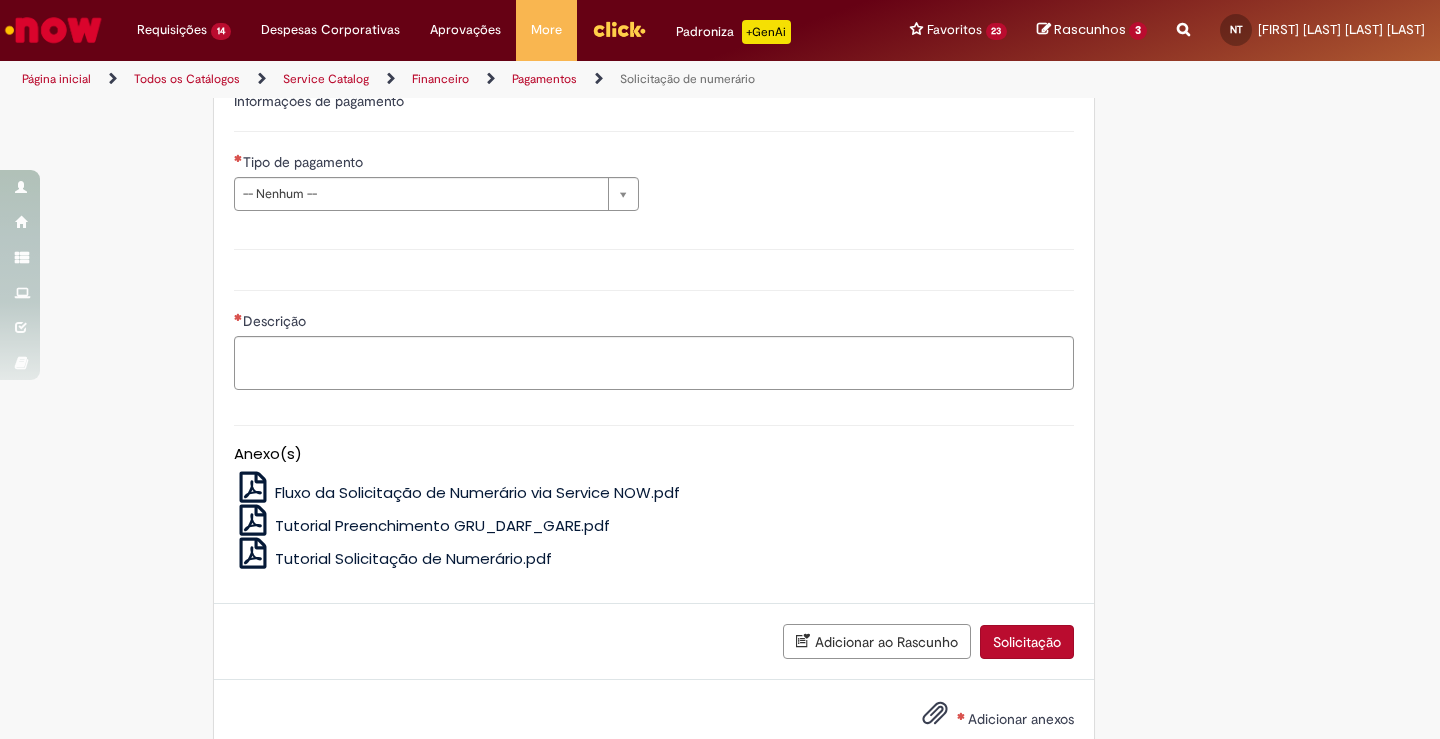 scroll, scrollTop: 2918, scrollLeft: 0, axis: vertical 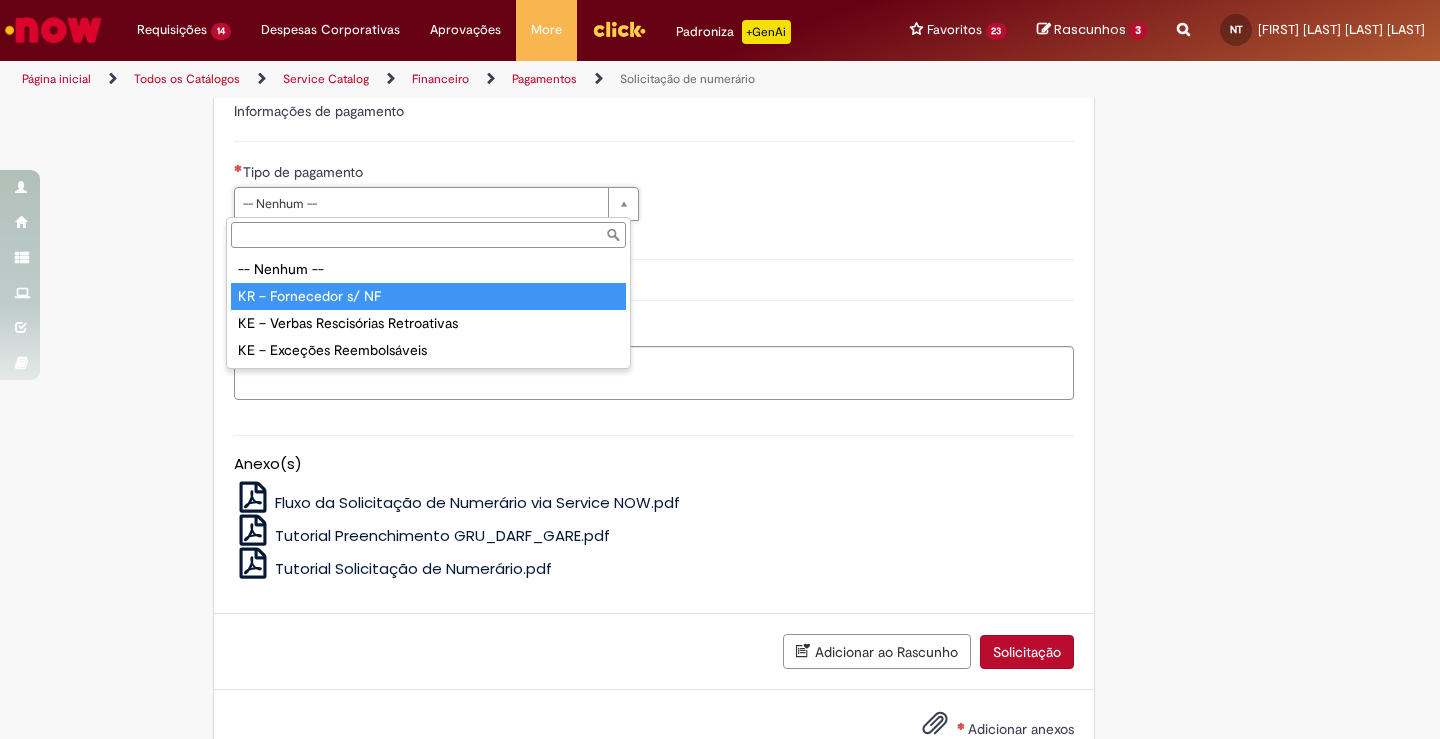 type on "**********" 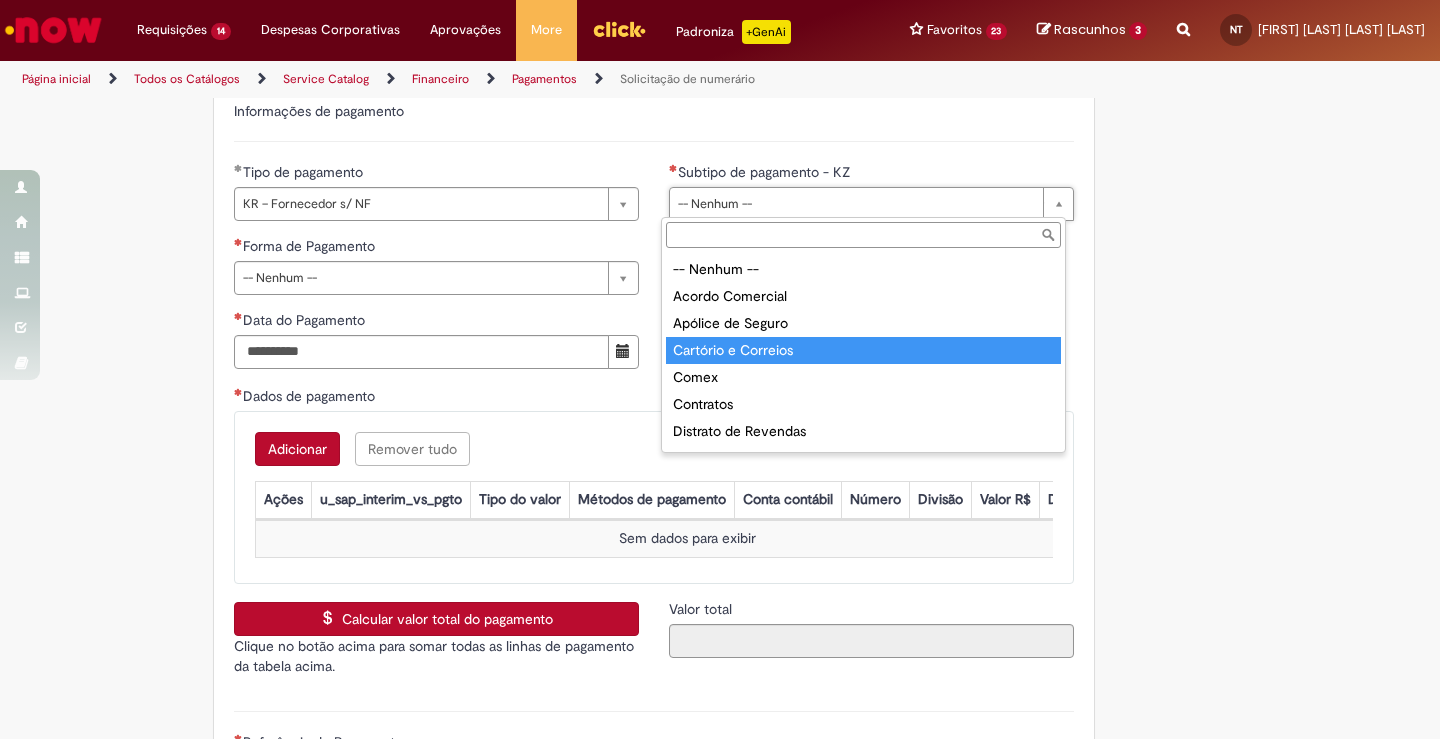 scroll, scrollTop: 136, scrollLeft: 0, axis: vertical 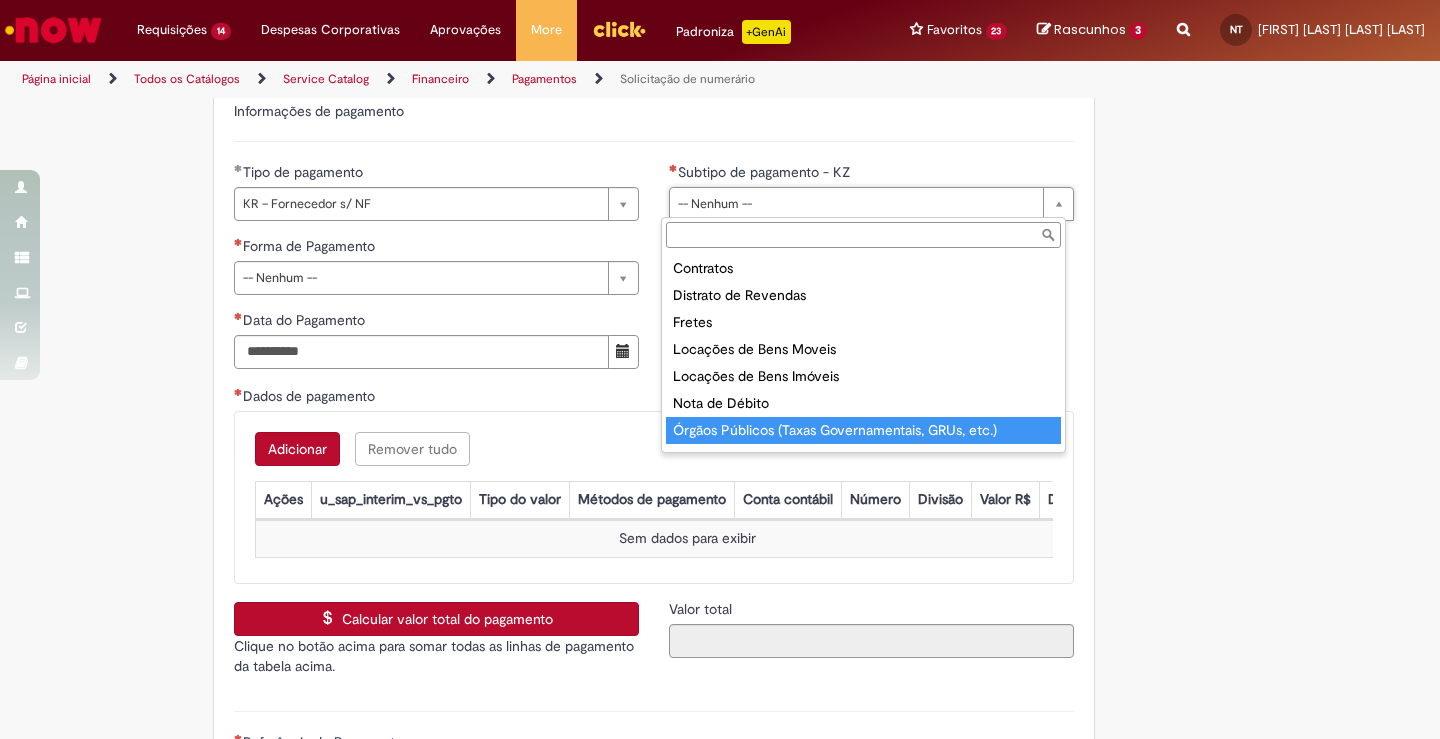 type on "**********" 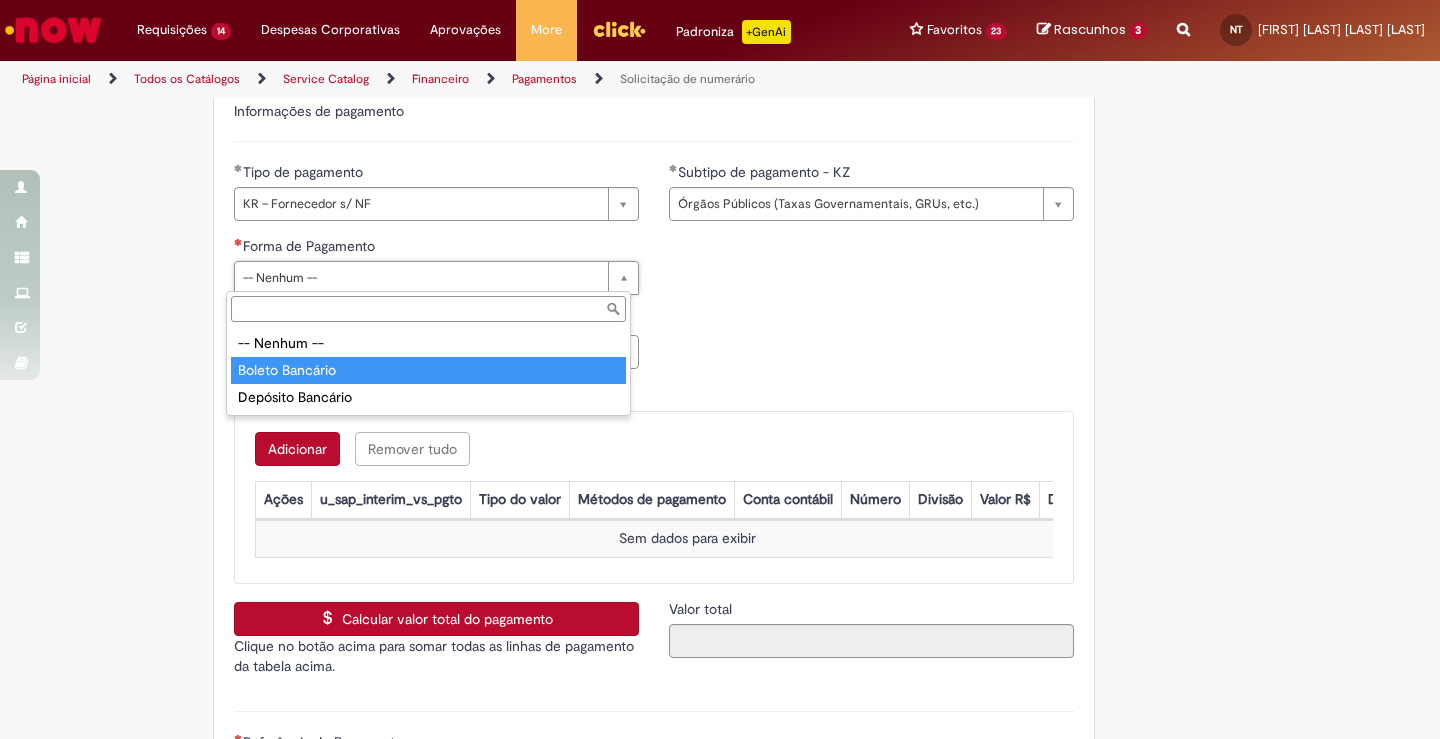 type on "**********" 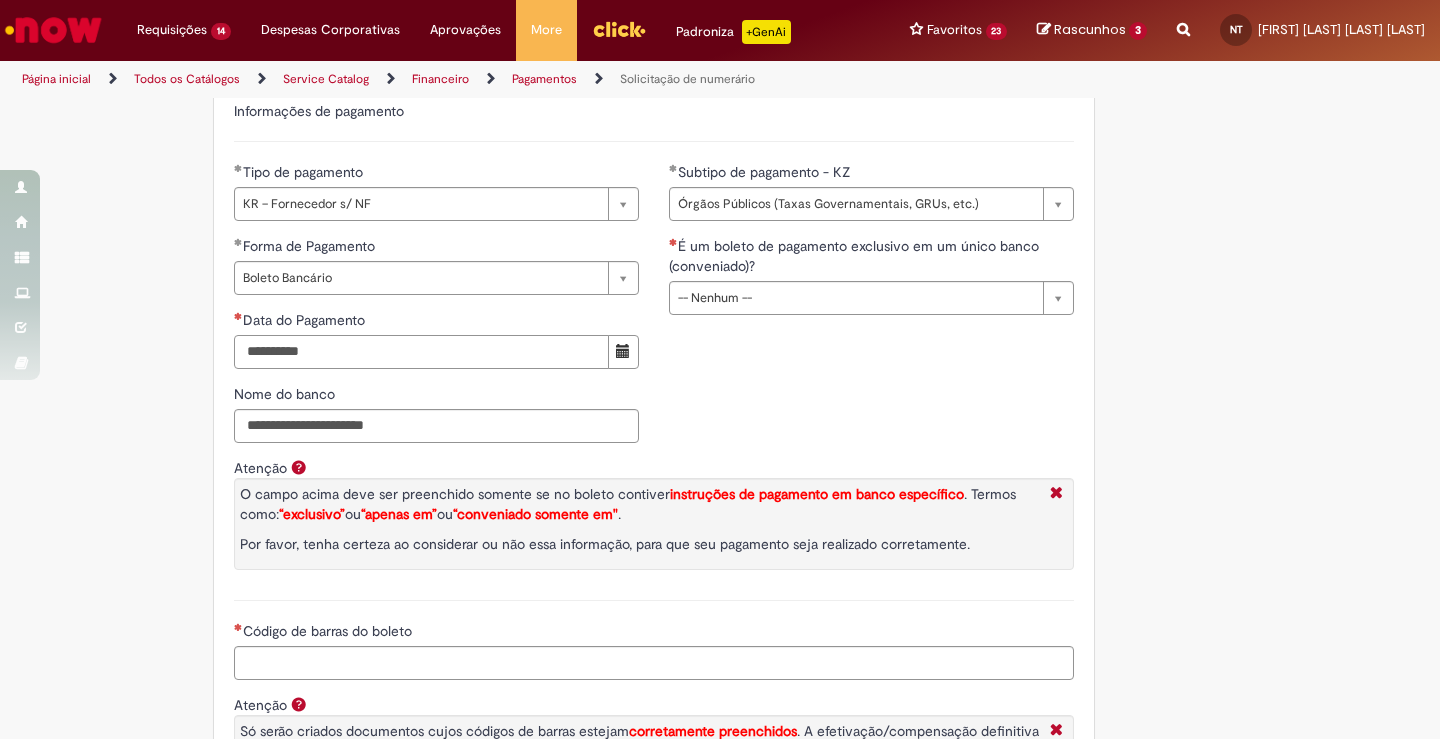 click on "Data do Pagamento" at bounding box center (421, 352) 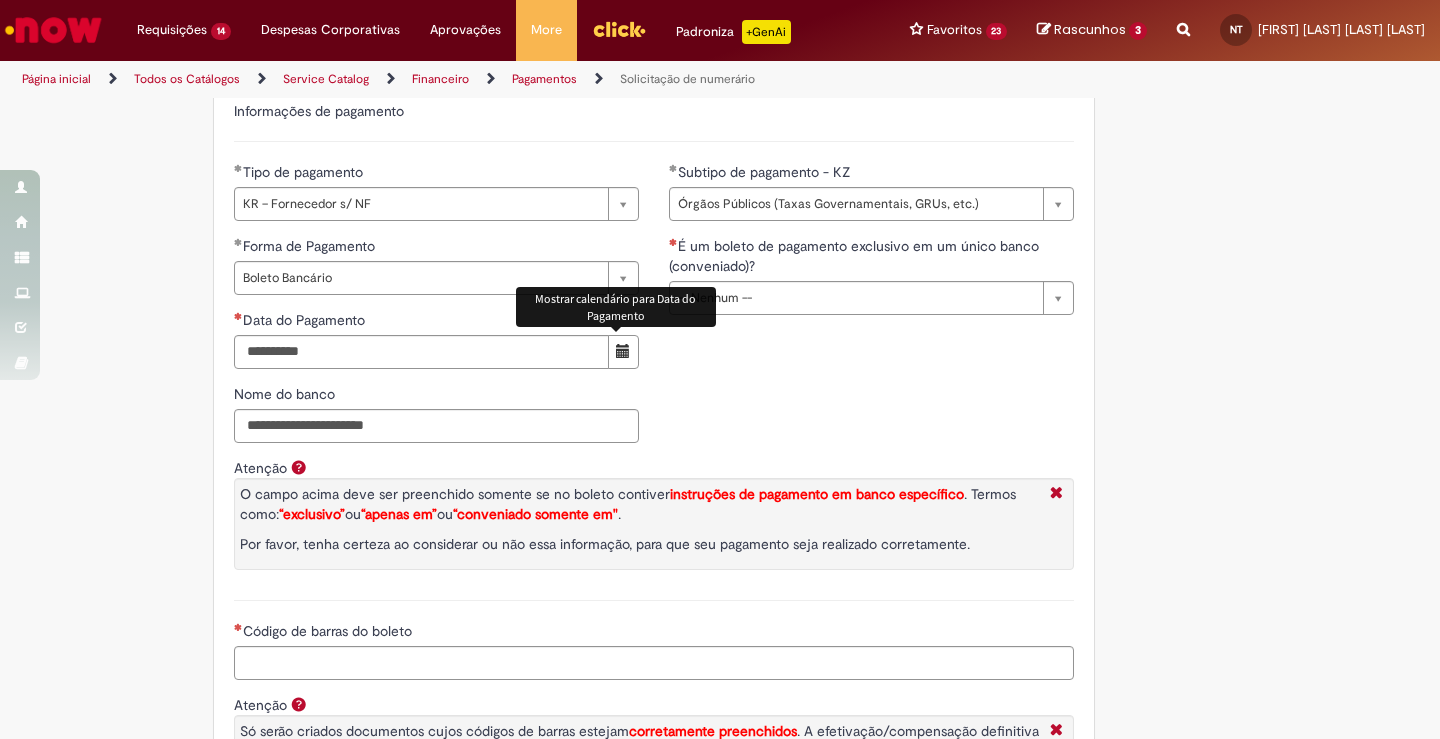 click at bounding box center (623, 351) 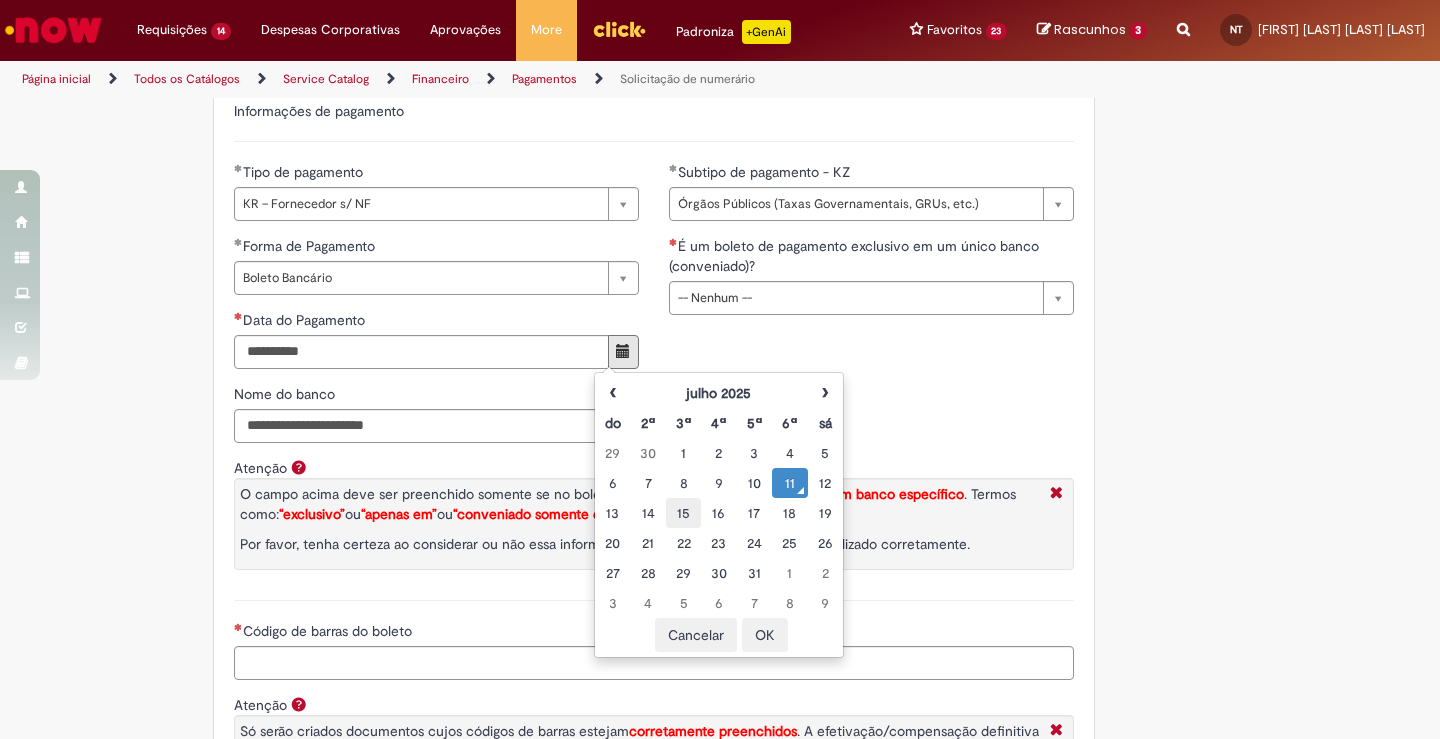 click on "15" at bounding box center (683, 513) 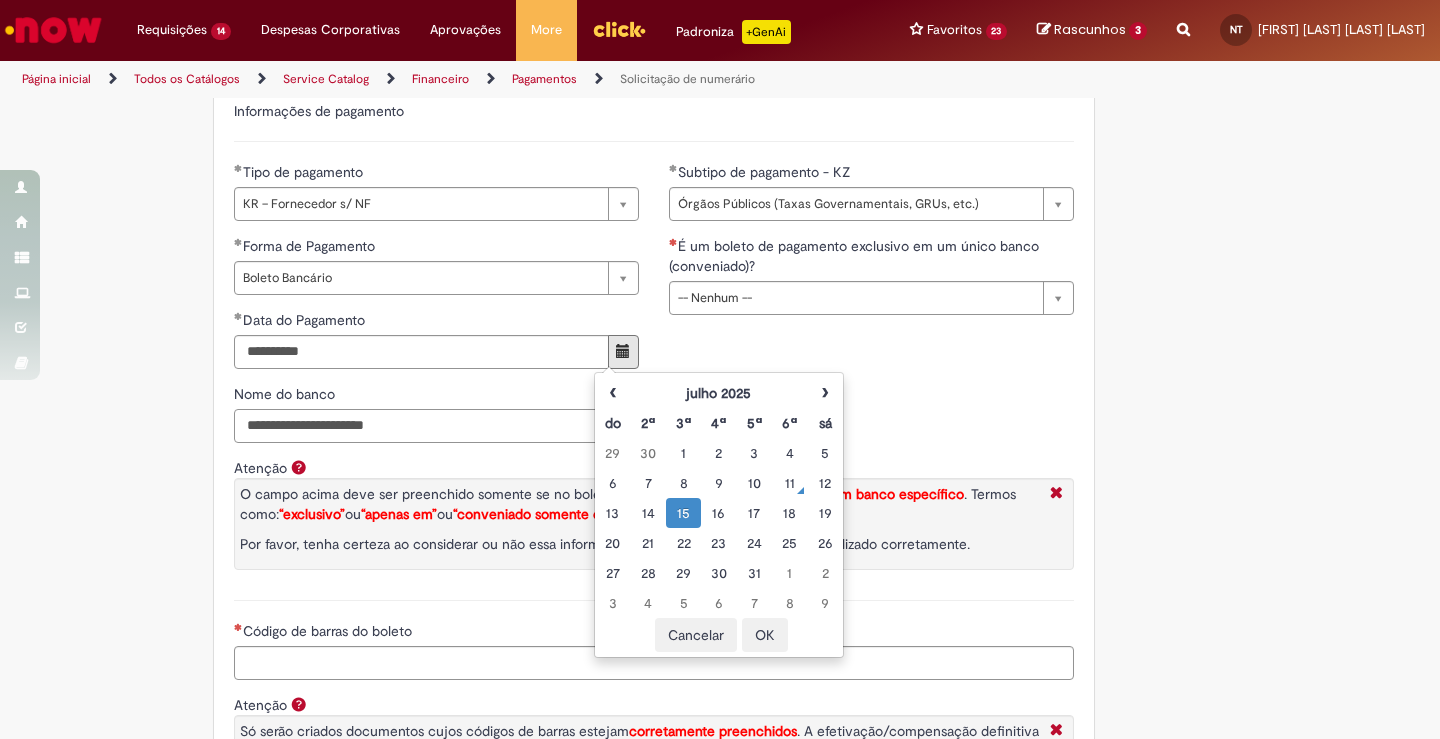 click on "Nome do banco" at bounding box center (436, 426) 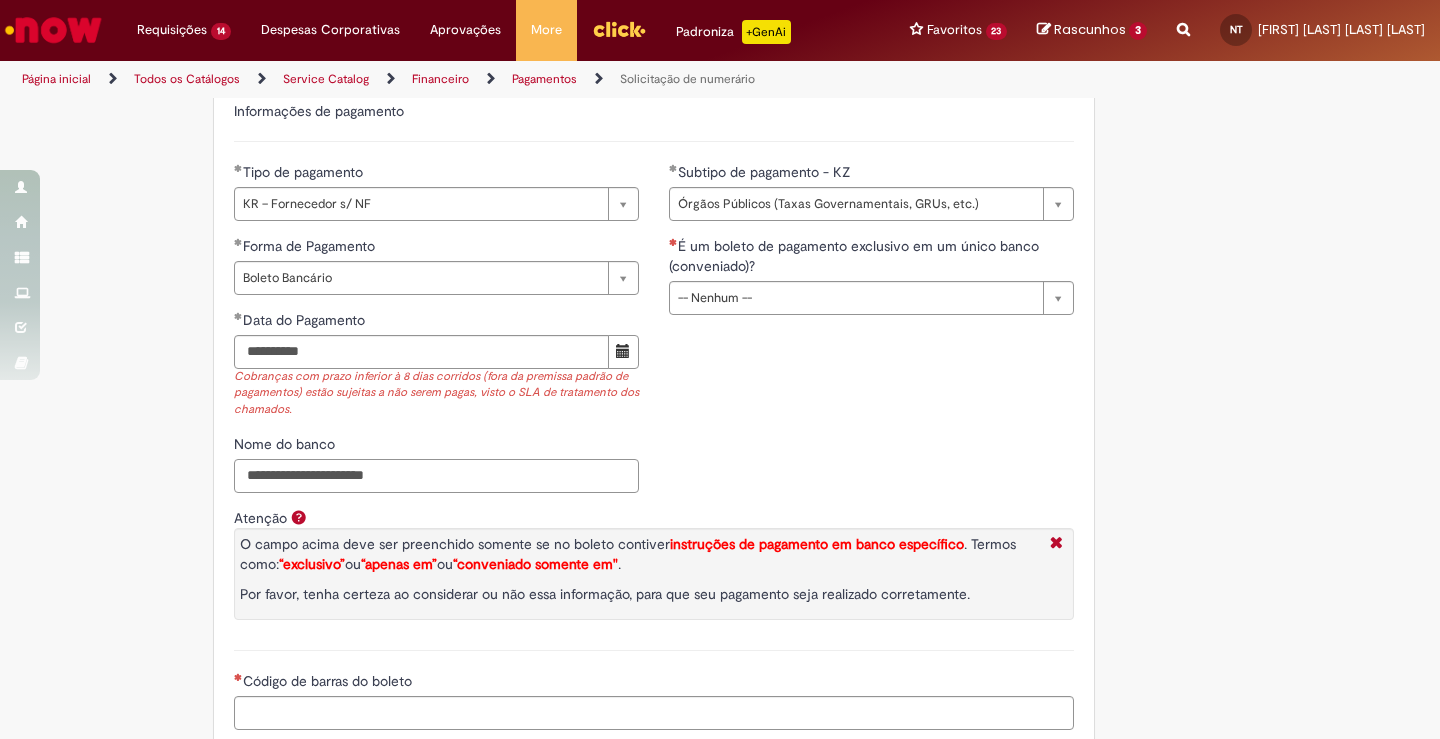 scroll, scrollTop: 3222, scrollLeft: 0, axis: vertical 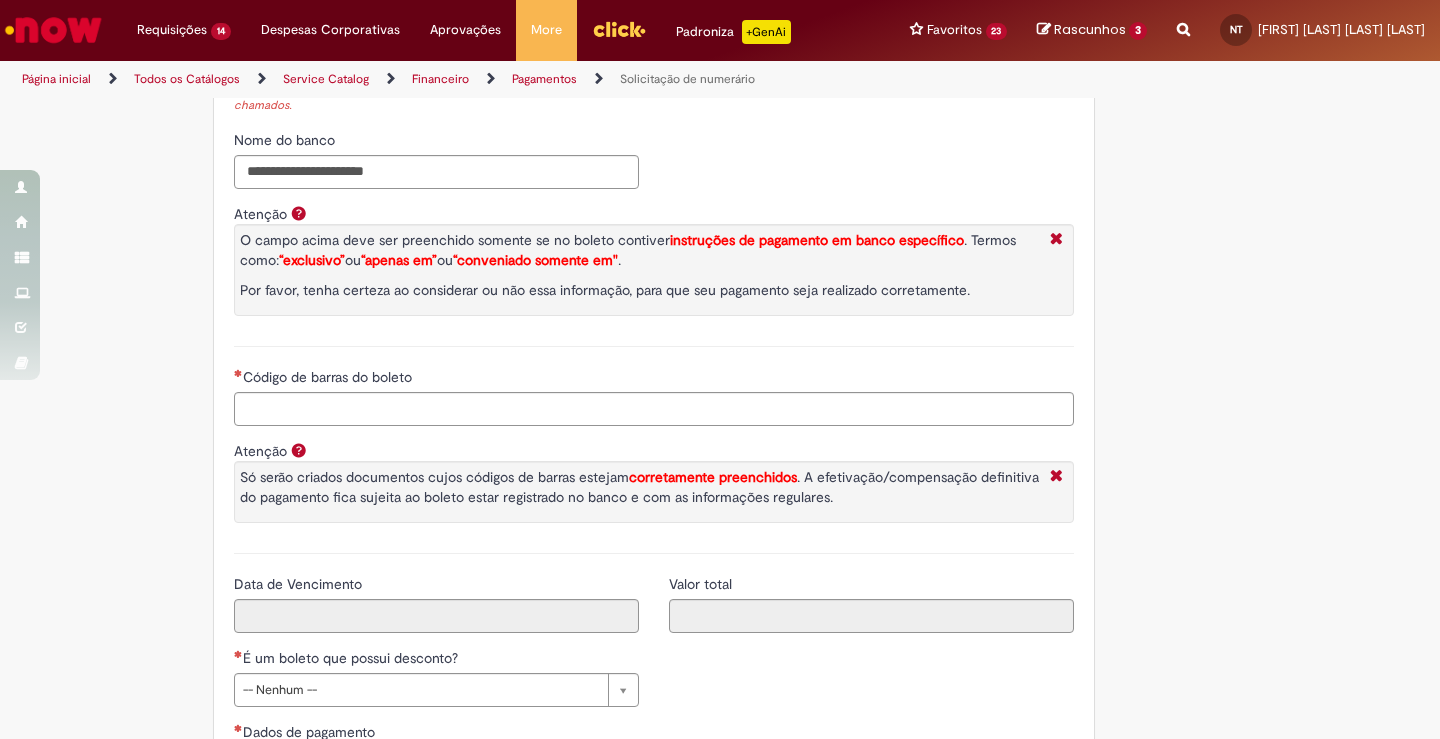 click on "Código de barras do boleto Atenção Só serão criados documentos cujos códigos de barras estejam  corretamente preenchidos . A efetivação/compensação definitiva do pagamento fica sujeita ao boleto estar registrado no banco e com as informações regulares." at bounding box center [654, 470] 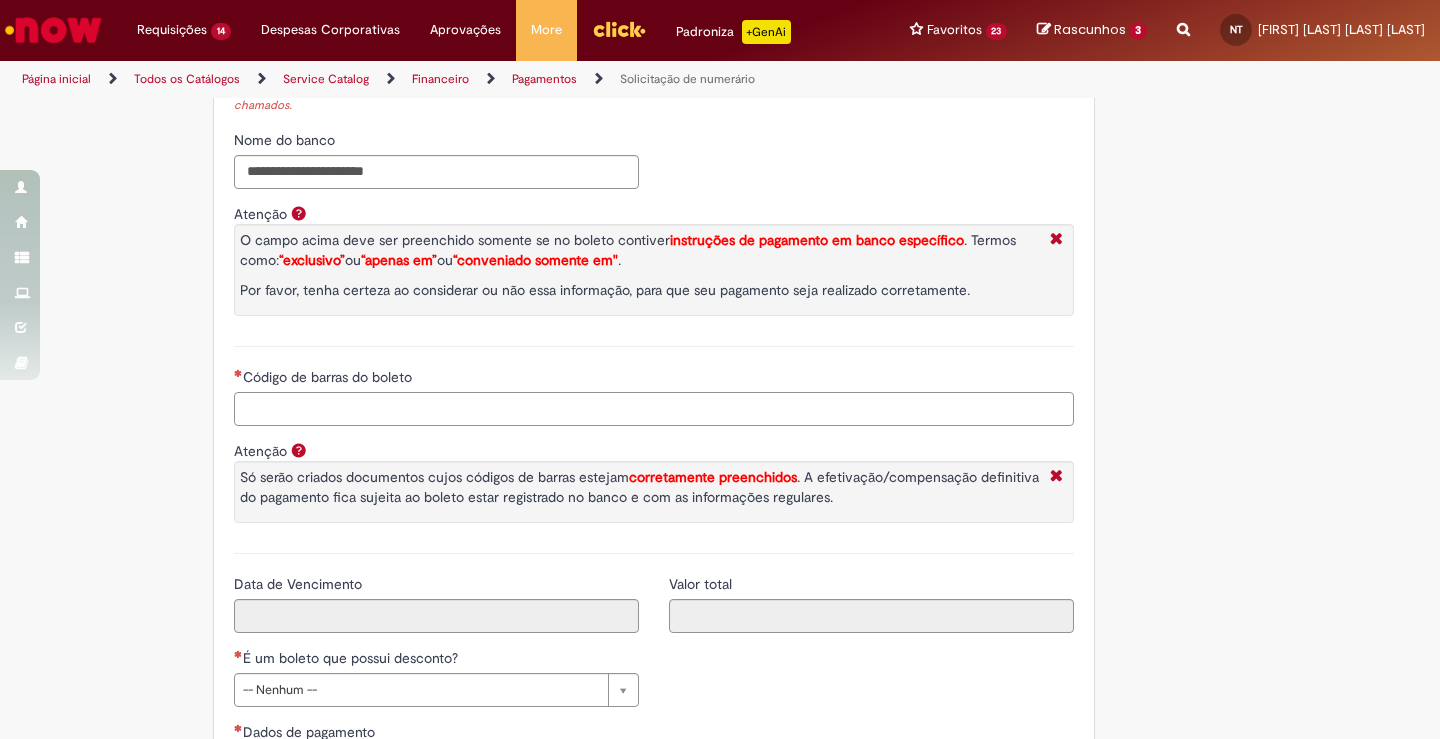 click on "Código de barras do boleto" at bounding box center [654, 409] 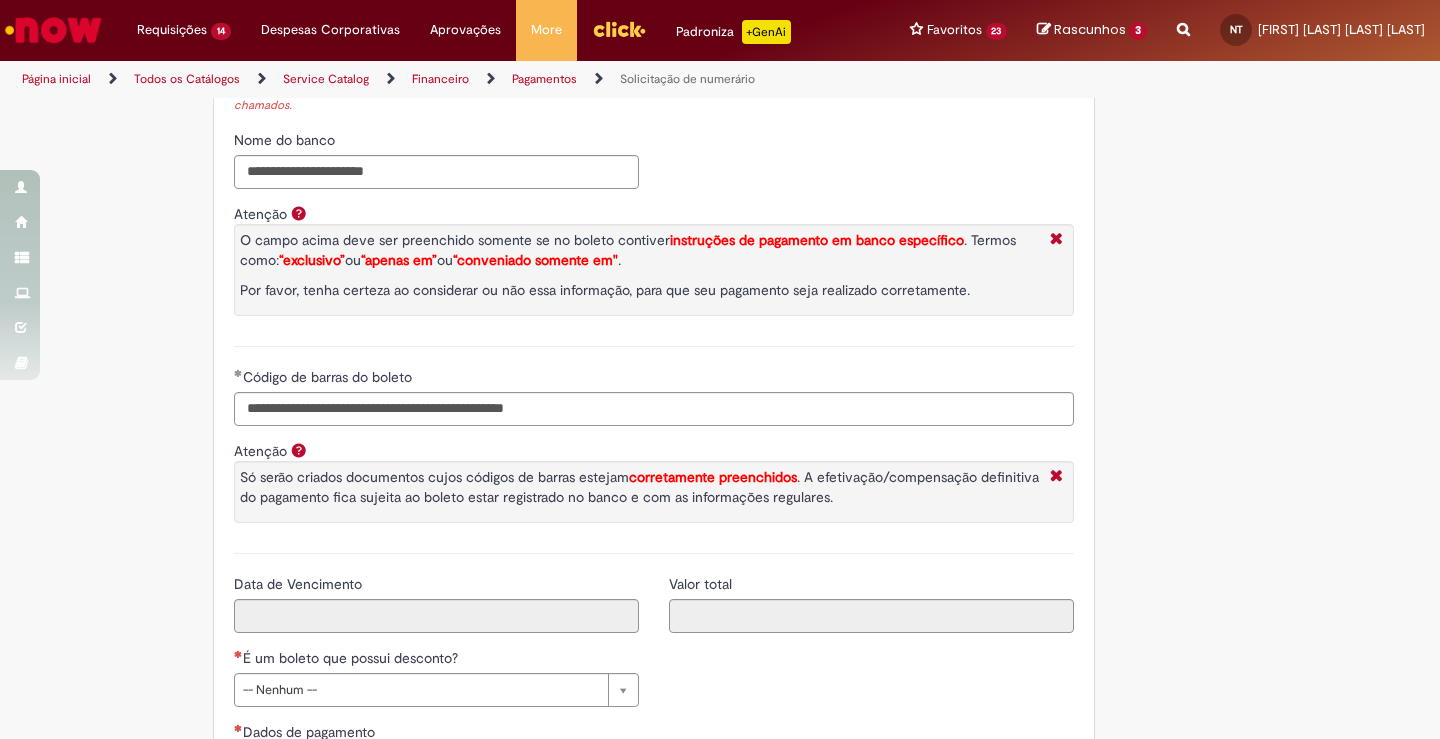 type on "**********" 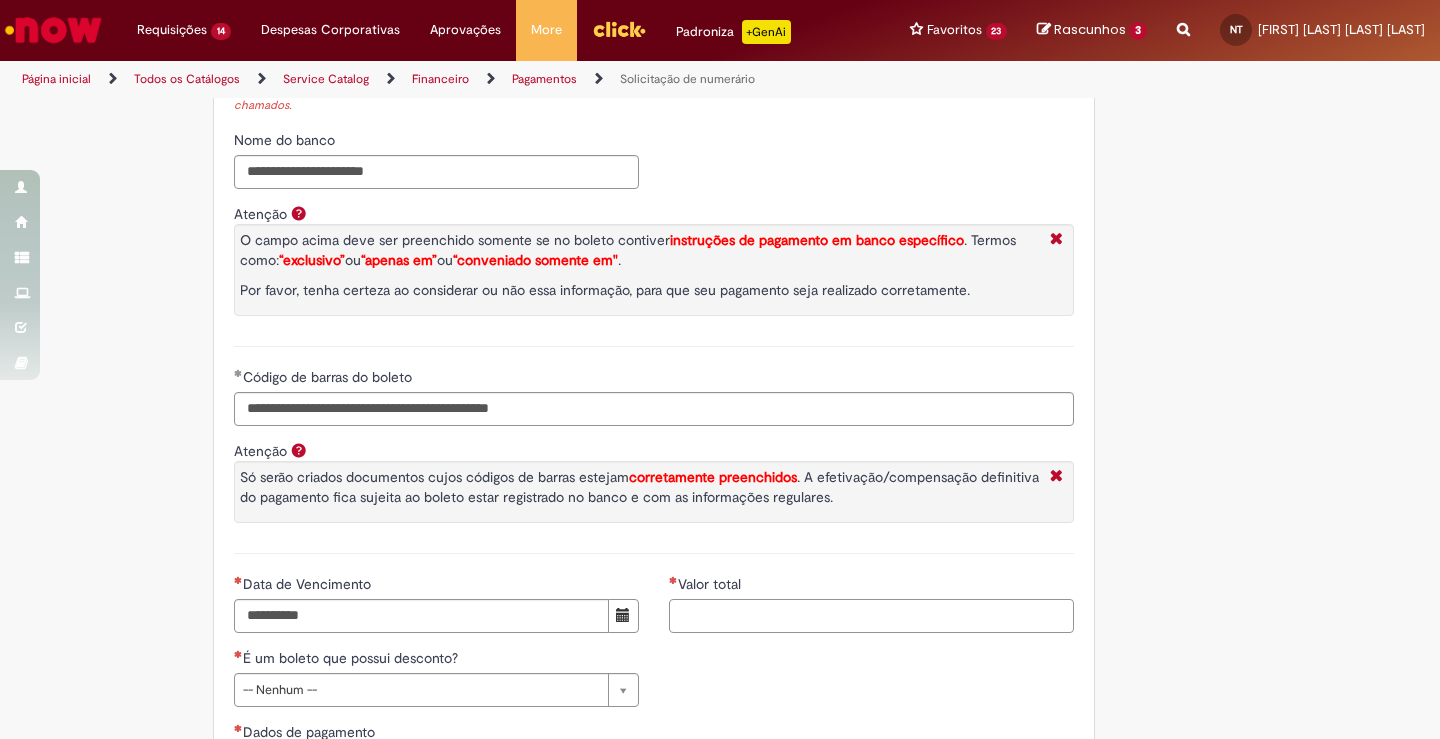 click on "Valor total" at bounding box center [871, 616] 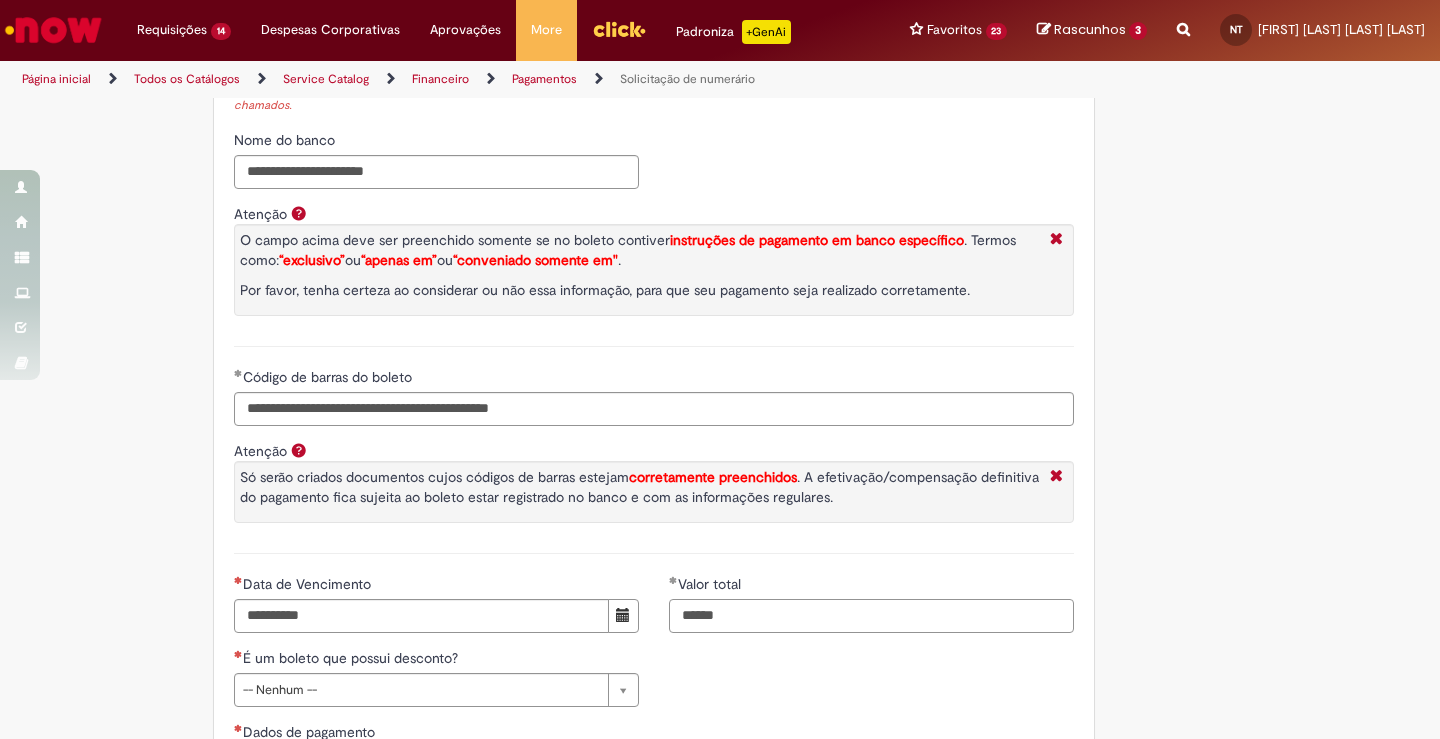type on "******" 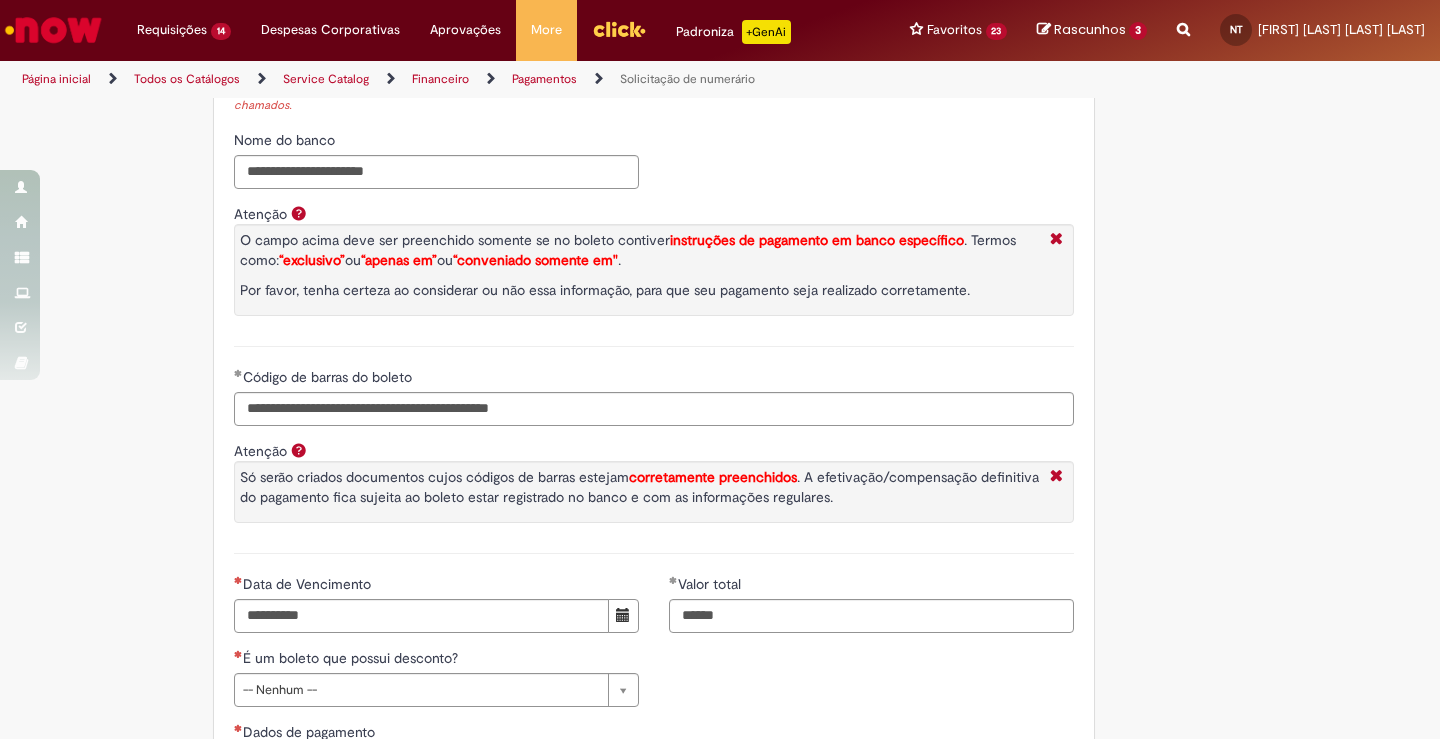 type 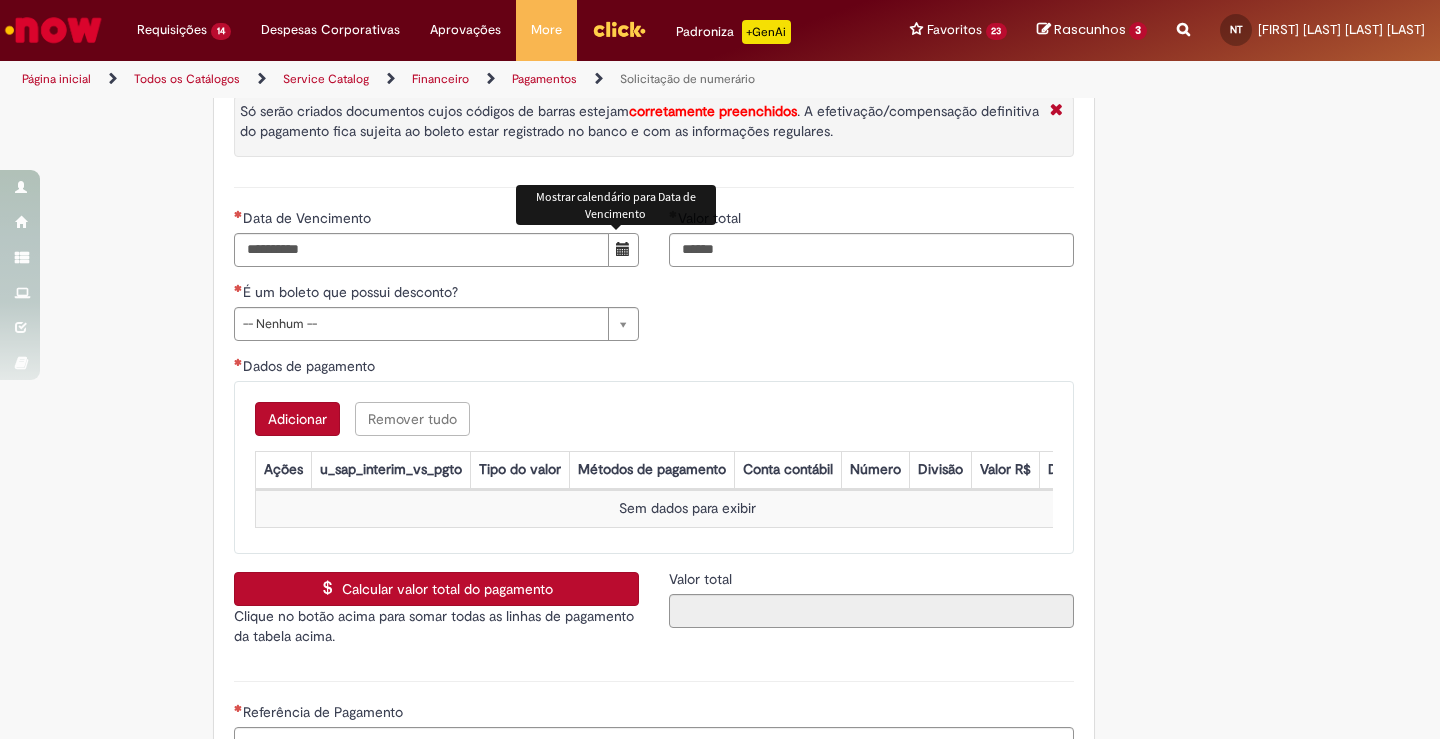 click at bounding box center (623, 250) 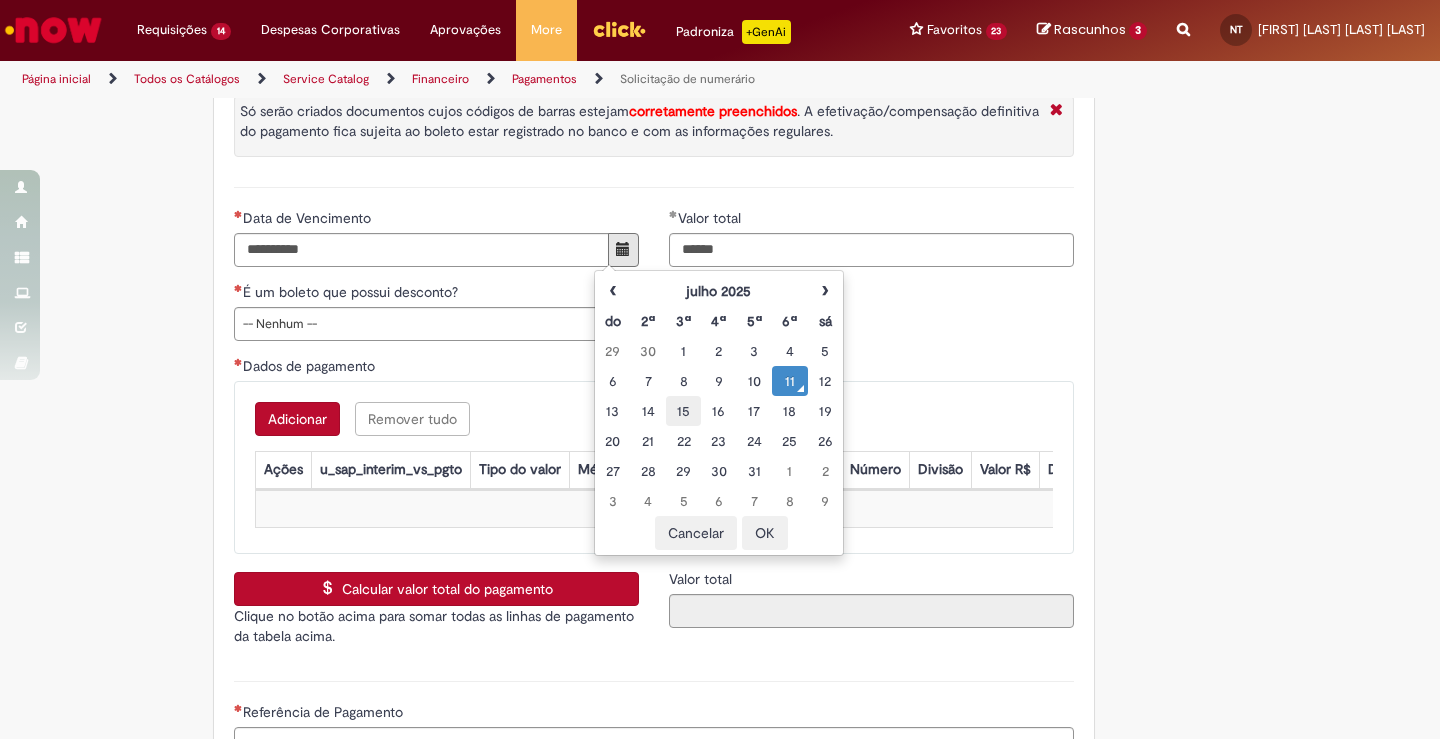 click on "15" at bounding box center [683, 411] 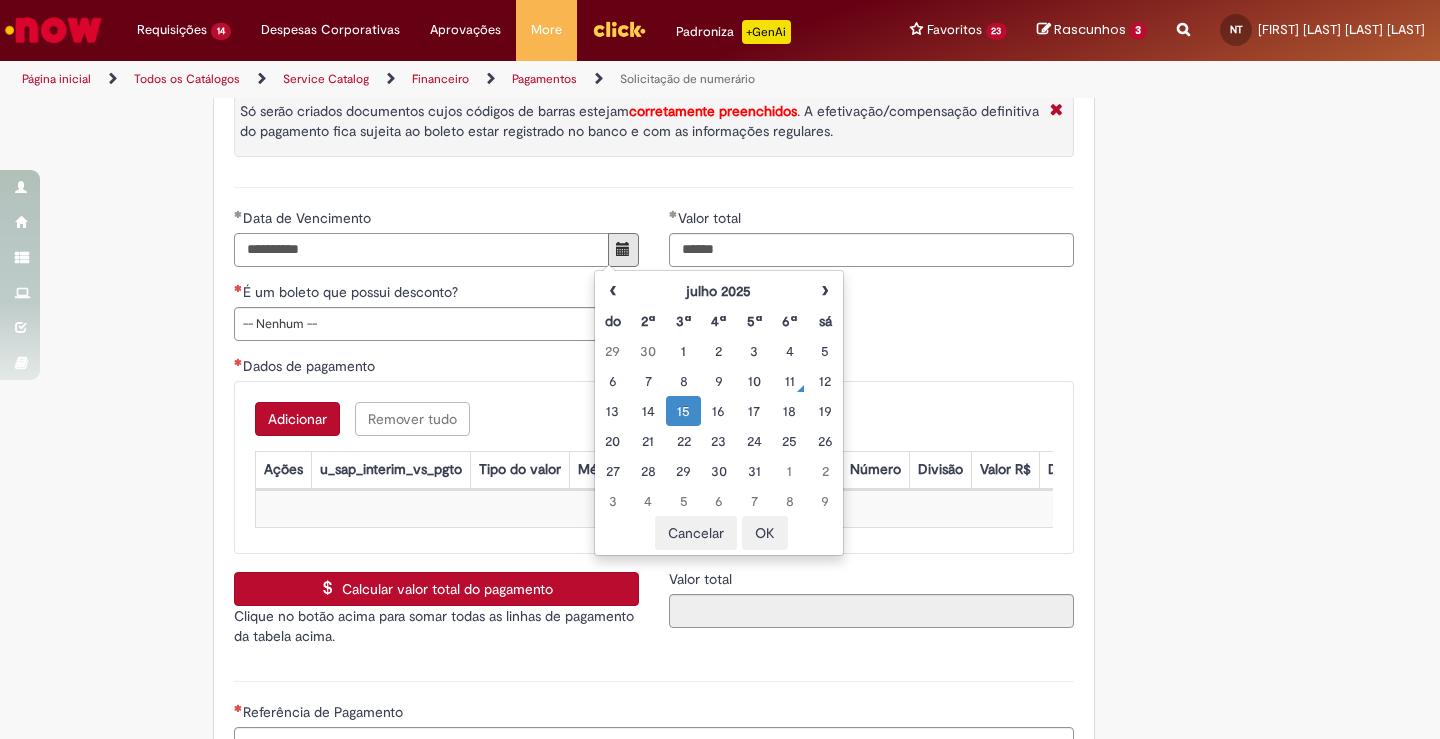 click on "**********" at bounding box center [421, 250] 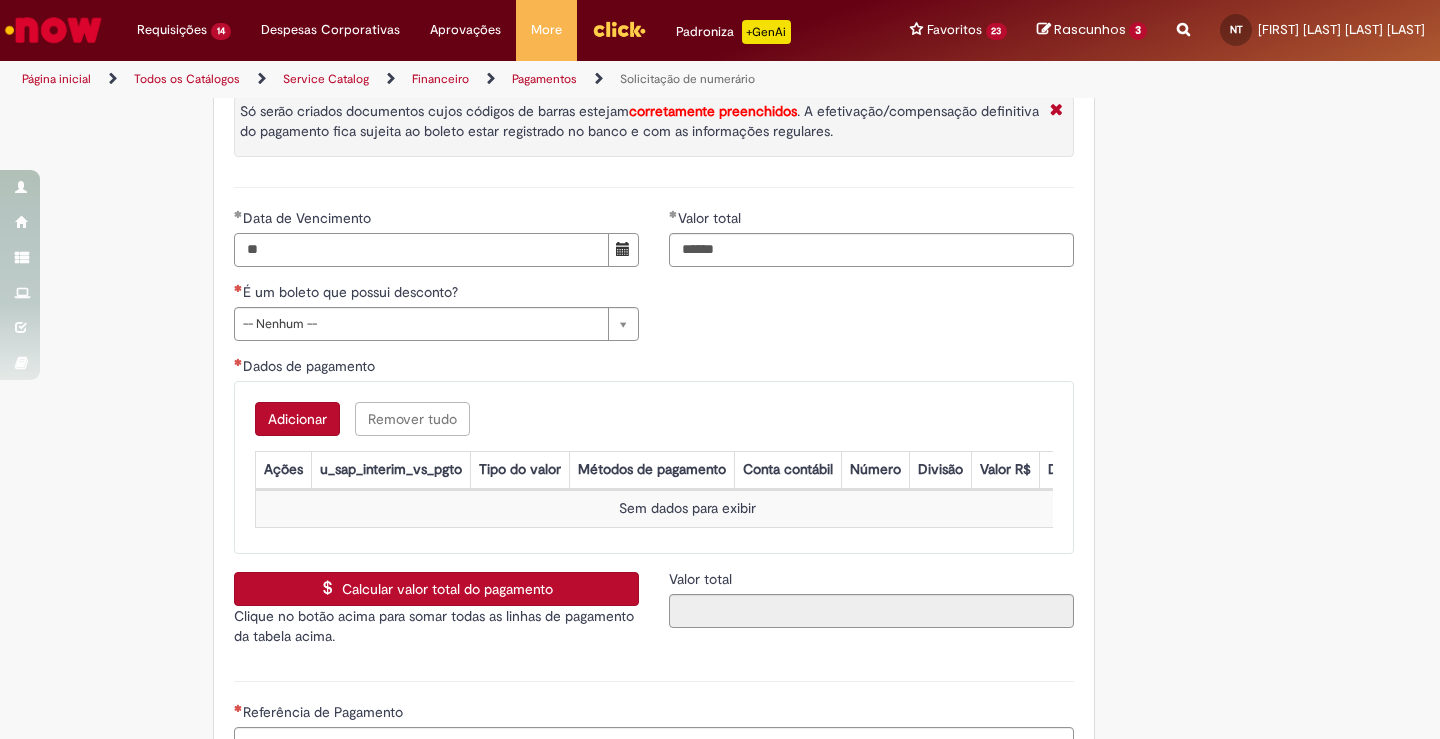 type on "*" 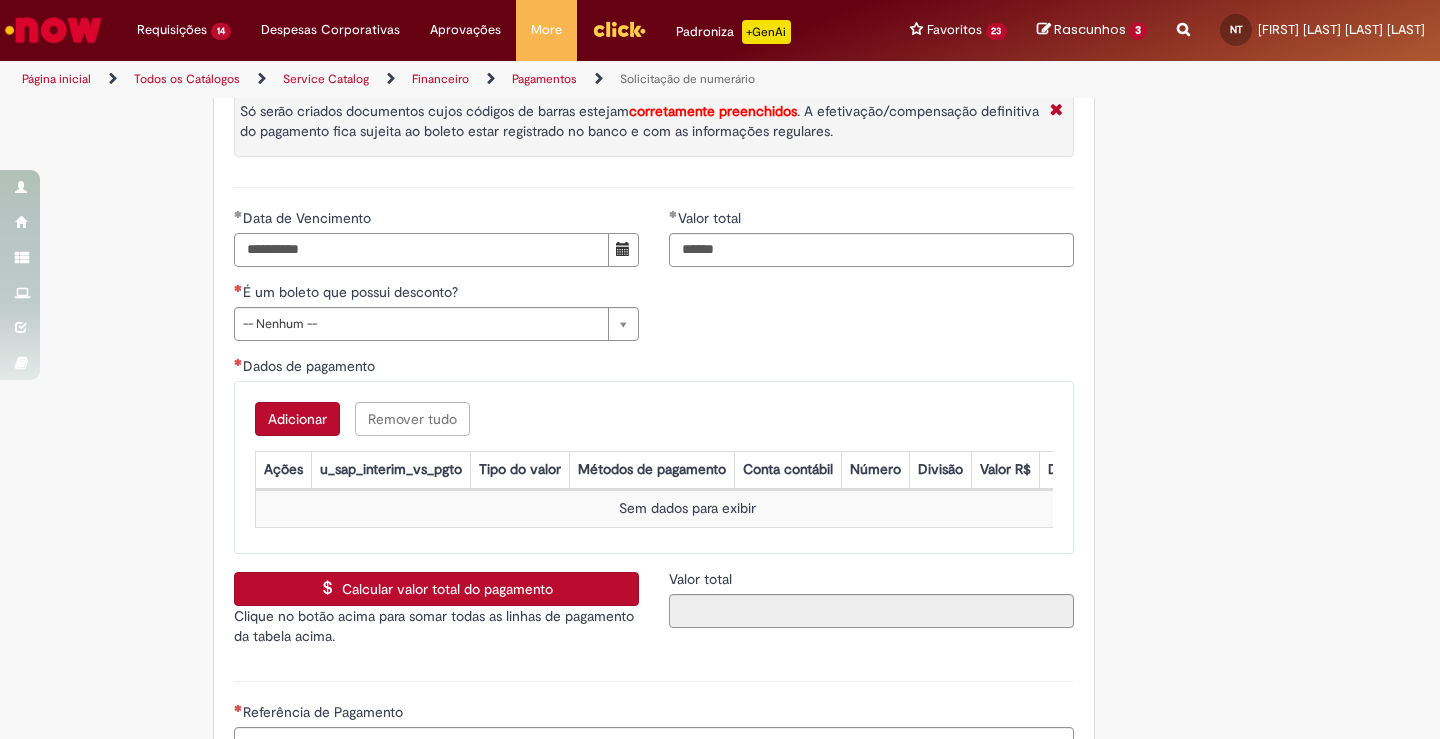 paste on "**********" 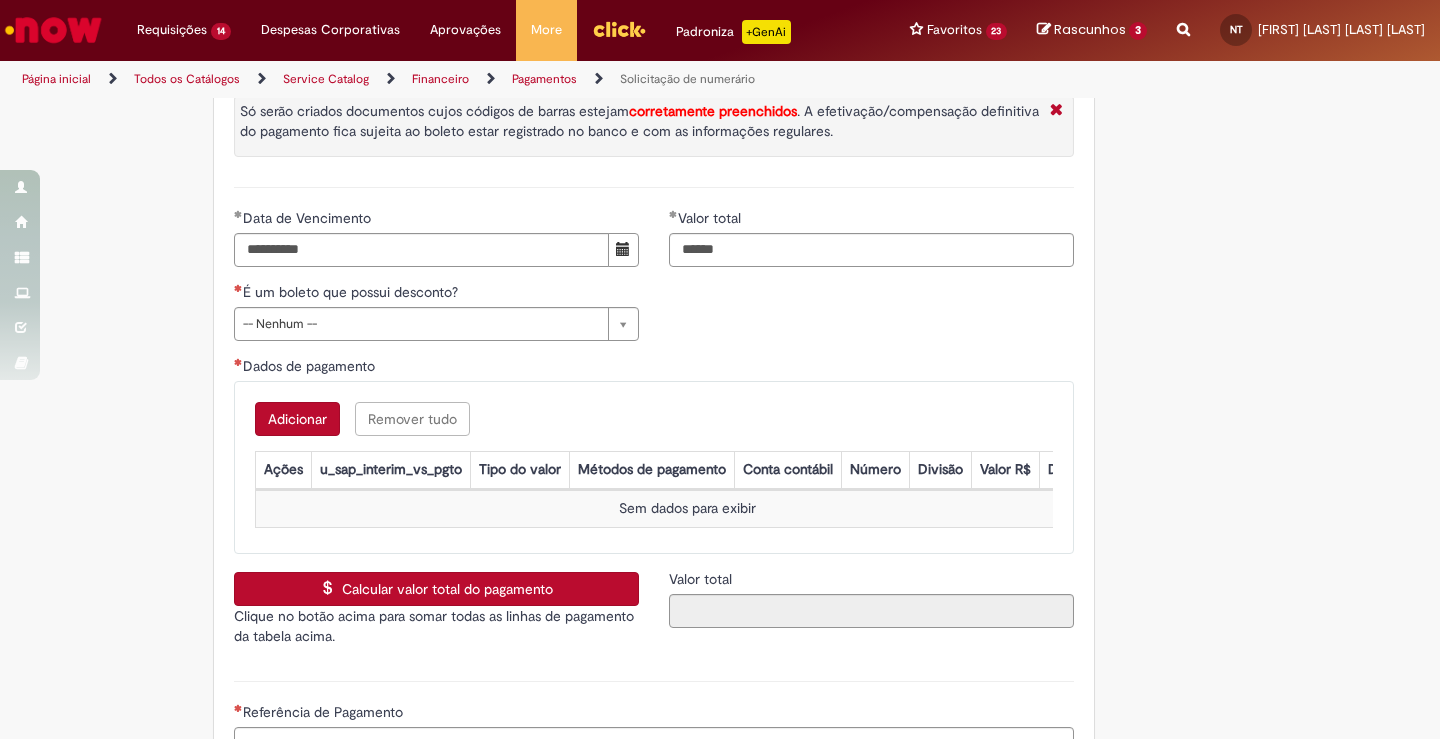 type 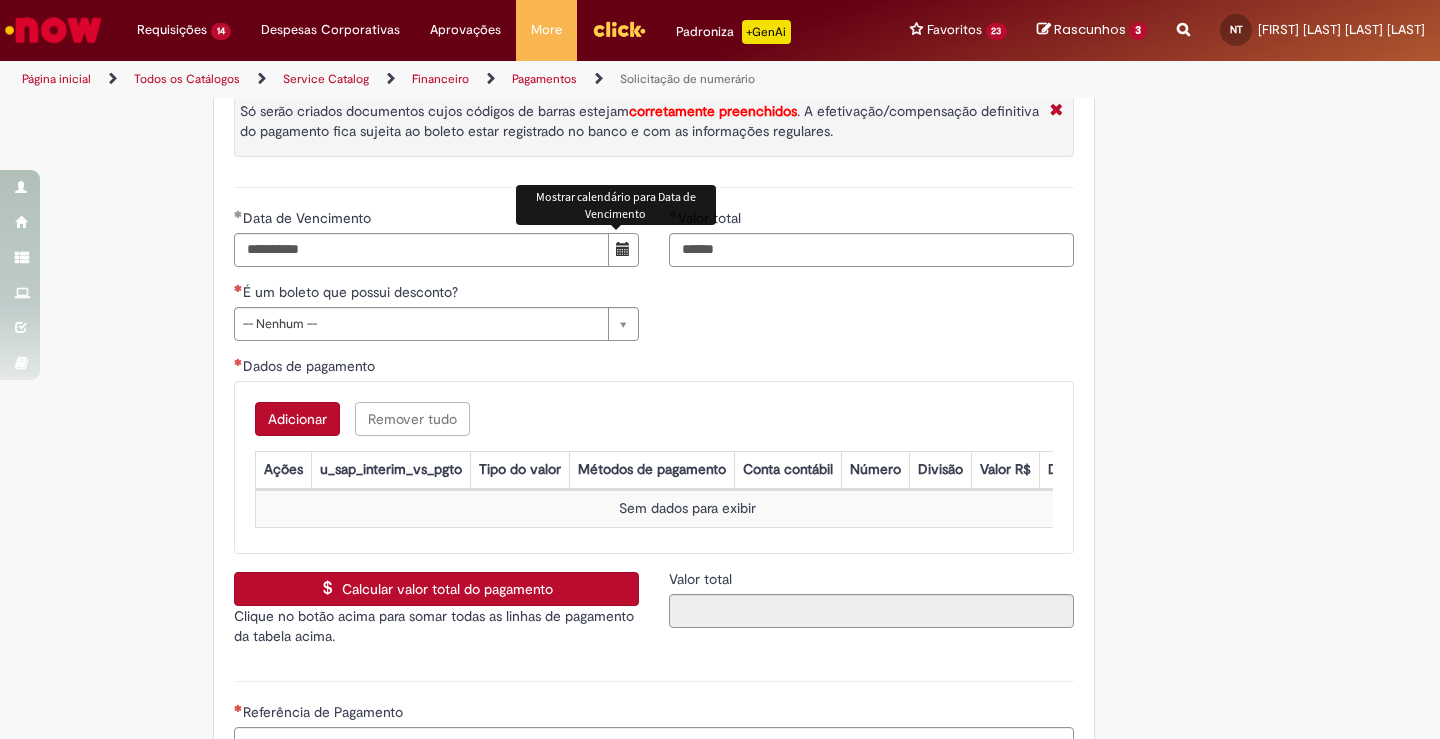 click at bounding box center [623, 250] 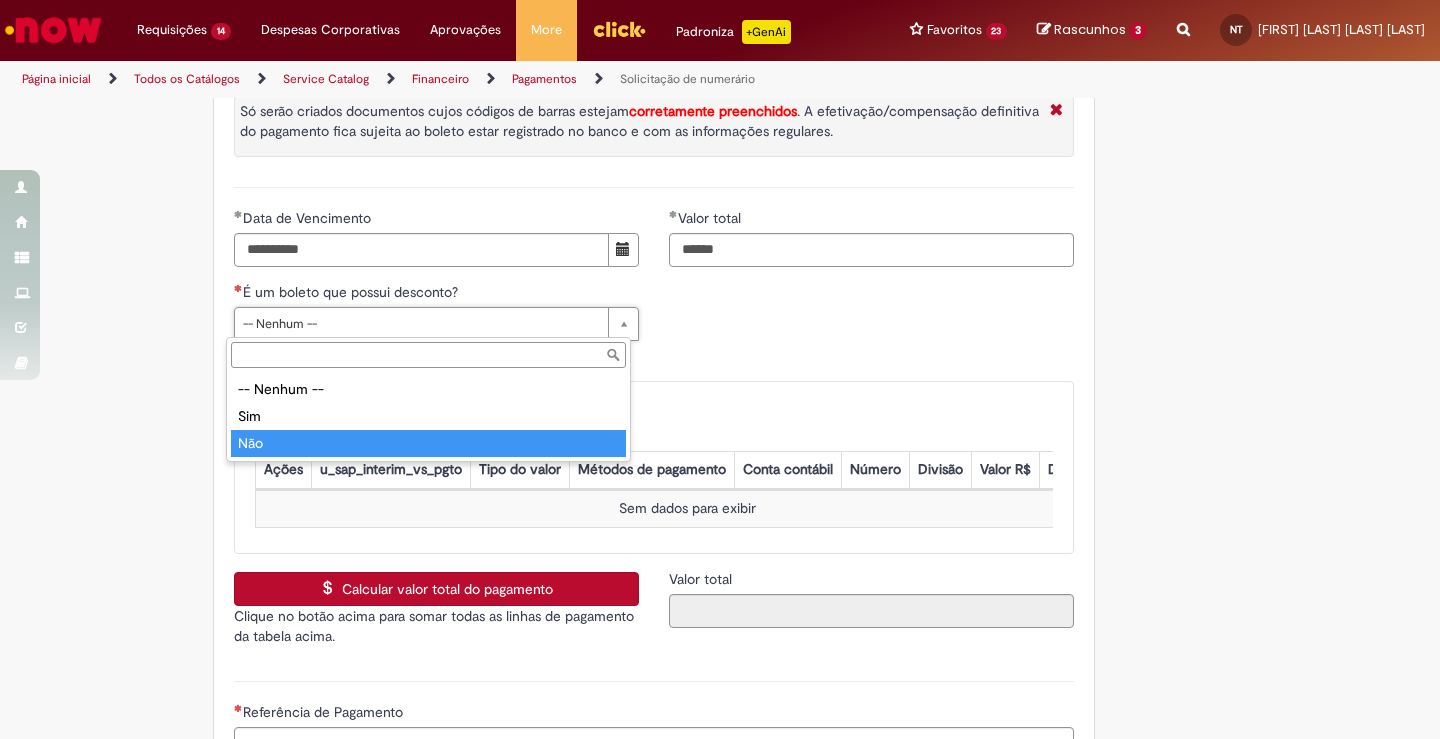 type on "***" 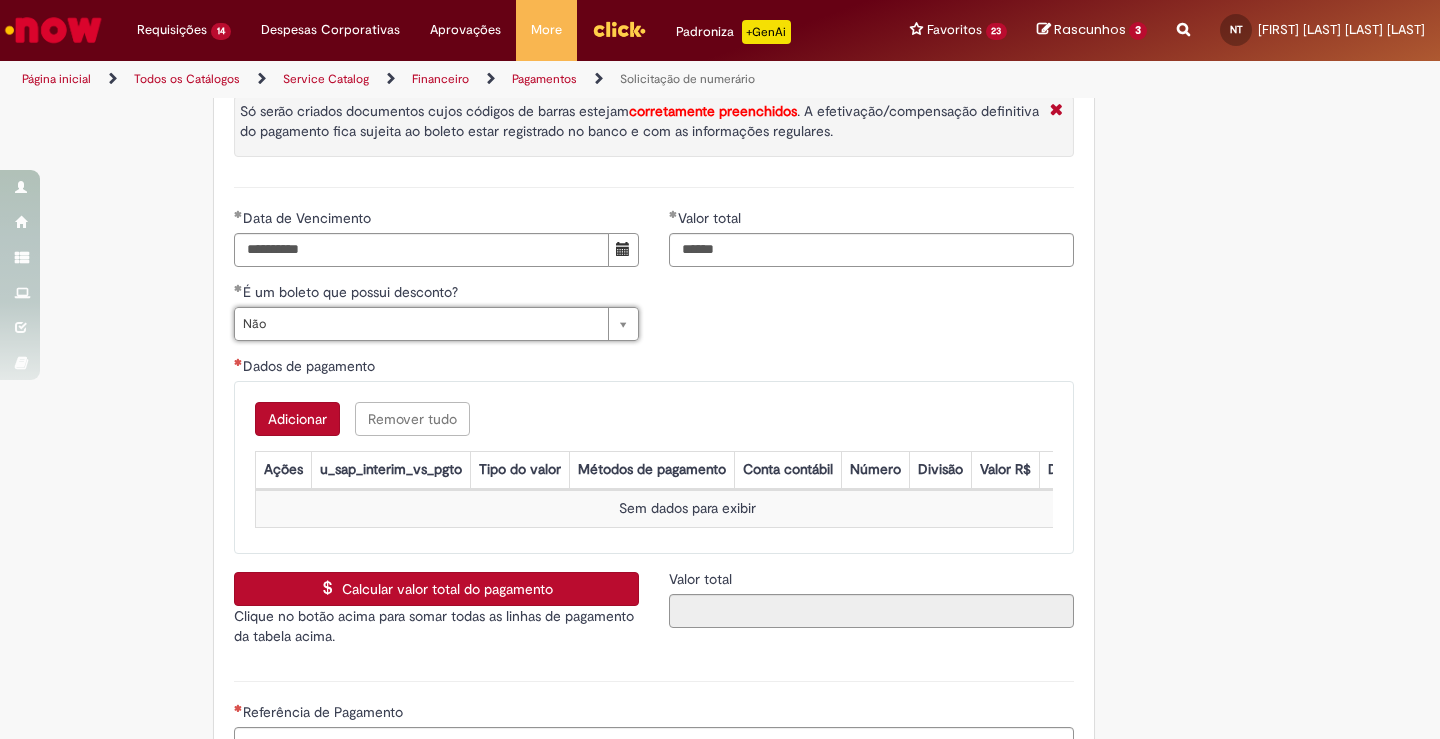 click on "Adicionar" at bounding box center (297, 419) 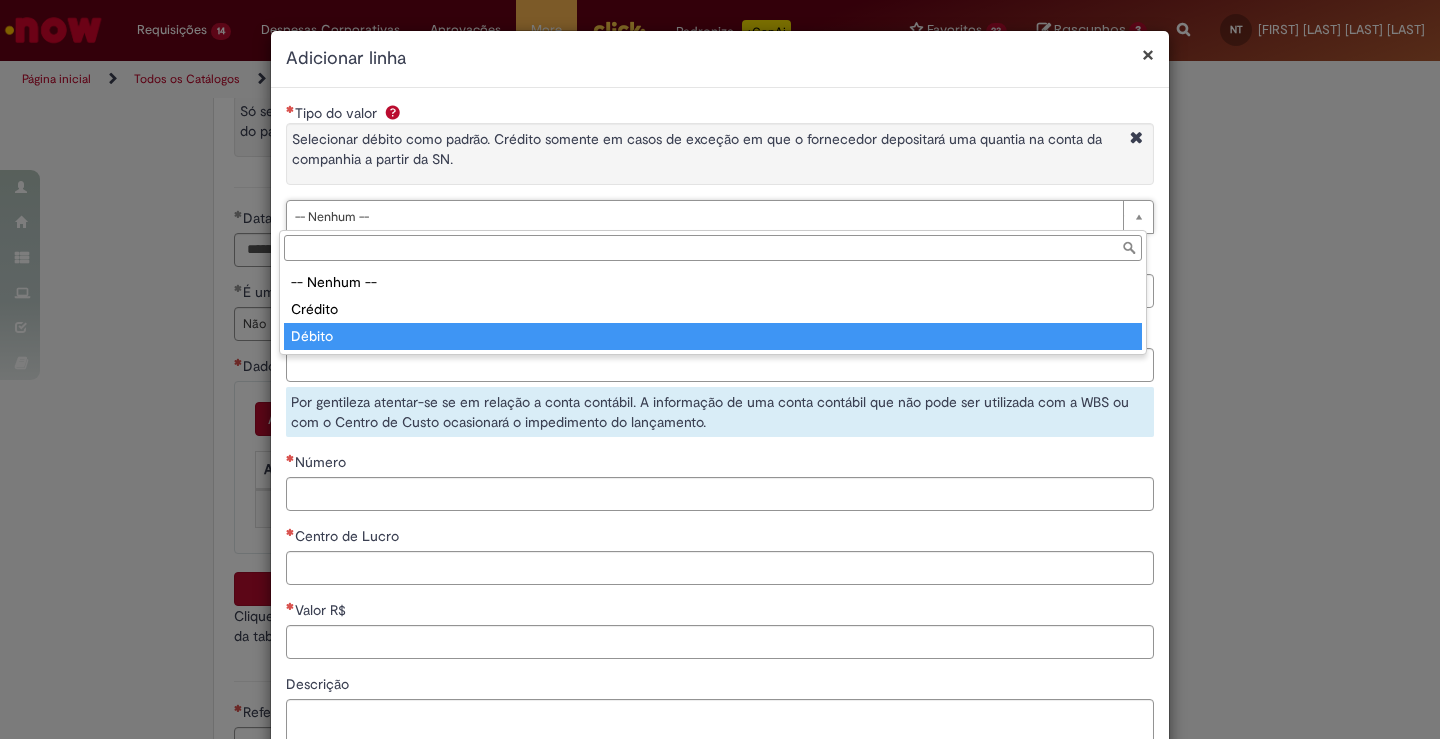 type on "******" 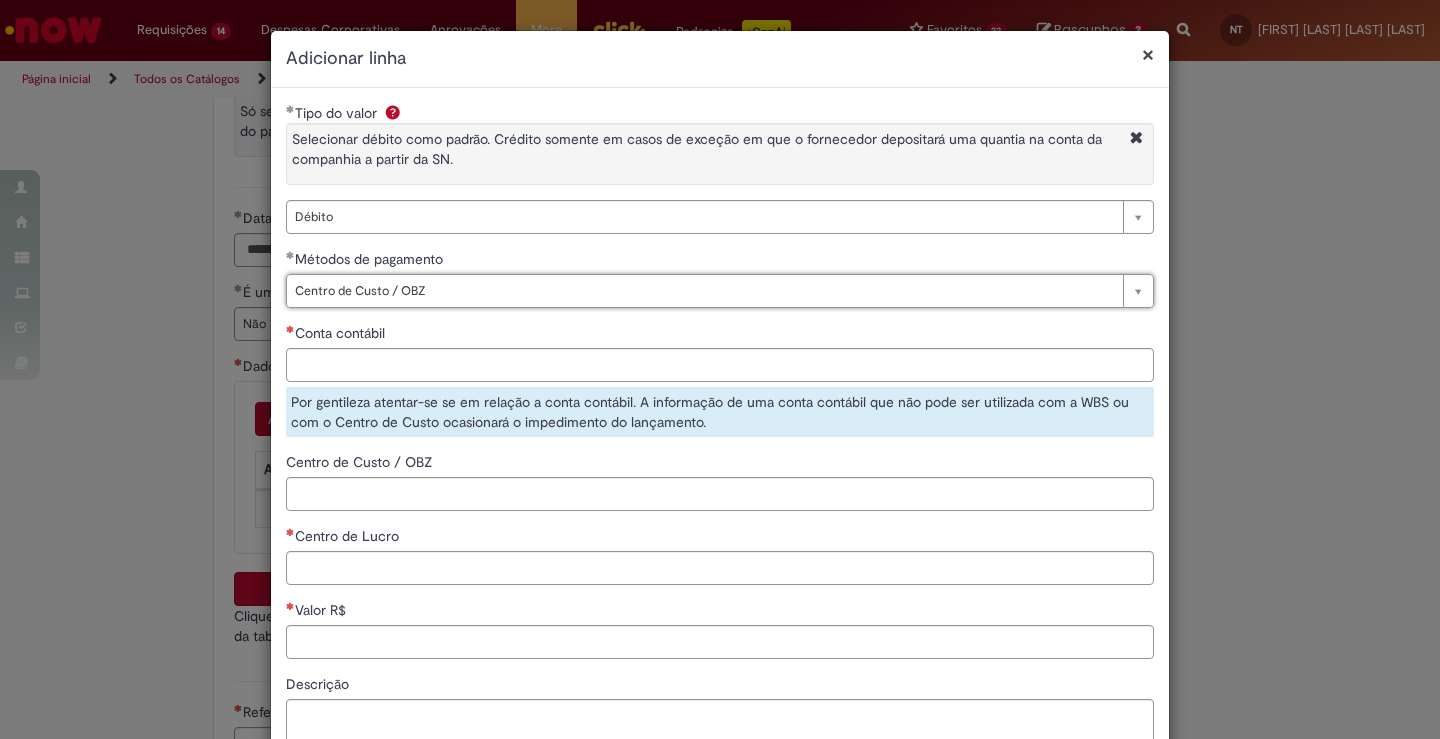type on "**********" 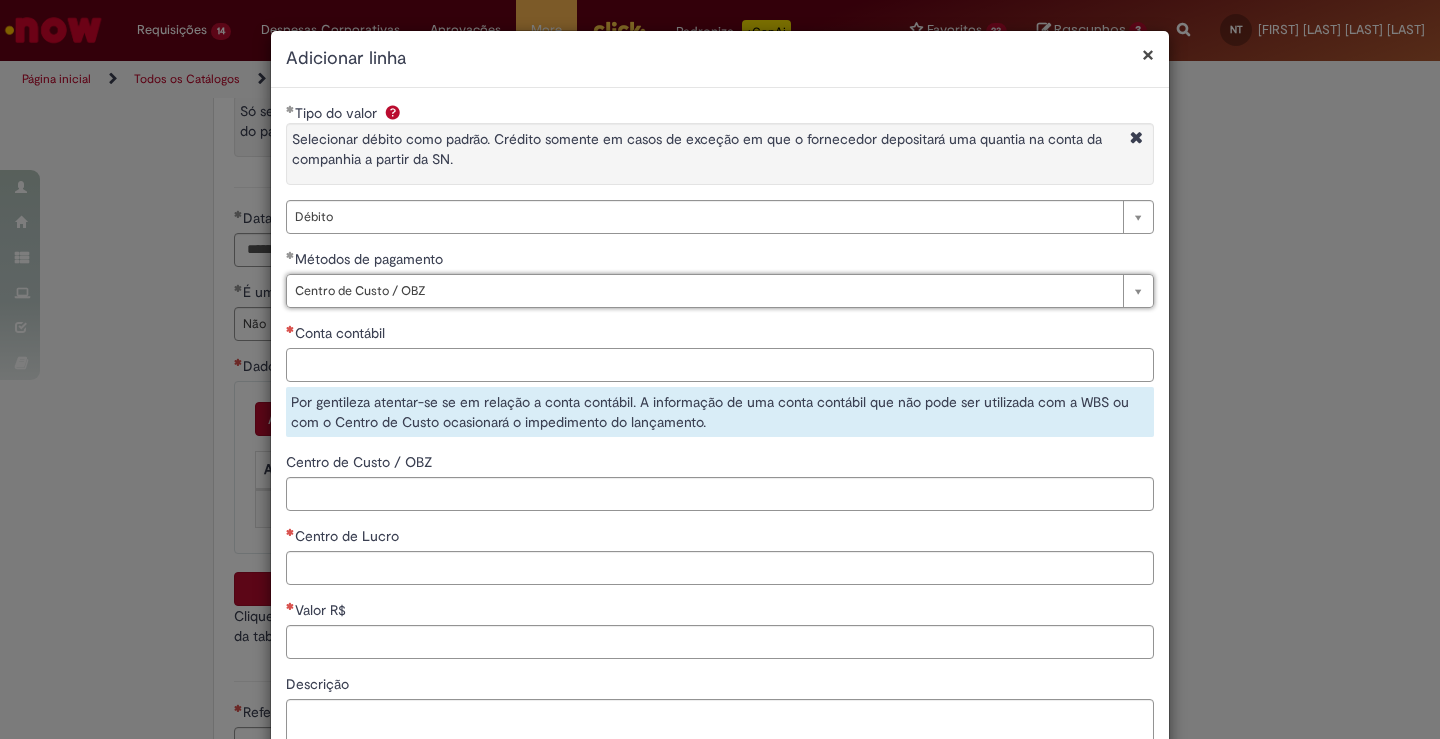 click on "Conta contábil" at bounding box center (720, 365) 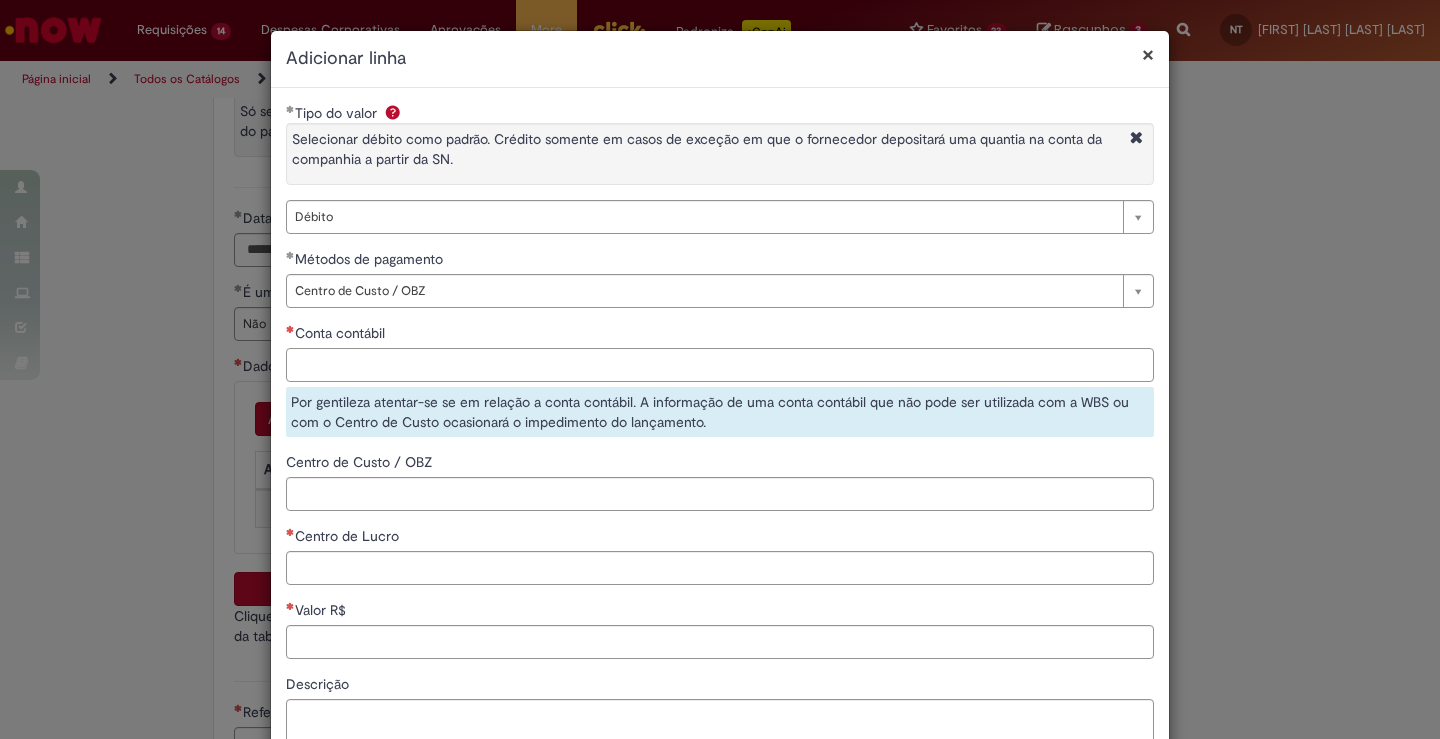paste on "********" 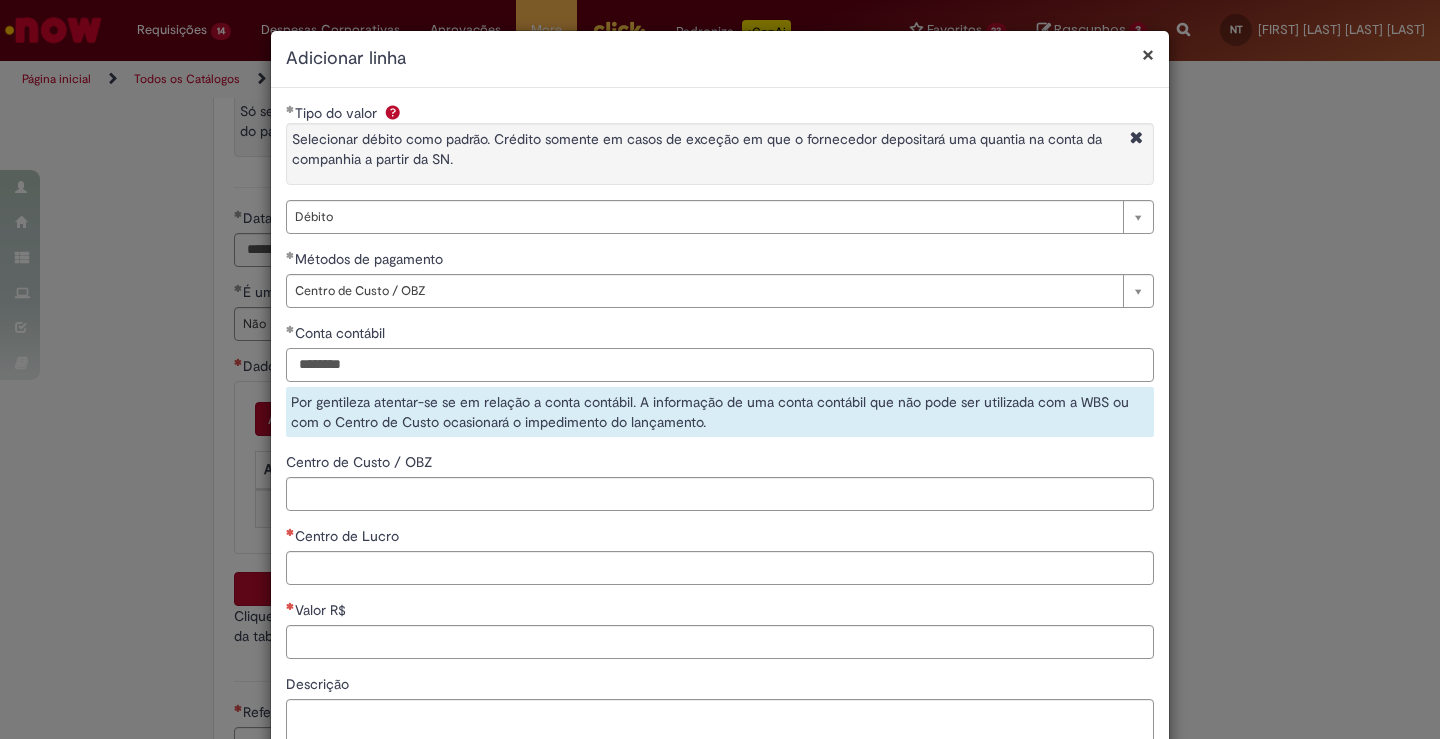 type on "********" 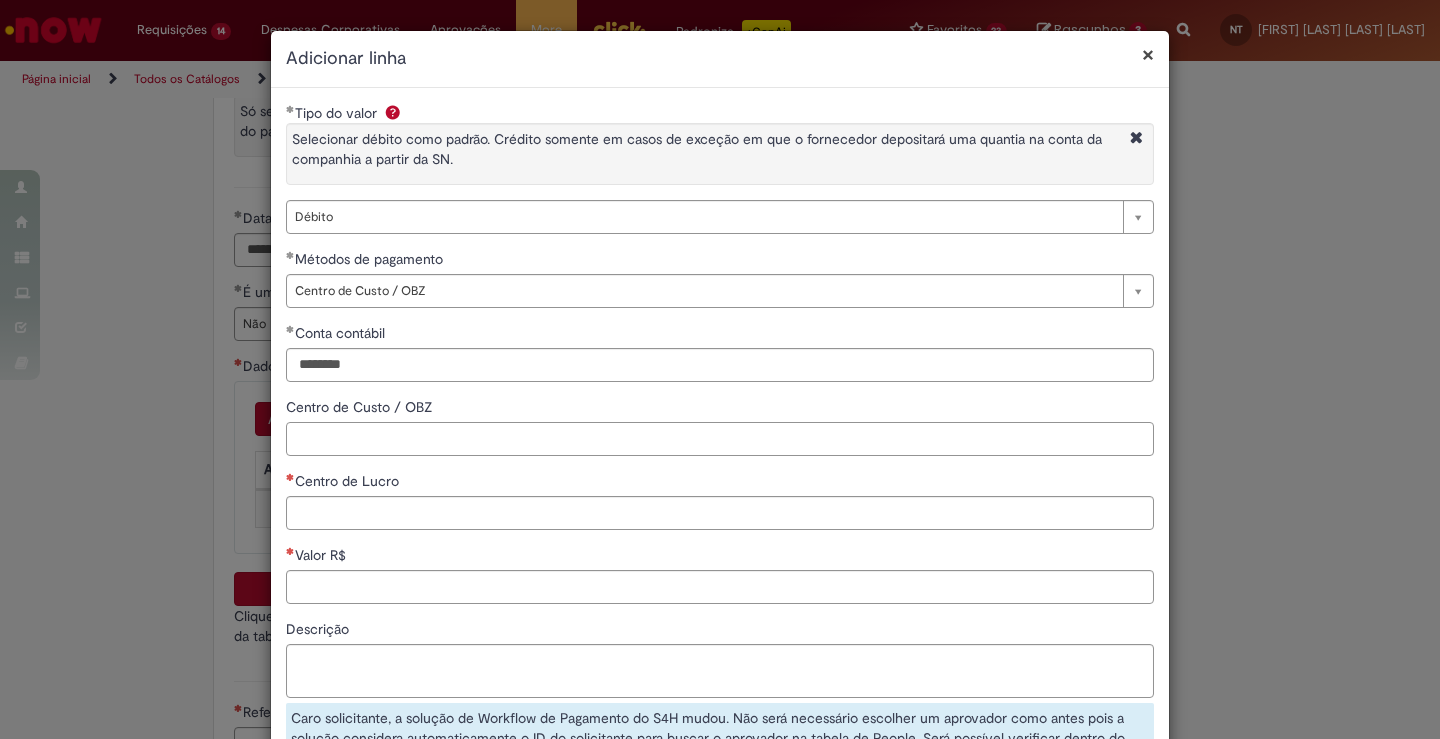 paste on "**********" 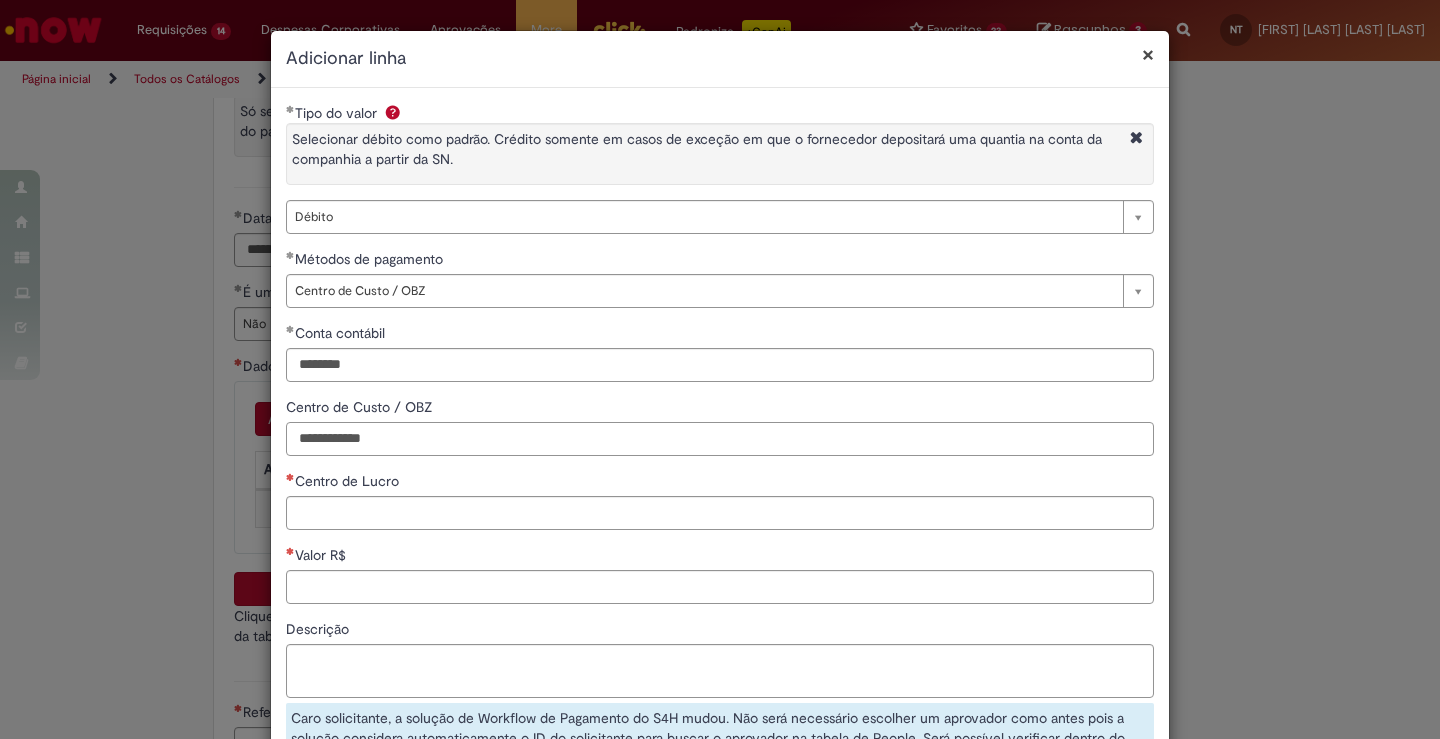 type on "**********" 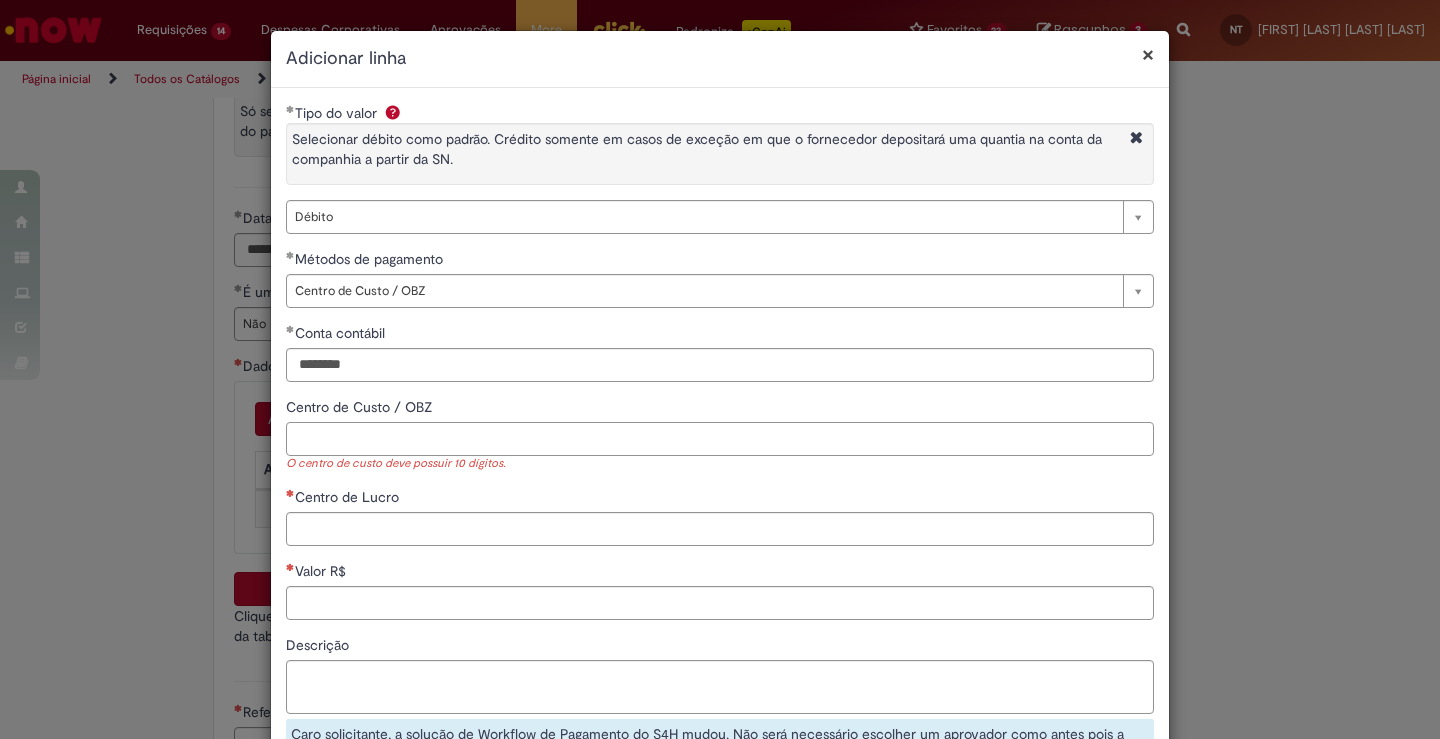 click on "Centro de Custo / OBZ" at bounding box center [720, 439] 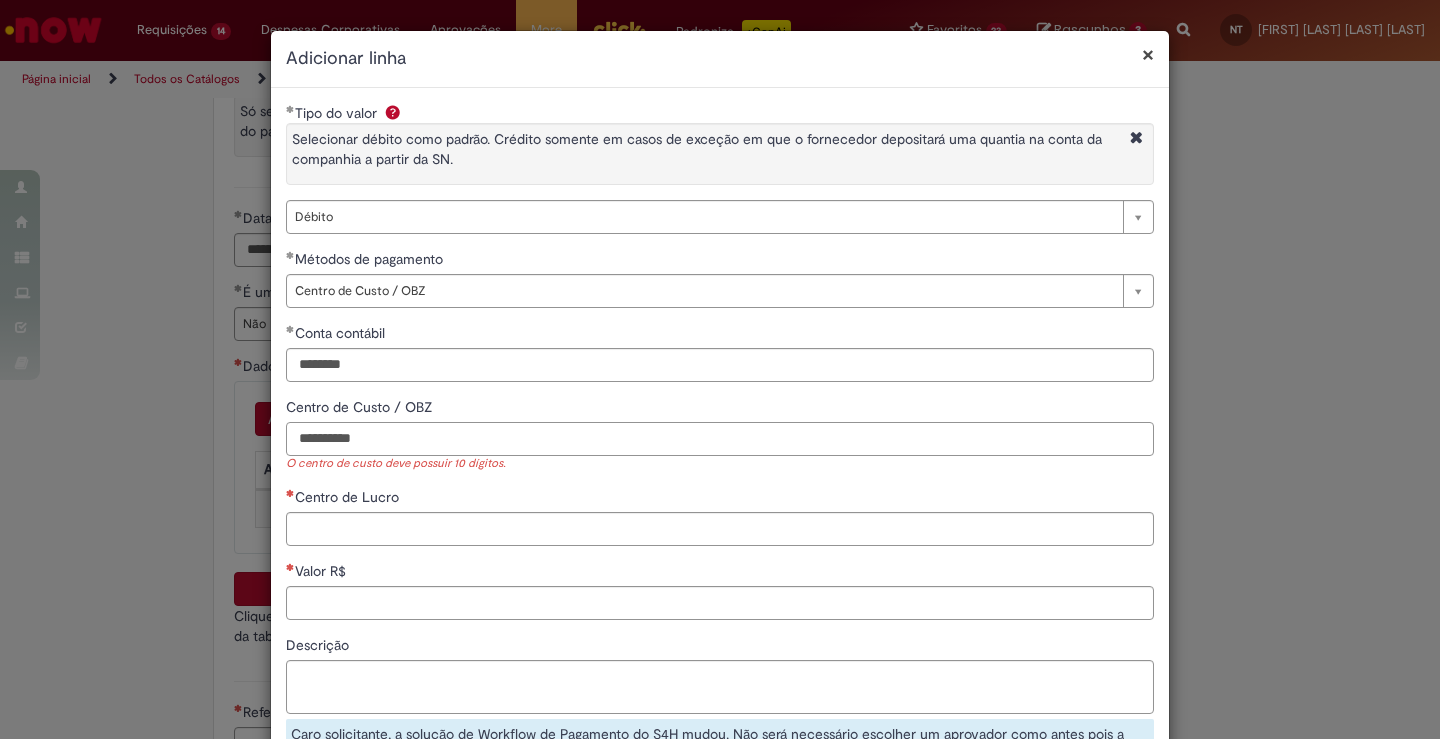 type on "**********" 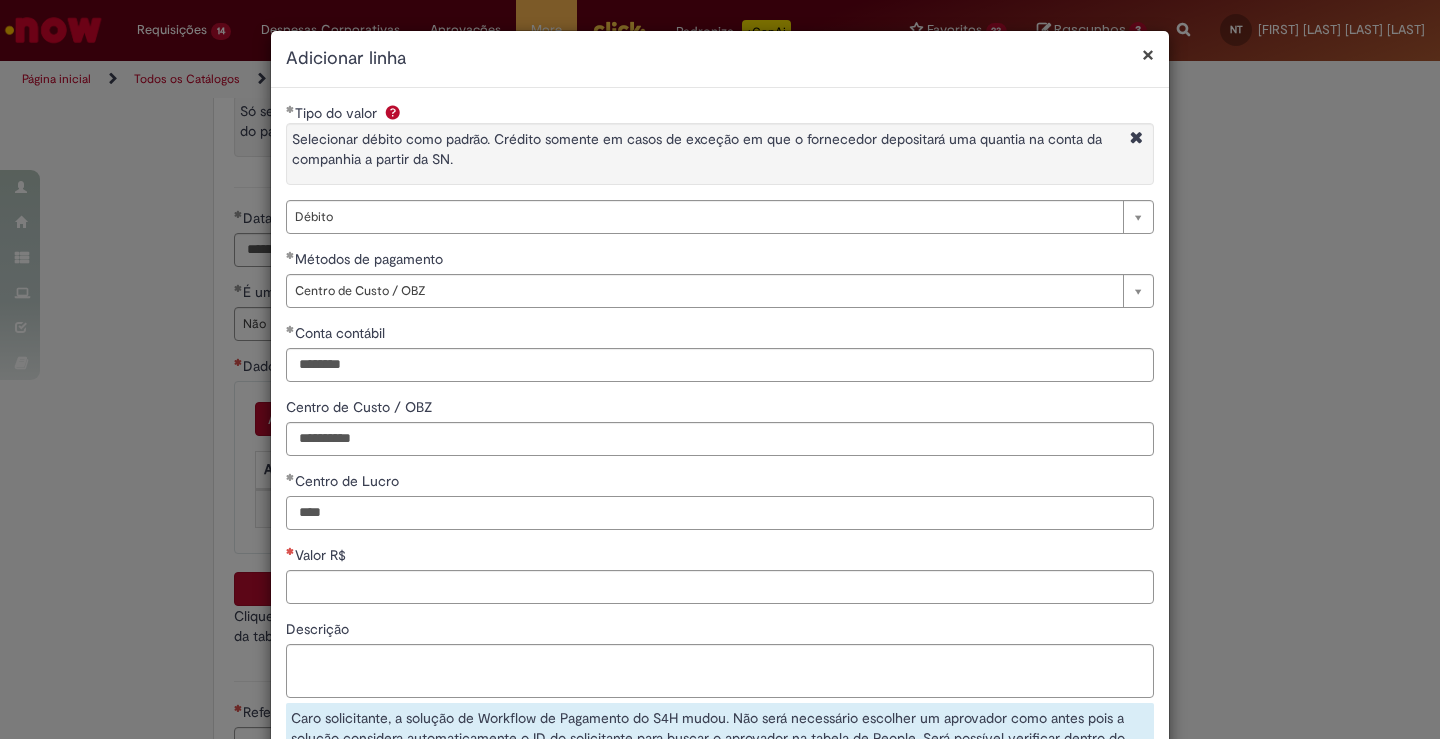 type on "****" 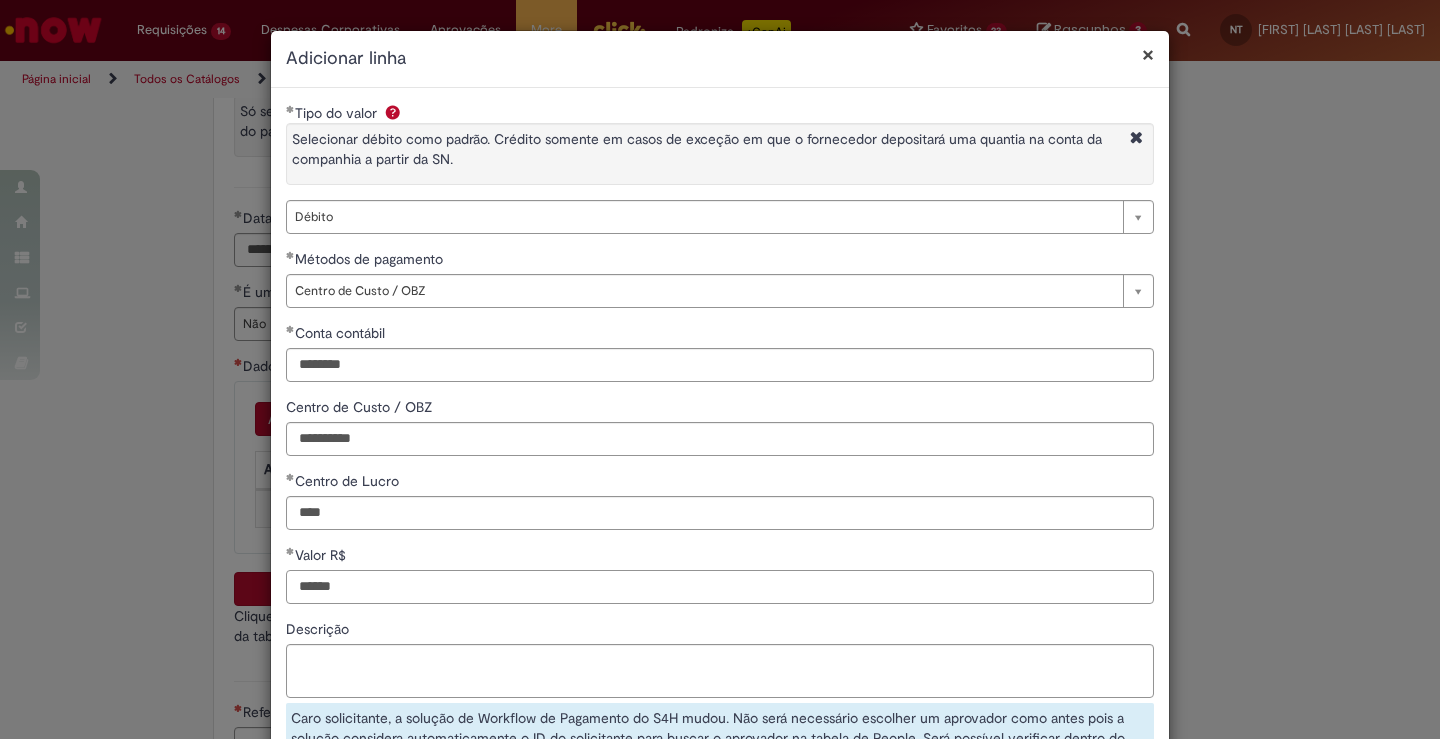 type on "******" 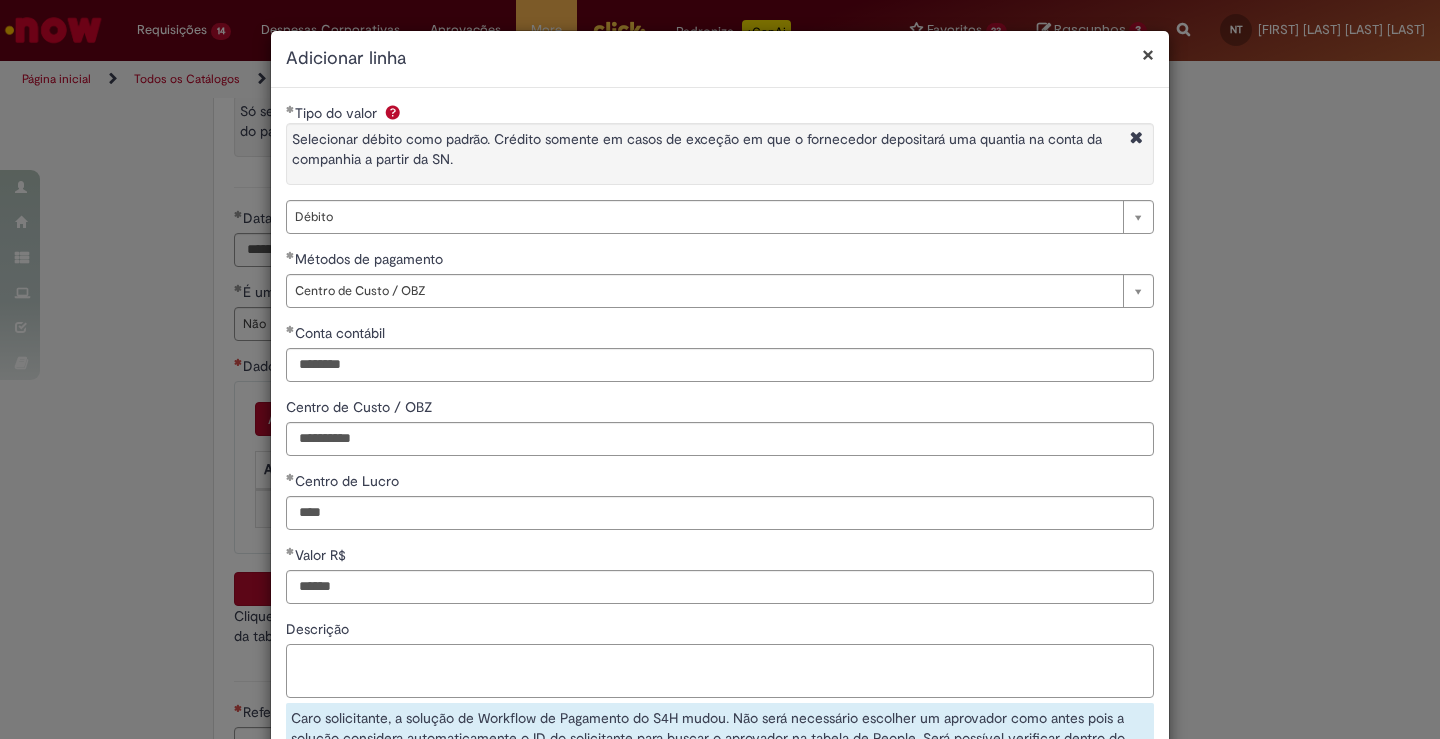 paste on "**********" 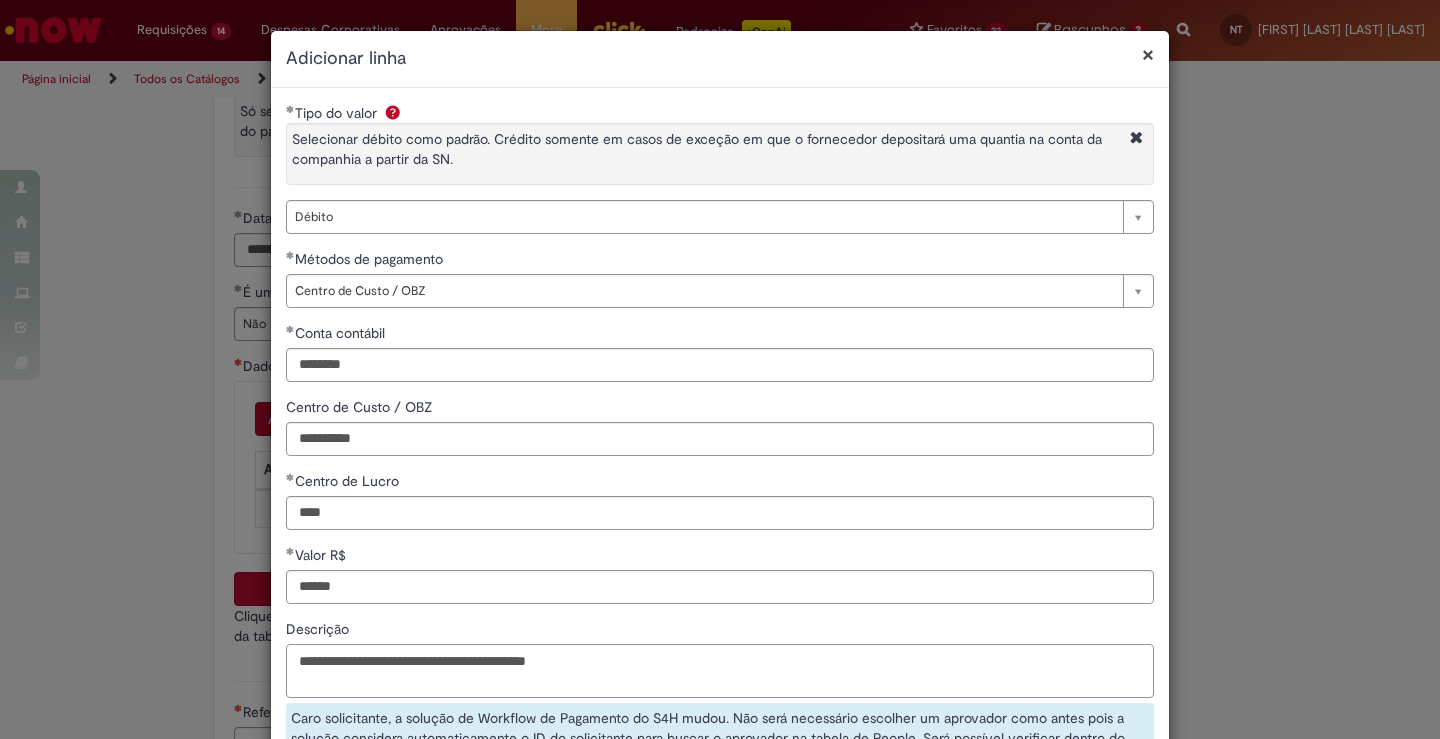 scroll, scrollTop: 155, scrollLeft: 0, axis: vertical 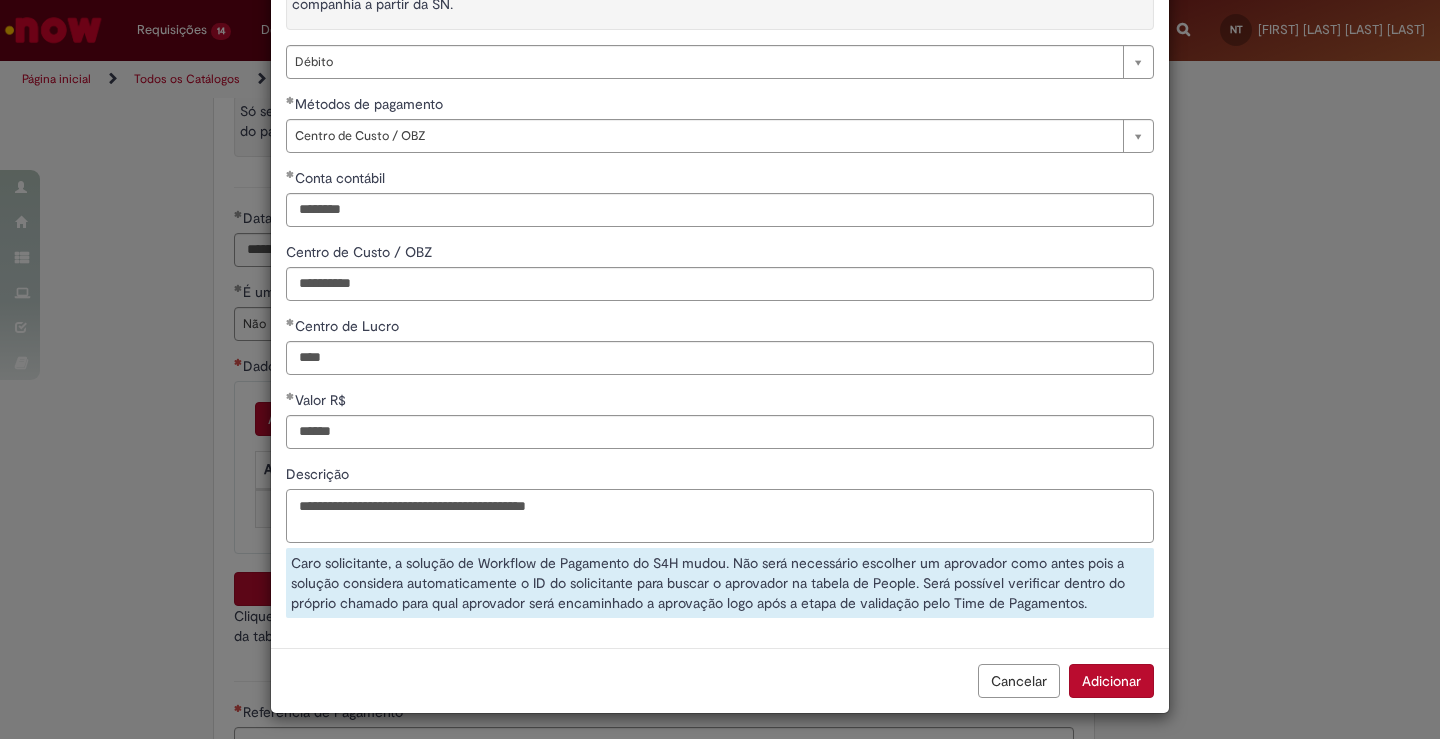 drag, startPoint x: 637, startPoint y: 500, endPoint x: 295, endPoint y: 508, distance: 342.09357 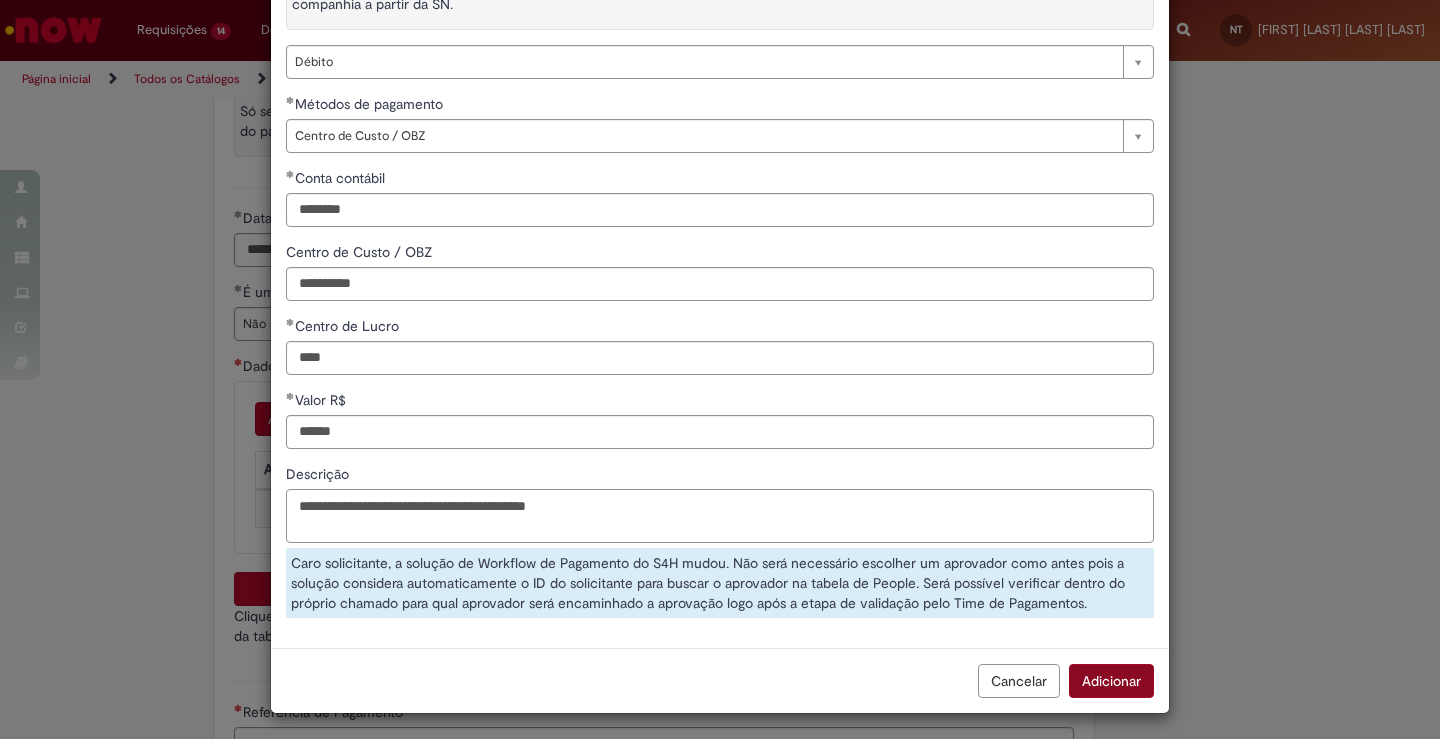 type on "**********" 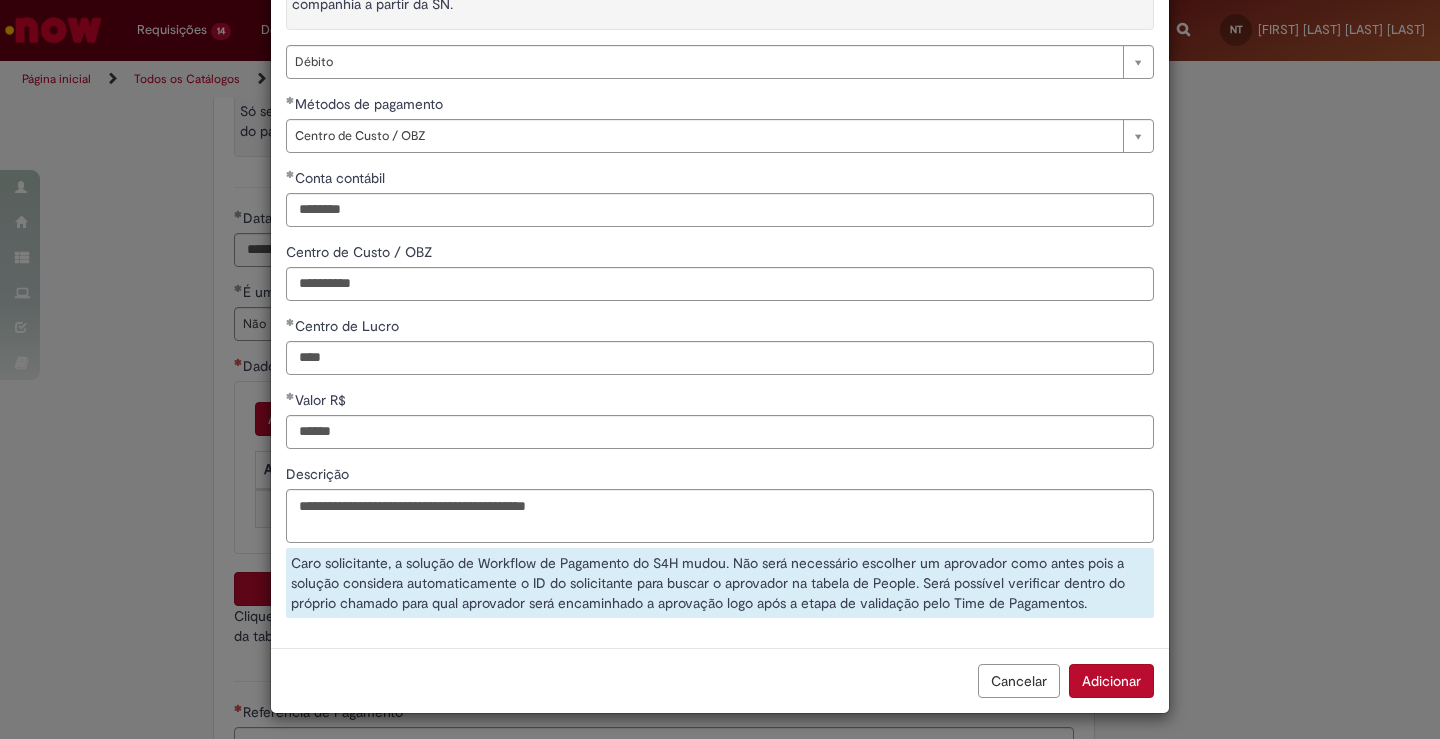 click on "Adicionar" at bounding box center (1111, 681) 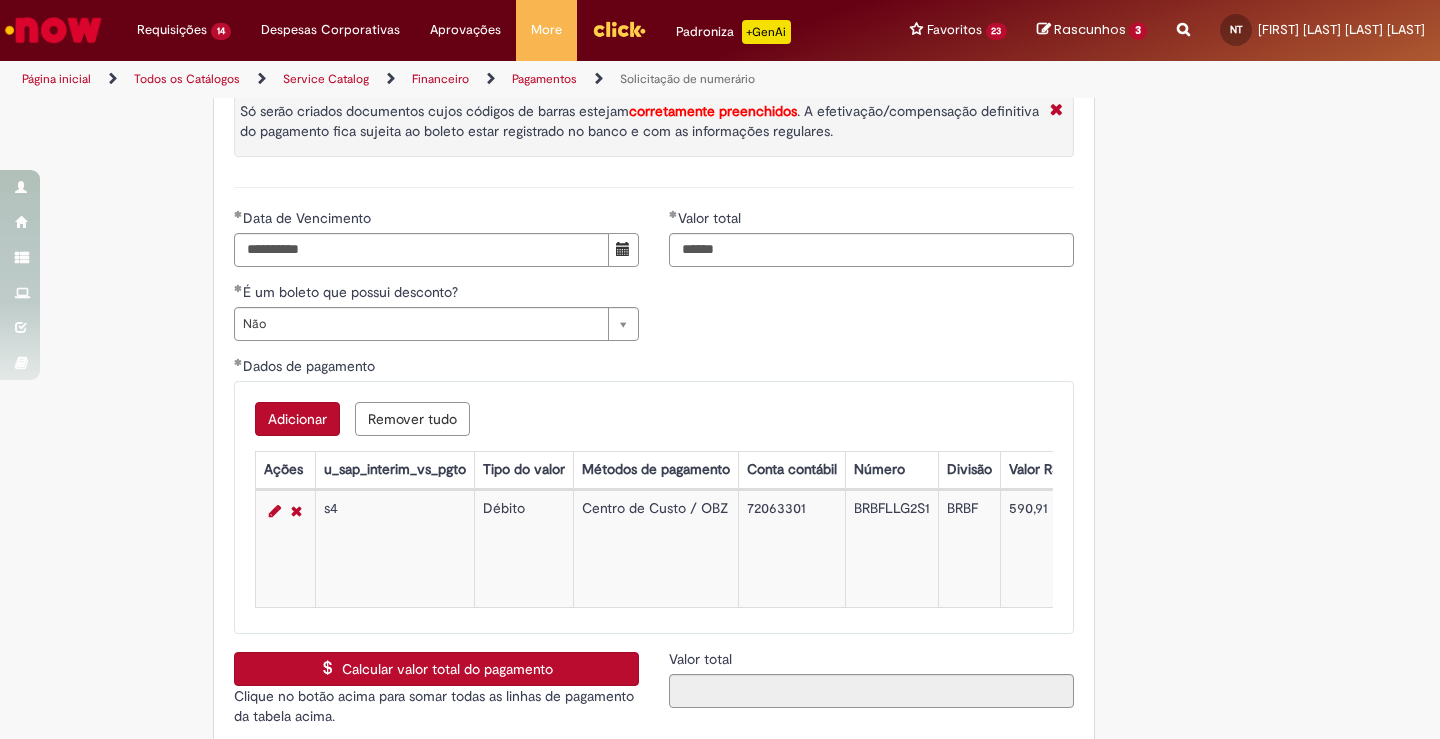 scroll, scrollTop: 85, scrollLeft: 0, axis: vertical 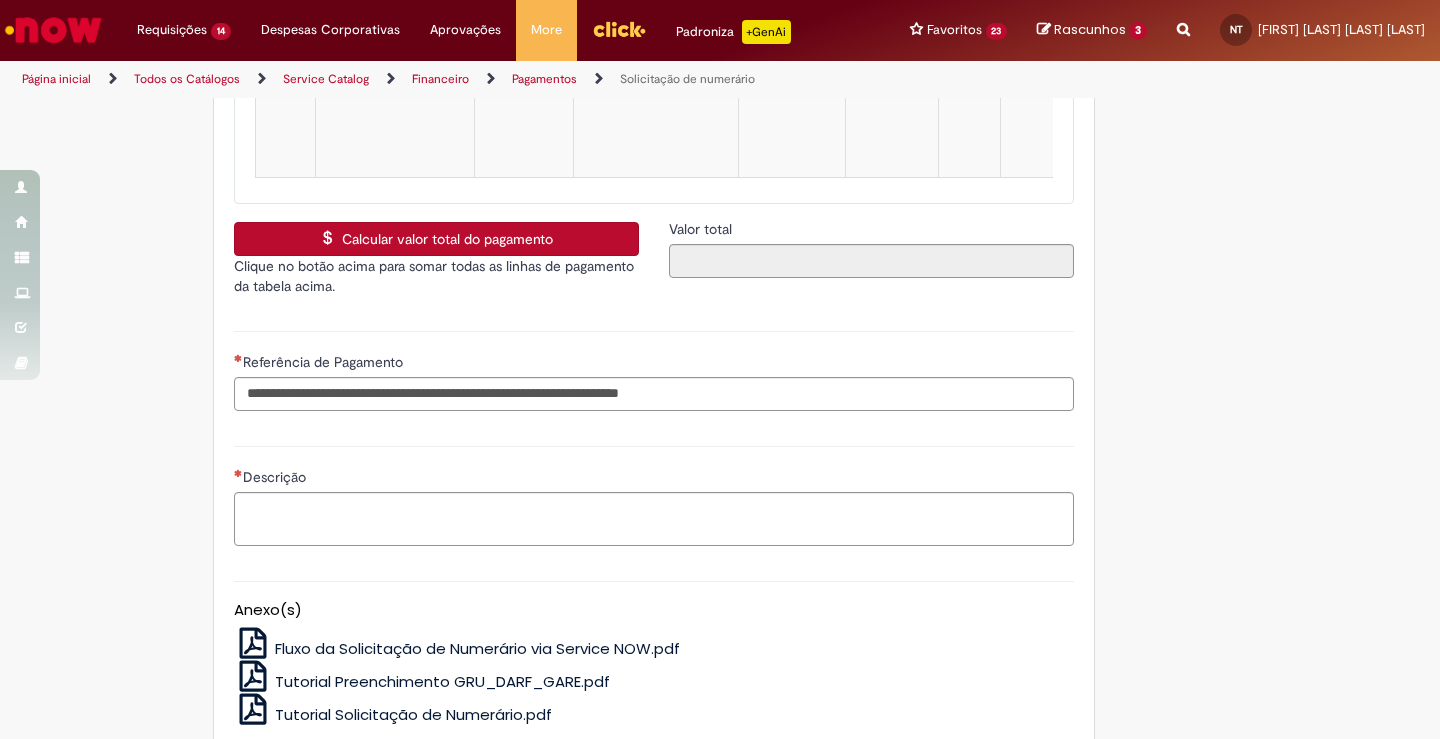 click on "Calcular valor total do pagamento" at bounding box center [436, 239] 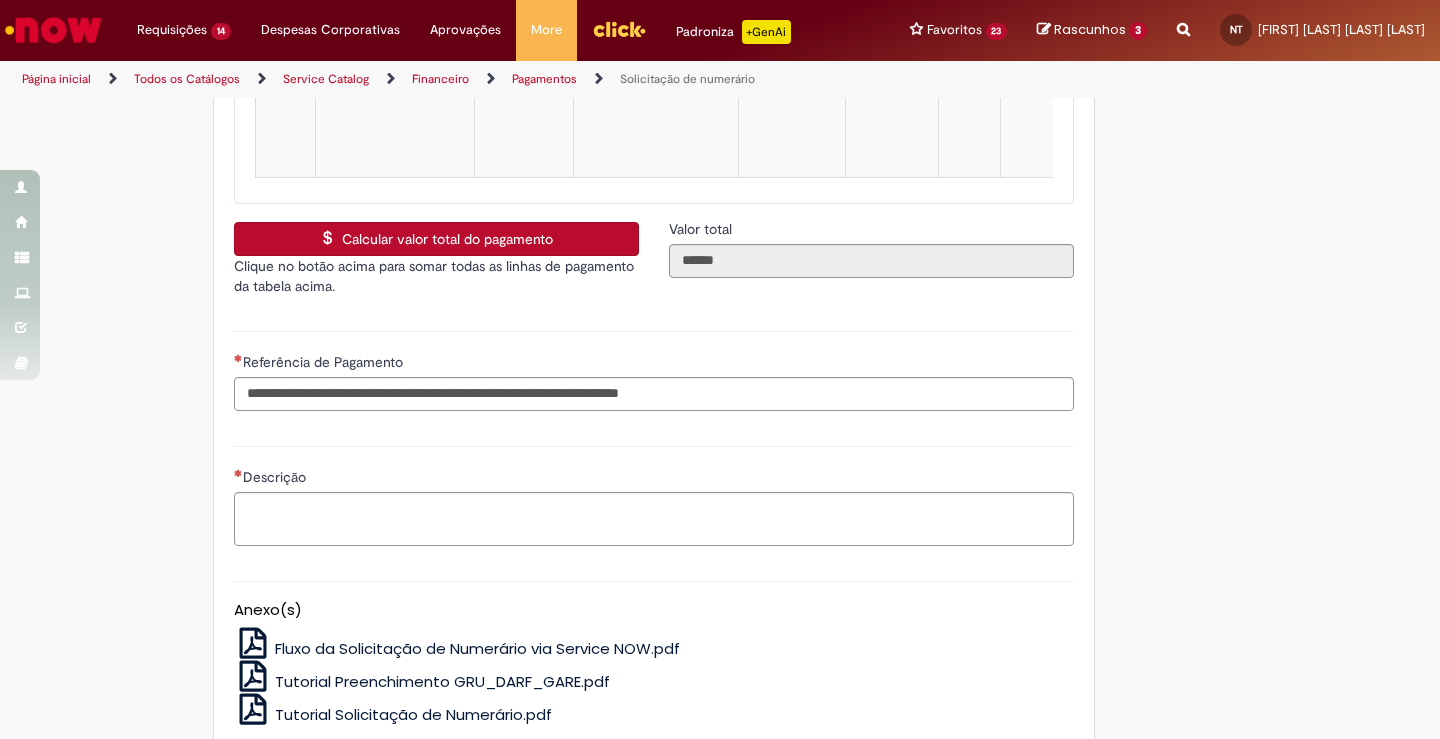 click on "Referência de Pagamento" at bounding box center (654, 364) 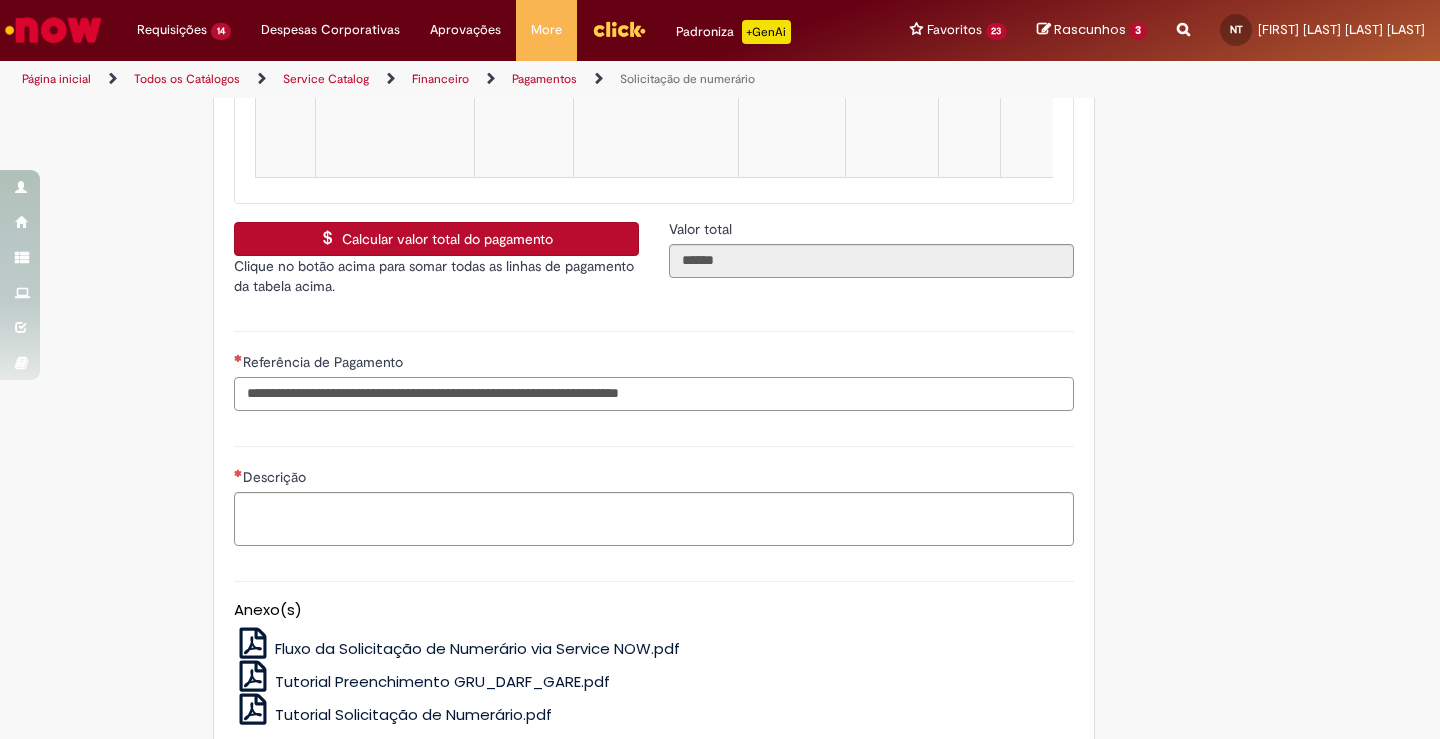 click on "Referência de Pagamento" at bounding box center [654, 394] 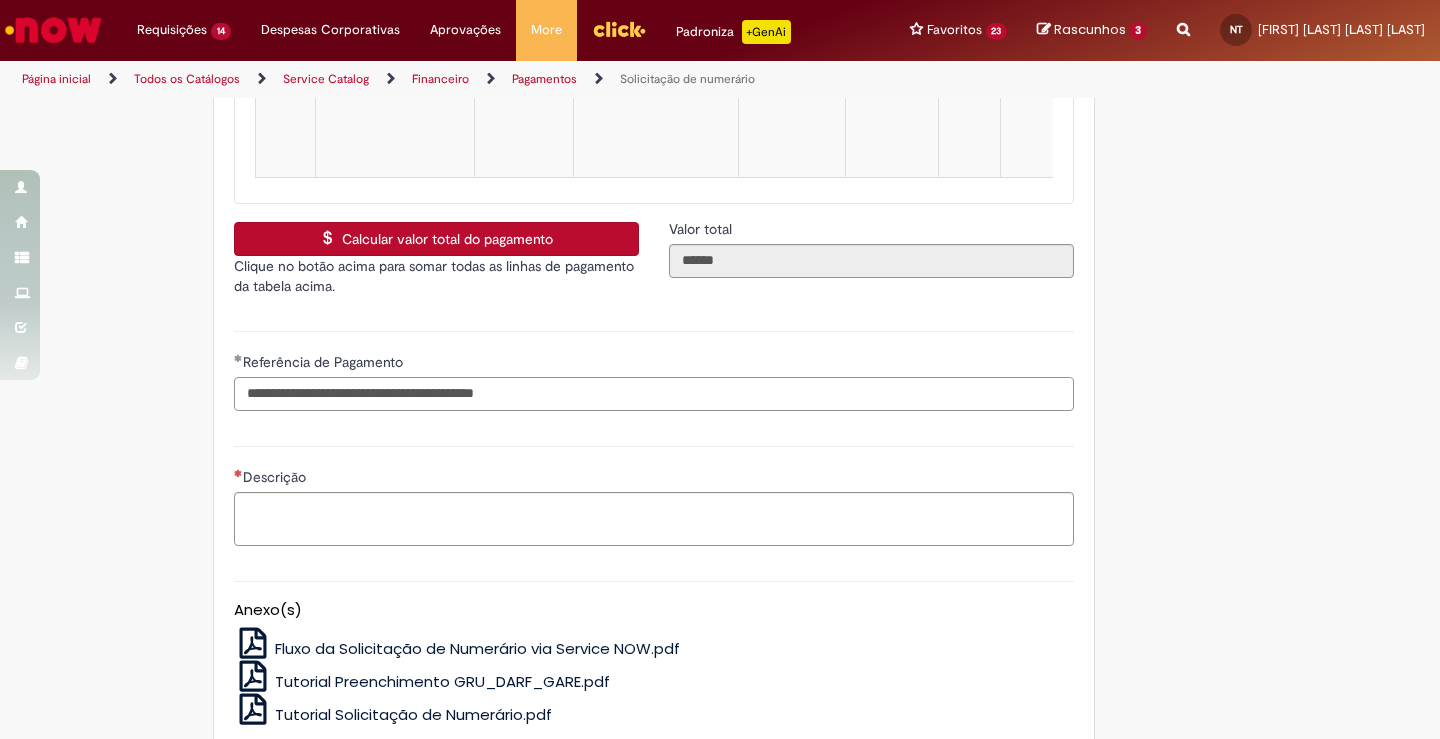 type on "**********" 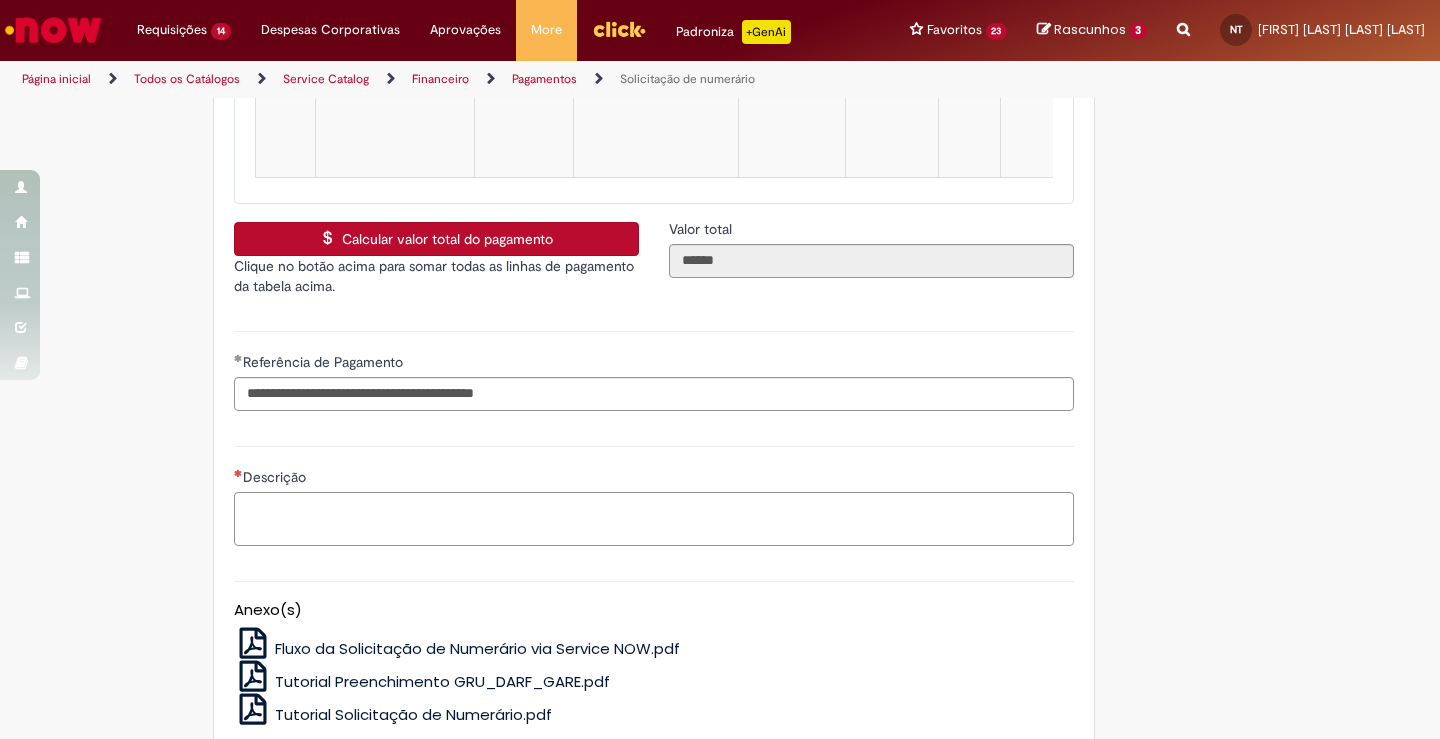 click on "Descrição" at bounding box center (654, 519) 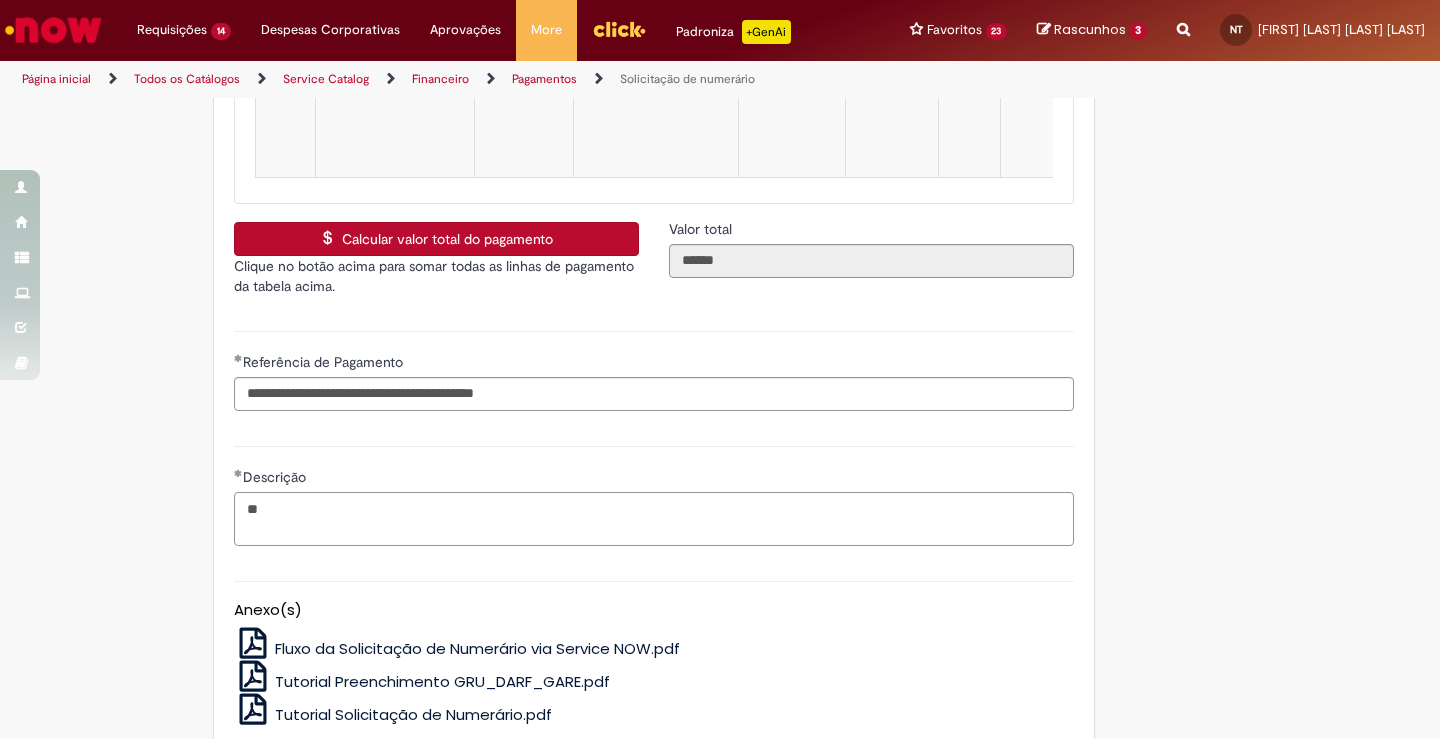 type on "*" 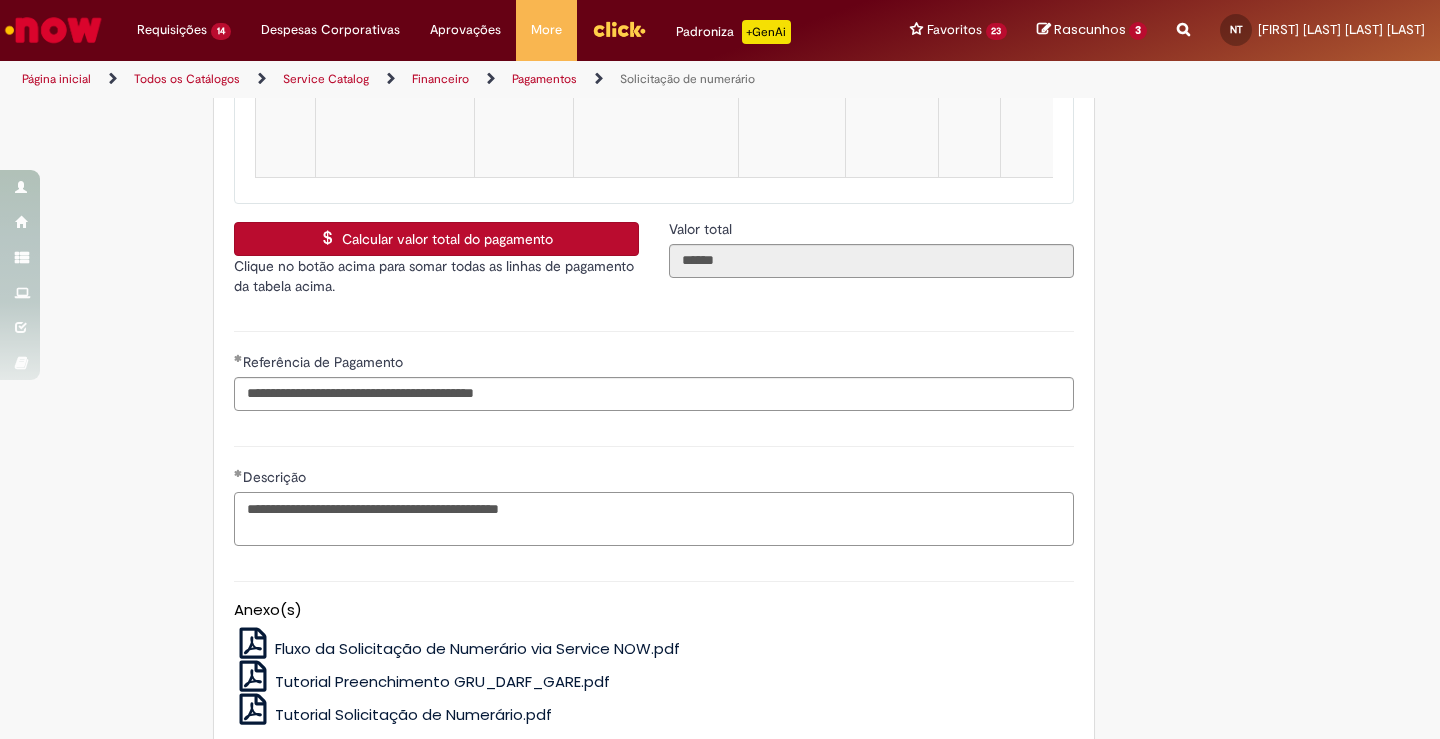 paste on "**********" 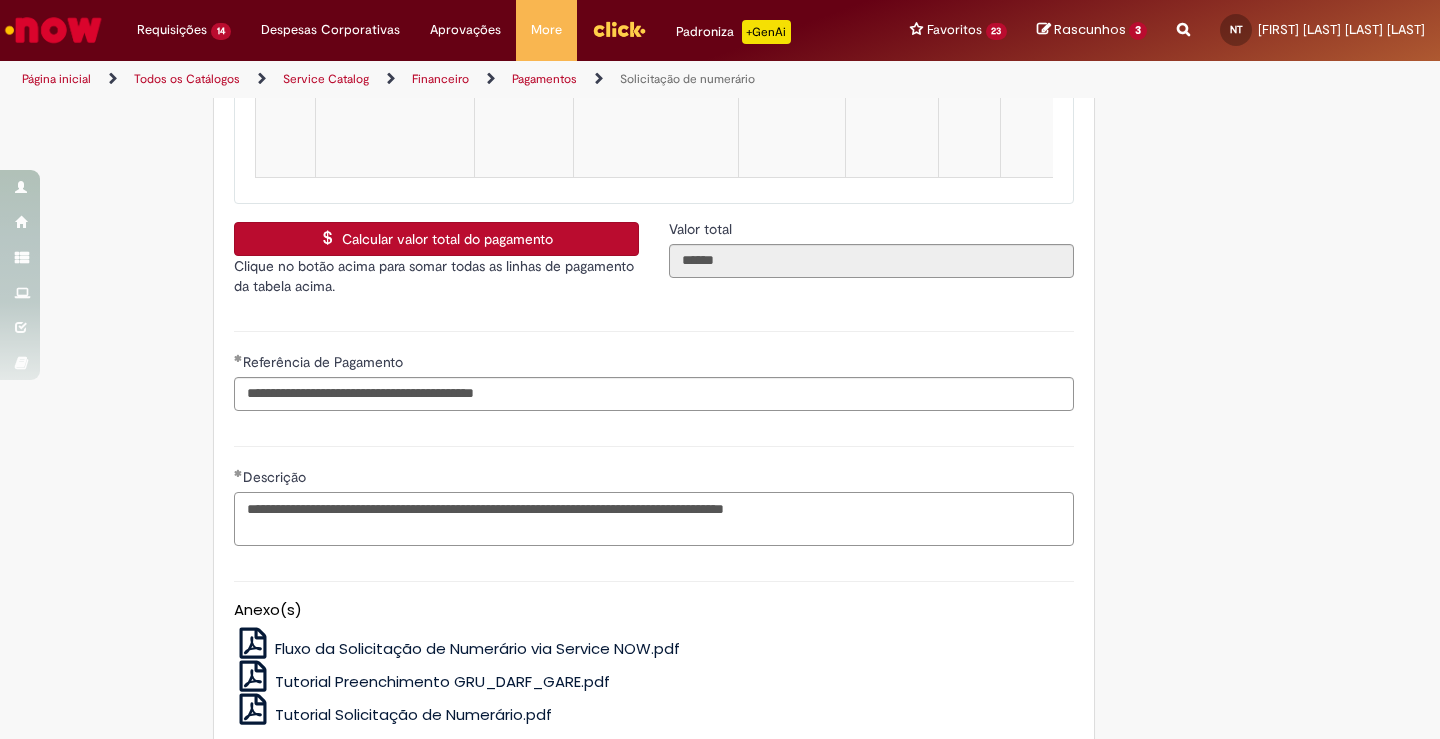 scroll, scrollTop: 4239, scrollLeft: 0, axis: vertical 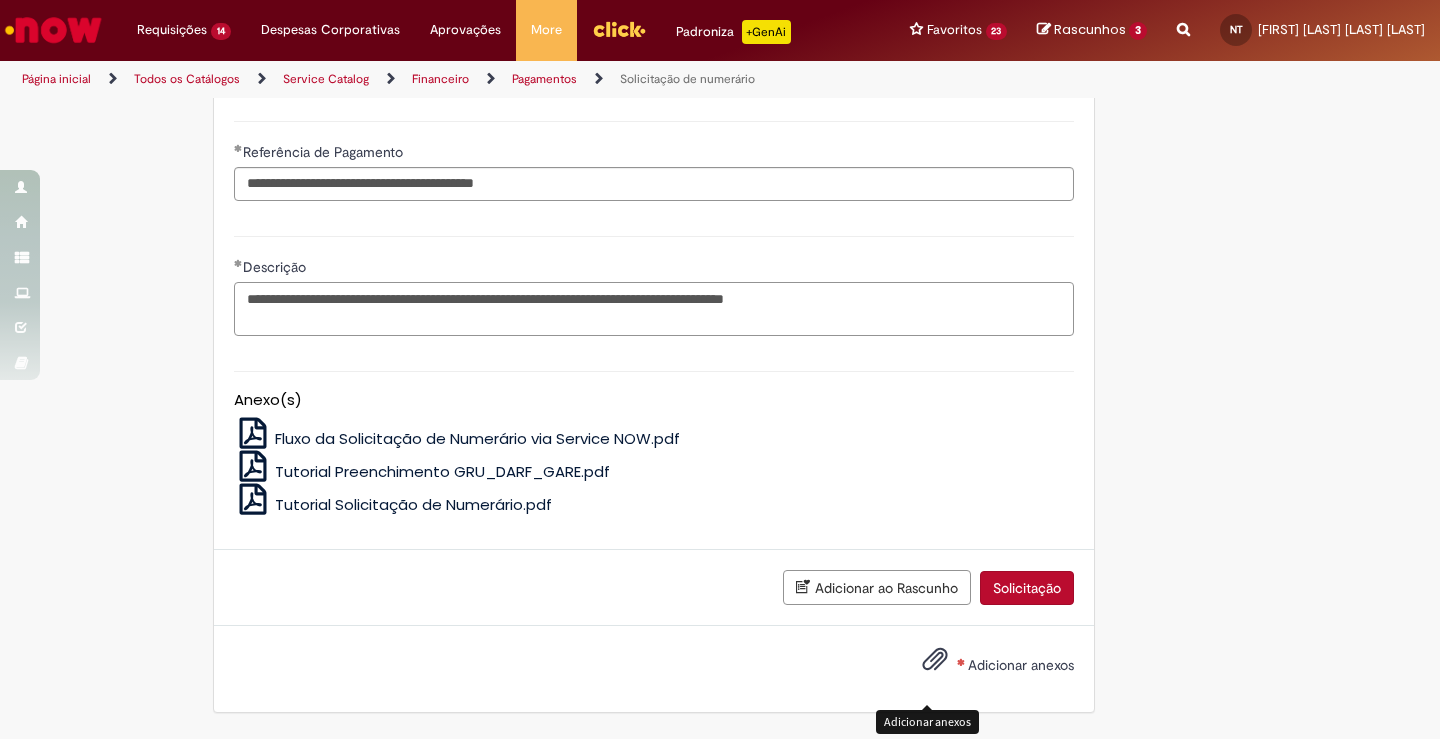 type on "**********" 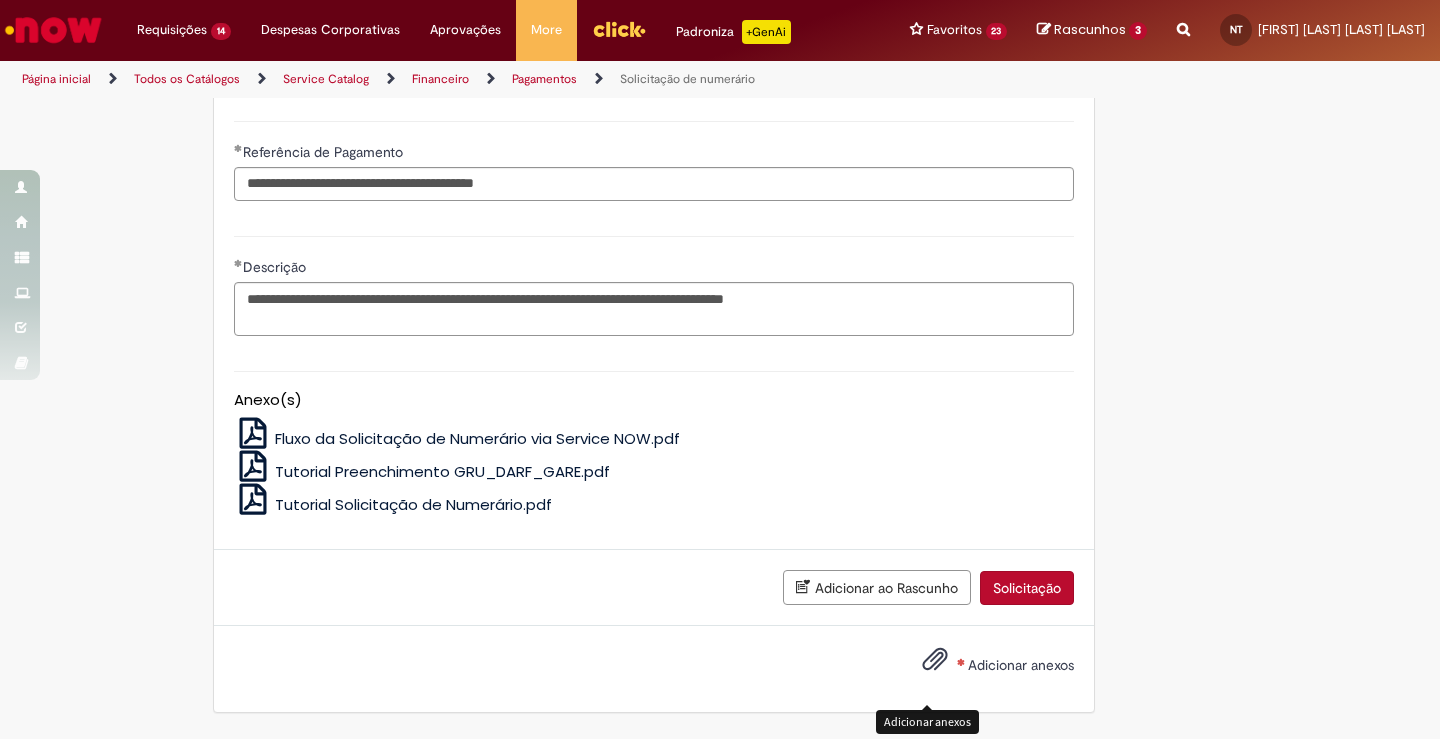 click at bounding box center [935, 660] 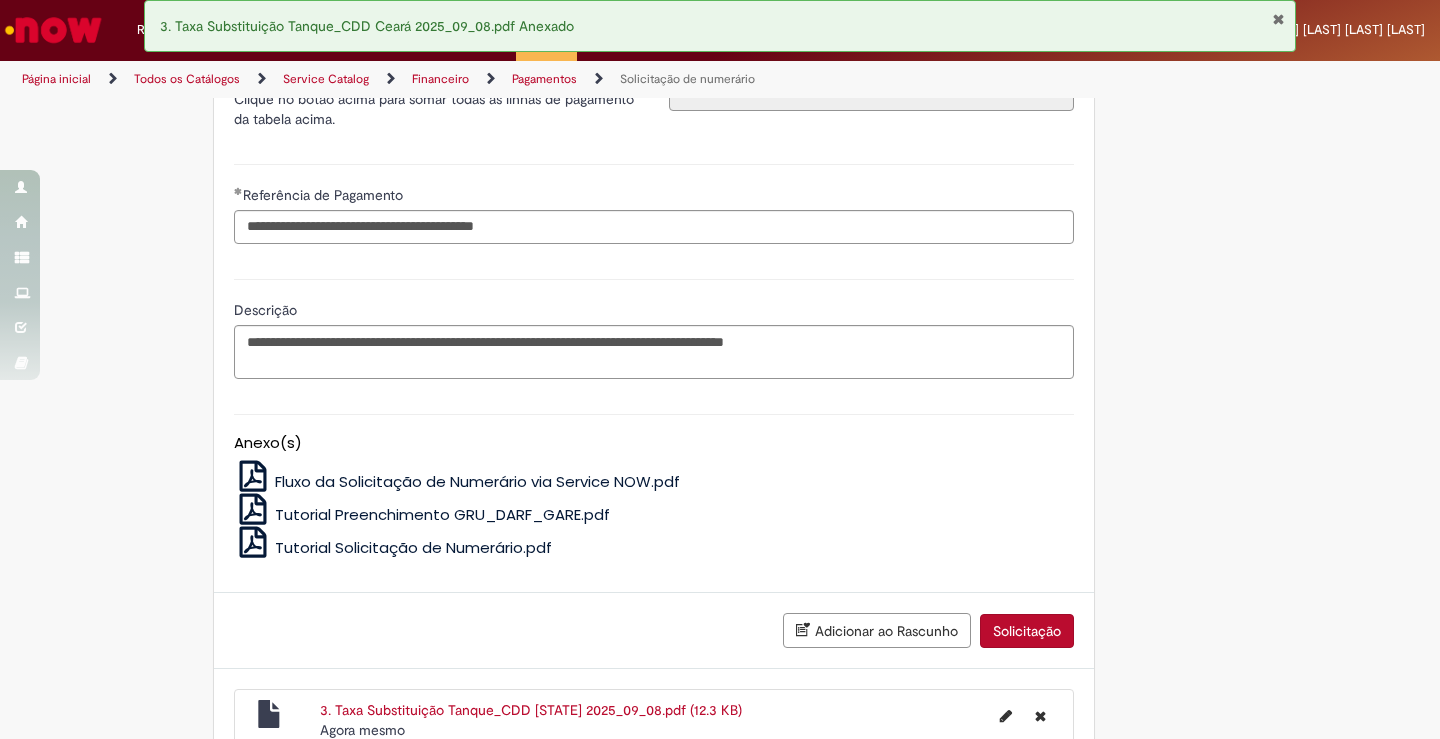 scroll, scrollTop: 4311, scrollLeft: 0, axis: vertical 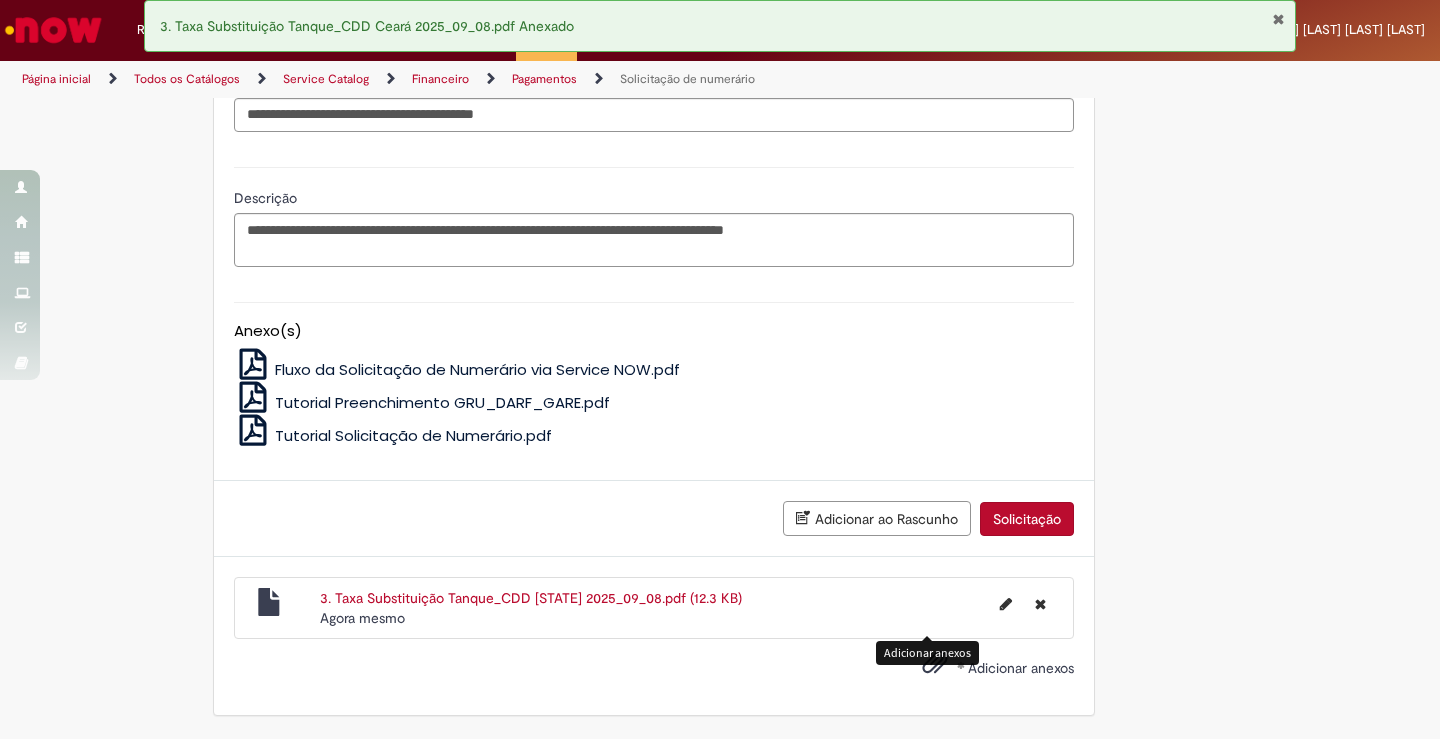 click on "Solicitação" at bounding box center [1027, 519] 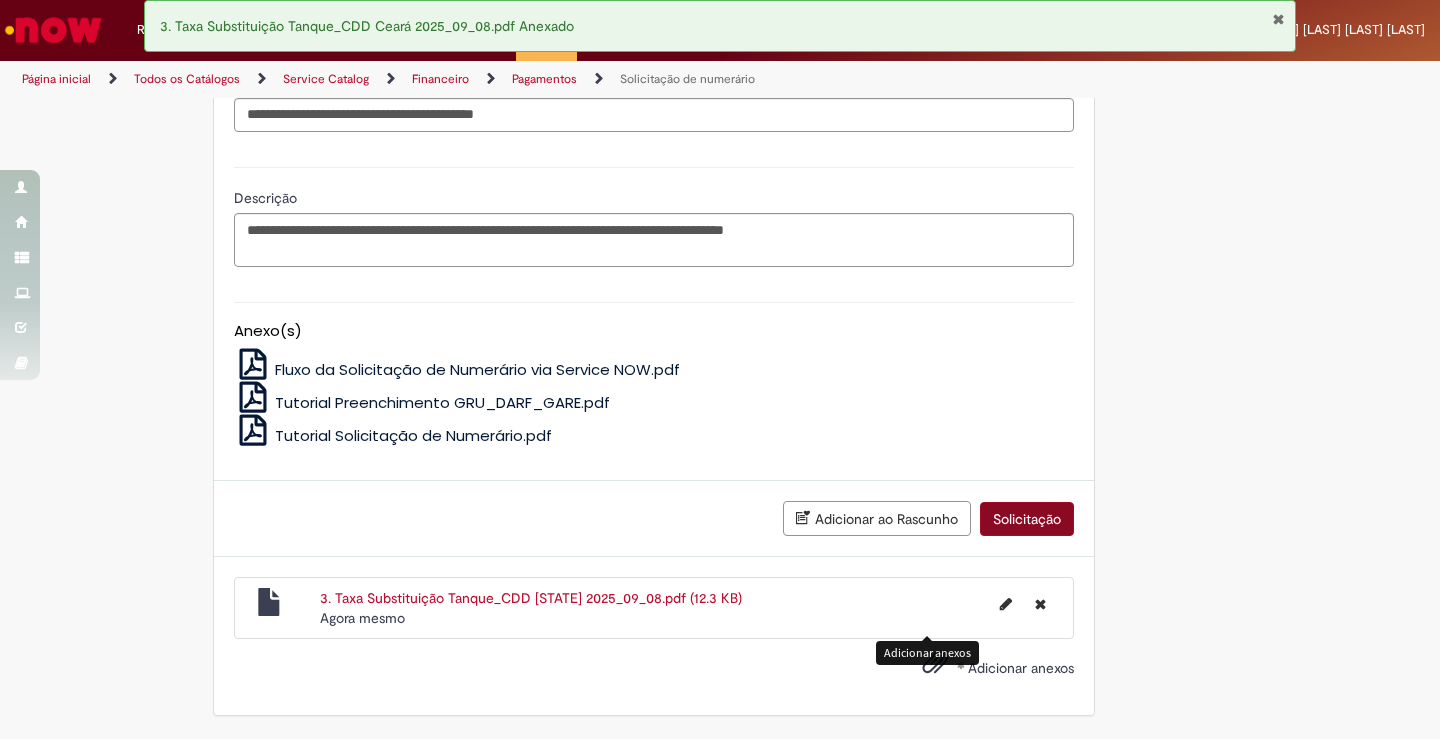 scroll, scrollTop: 2781, scrollLeft: 0, axis: vertical 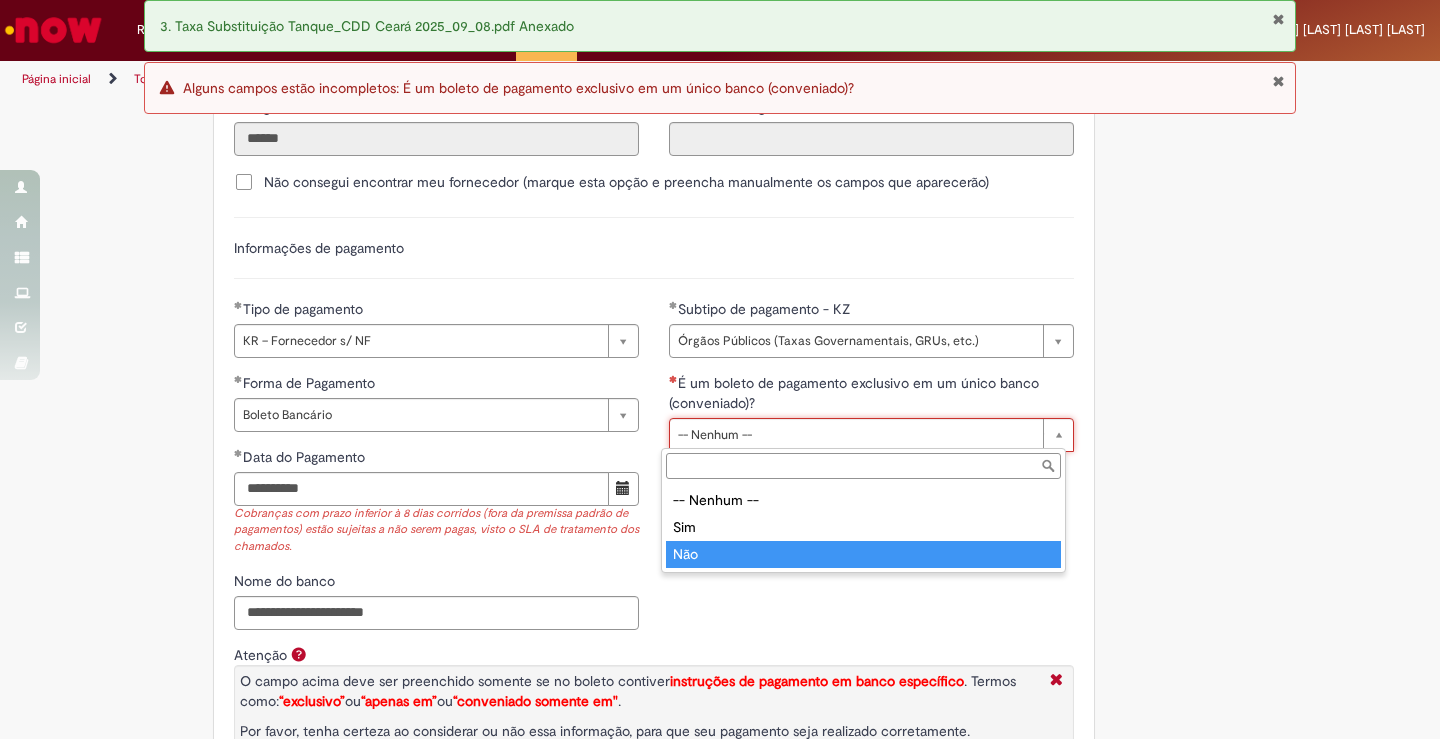 type on "***" 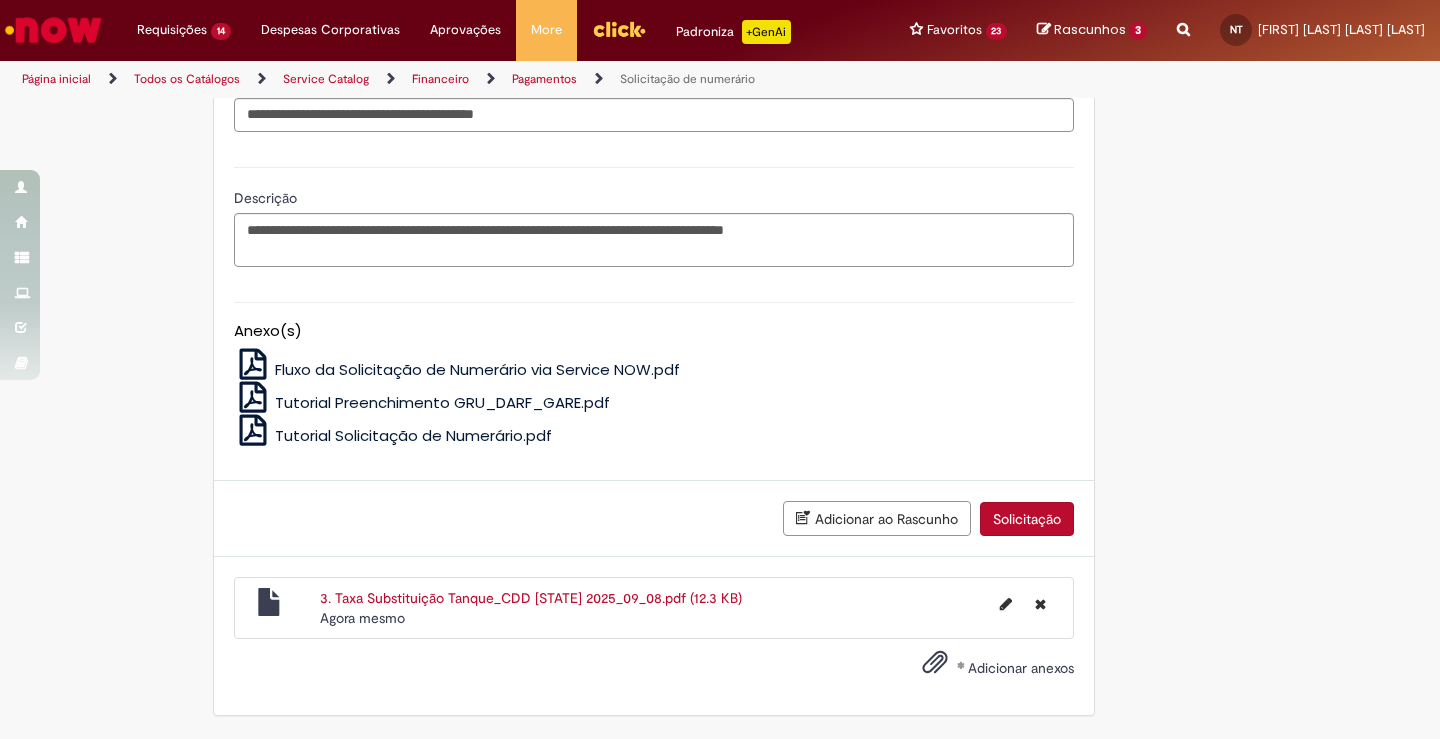 click on "Solicitação" at bounding box center [1027, 519] 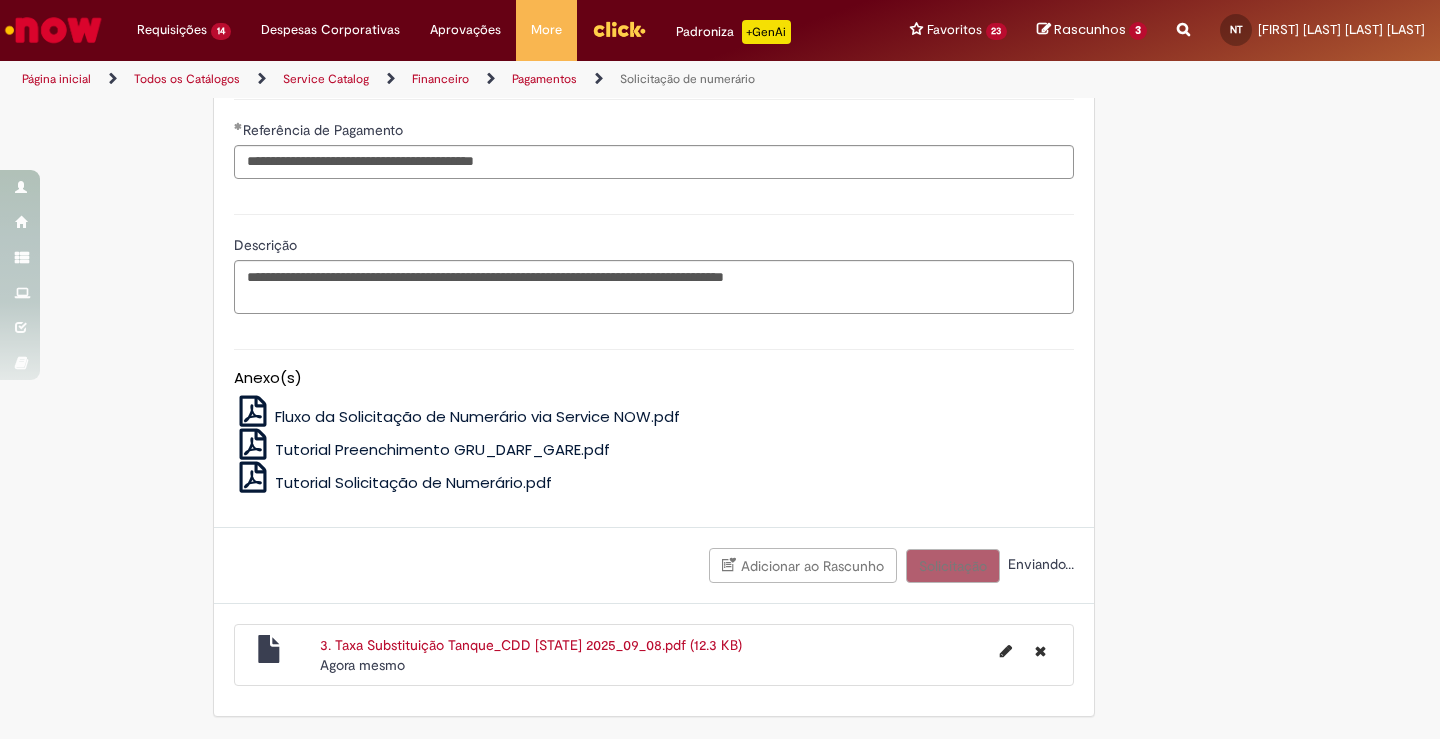 scroll, scrollTop: 4265, scrollLeft: 0, axis: vertical 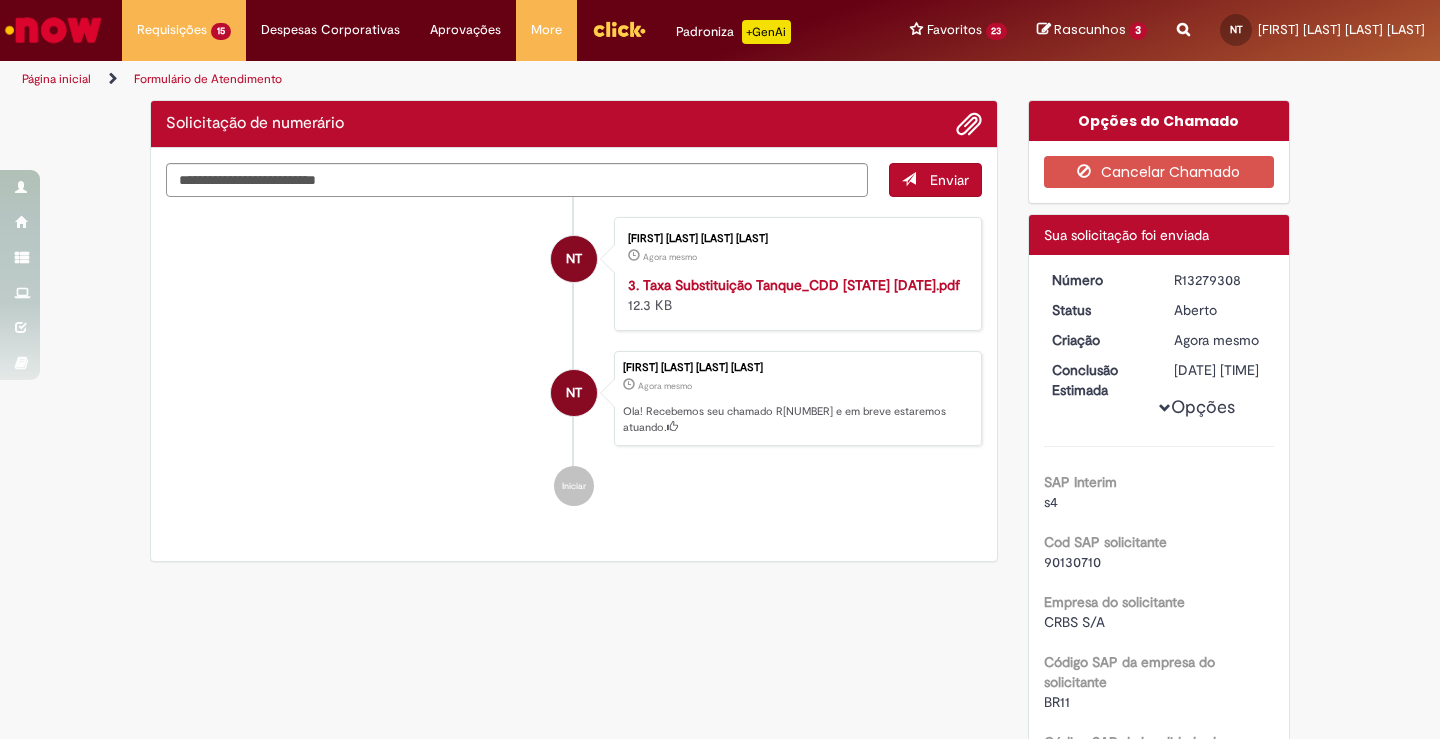 click on "R13279308" at bounding box center (1220, 280) 